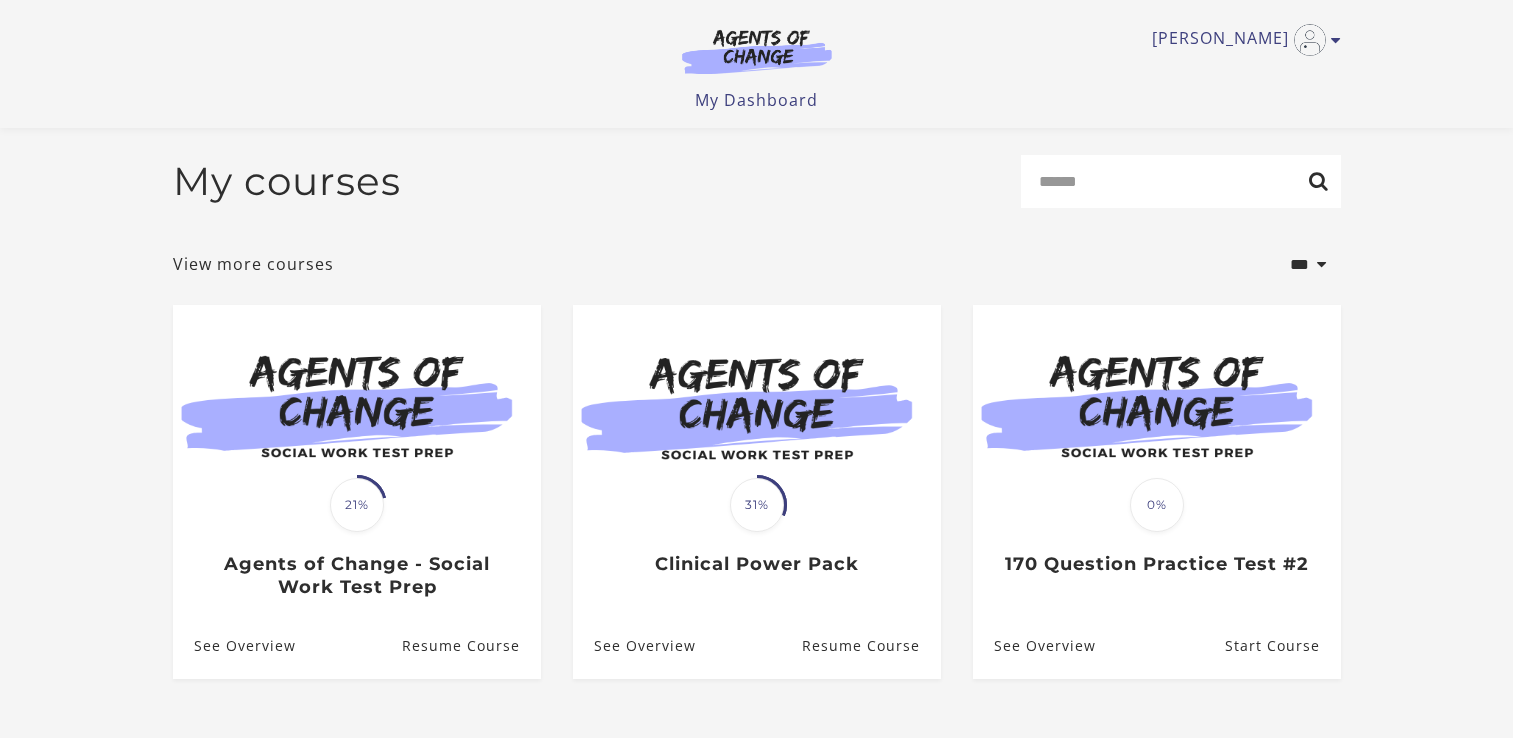 scroll, scrollTop: 154, scrollLeft: 0, axis: vertical 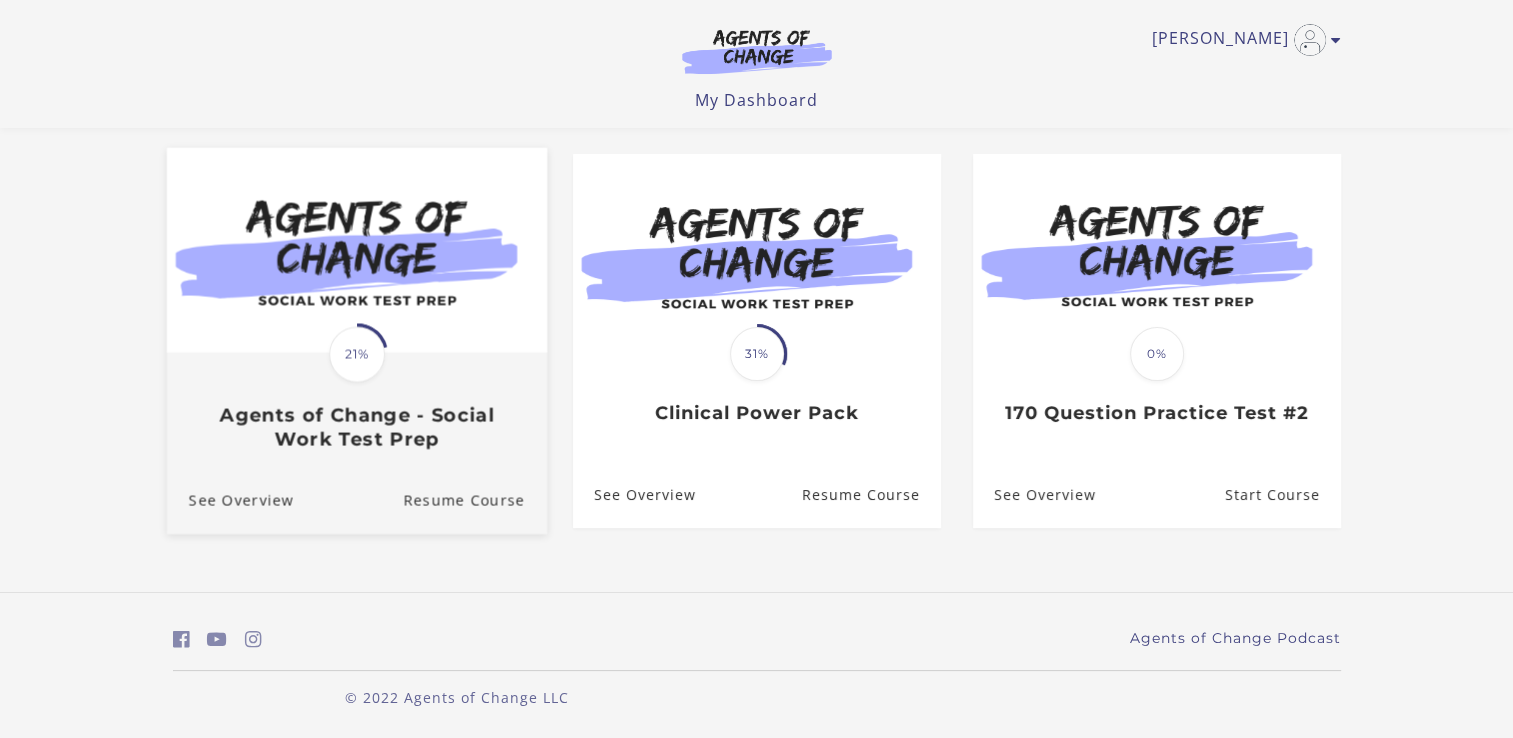 click on "Agents of Change - Social Work Test Prep" at bounding box center (356, 427) 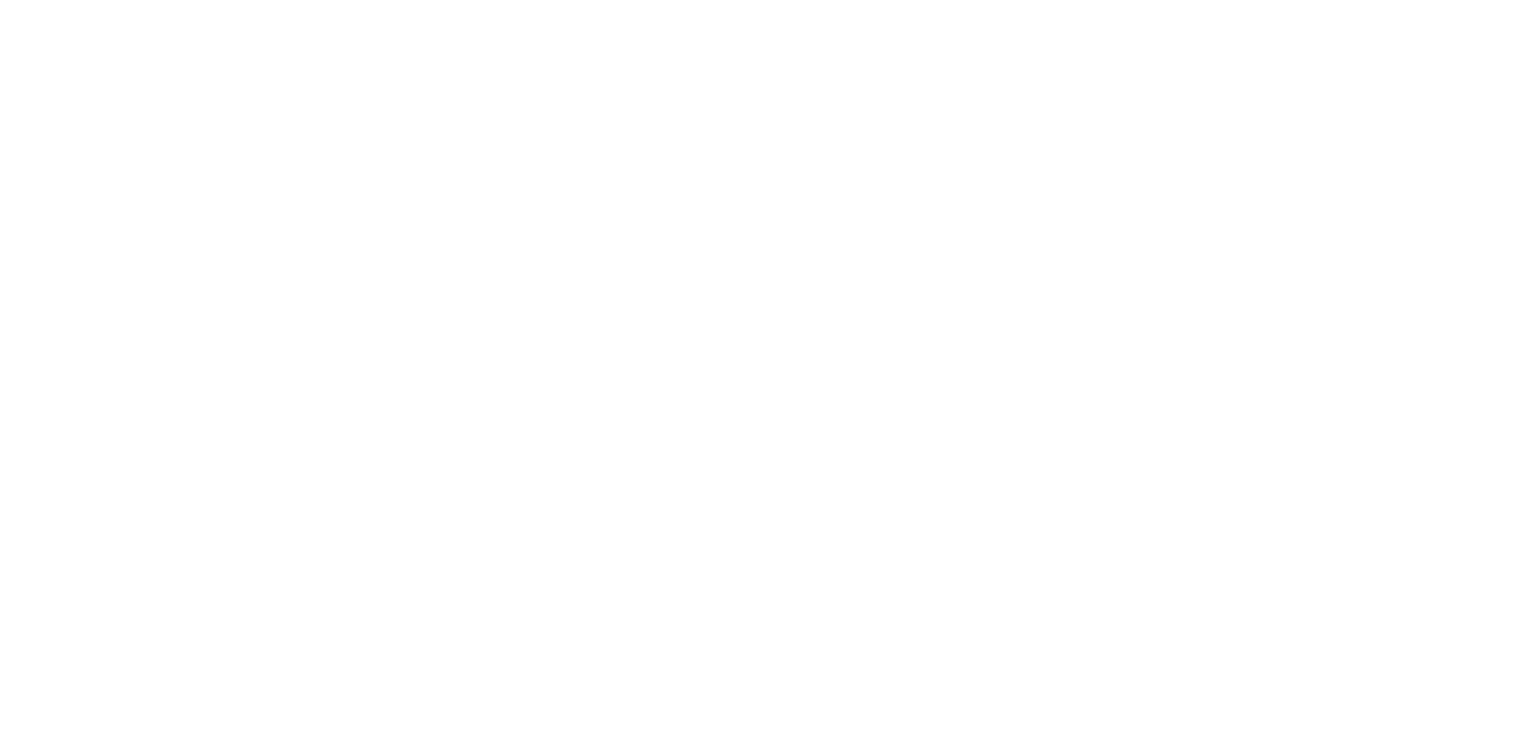 scroll, scrollTop: 0, scrollLeft: 0, axis: both 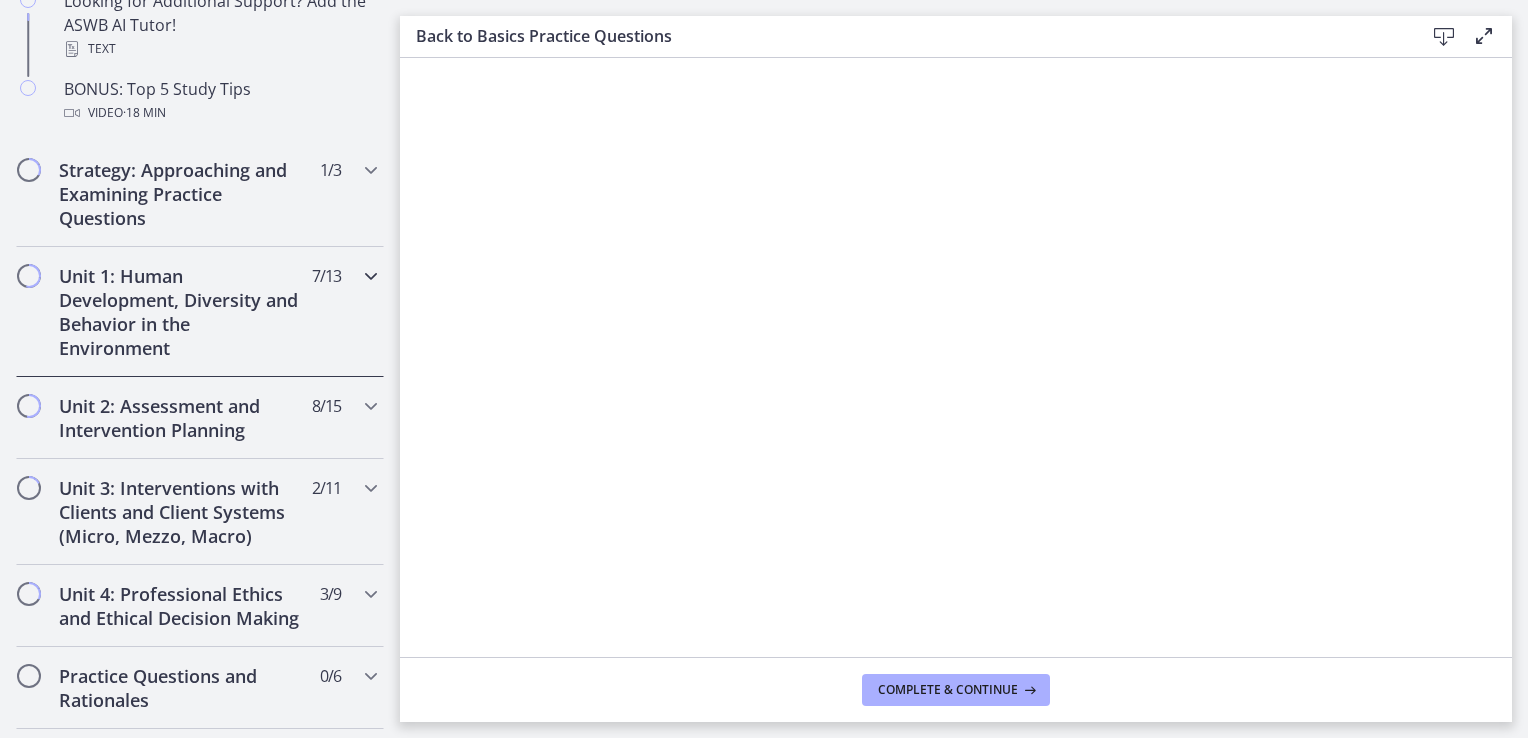 click at bounding box center (371, 276) 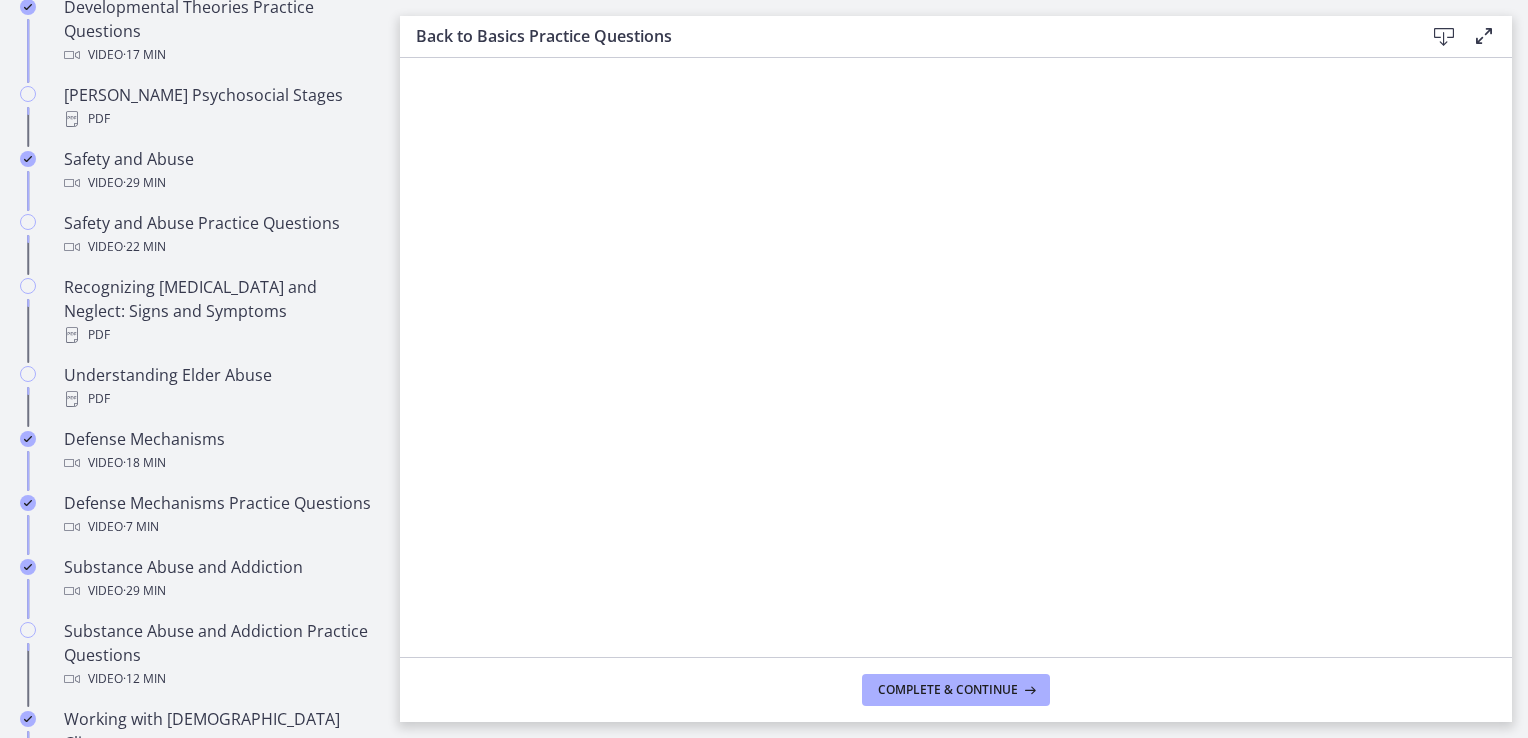 scroll, scrollTop: 500, scrollLeft: 0, axis: vertical 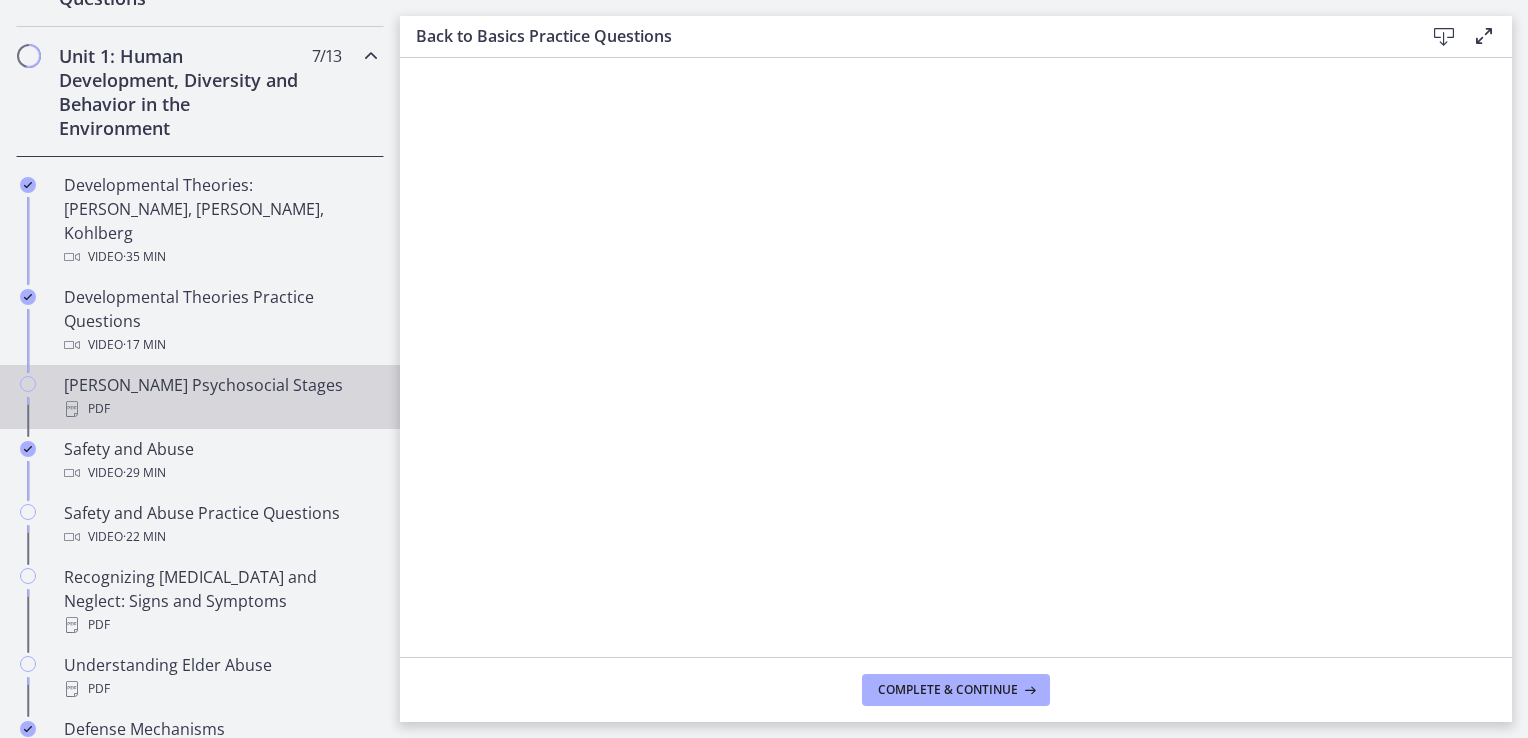 click on "Erikson's Psychosocial Stages
PDF" at bounding box center [220, 397] 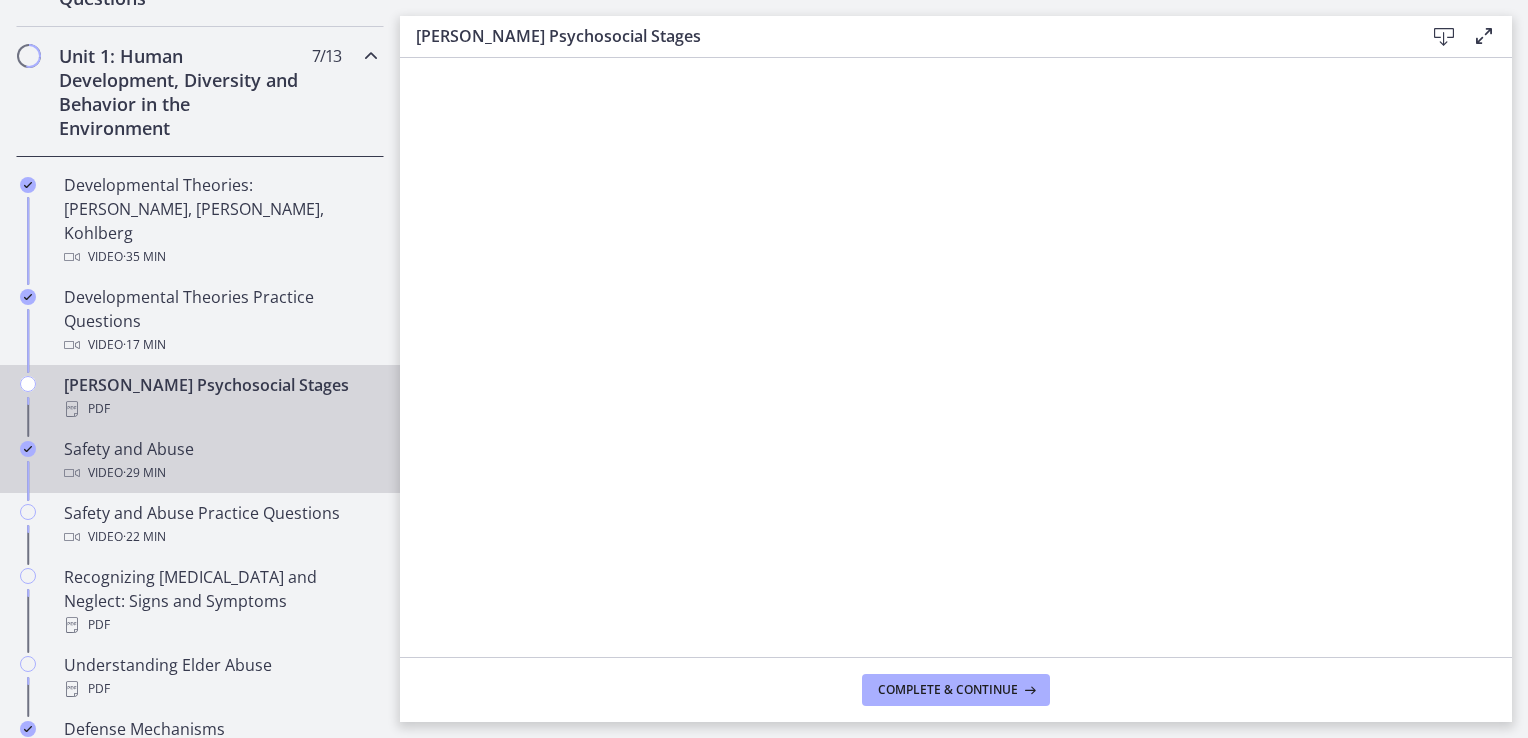 click on "Safety and Abuse
Video
·  29 min" at bounding box center (220, 461) 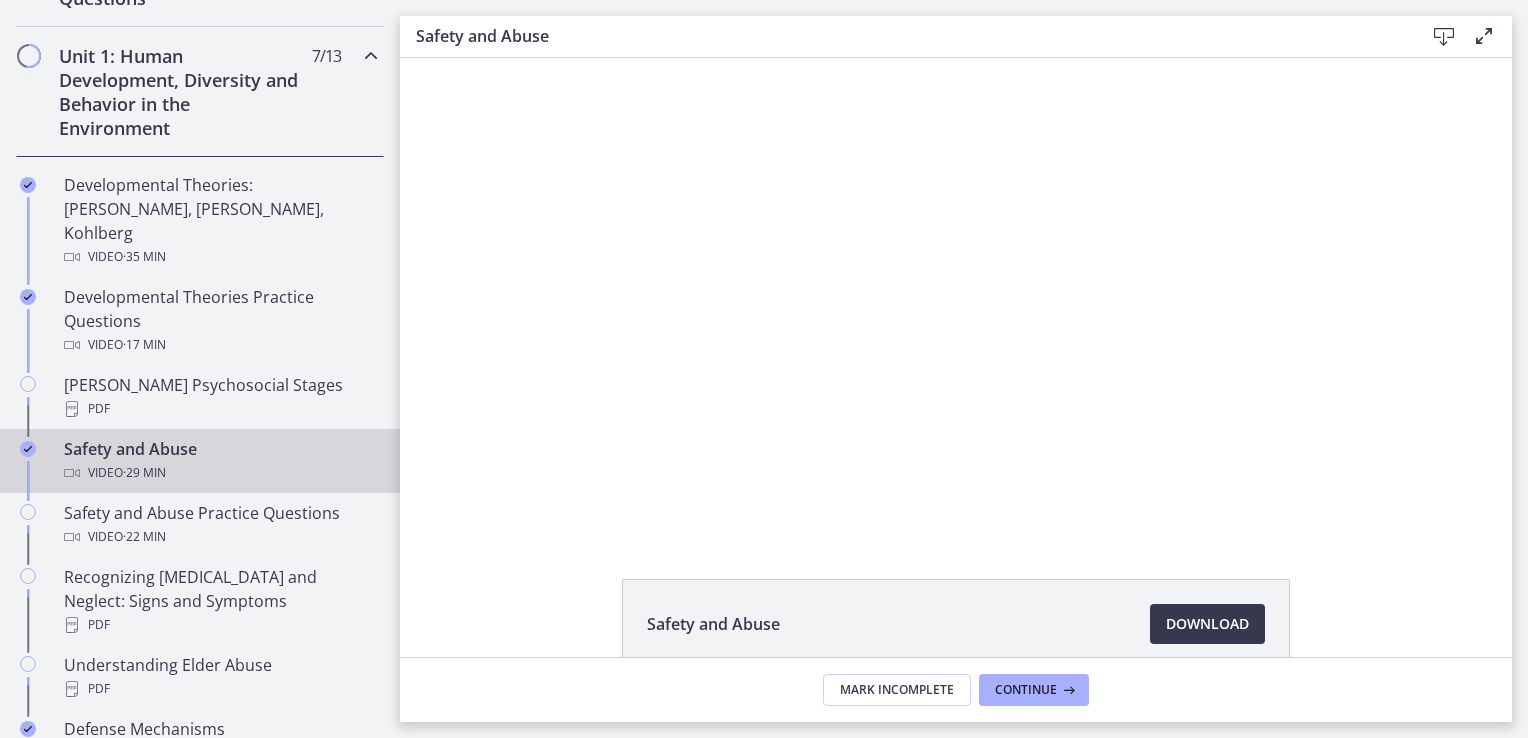 scroll, scrollTop: 0, scrollLeft: 0, axis: both 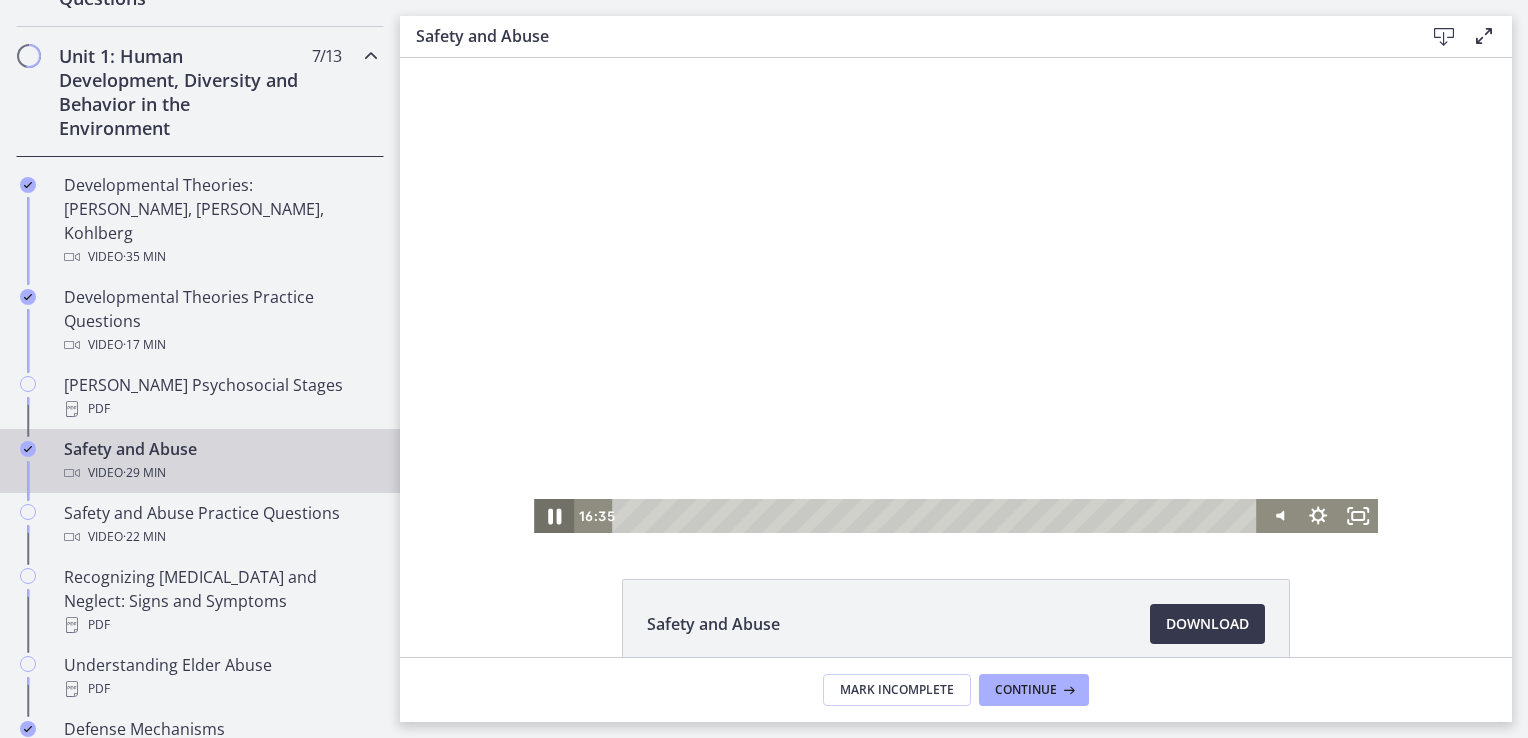 click 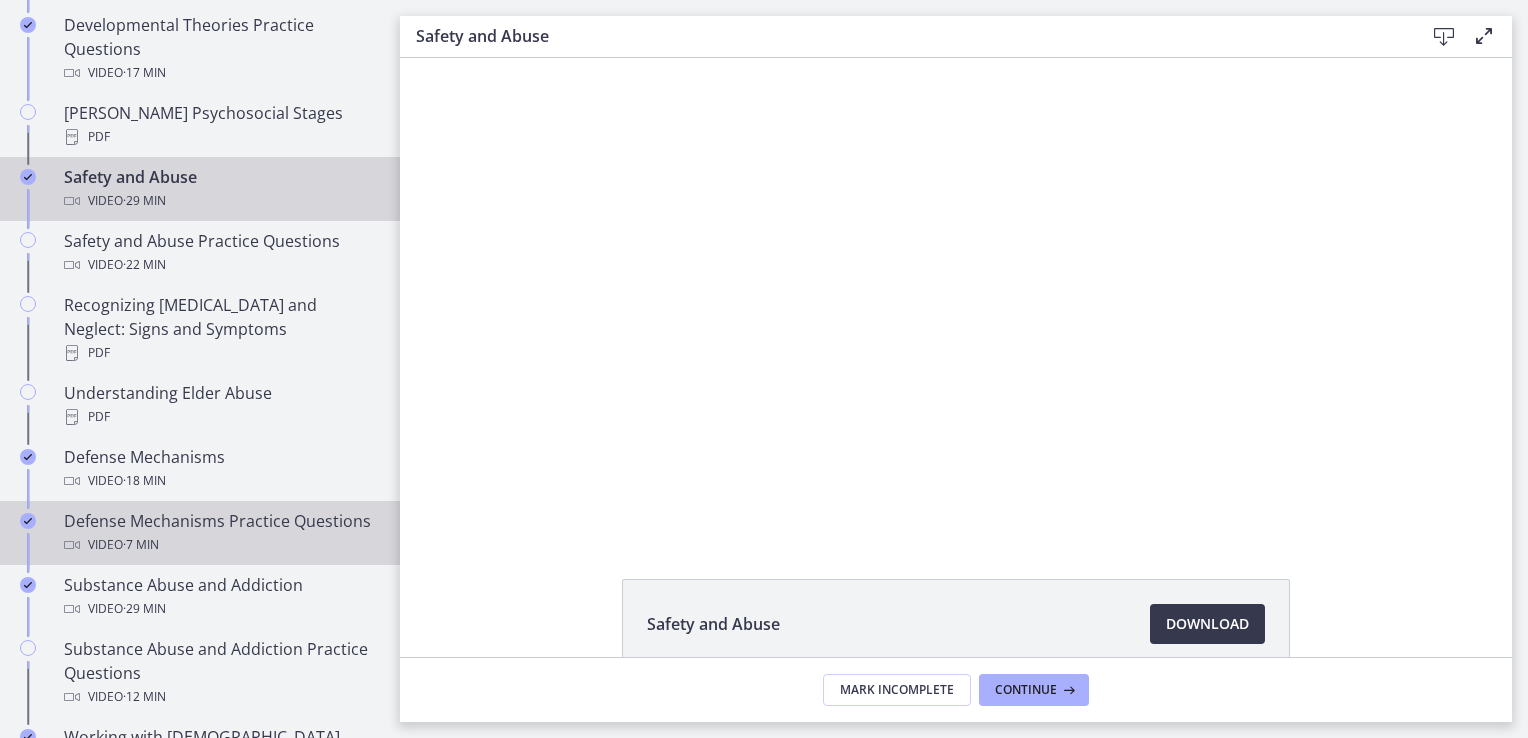 scroll, scrollTop: 800, scrollLeft: 0, axis: vertical 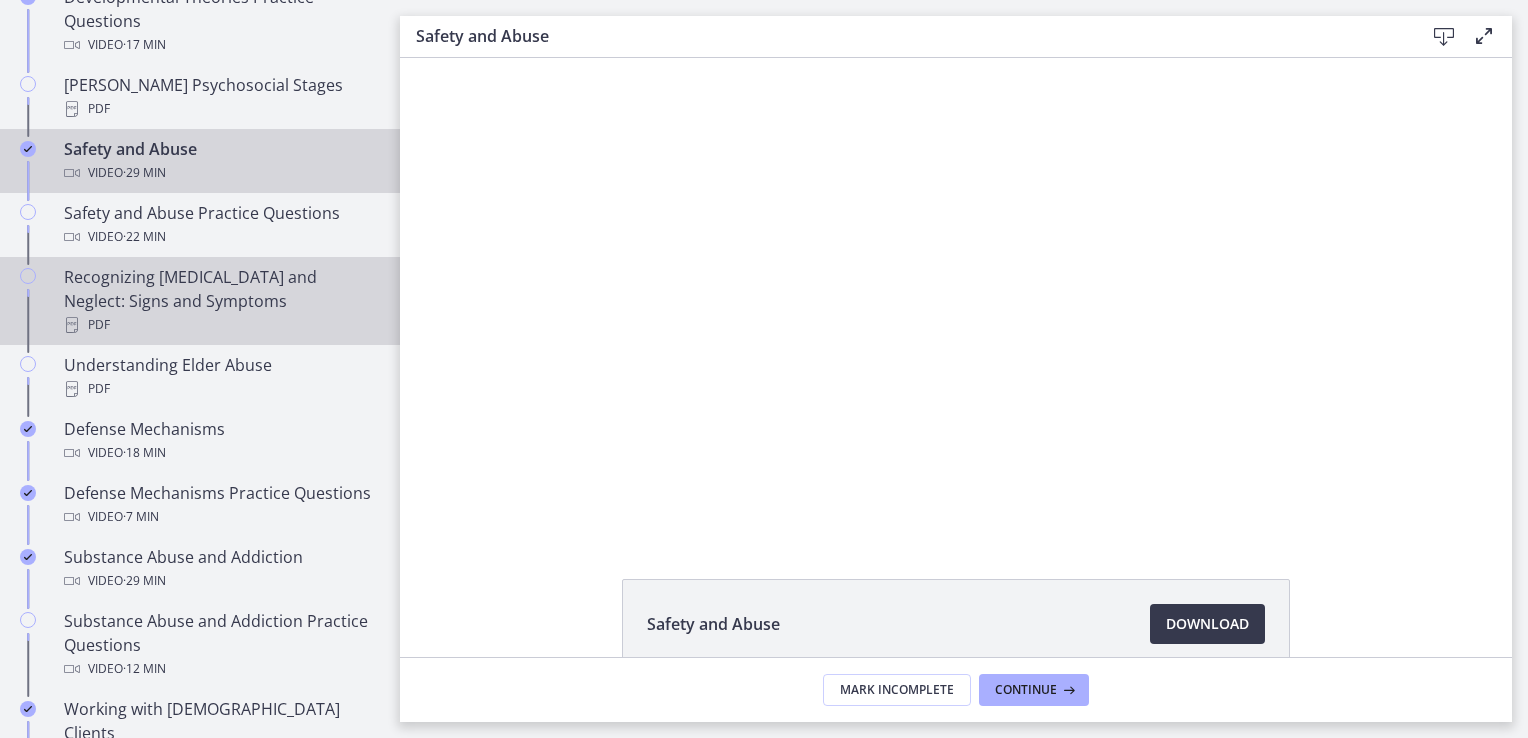 click on "Recognizing Child Abuse and Neglect: Signs and Symptoms
PDF" at bounding box center [220, 301] 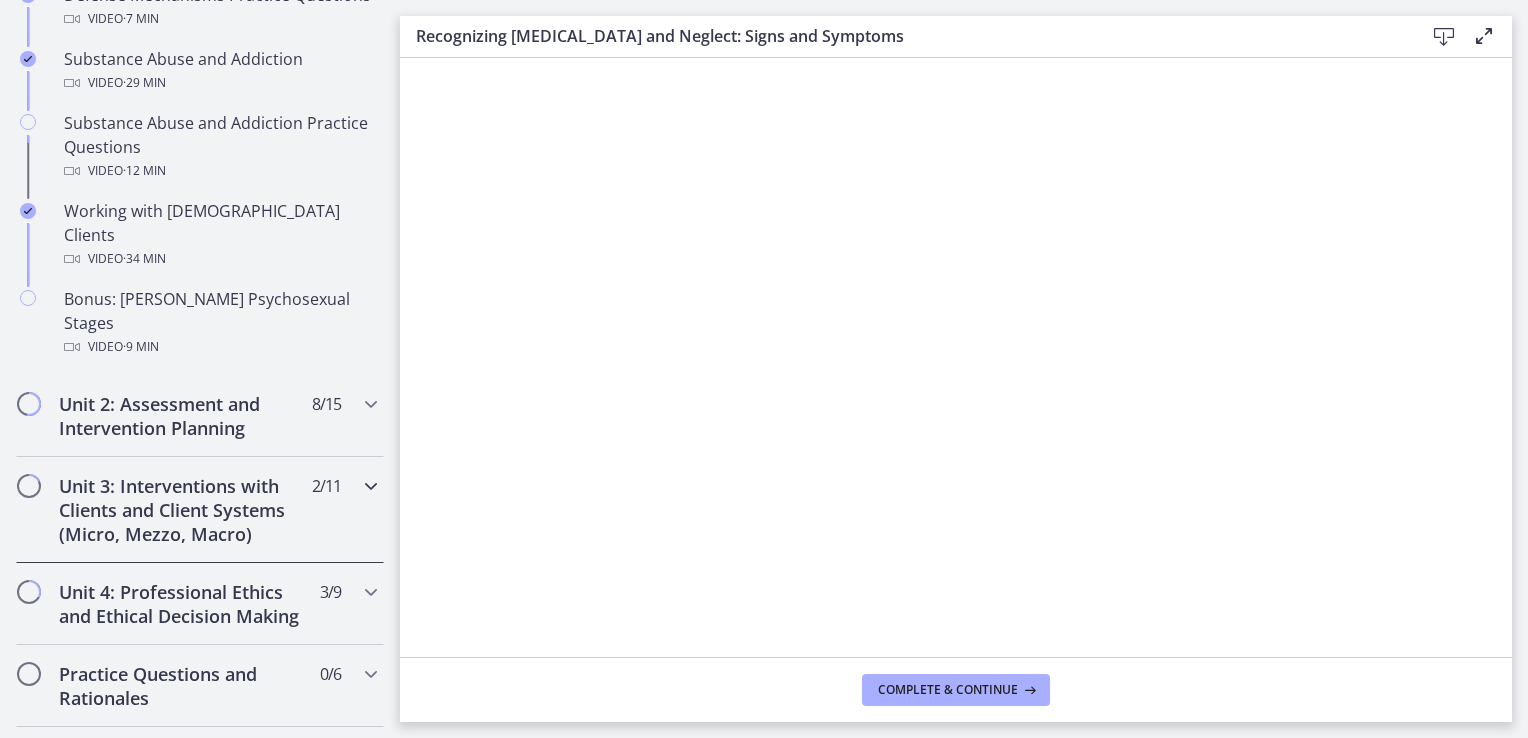scroll, scrollTop: 1300, scrollLeft: 0, axis: vertical 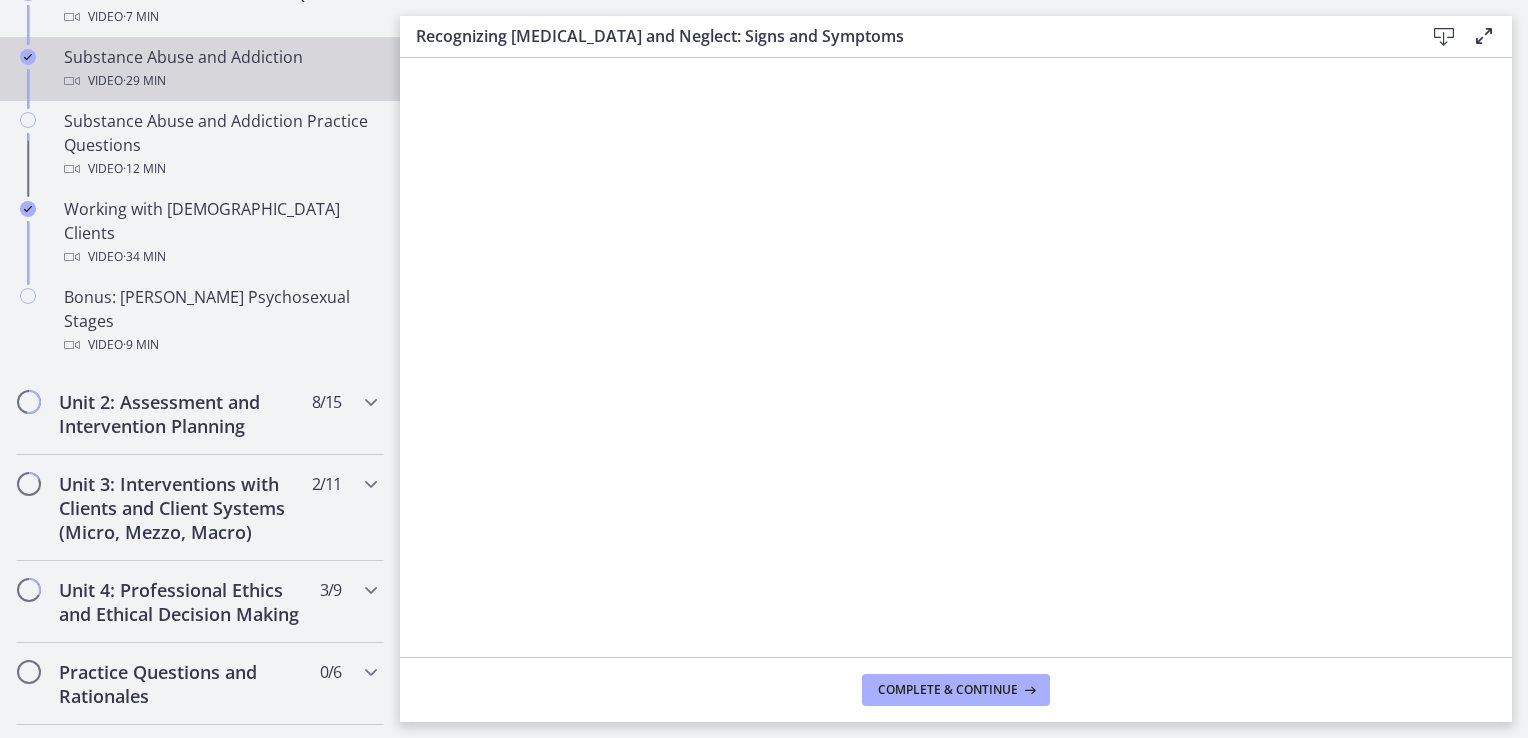 click on "Video
·  29 min" at bounding box center [220, 81] 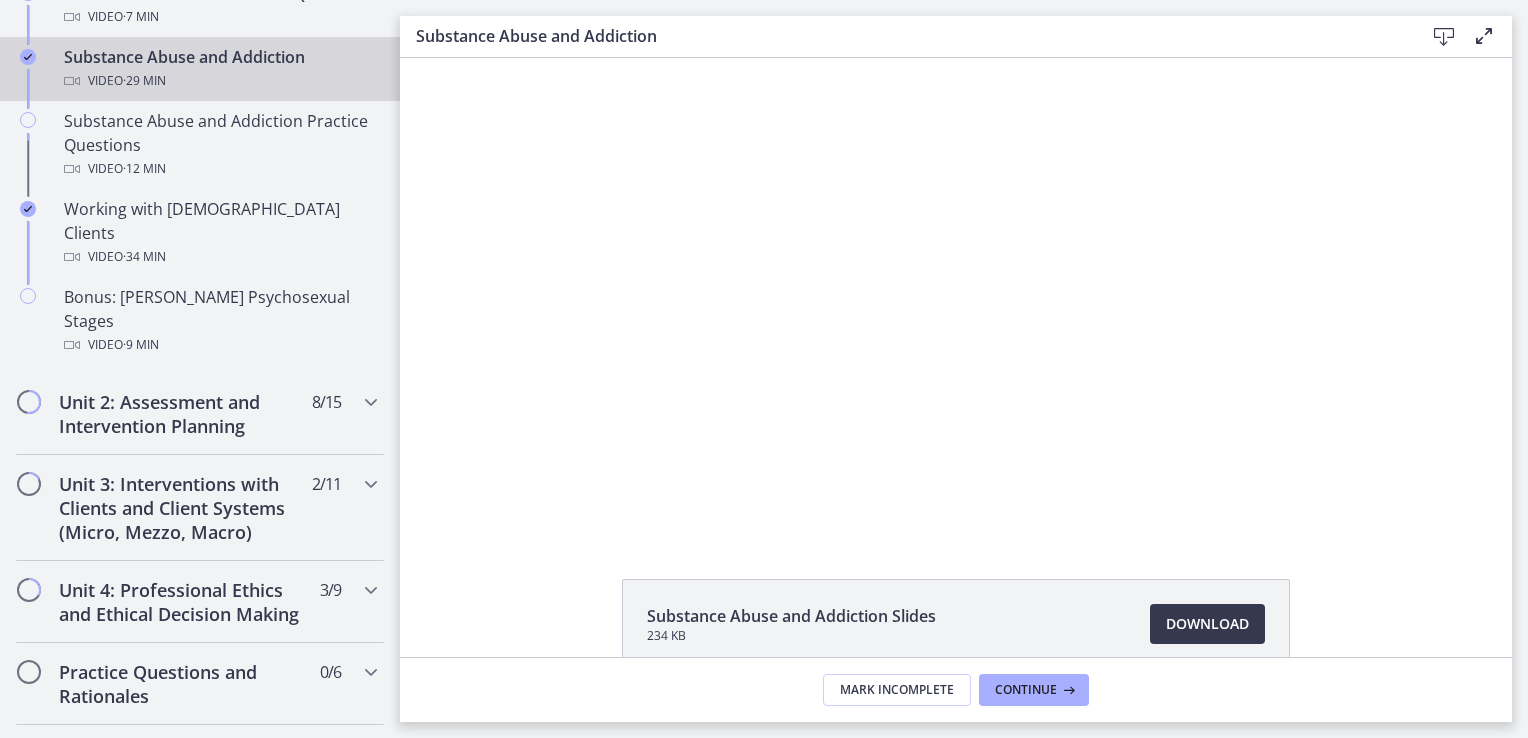 scroll, scrollTop: 0, scrollLeft: 0, axis: both 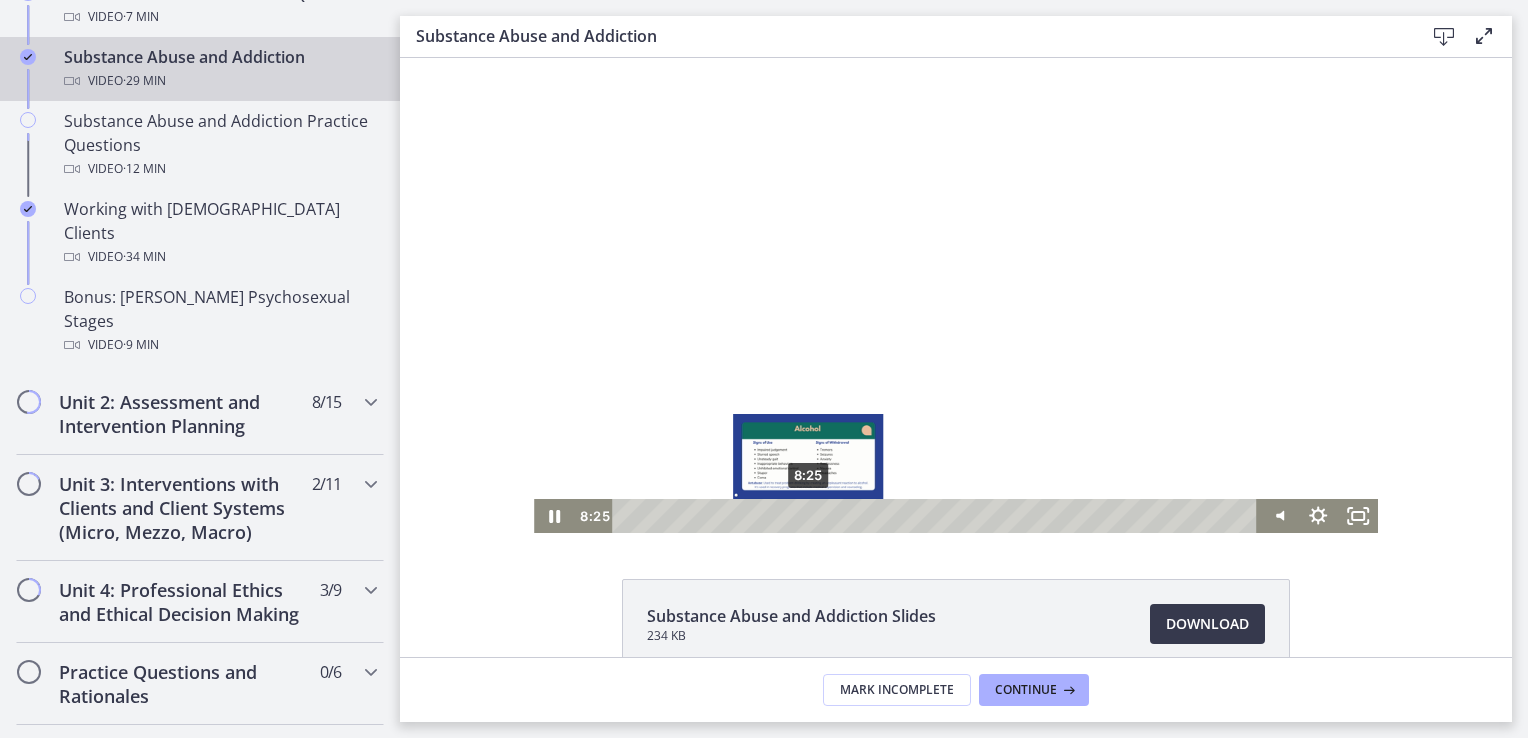 click on "8:25" at bounding box center (937, 516) 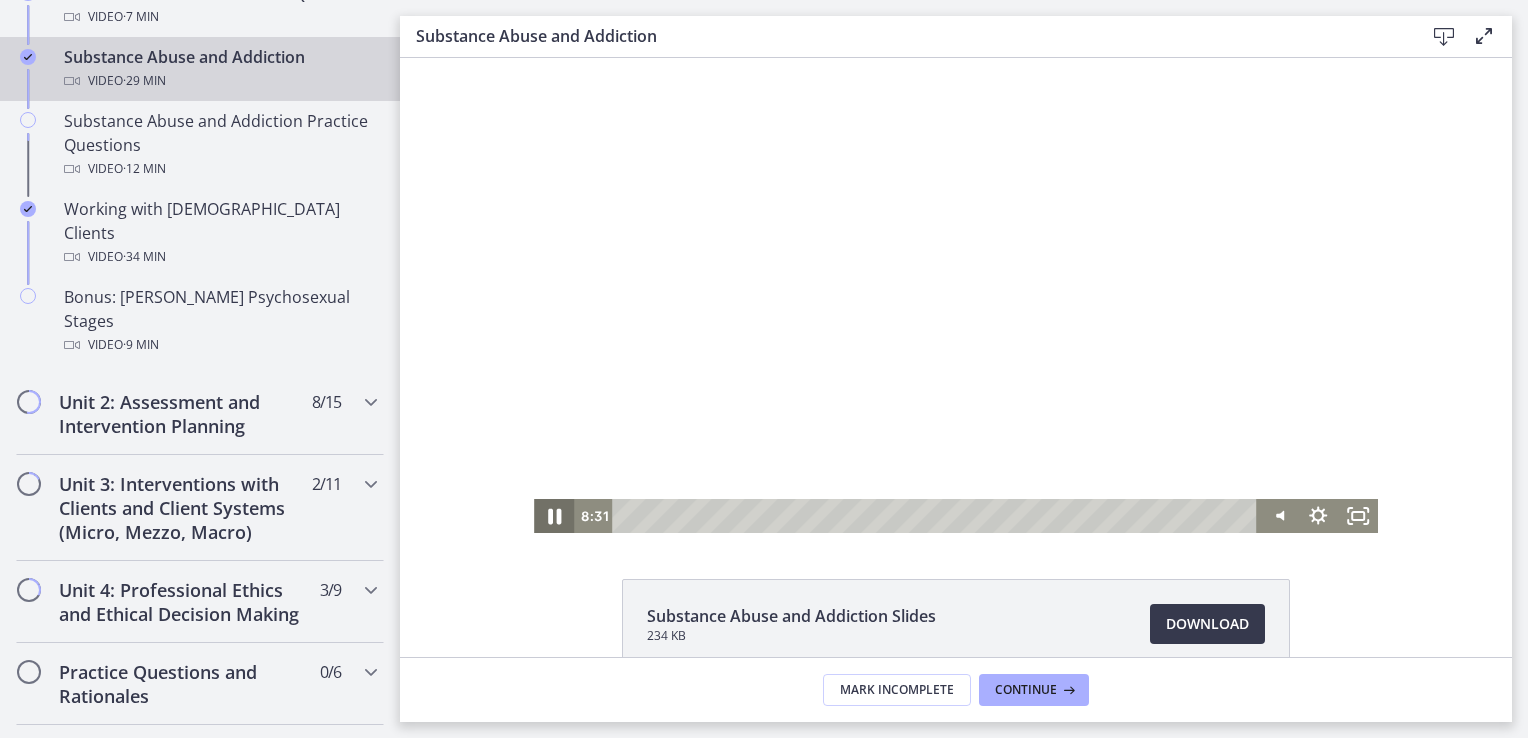 click 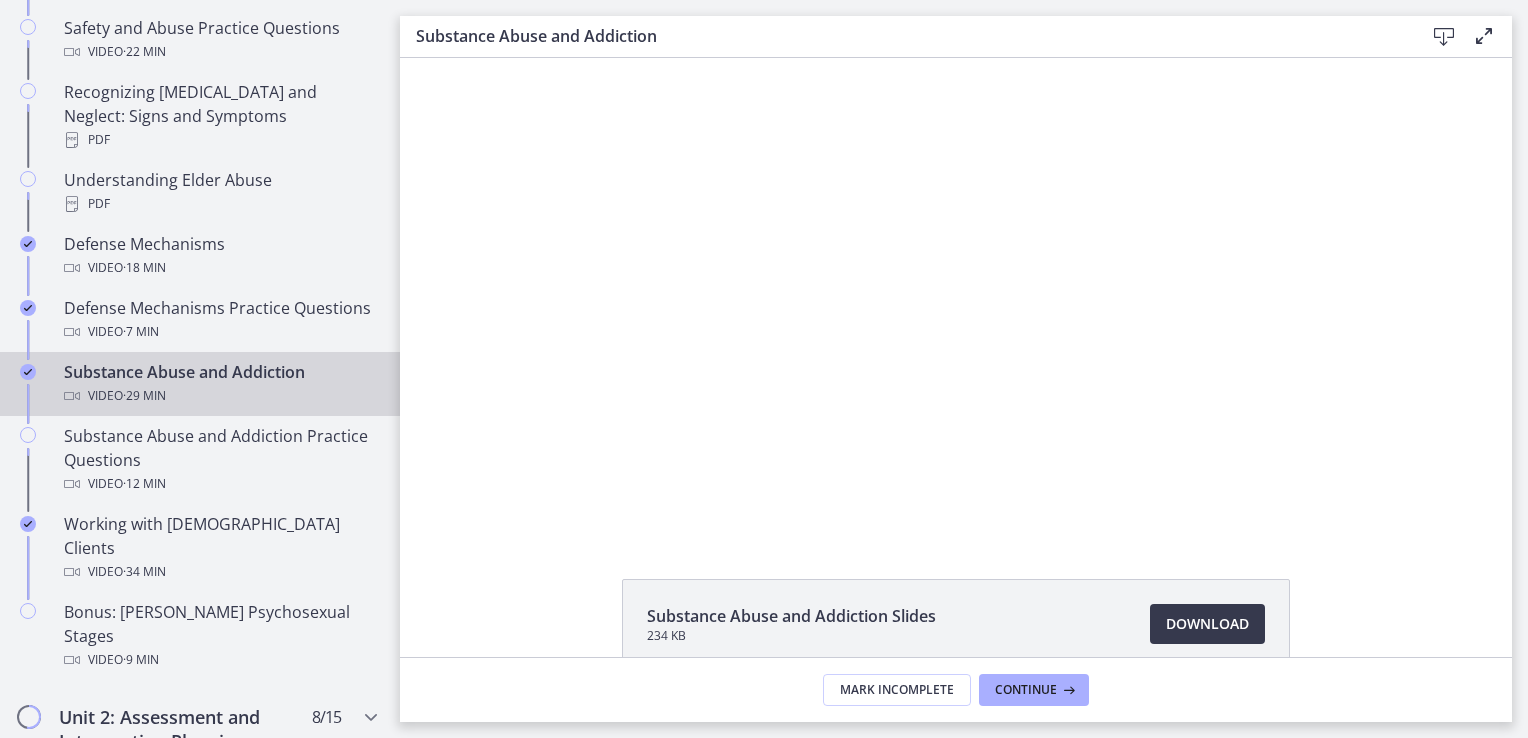 scroll, scrollTop: 400, scrollLeft: 0, axis: vertical 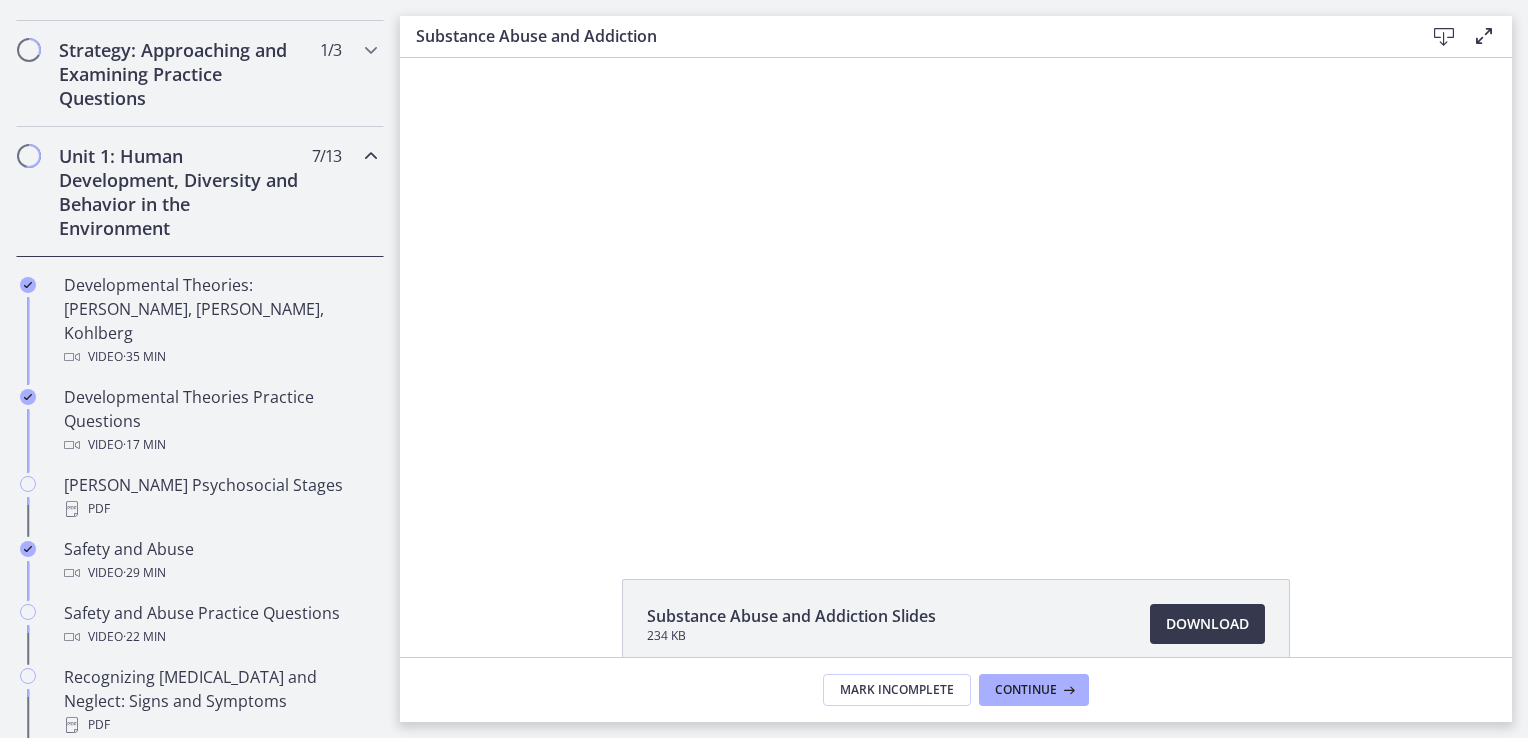 click at bounding box center (371, 156) 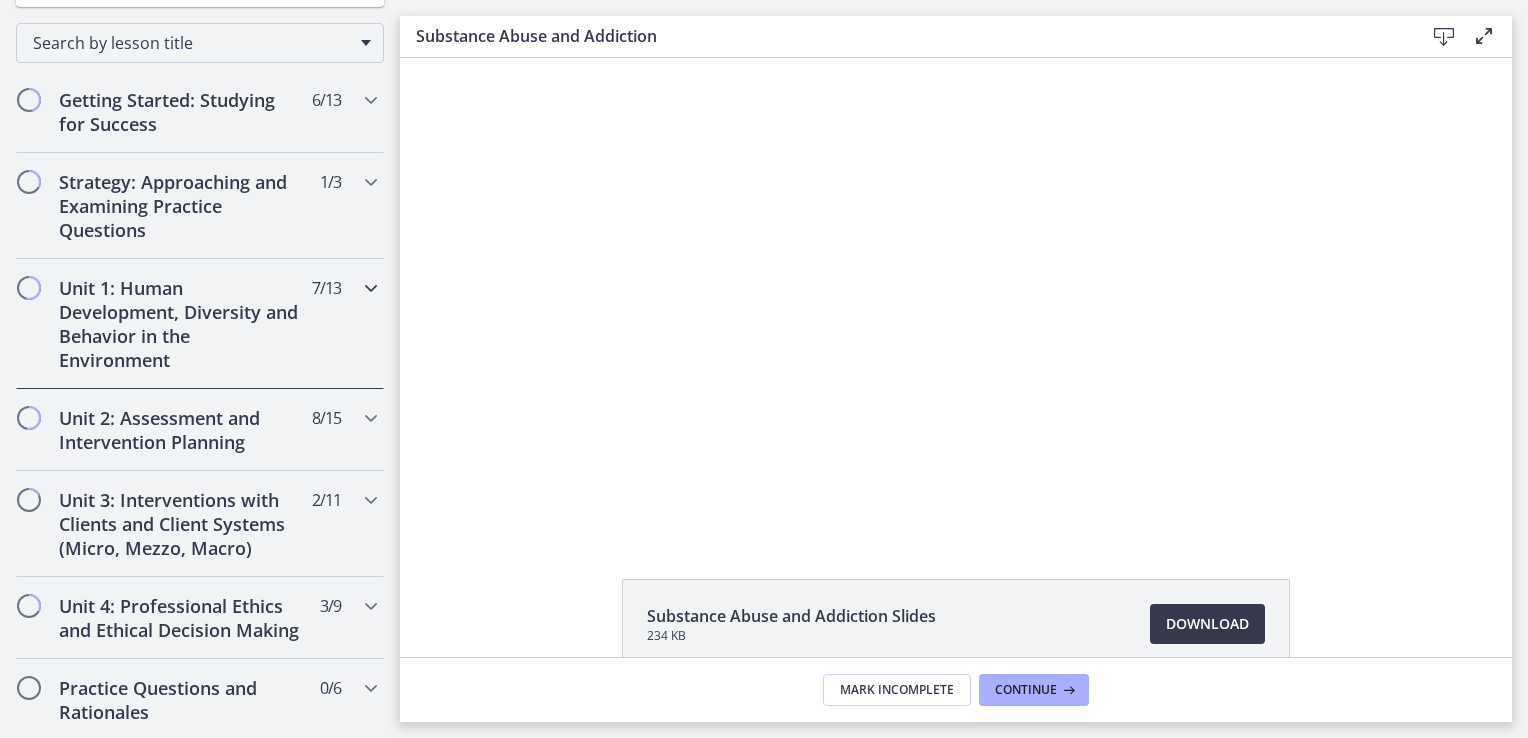 scroll, scrollTop: 300, scrollLeft: 0, axis: vertical 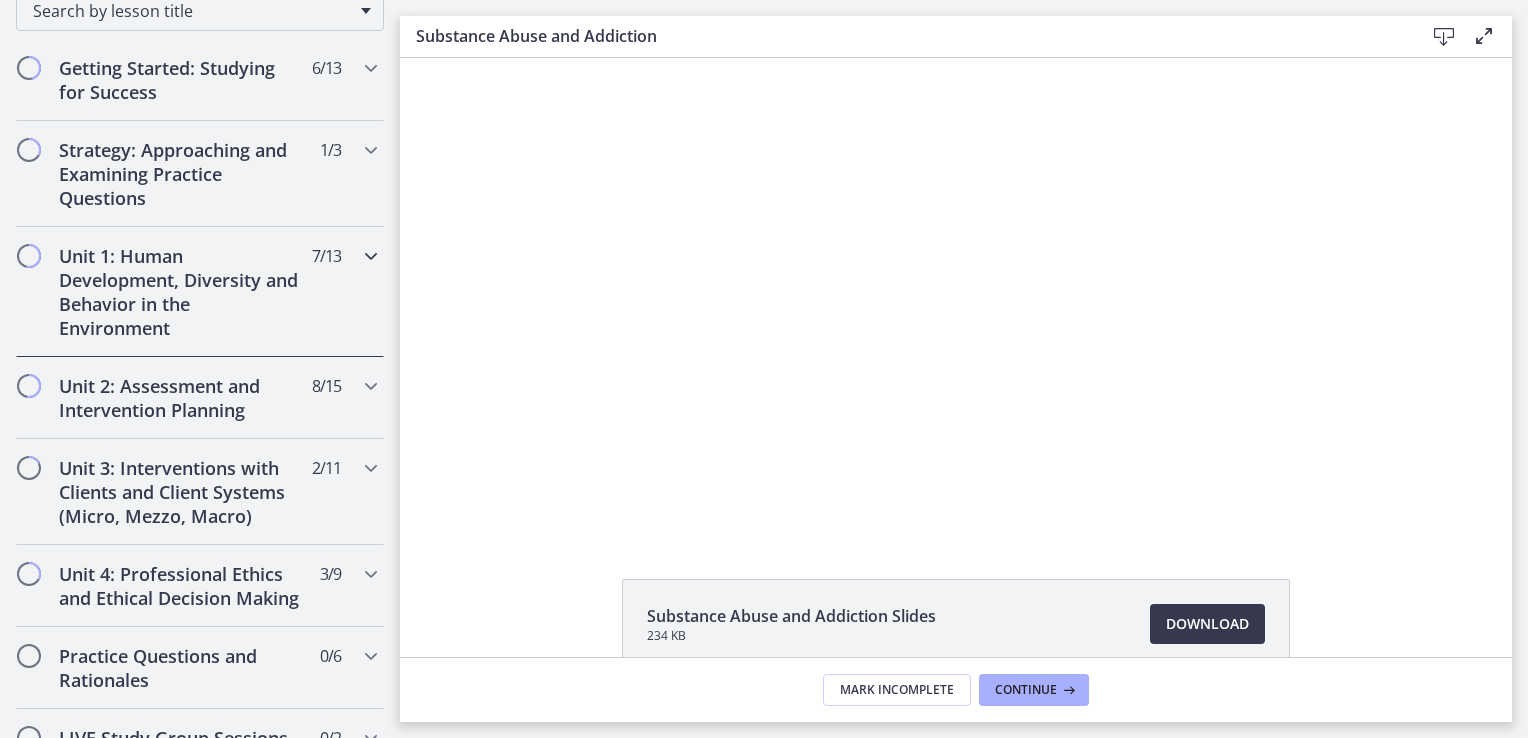 click at bounding box center [371, 256] 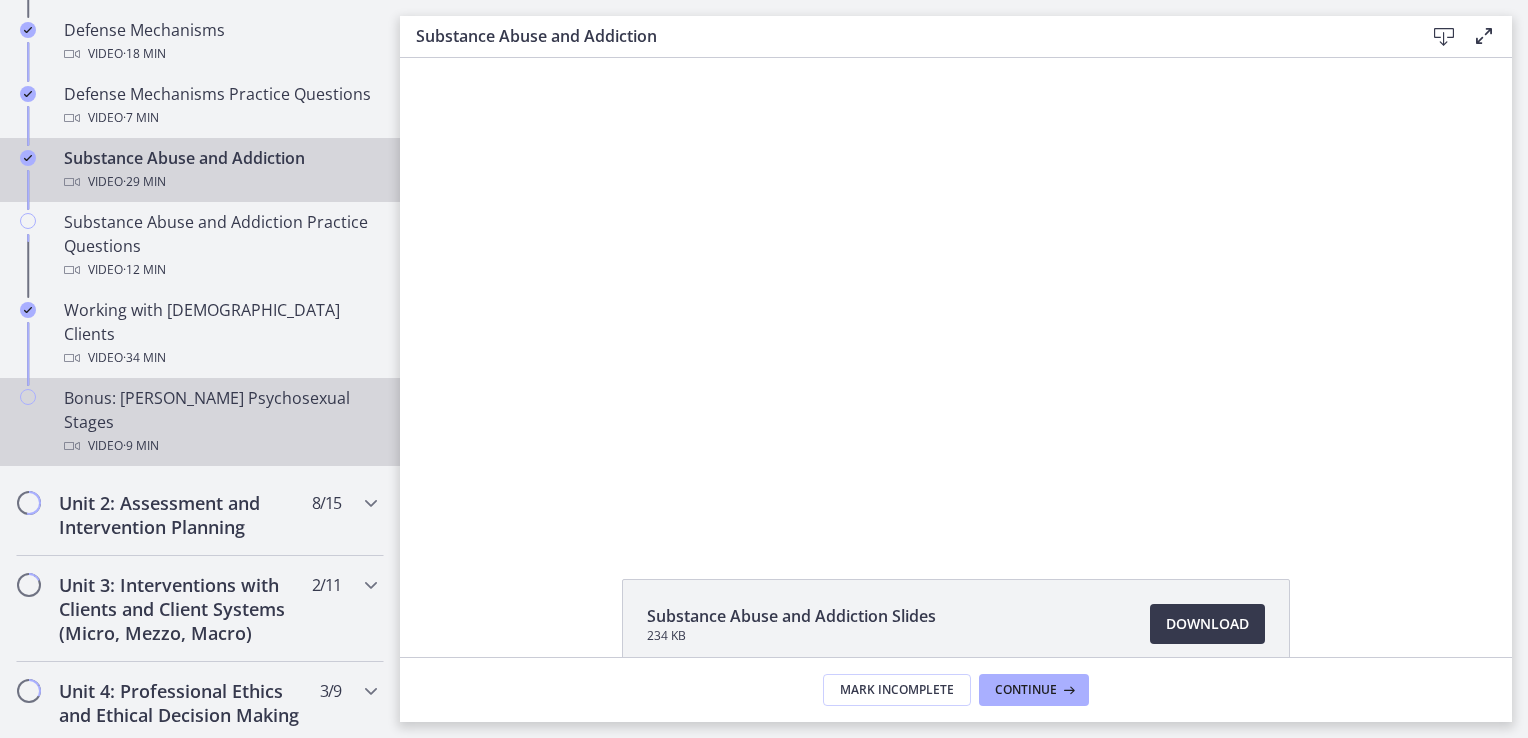 scroll, scrollTop: 1200, scrollLeft: 0, axis: vertical 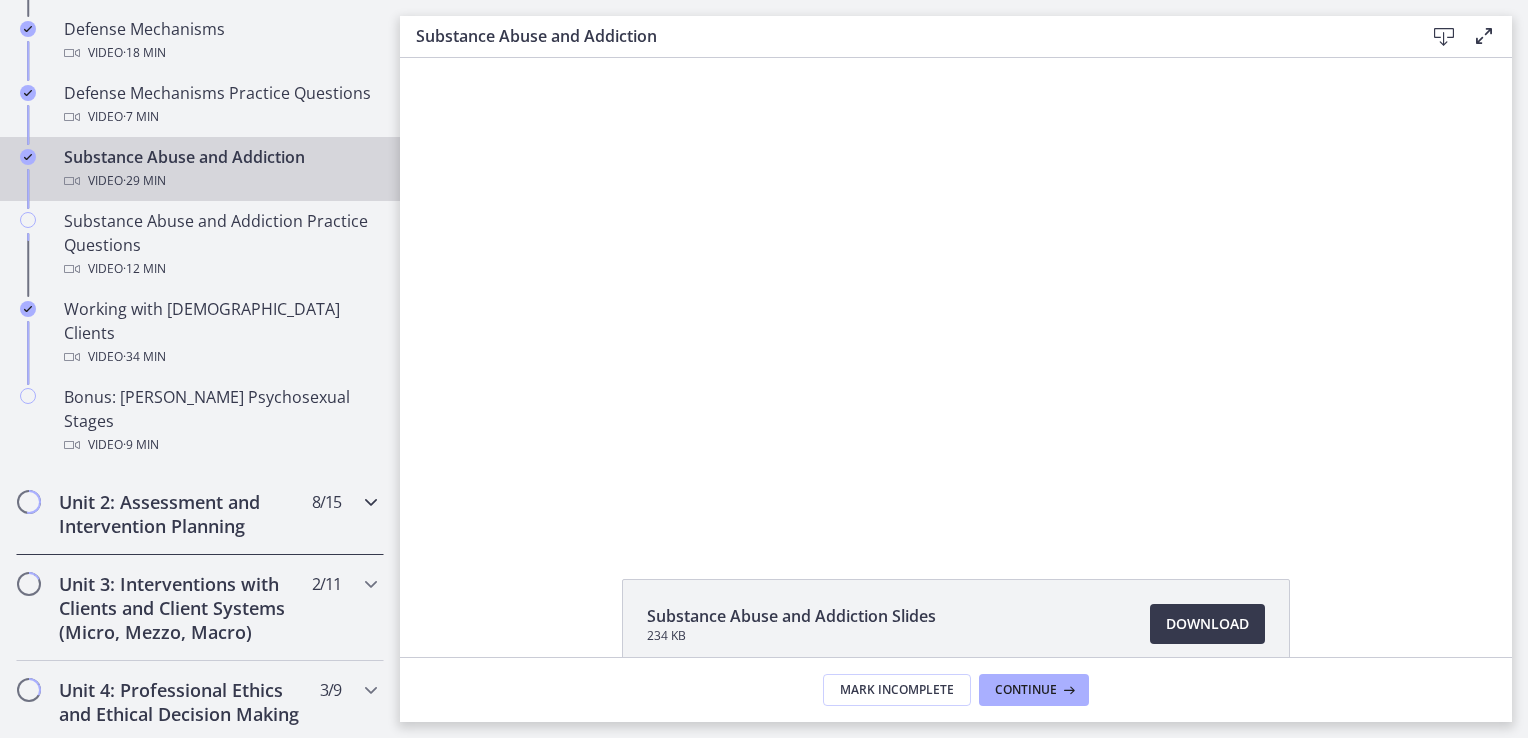 click at bounding box center [371, 502] 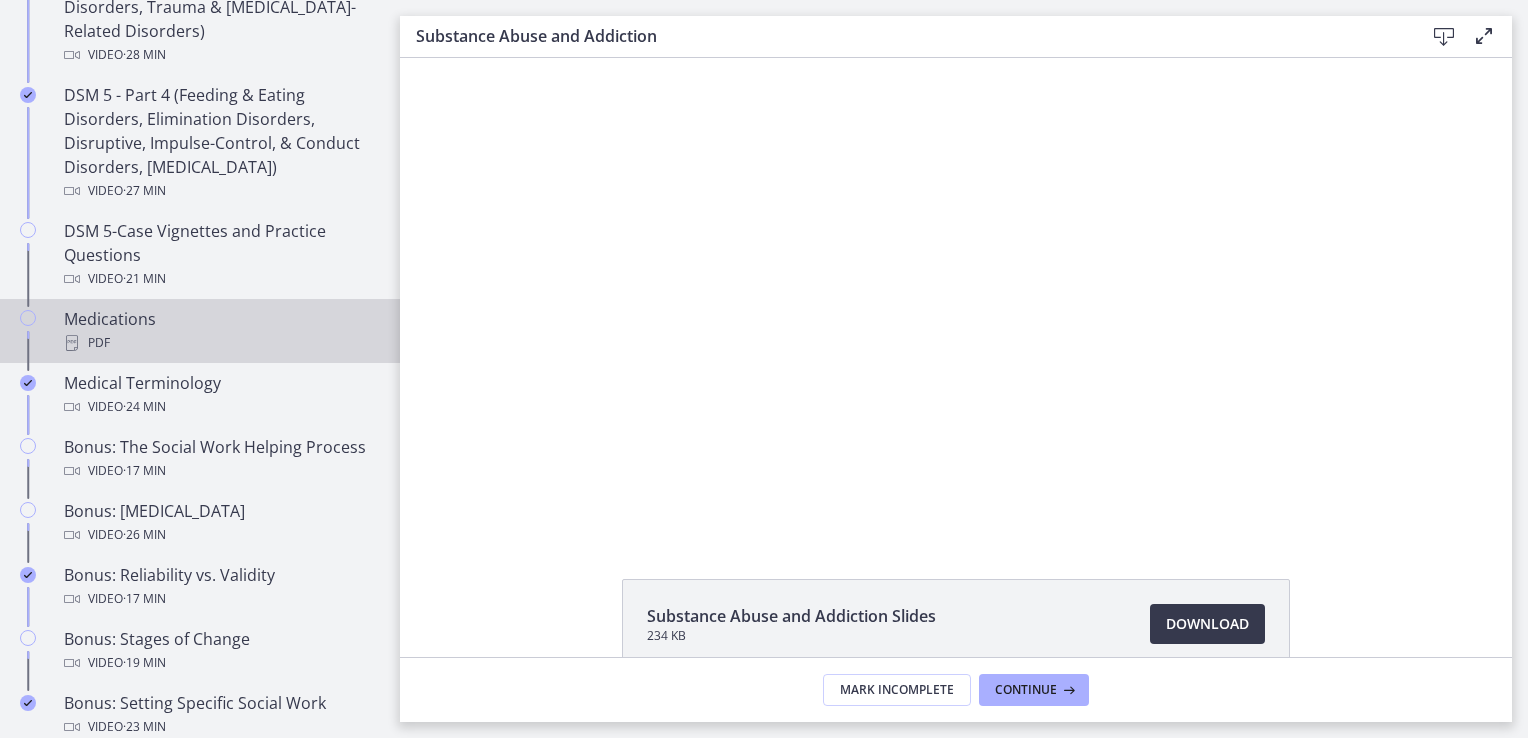 click on "Medications
PDF" at bounding box center [220, 331] 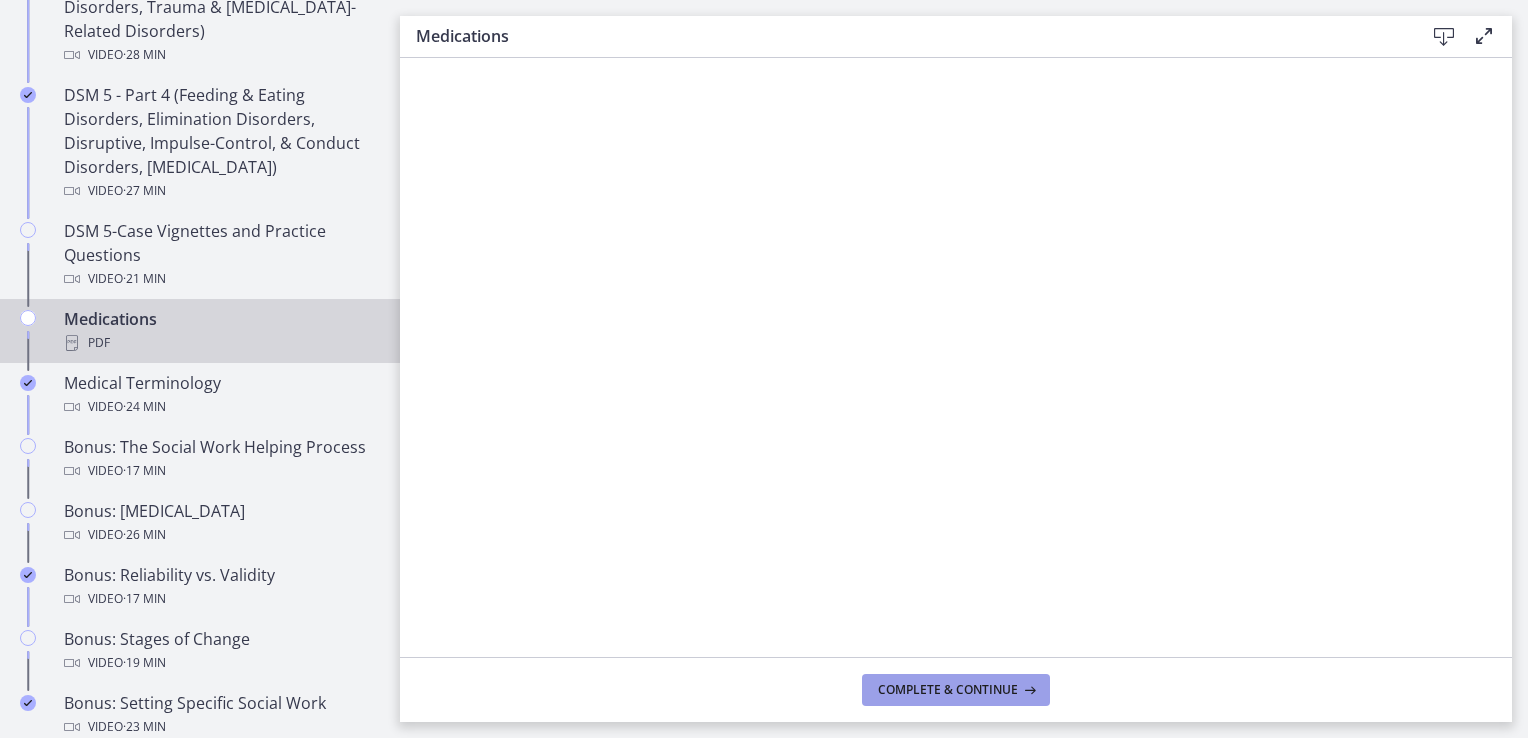 click on "Complete & continue" at bounding box center (948, 690) 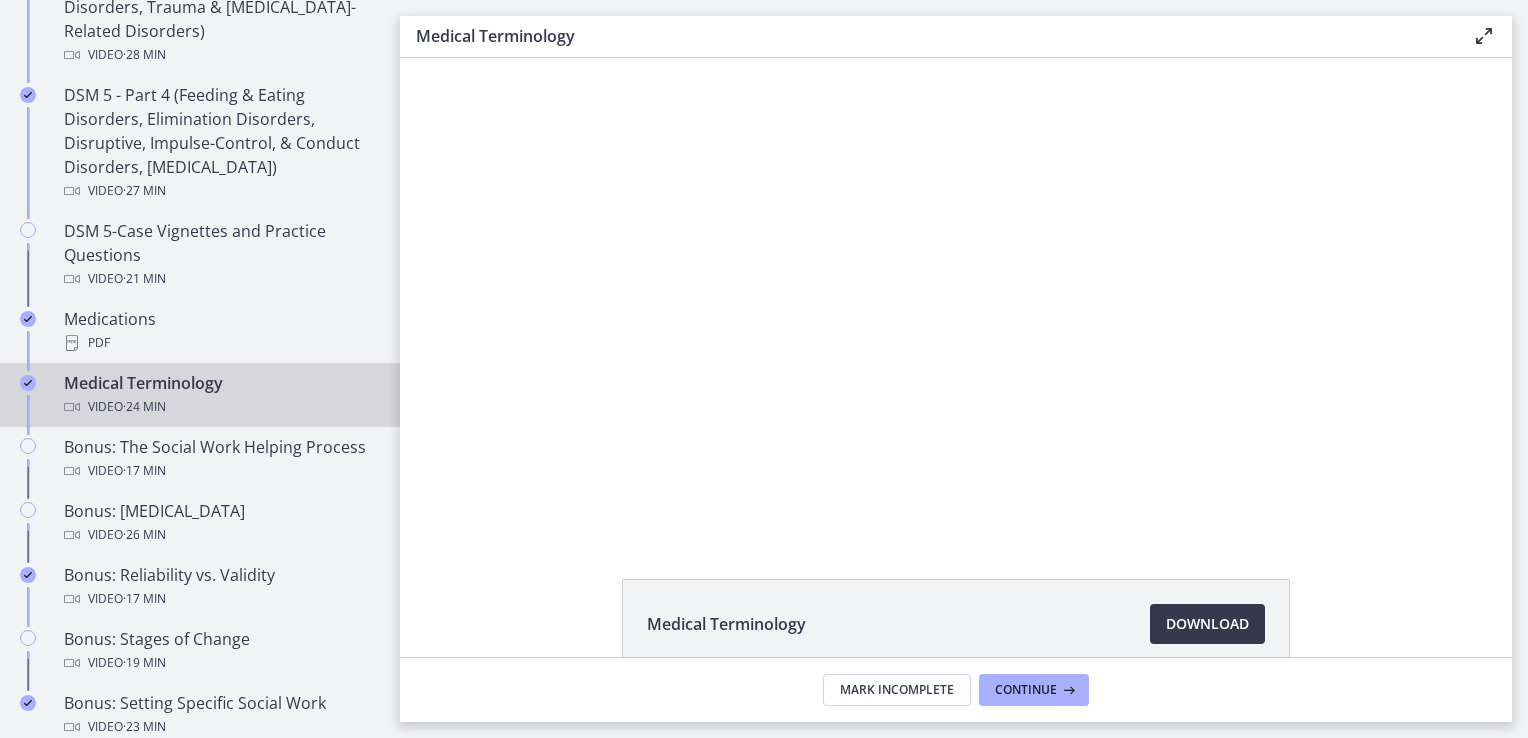 scroll, scrollTop: 0, scrollLeft: 0, axis: both 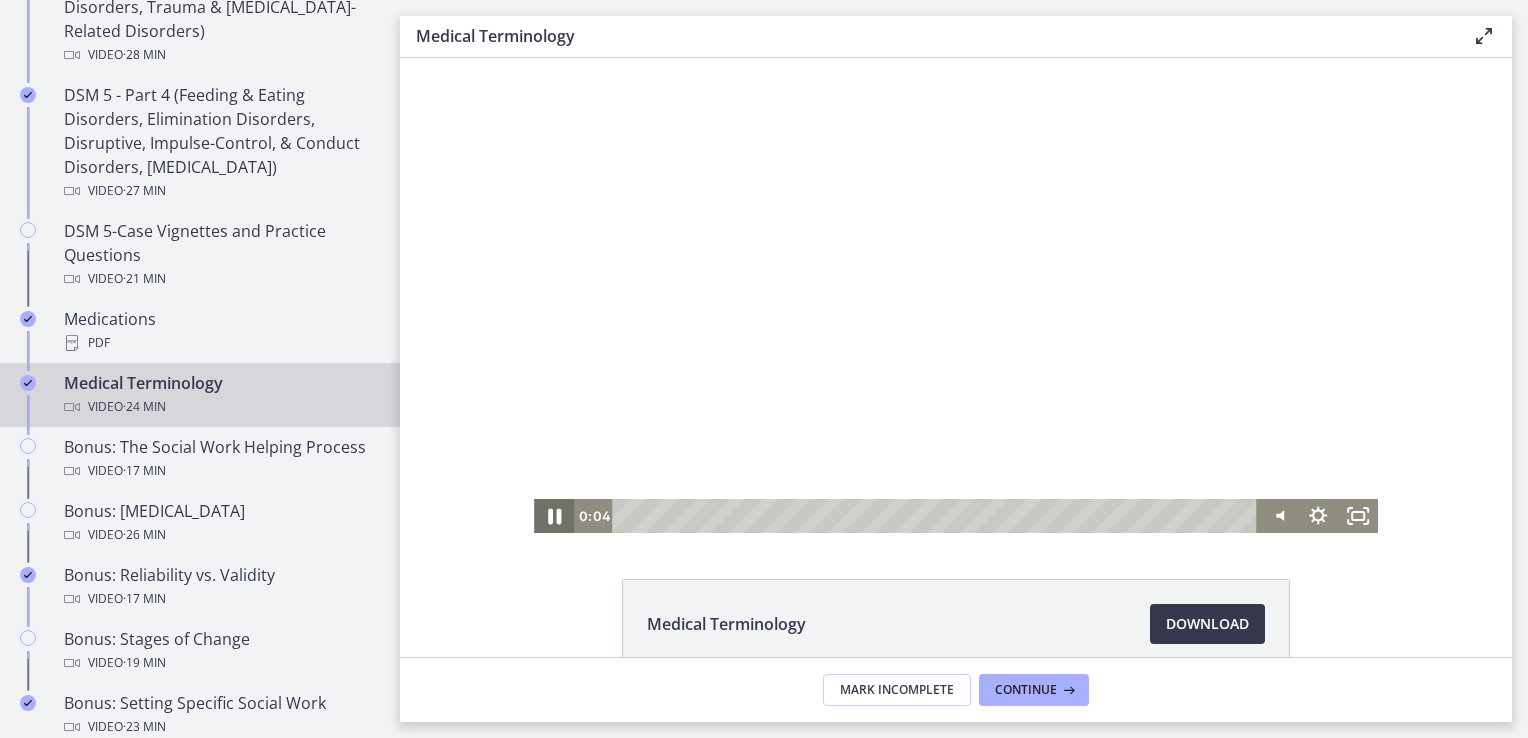 click 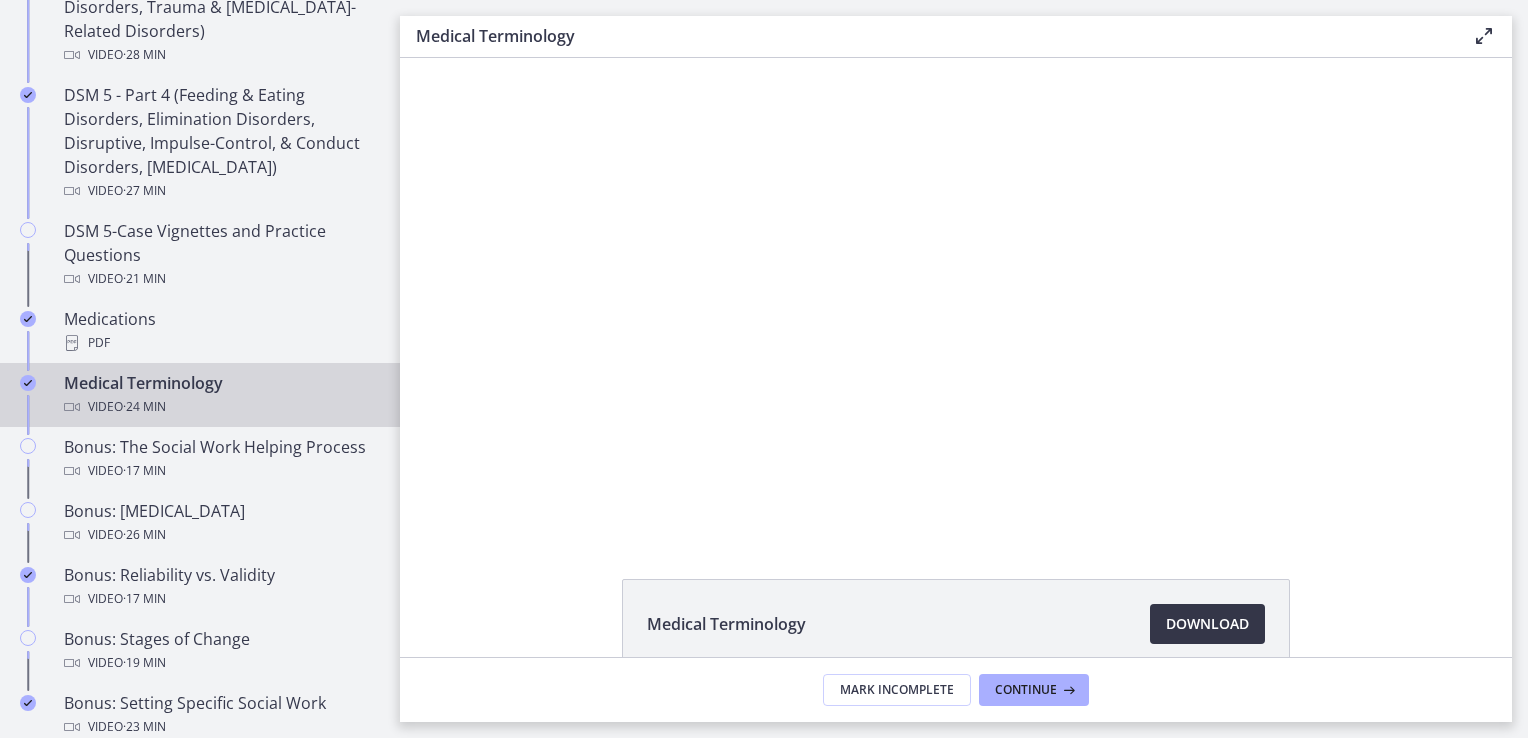 click on "Download
Opens in a new window" at bounding box center (1207, 624) 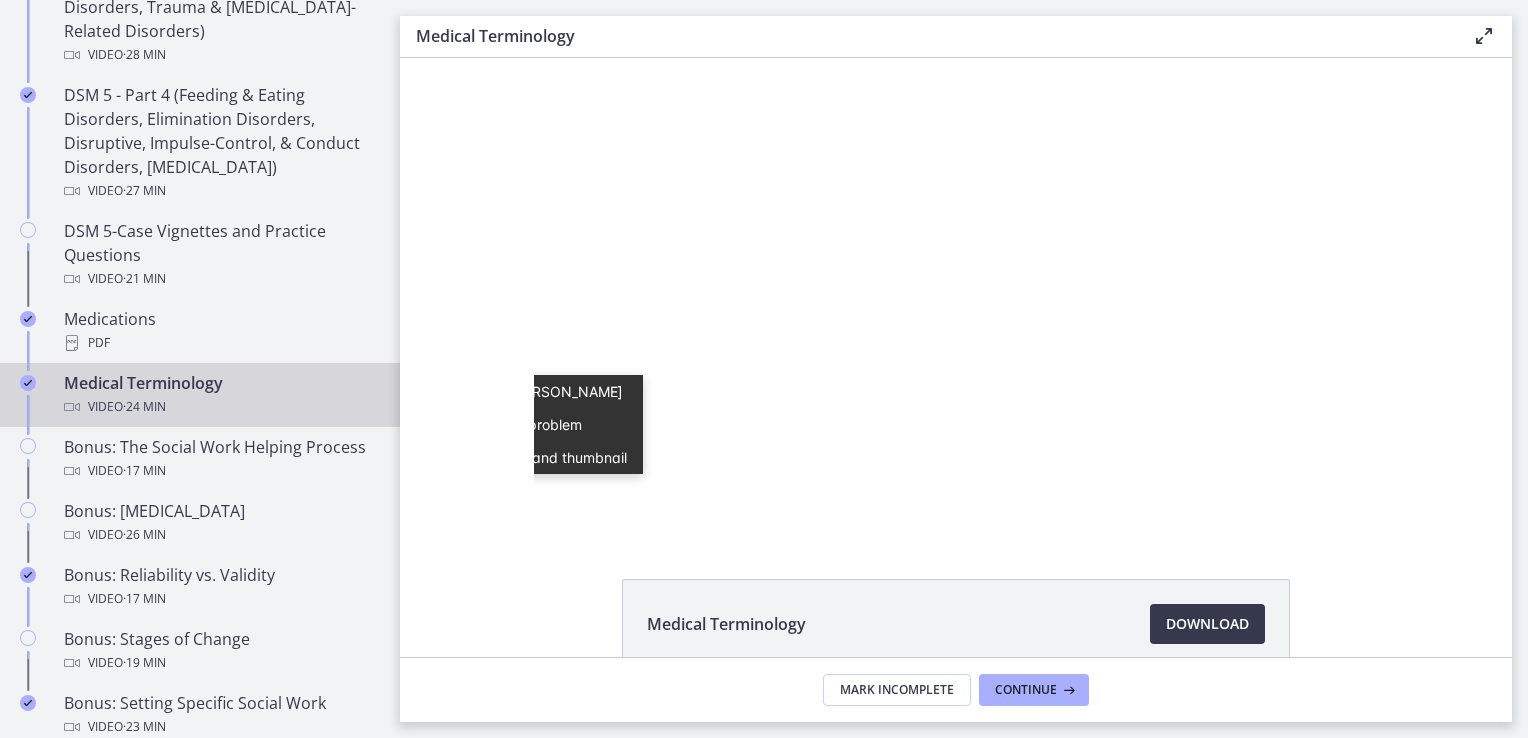 drag, startPoint x: 42, startPoint y: 316, endPoint x: 1336, endPoint y: 683, distance: 1345.0372 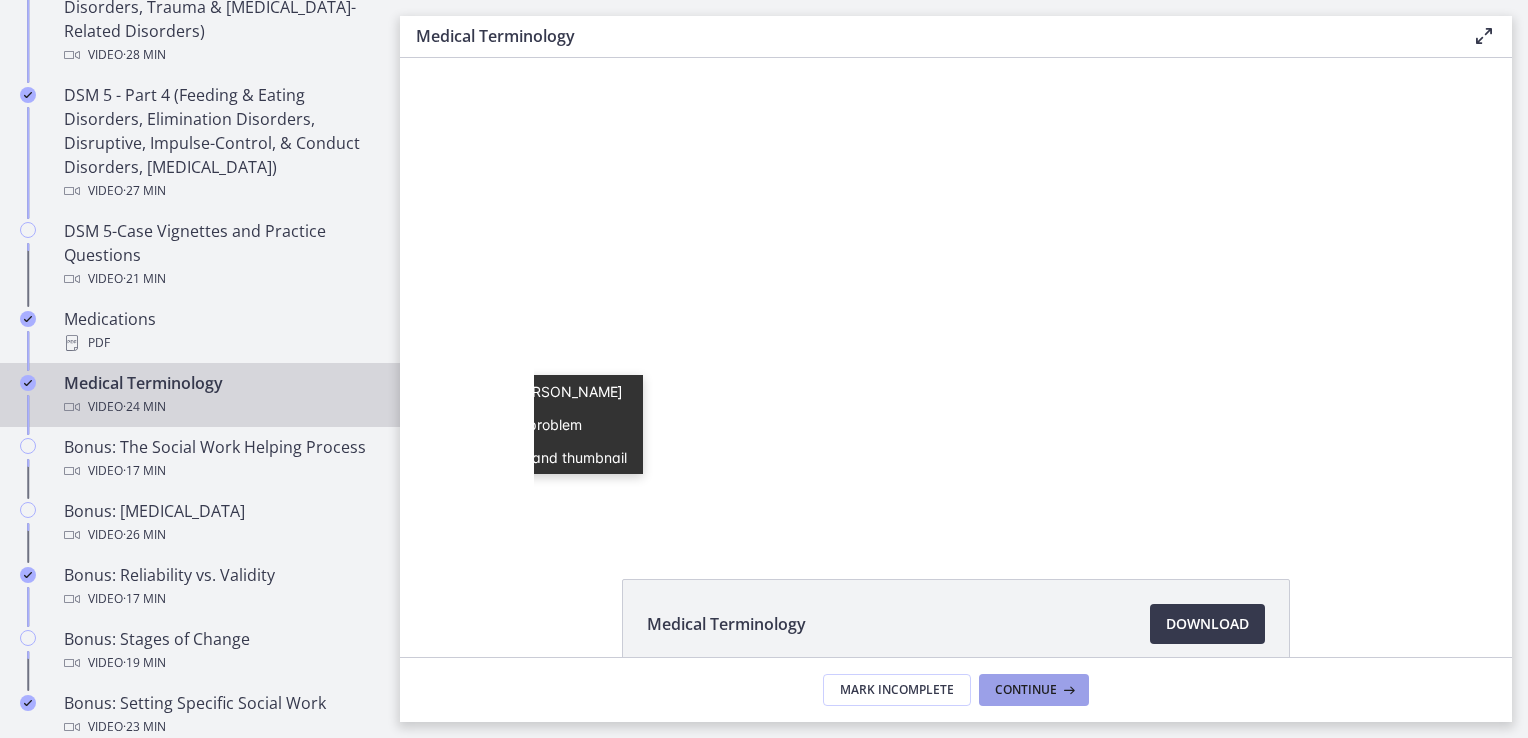 click on "Continue" at bounding box center (1026, 690) 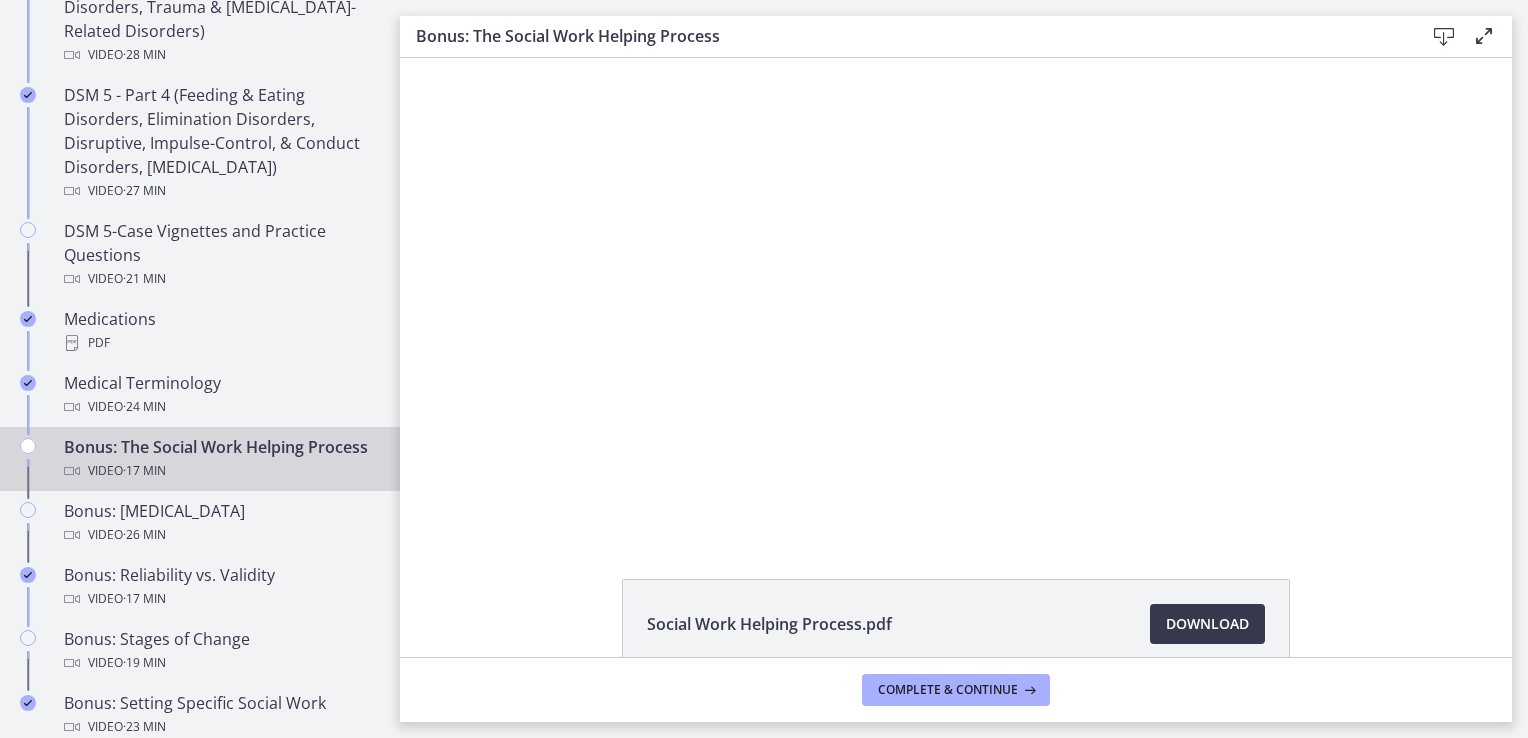 scroll, scrollTop: 0, scrollLeft: 0, axis: both 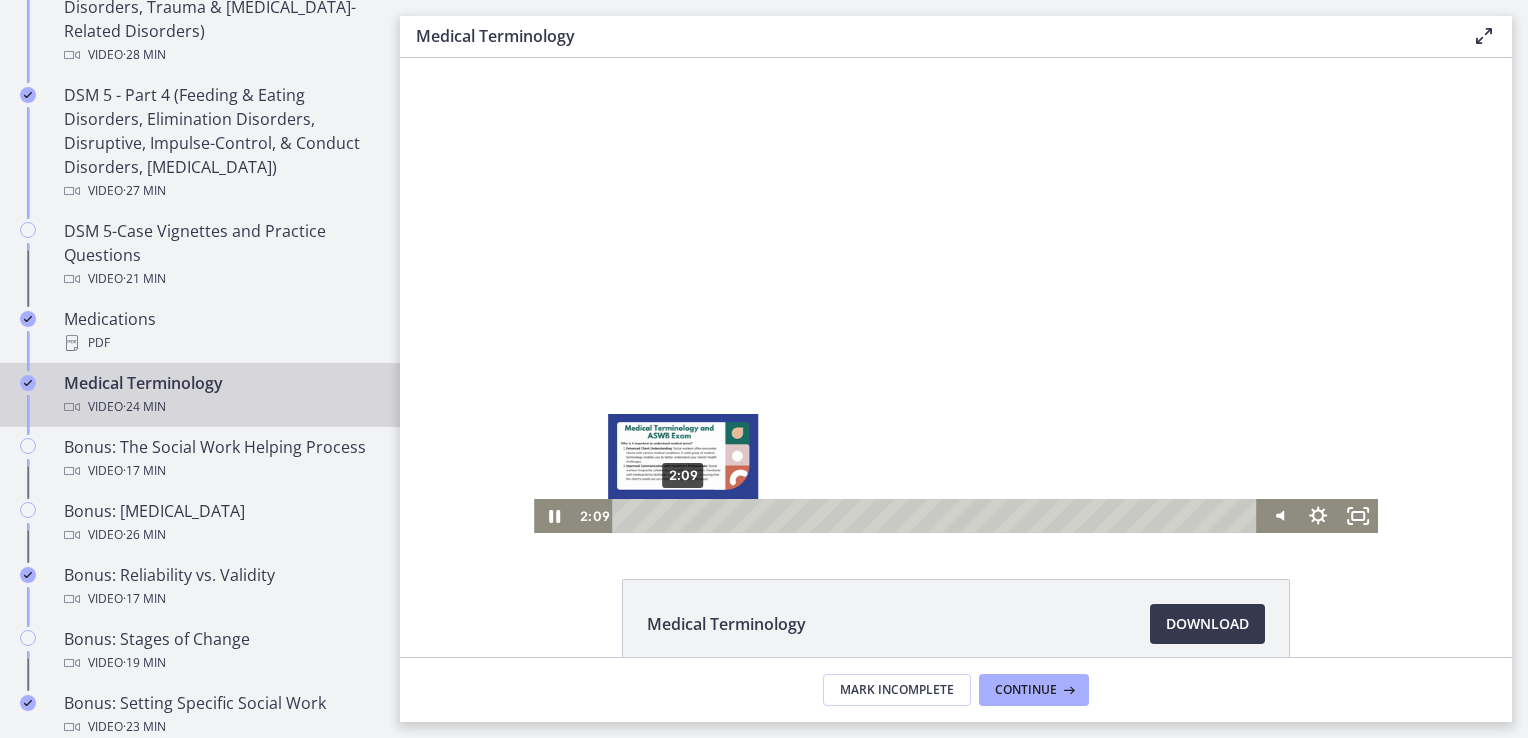 click on "2:09" at bounding box center [937, 516] 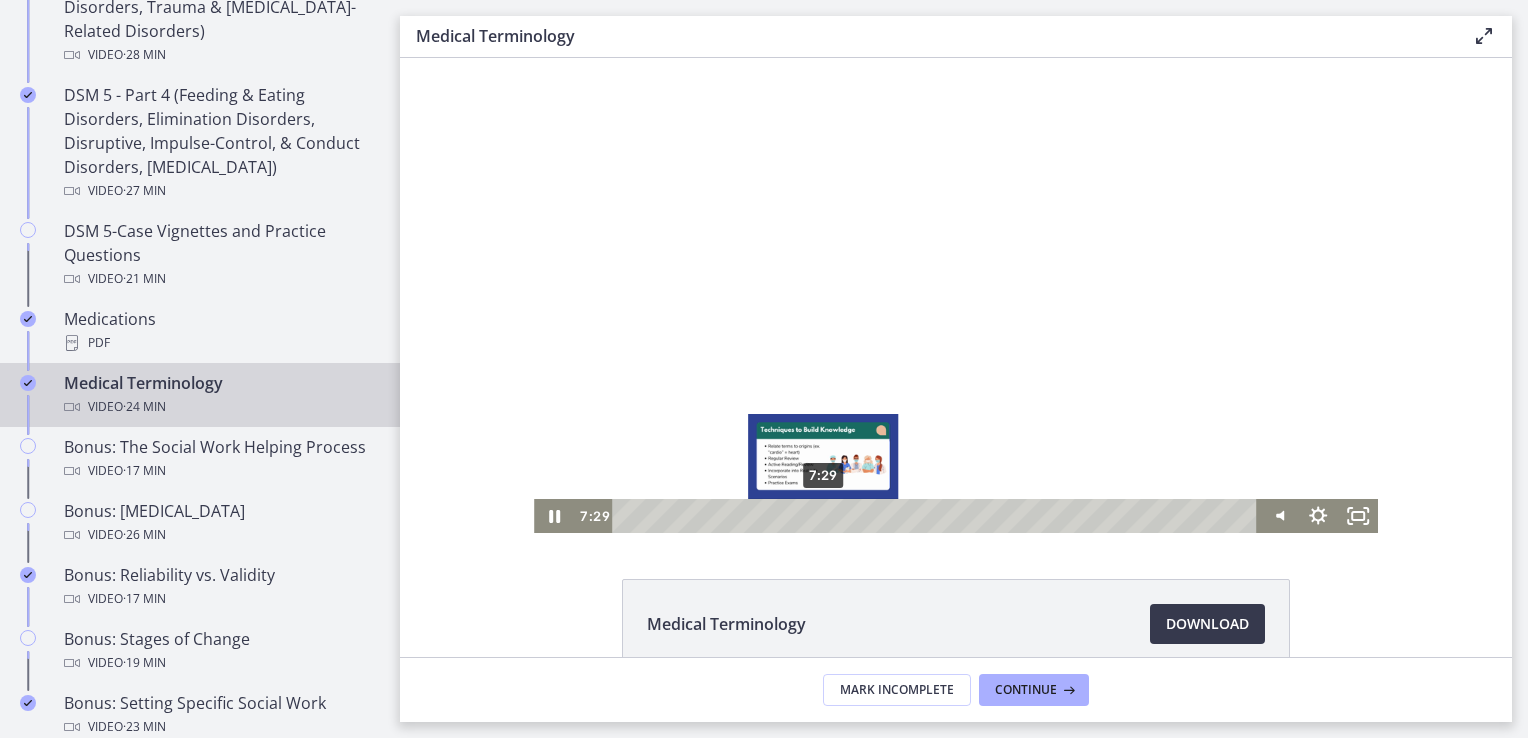click on "7:29" at bounding box center [937, 516] 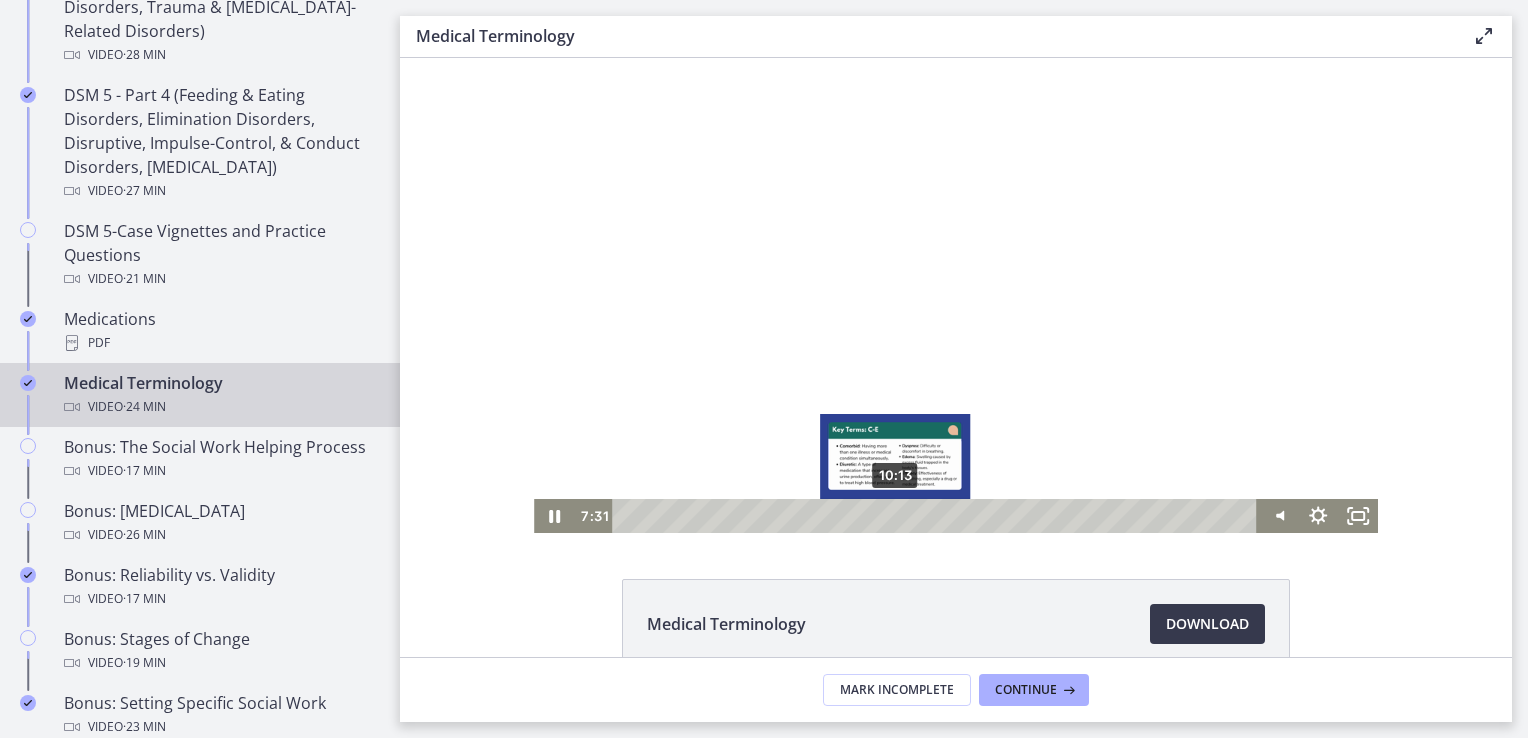 click on "10:13" at bounding box center (937, 516) 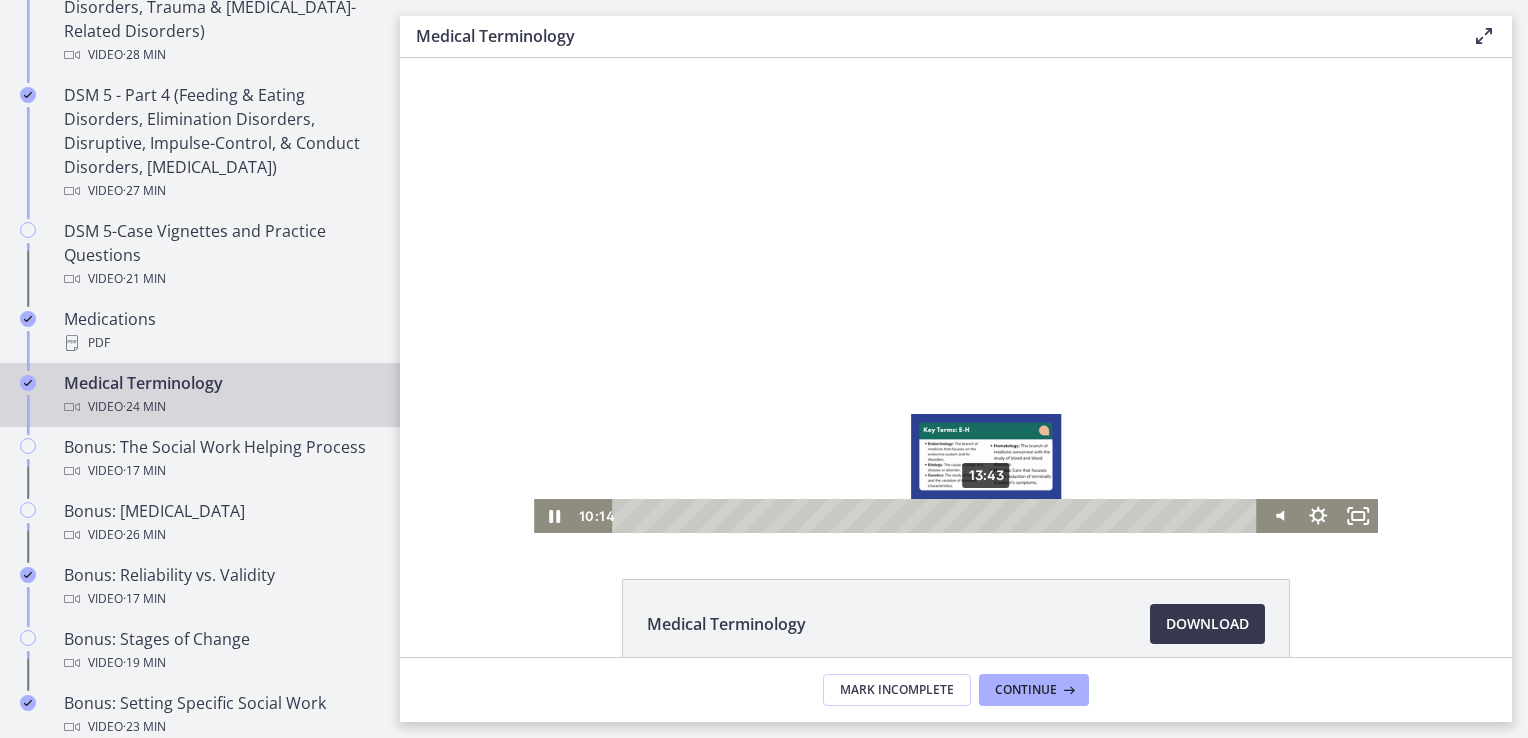 click on "13:43" at bounding box center (937, 516) 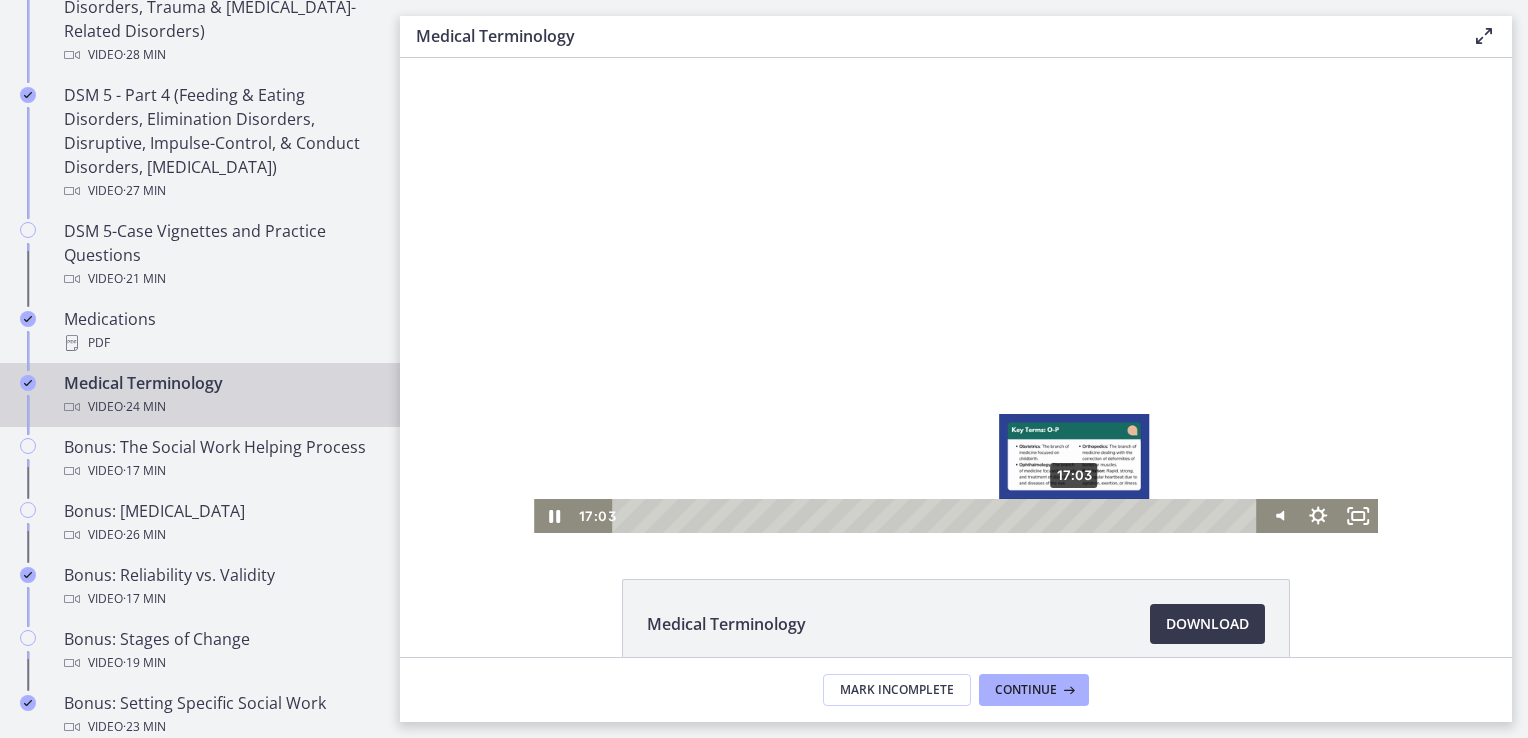 click on "17:03" at bounding box center [937, 516] 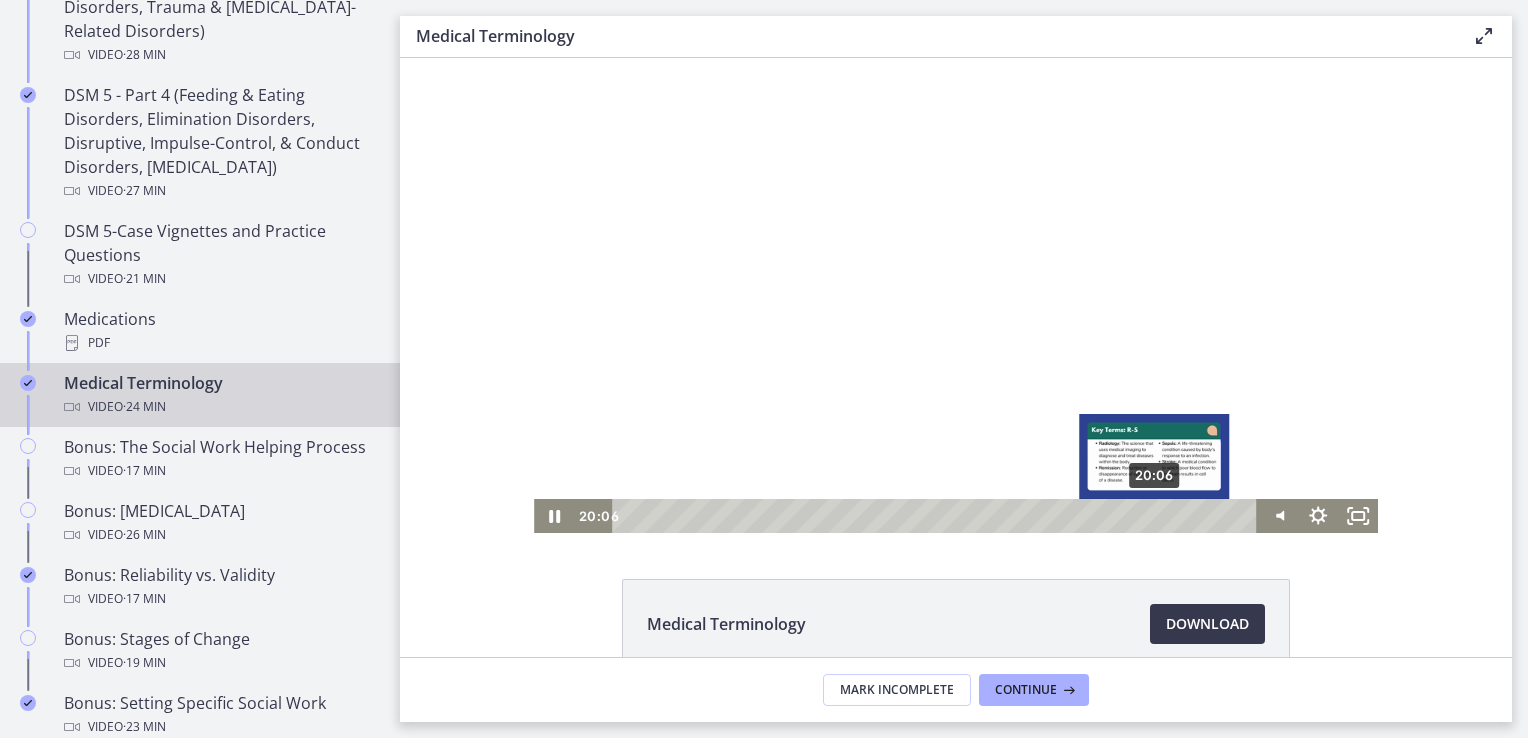 click on "20:06" at bounding box center (937, 516) 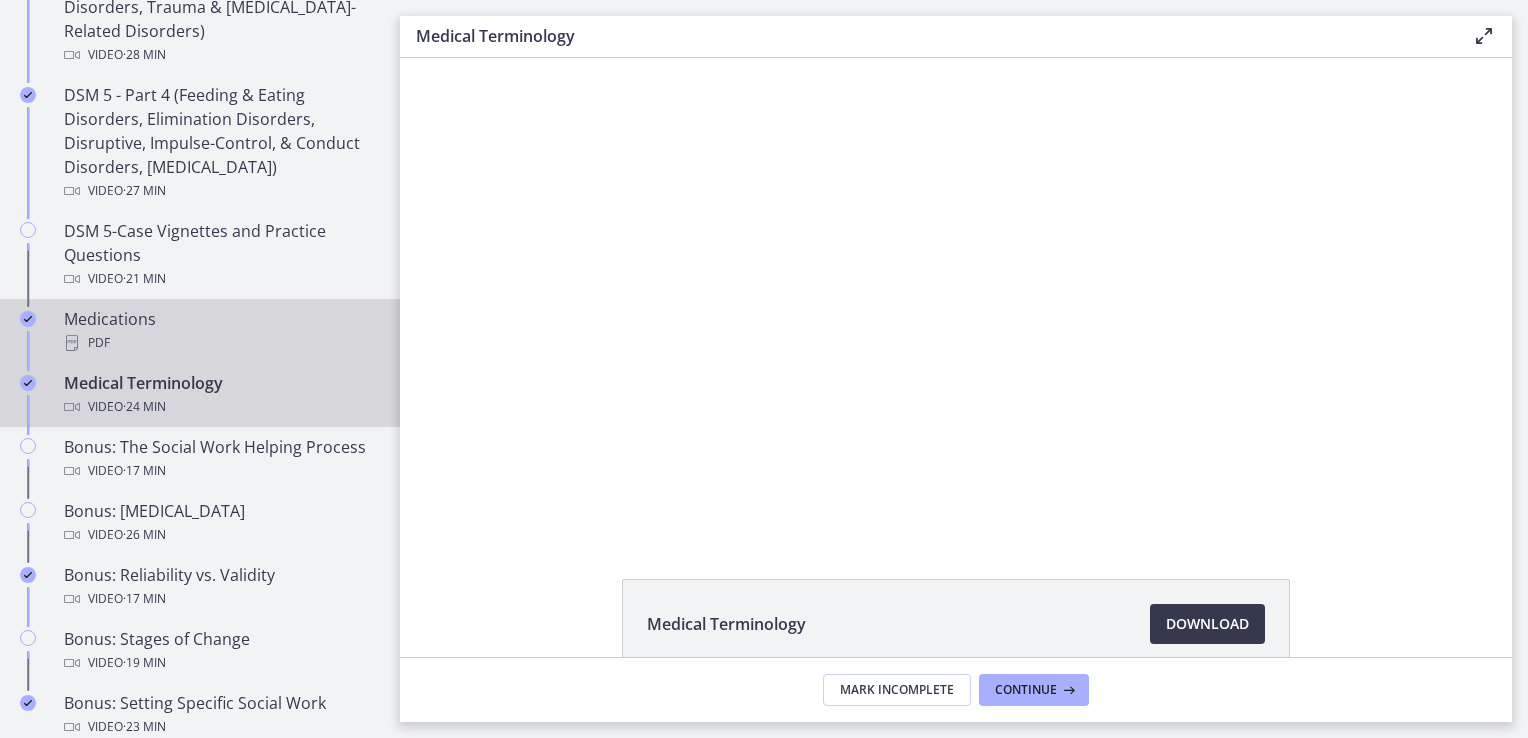 click on "Medications
PDF" at bounding box center [220, 331] 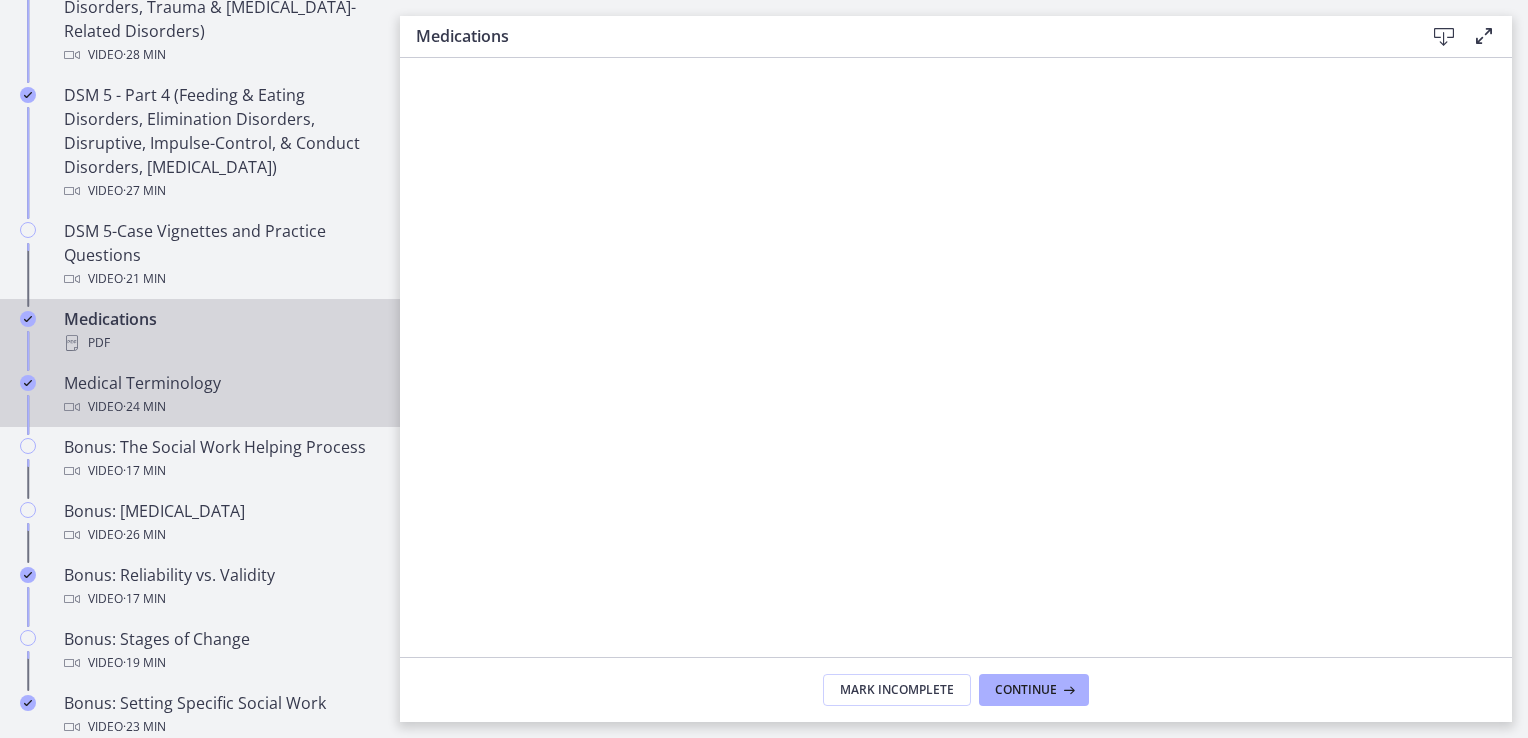 click at bounding box center (28, 383) 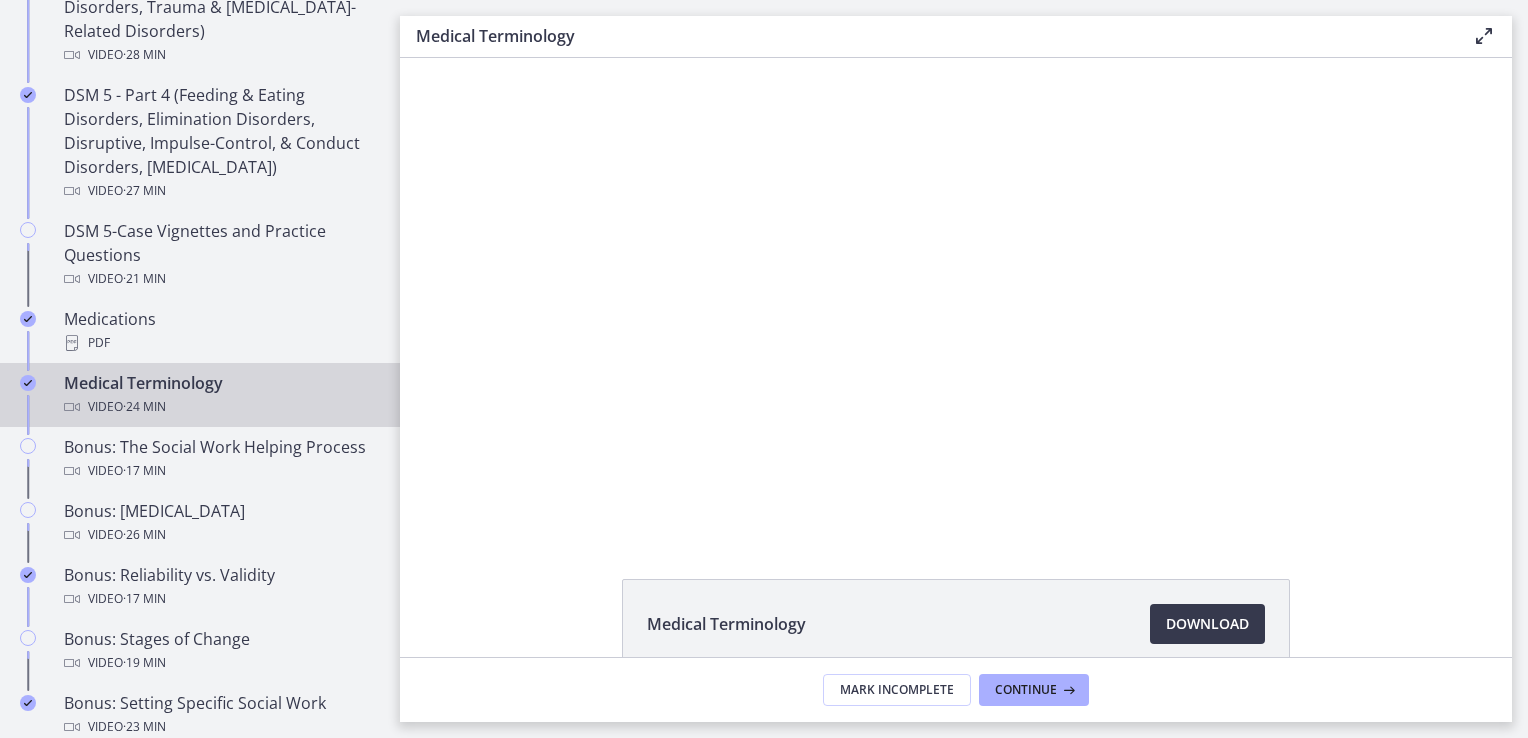 scroll, scrollTop: 0, scrollLeft: 0, axis: both 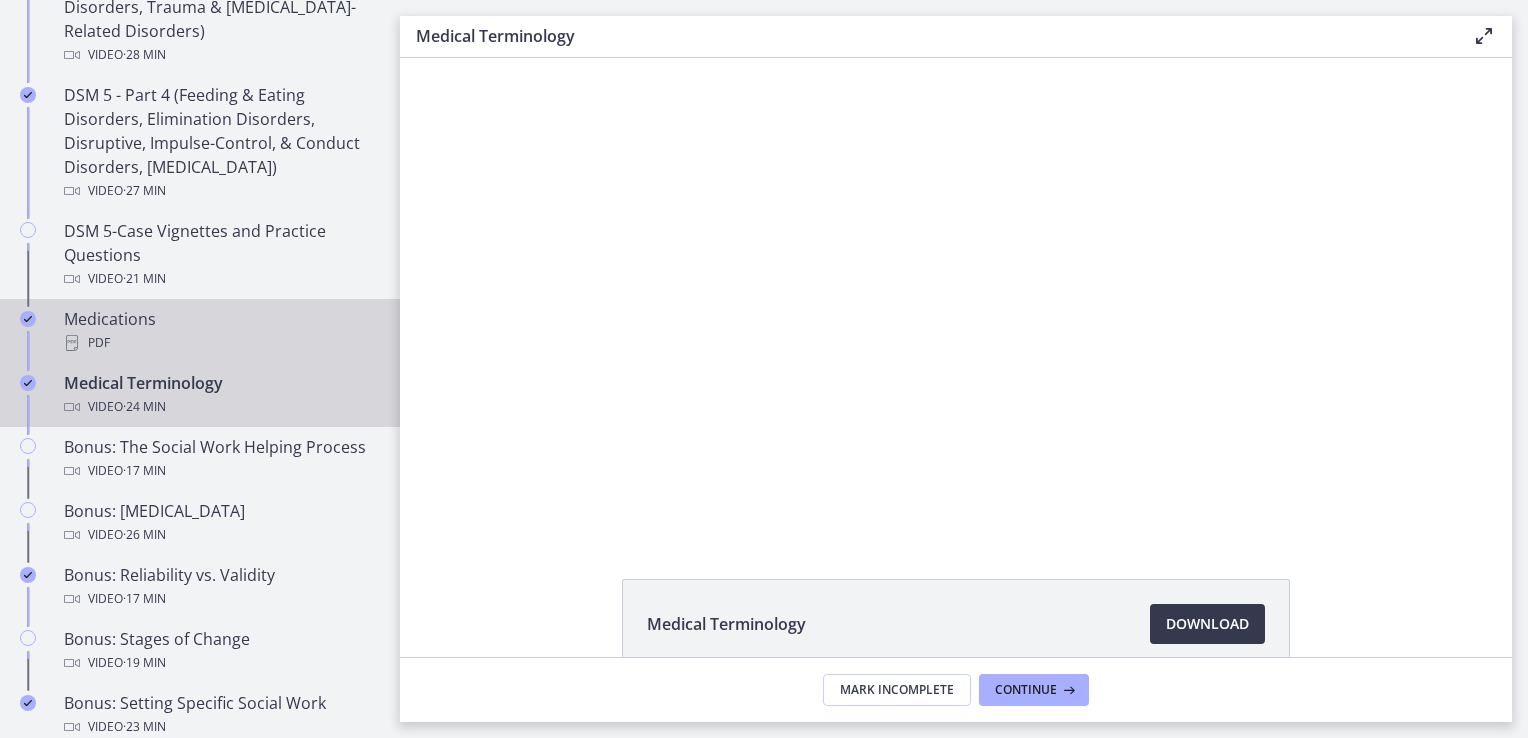 click on "Medications
PDF" at bounding box center (200, 331) 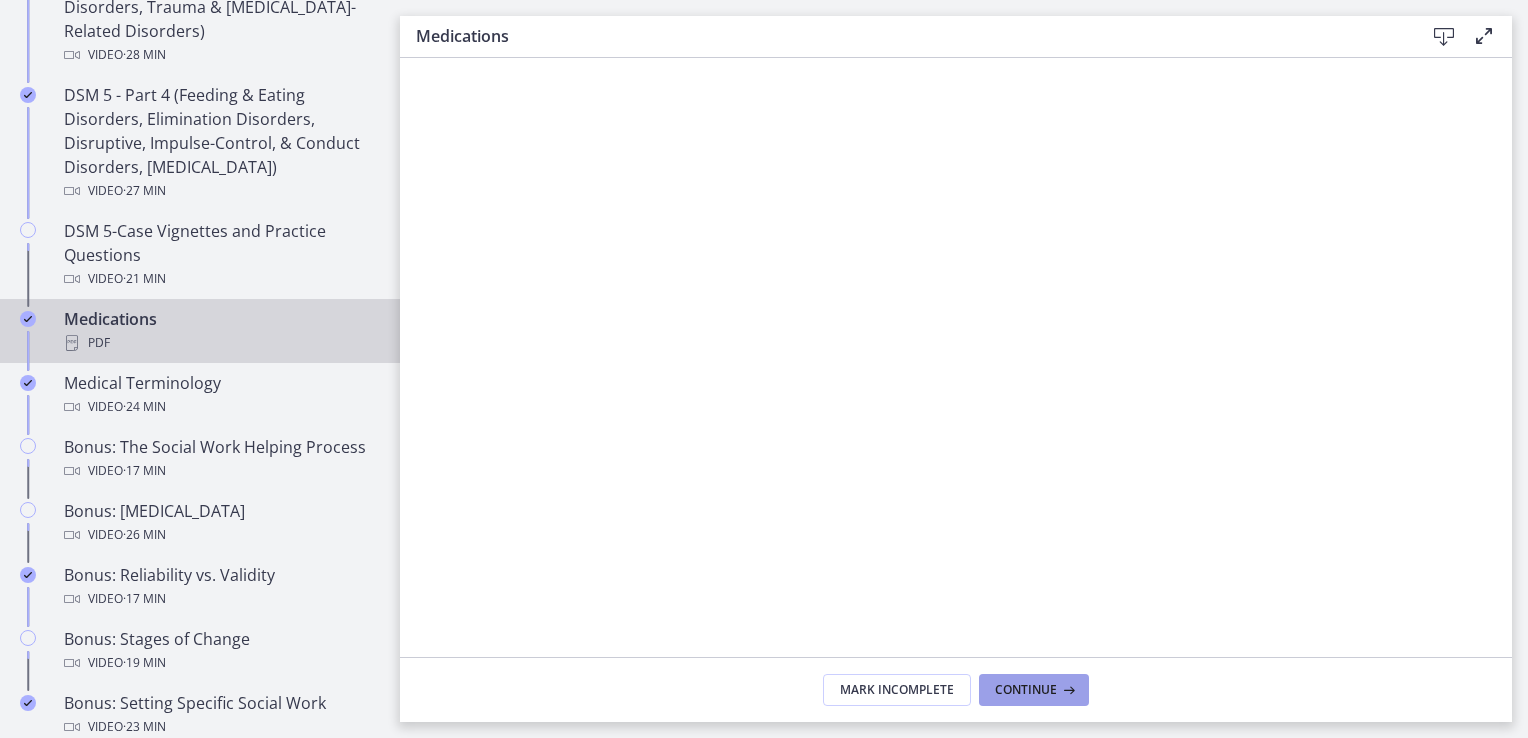 click on "Continue" at bounding box center [1026, 690] 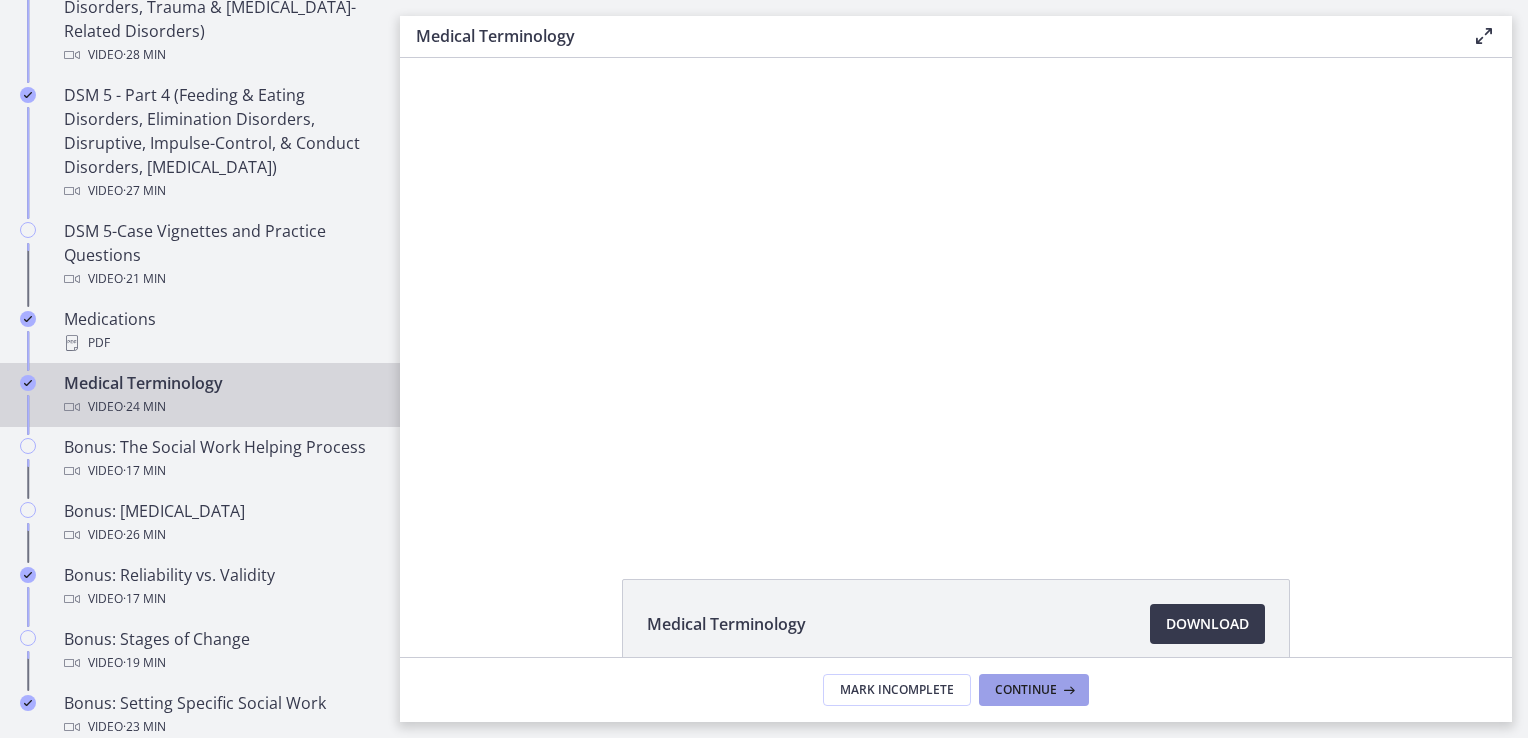 scroll, scrollTop: 0, scrollLeft: 0, axis: both 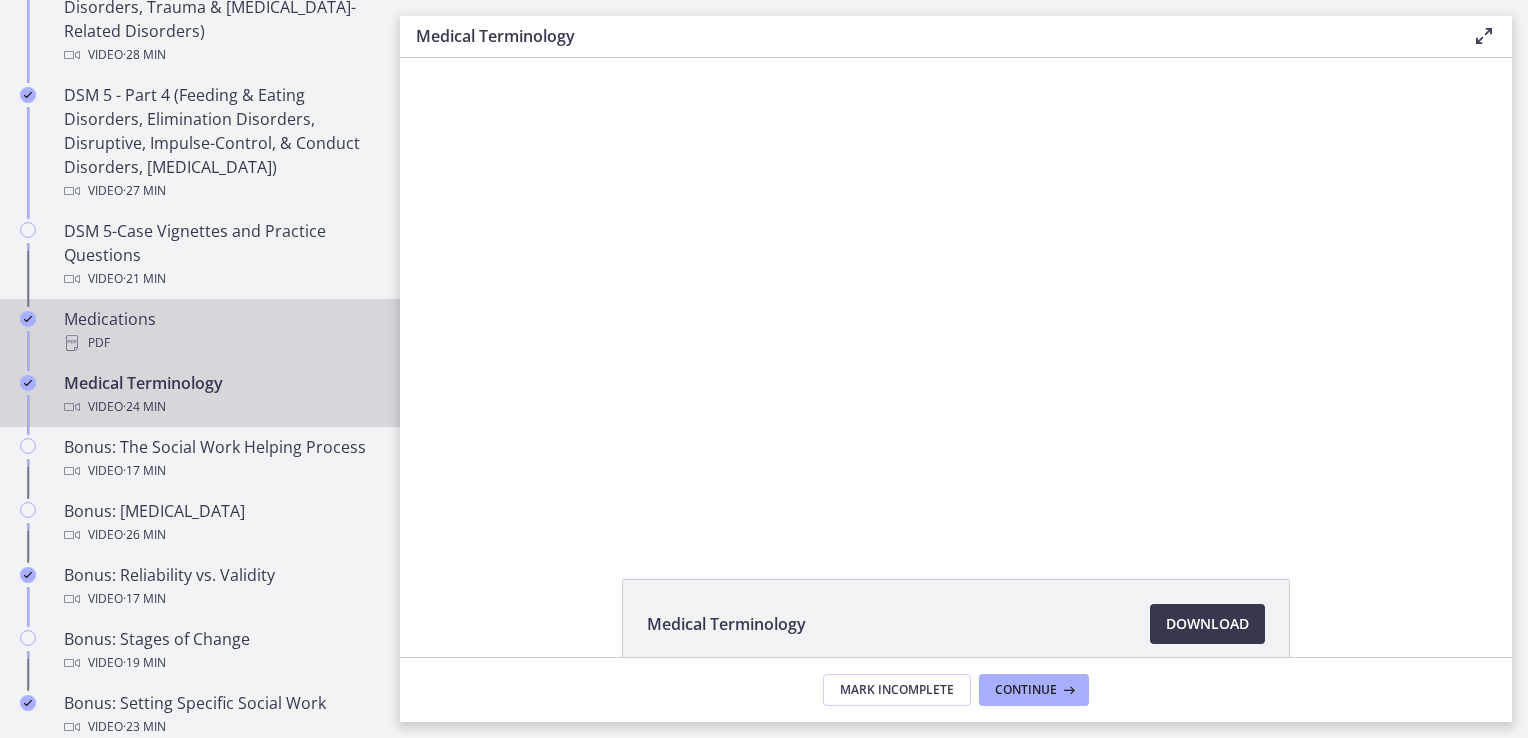click on "Medications
PDF" at bounding box center [220, 331] 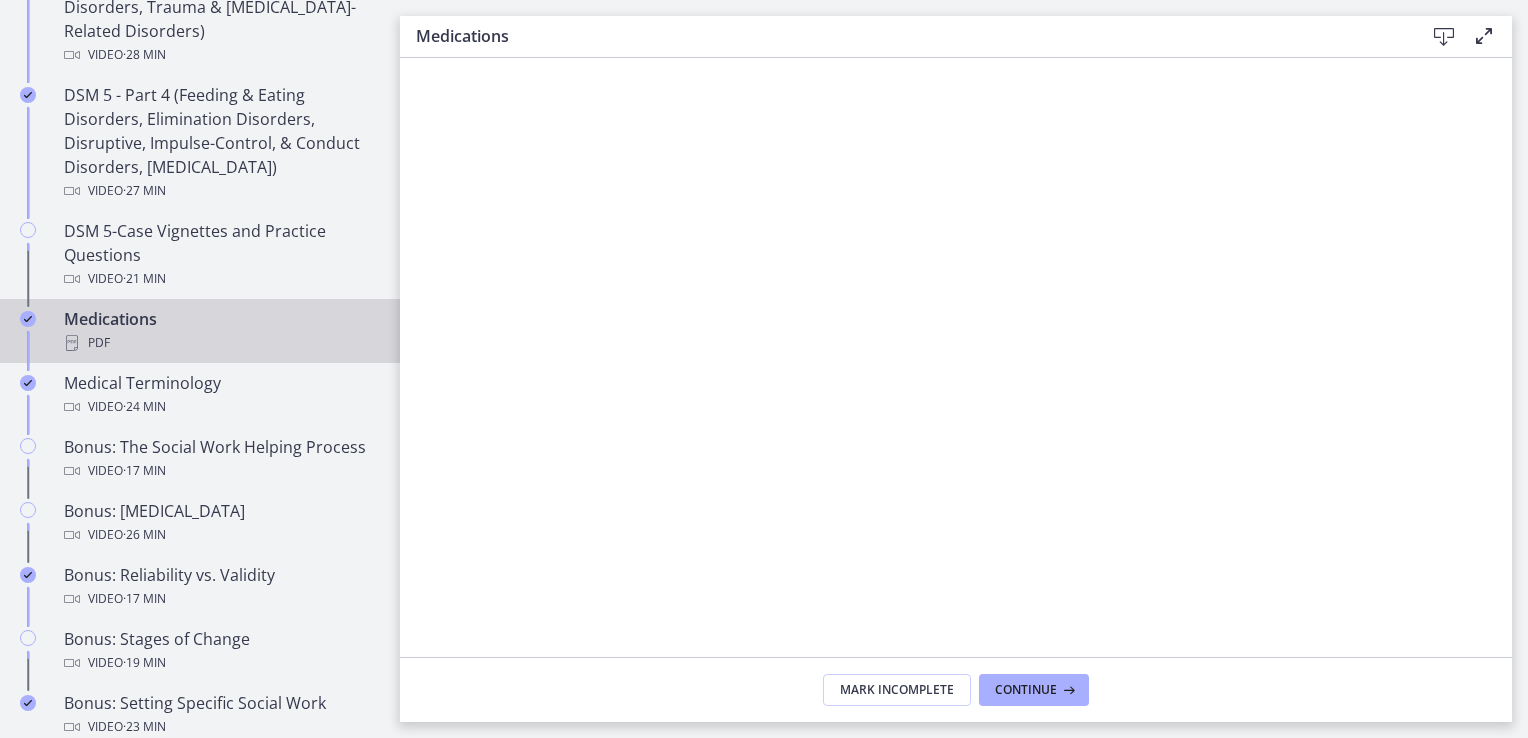 scroll, scrollTop: 1200, scrollLeft: 0, axis: vertical 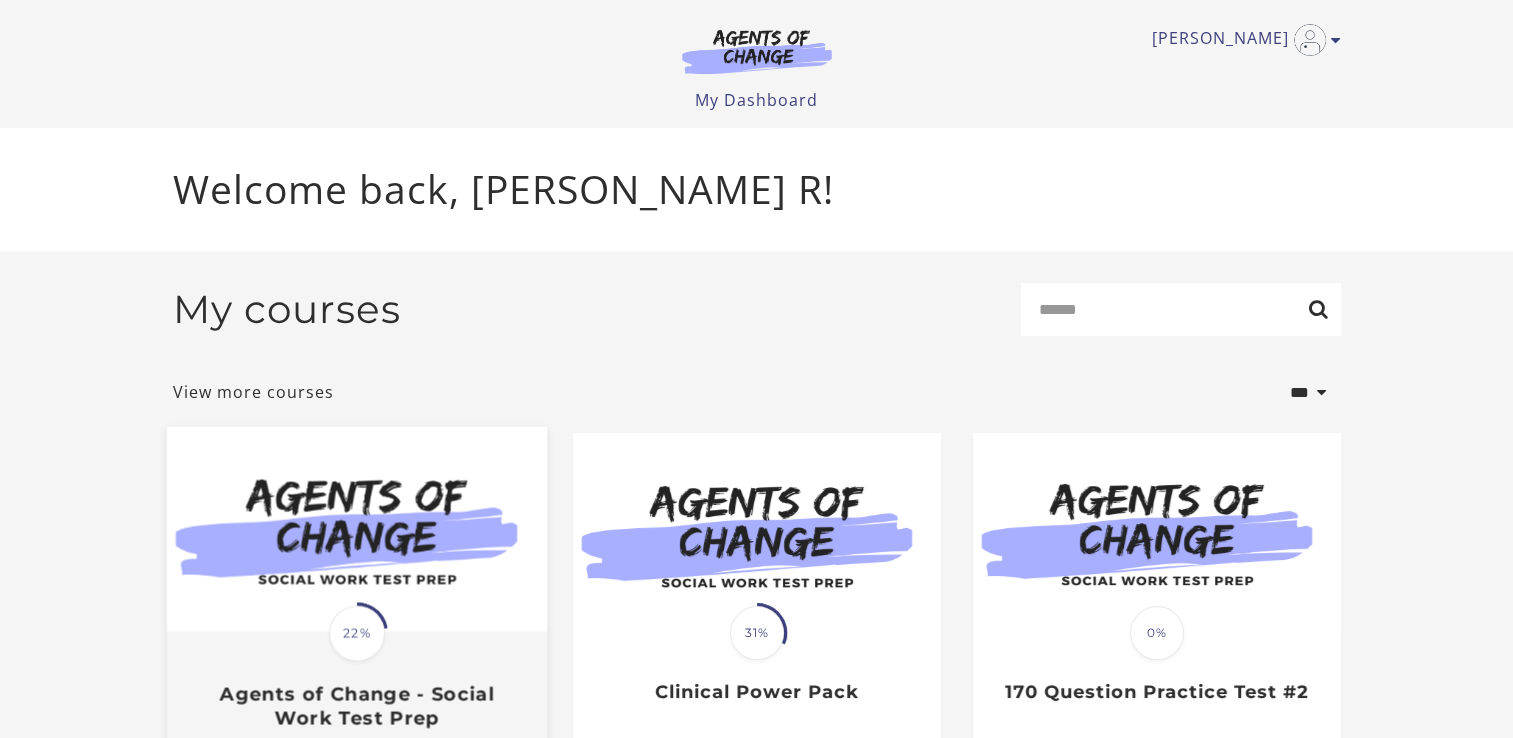 click on "Agents of Change - Social Work Test Prep" at bounding box center (356, 706) 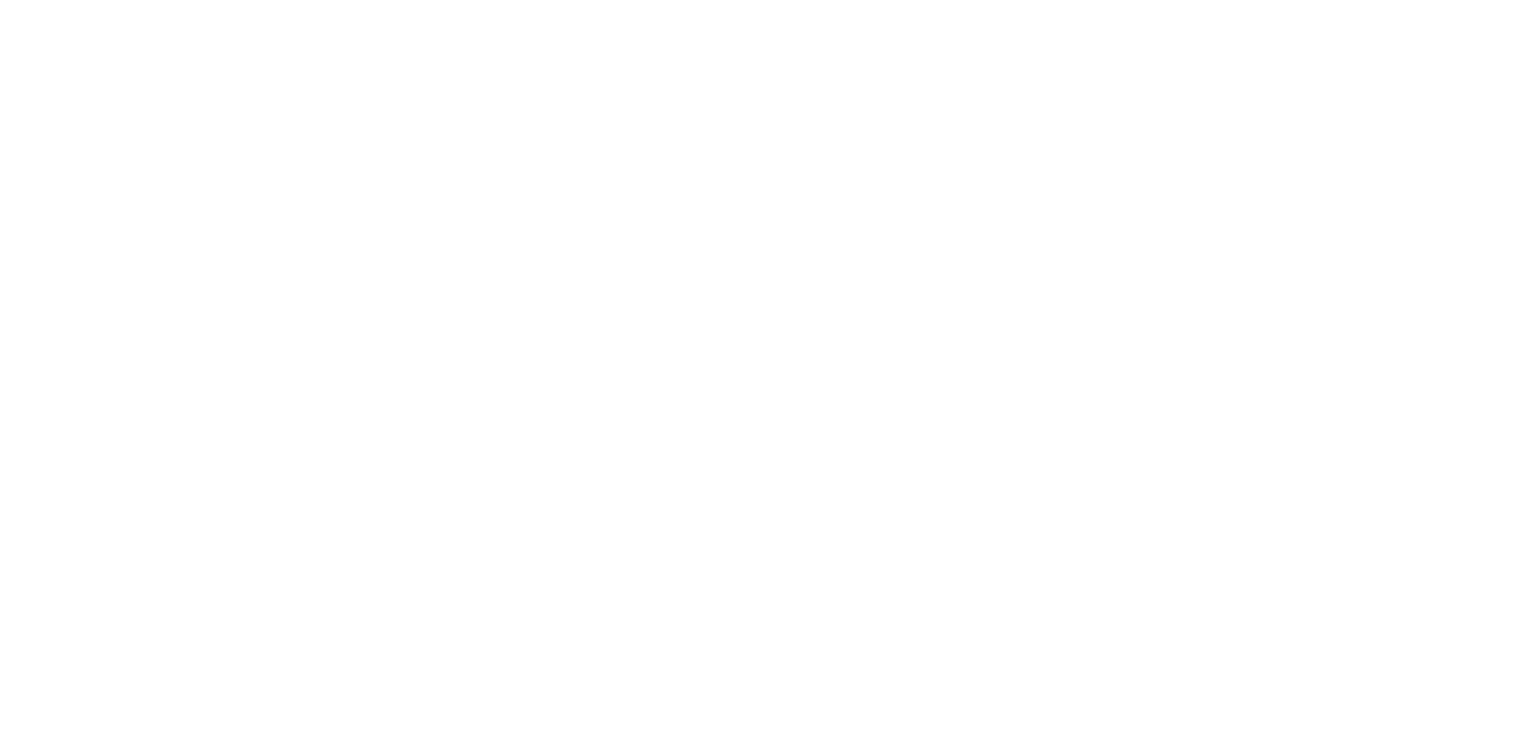 scroll, scrollTop: 0, scrollLeft: 0, axis: both 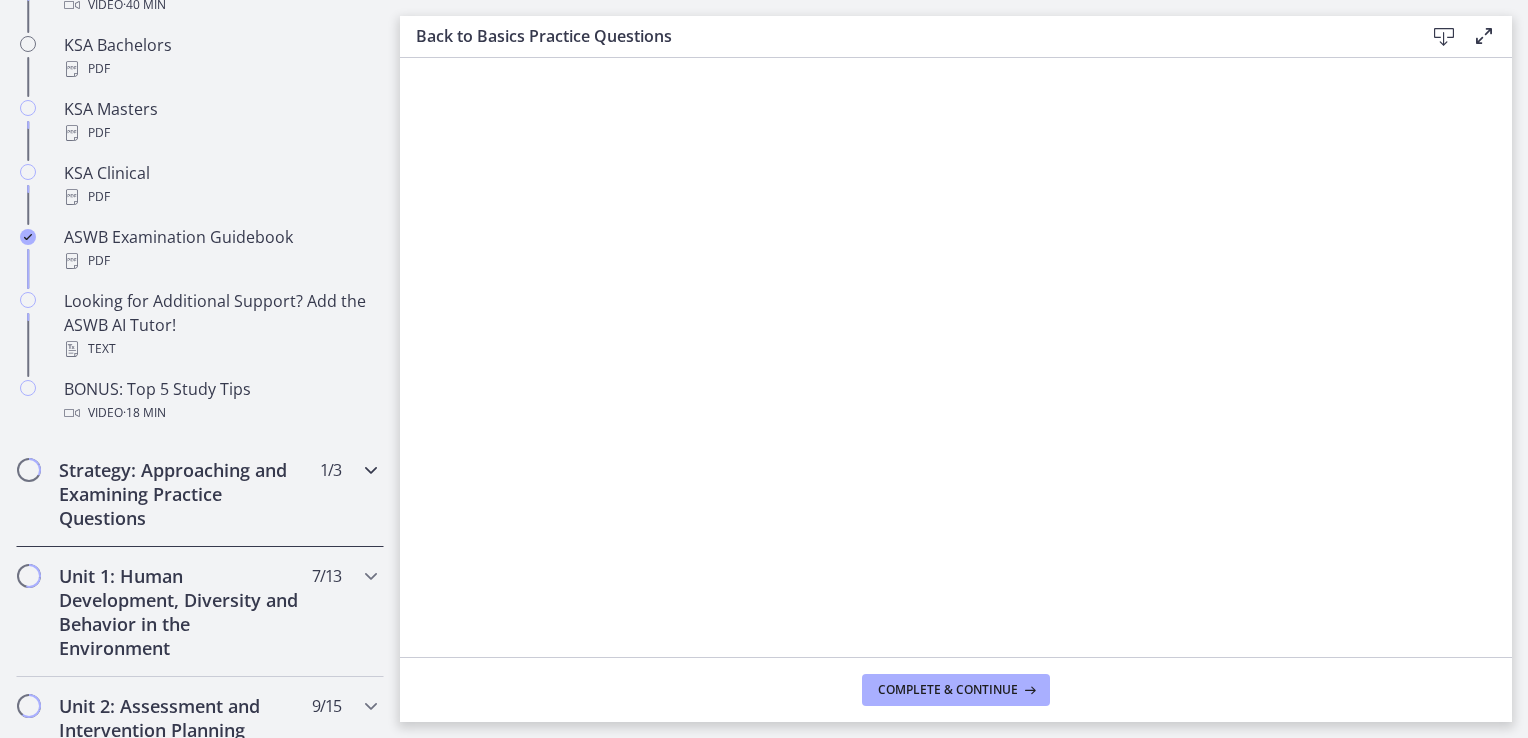 click at bounding box center (371, 470) 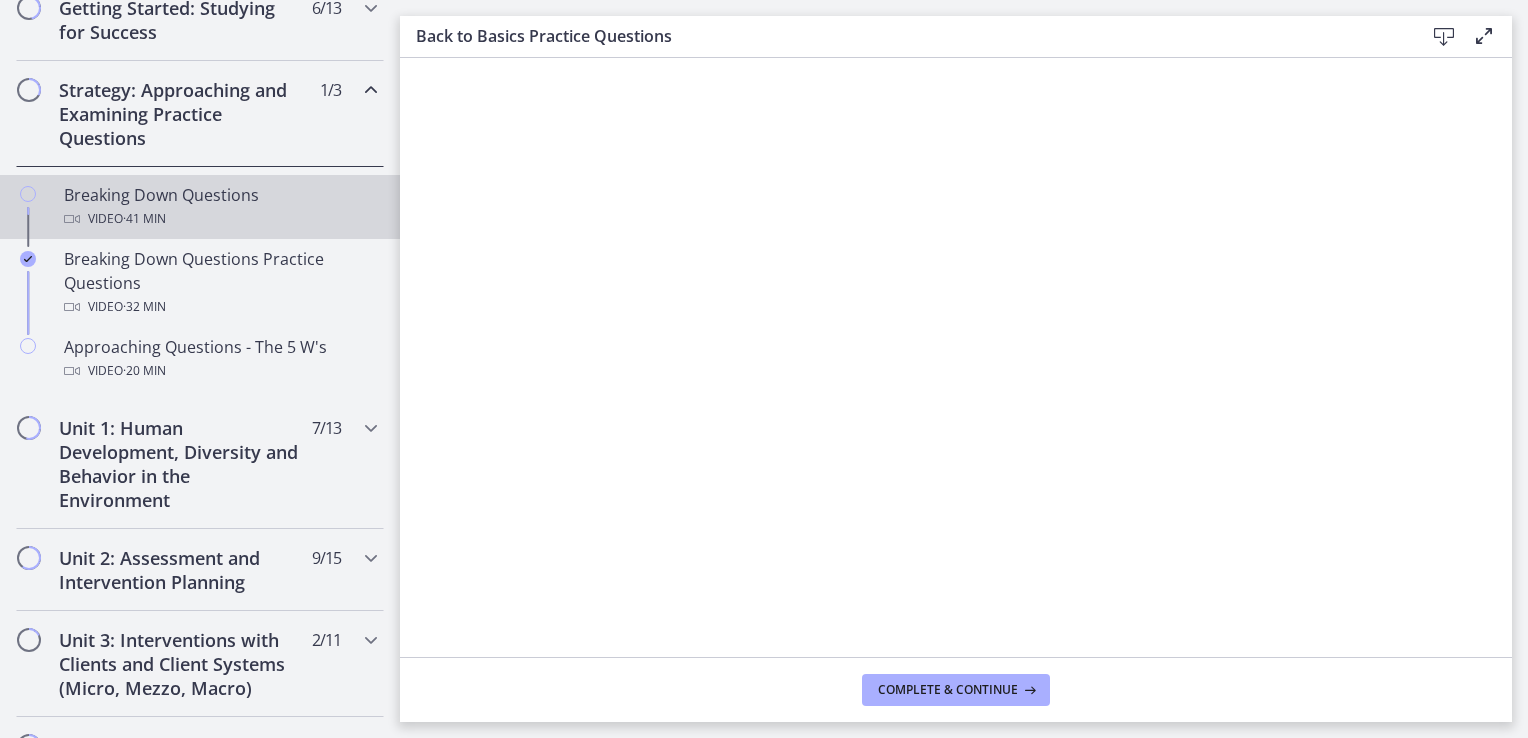scroll, scrollTop: 96, scrollLeft: 0, axis: vertical 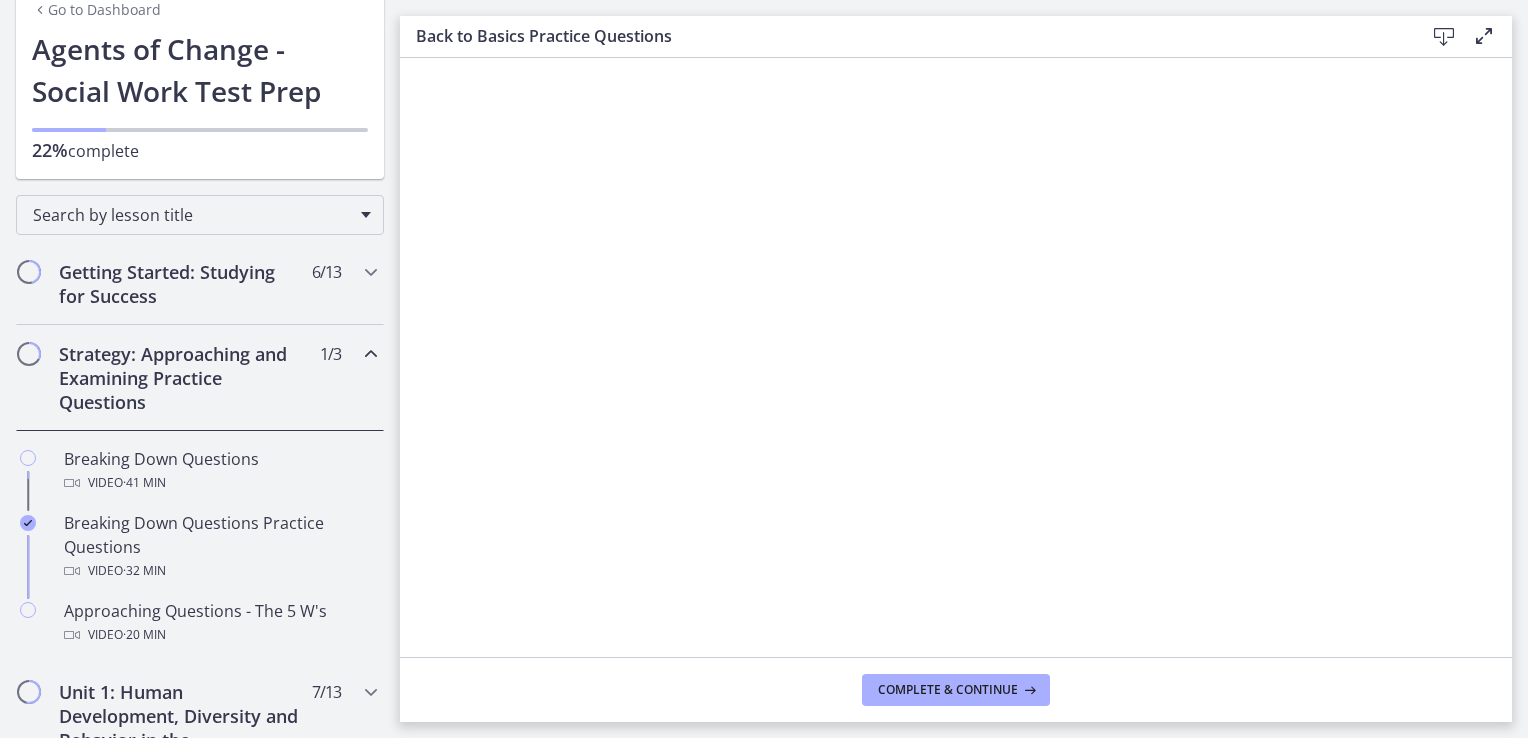click at bounding box center (371, 354) 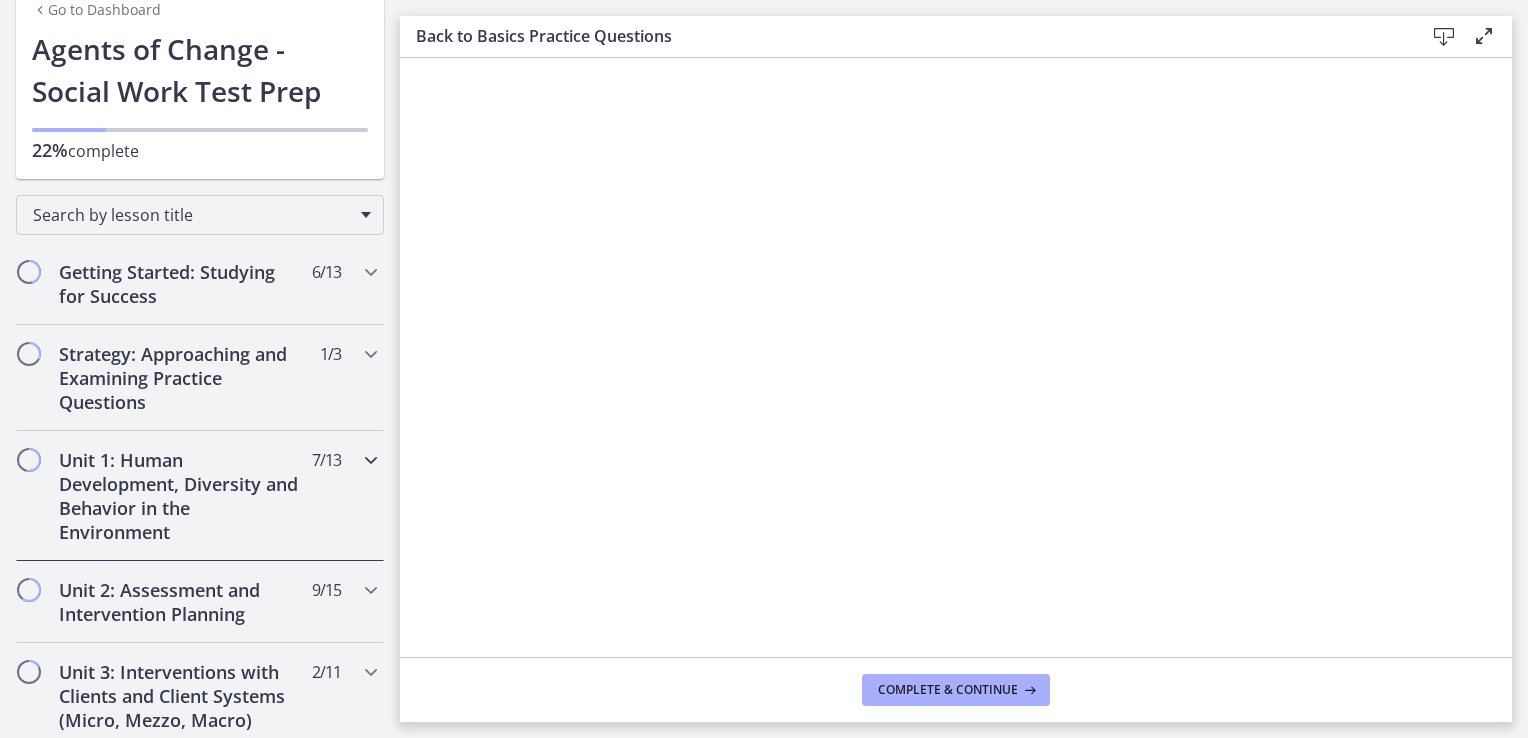 click at bounding box center (371, 460) 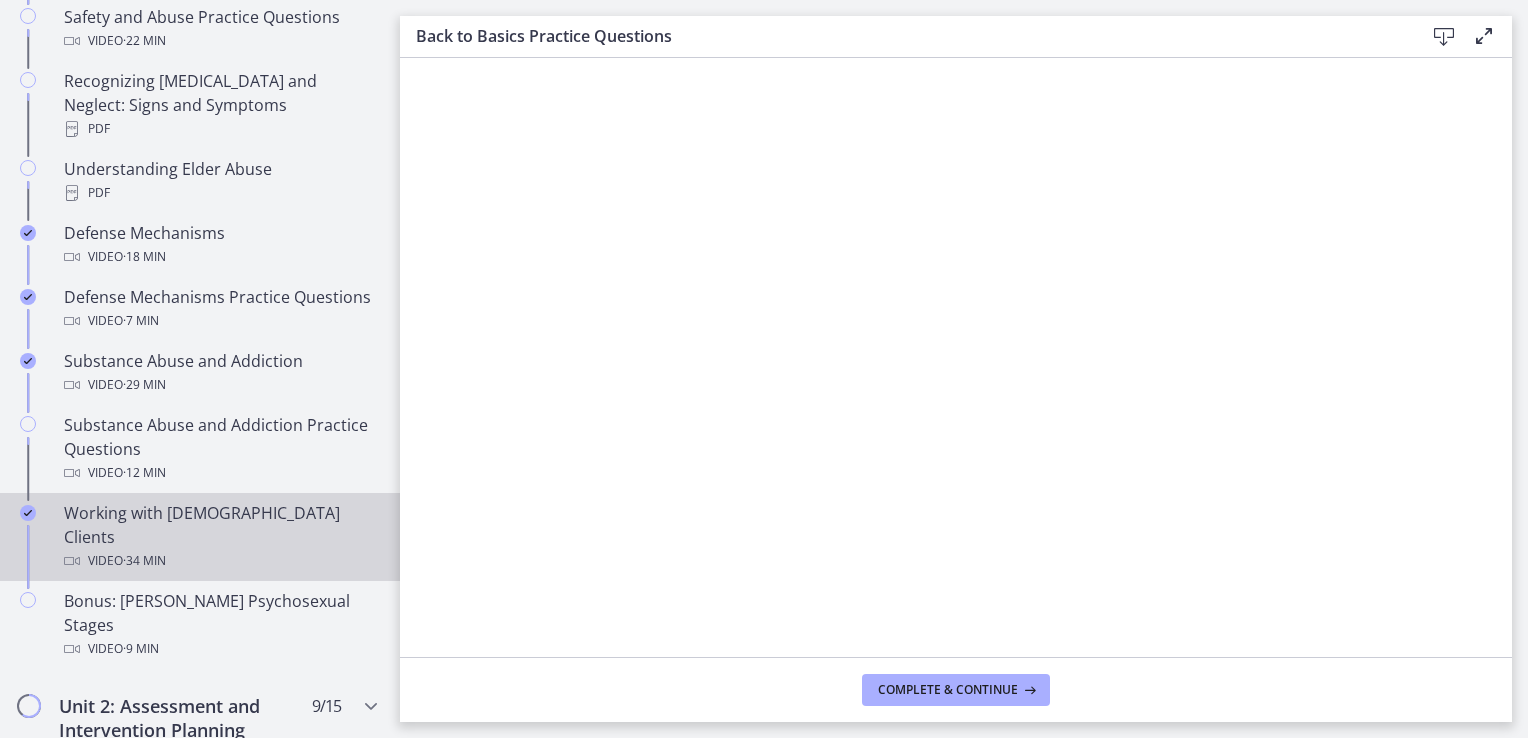 scroll, scrollTop: 1096, scrollLeft: 0, axis: vertical 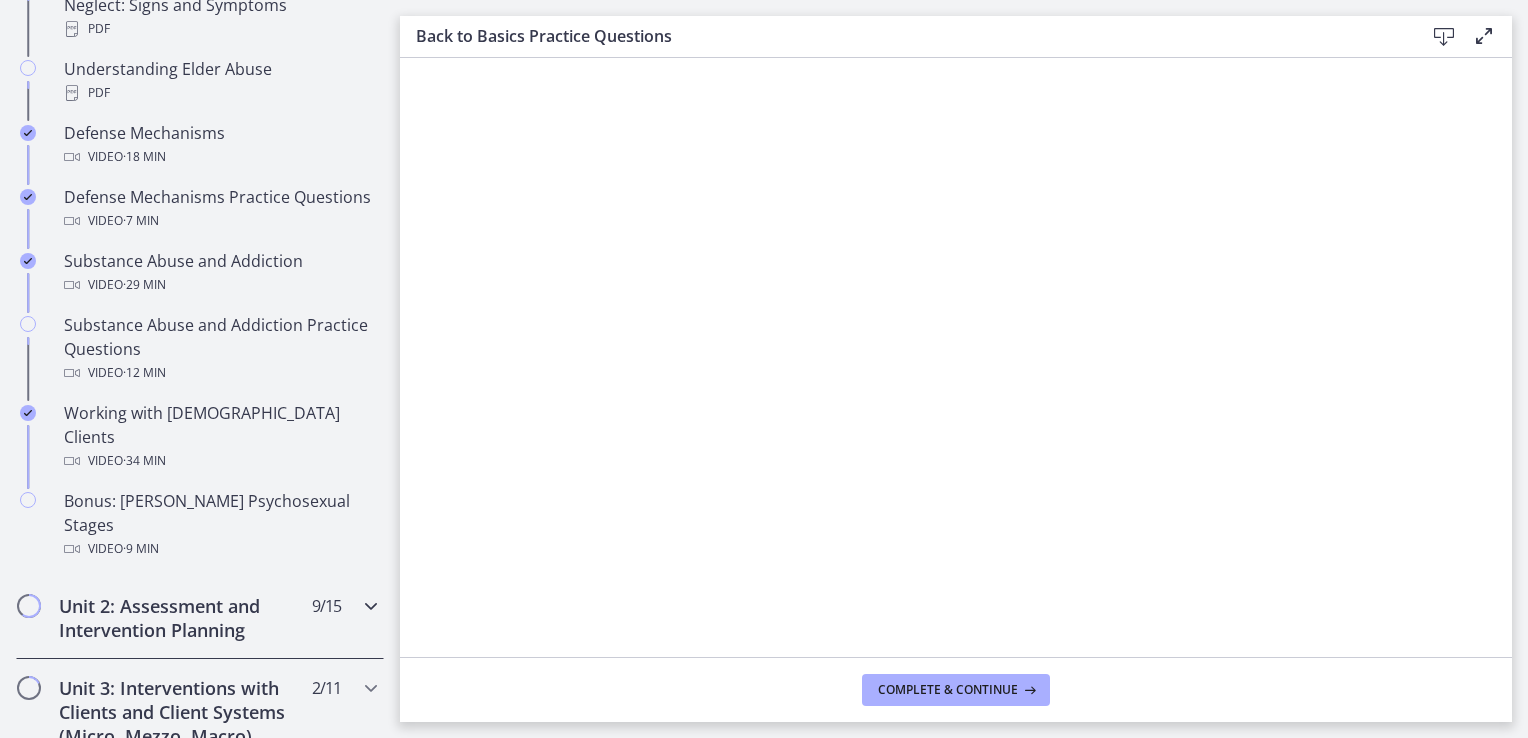 click at bounding box center (371, 606) 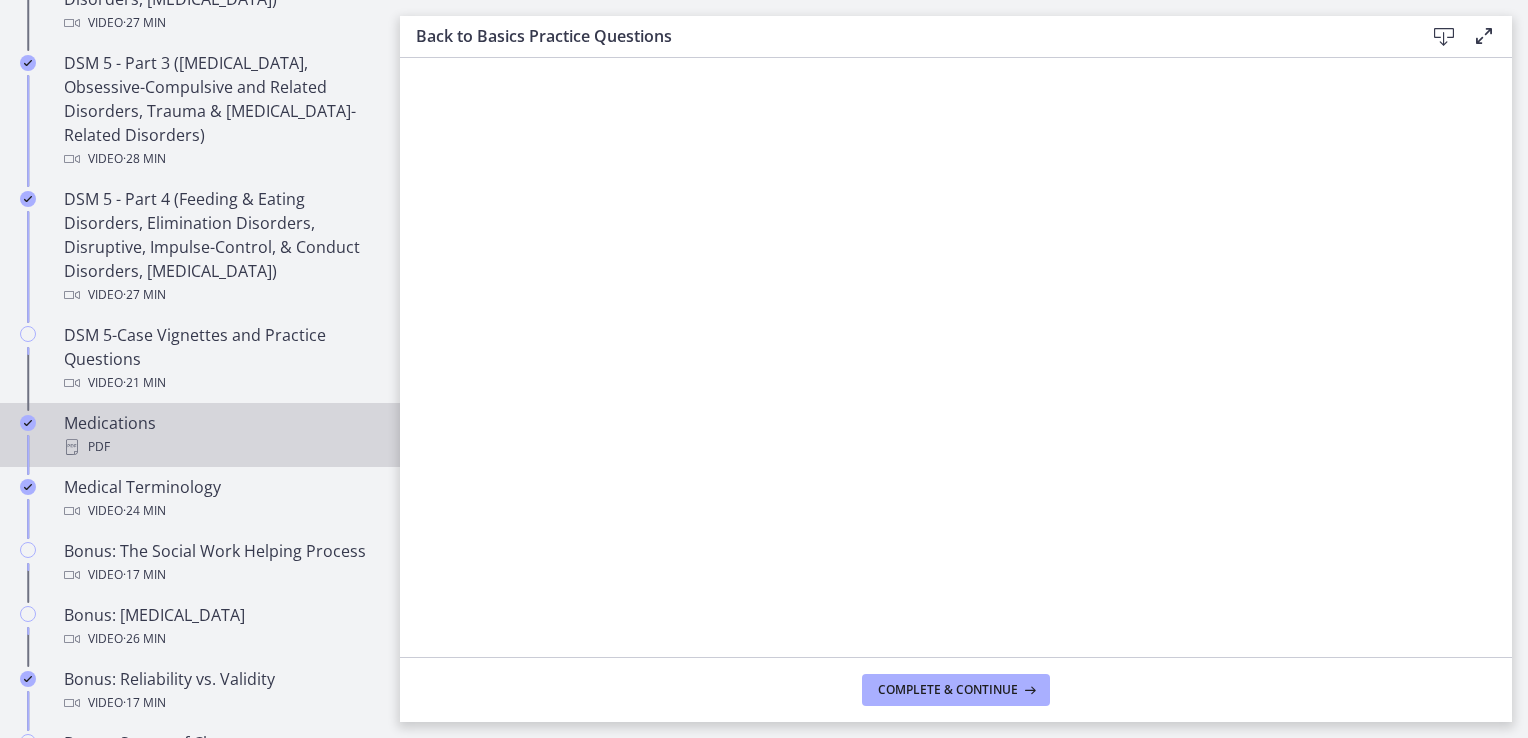 click on "Medications
PDF" at bounding box center (220, 435) 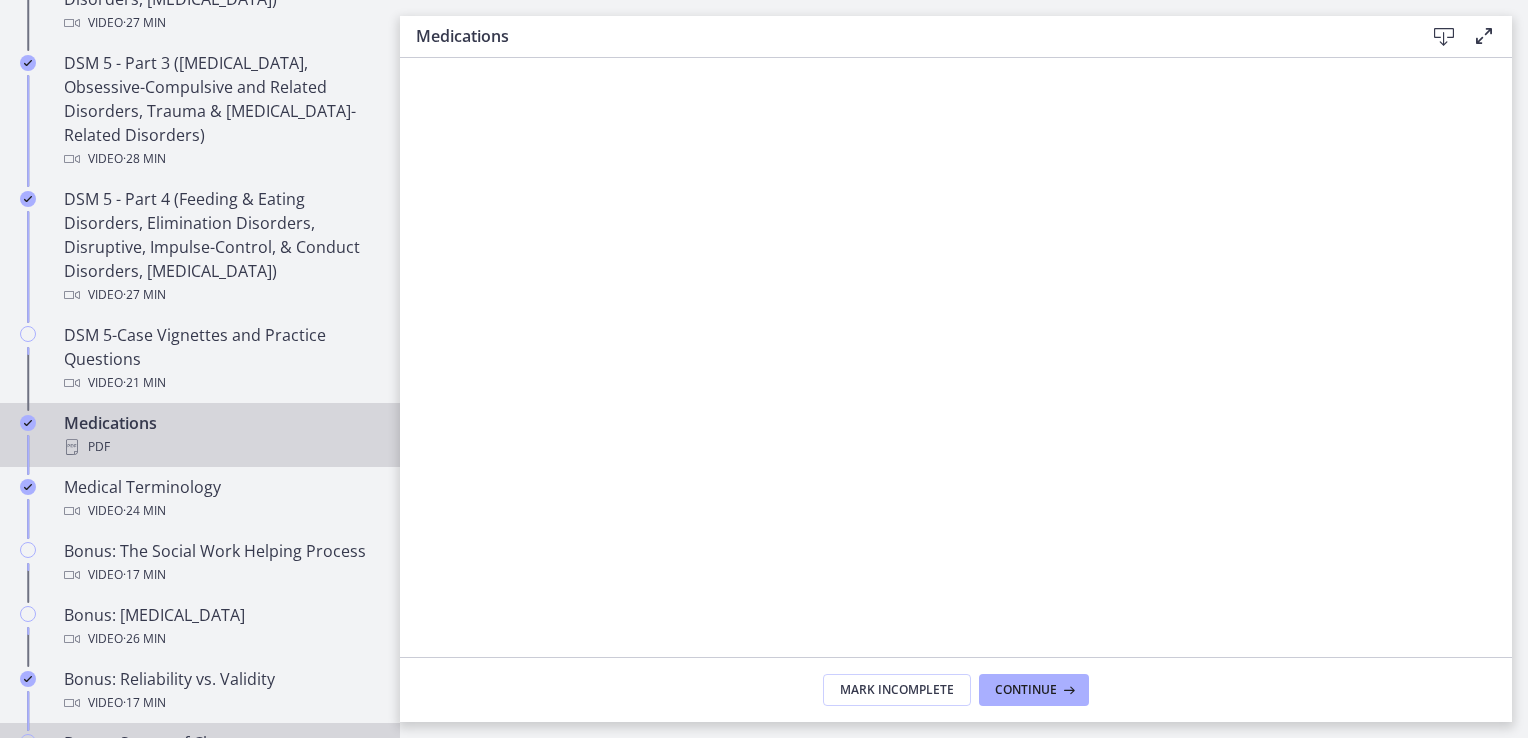 scroll, scrollTop: 1296, scrollLeft: 0, axis: vertical 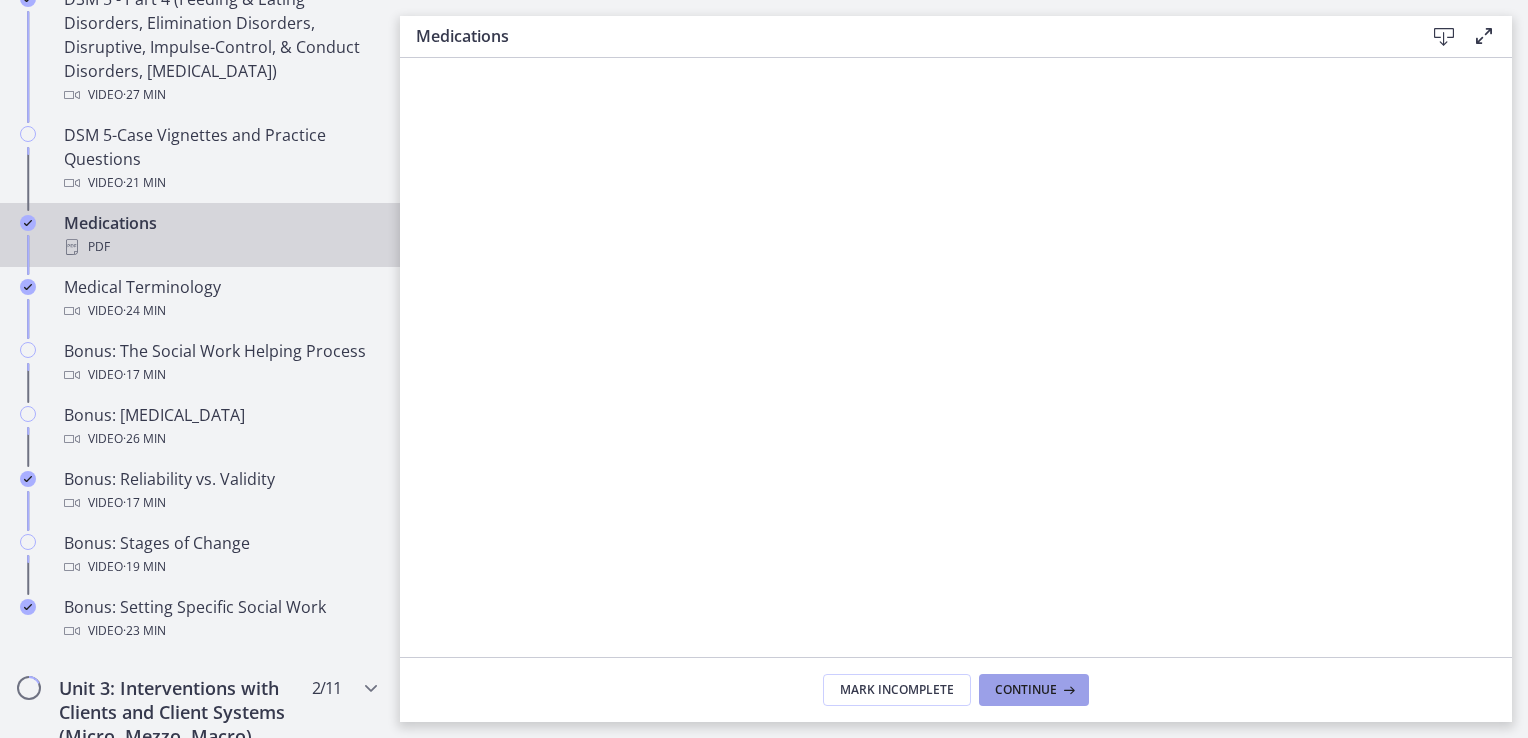 click on "Continue" at bounding box center [1026, 690] 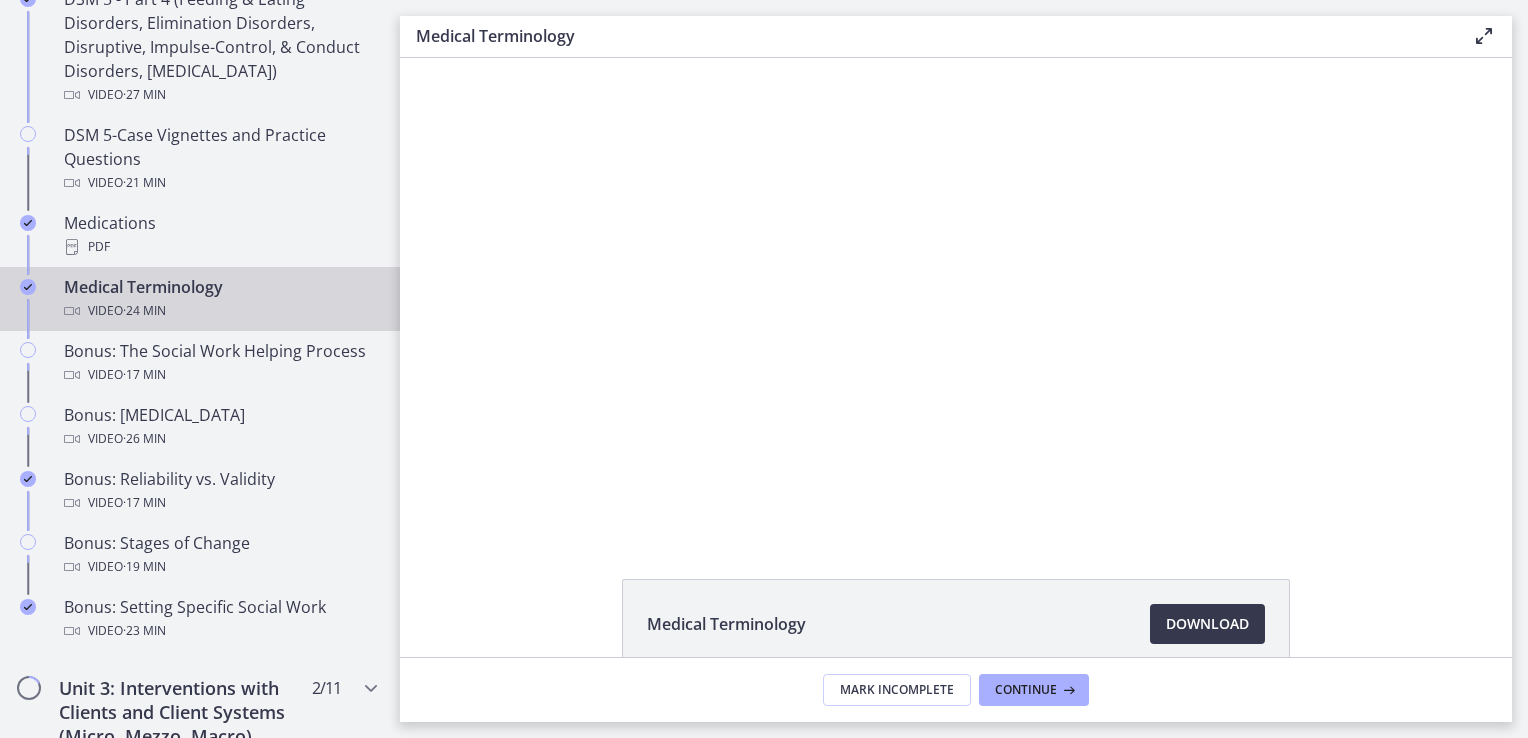 scroll, scrollTop: 0, scrollLeft: 0, axis: both 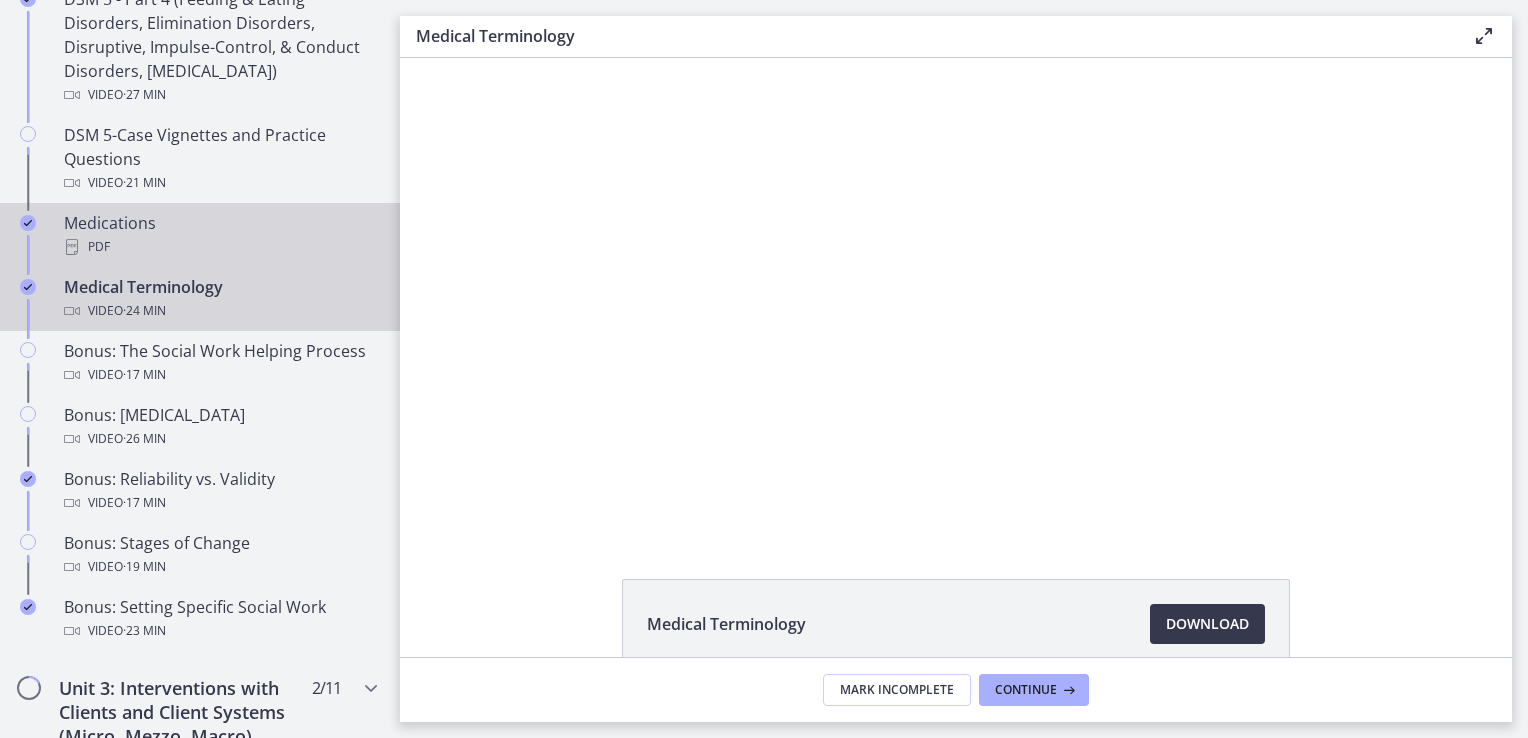 click on "Medications
PDF" at bounding box center [220, 235] 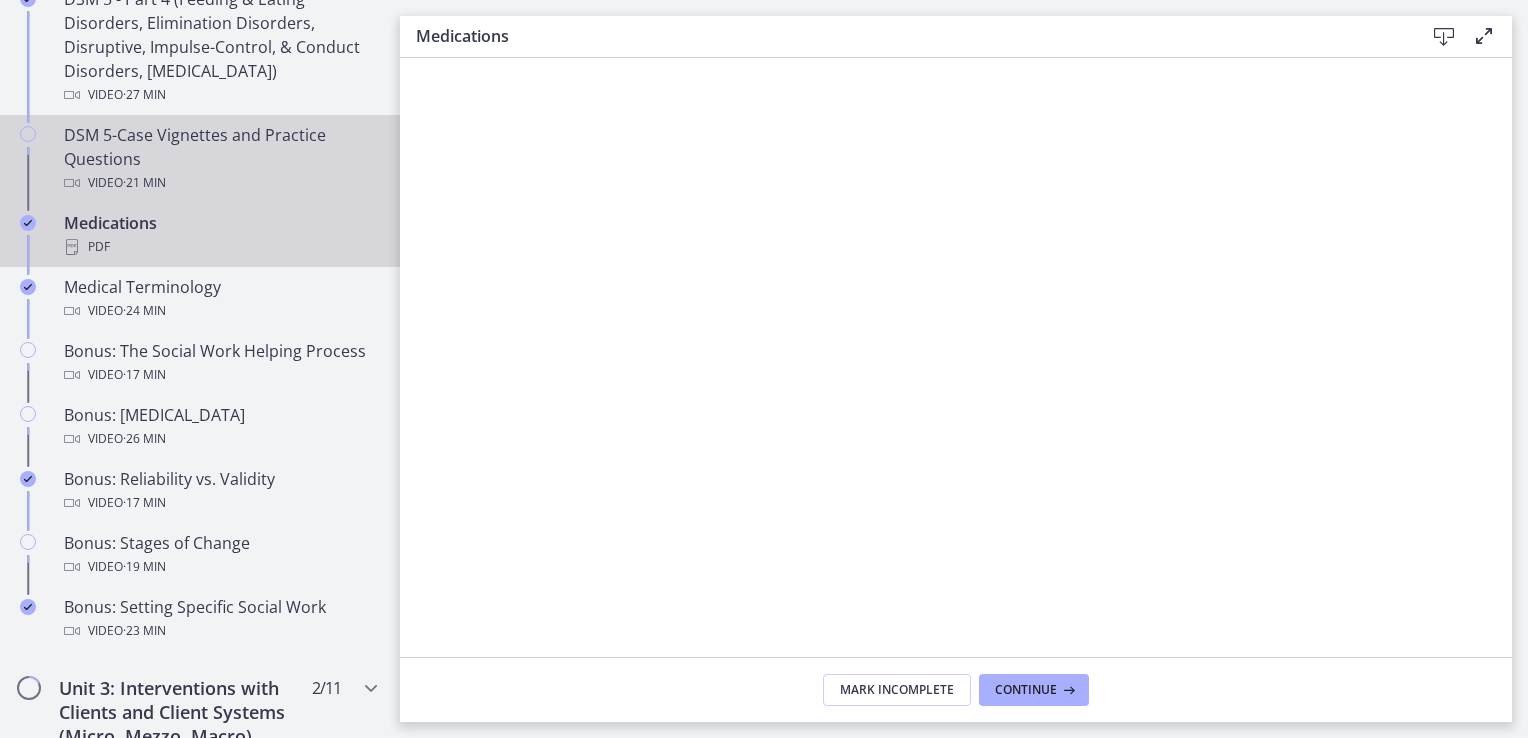 click on "DSM 5-Case Vignettes and Practice Questions
Video
·  21 min" at bounding box center [200, 159] 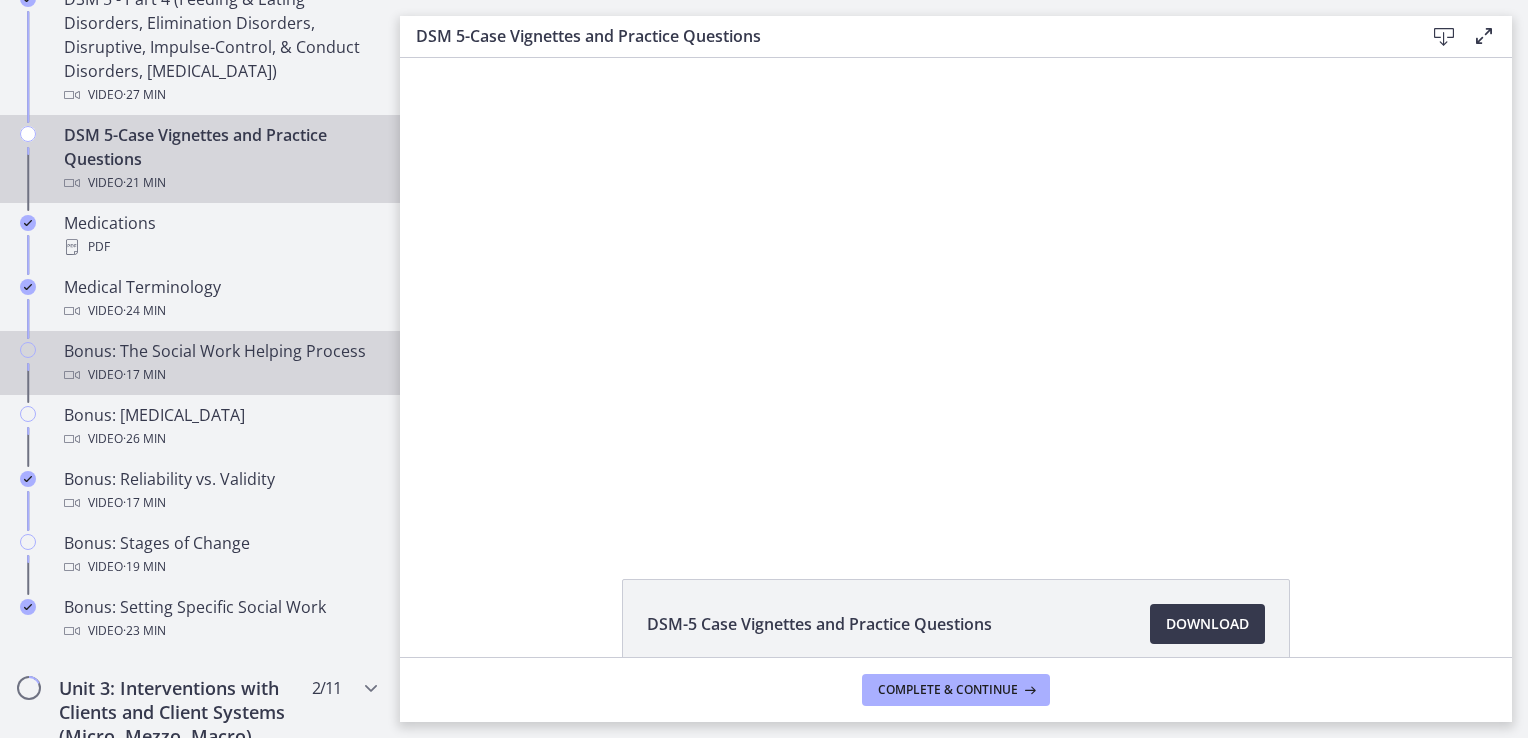 scroll, scrollTop: 0, scrollLeft: 0, axis: both 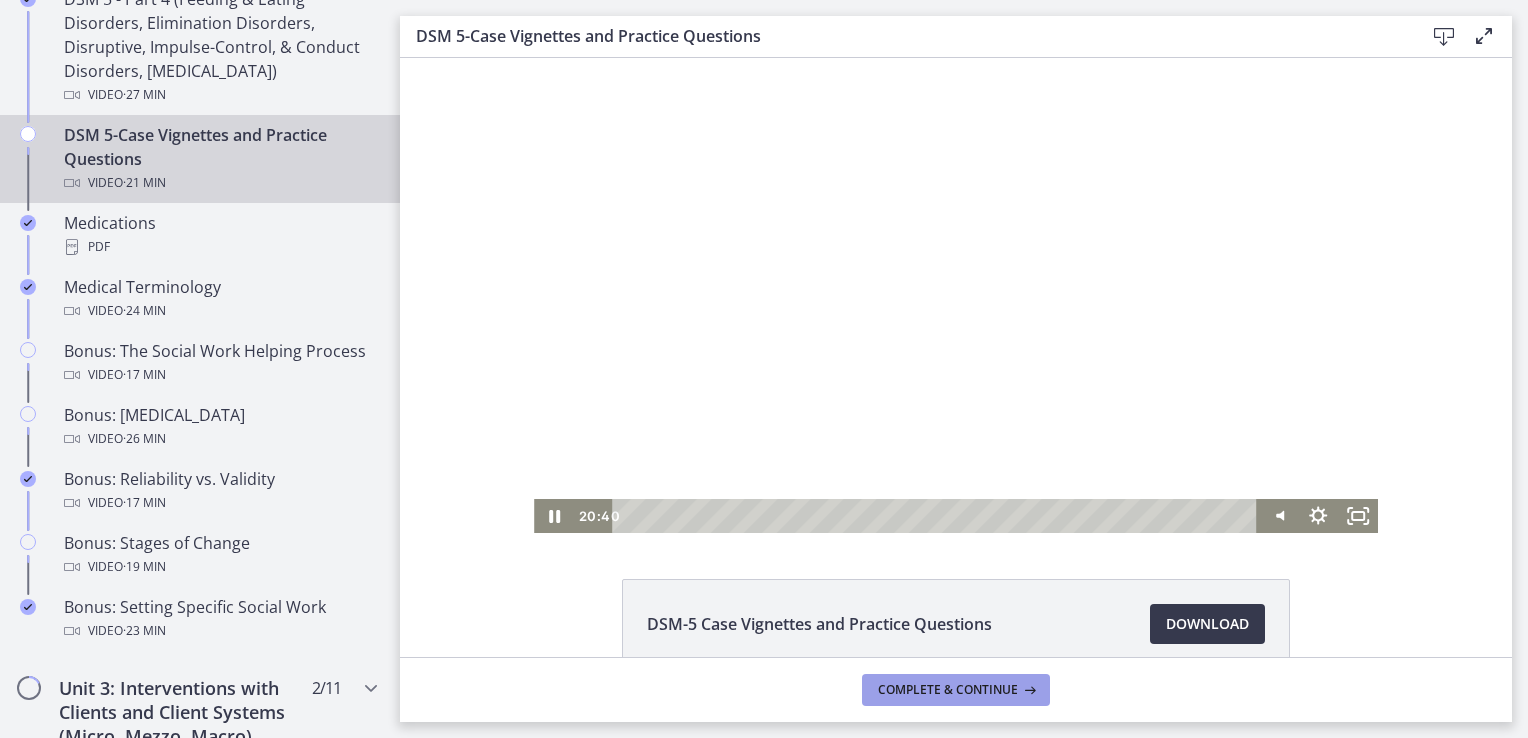 click on "Complete & continue" at bounding box center (948, 690) 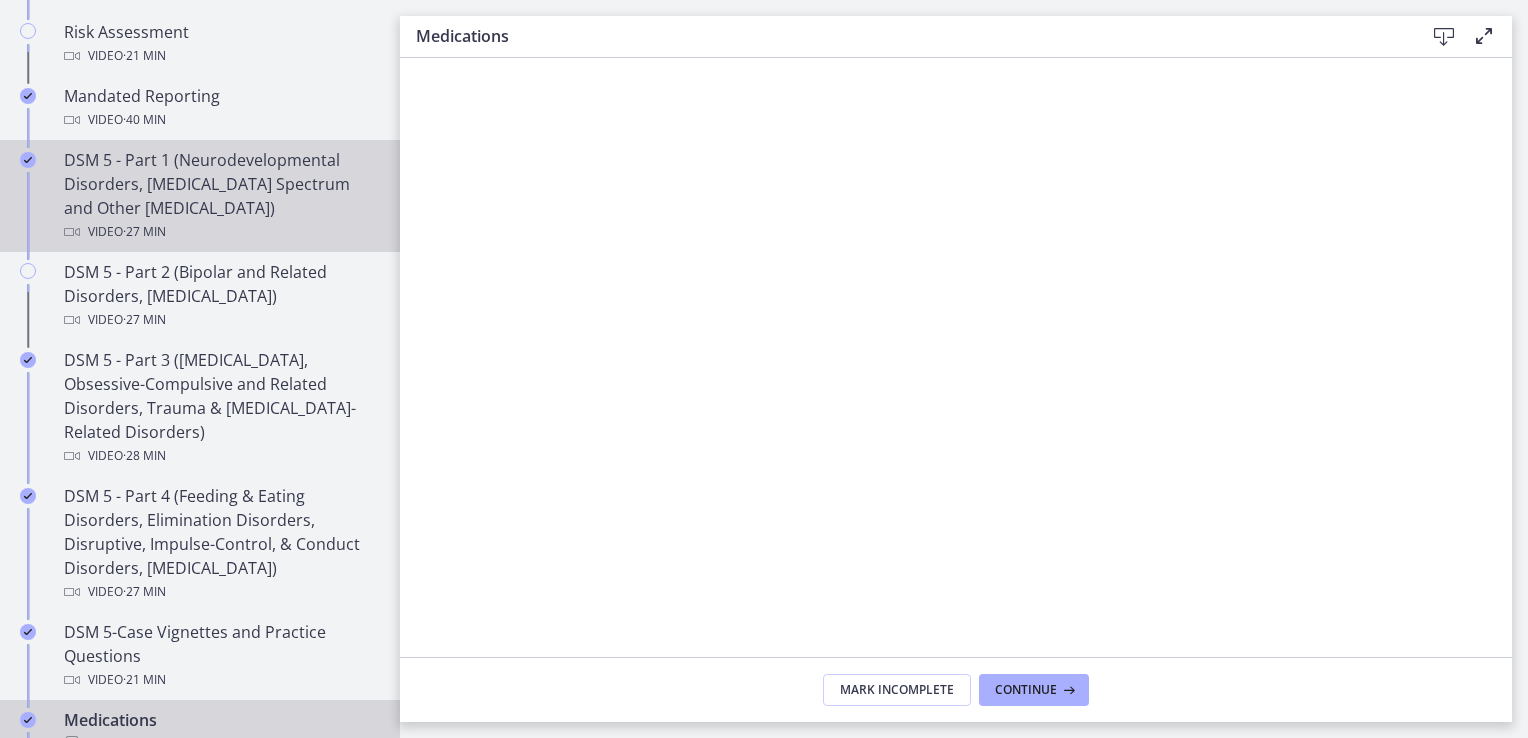 scroll, scrollTop: 796, scrollLeft: 0, axis: vertical 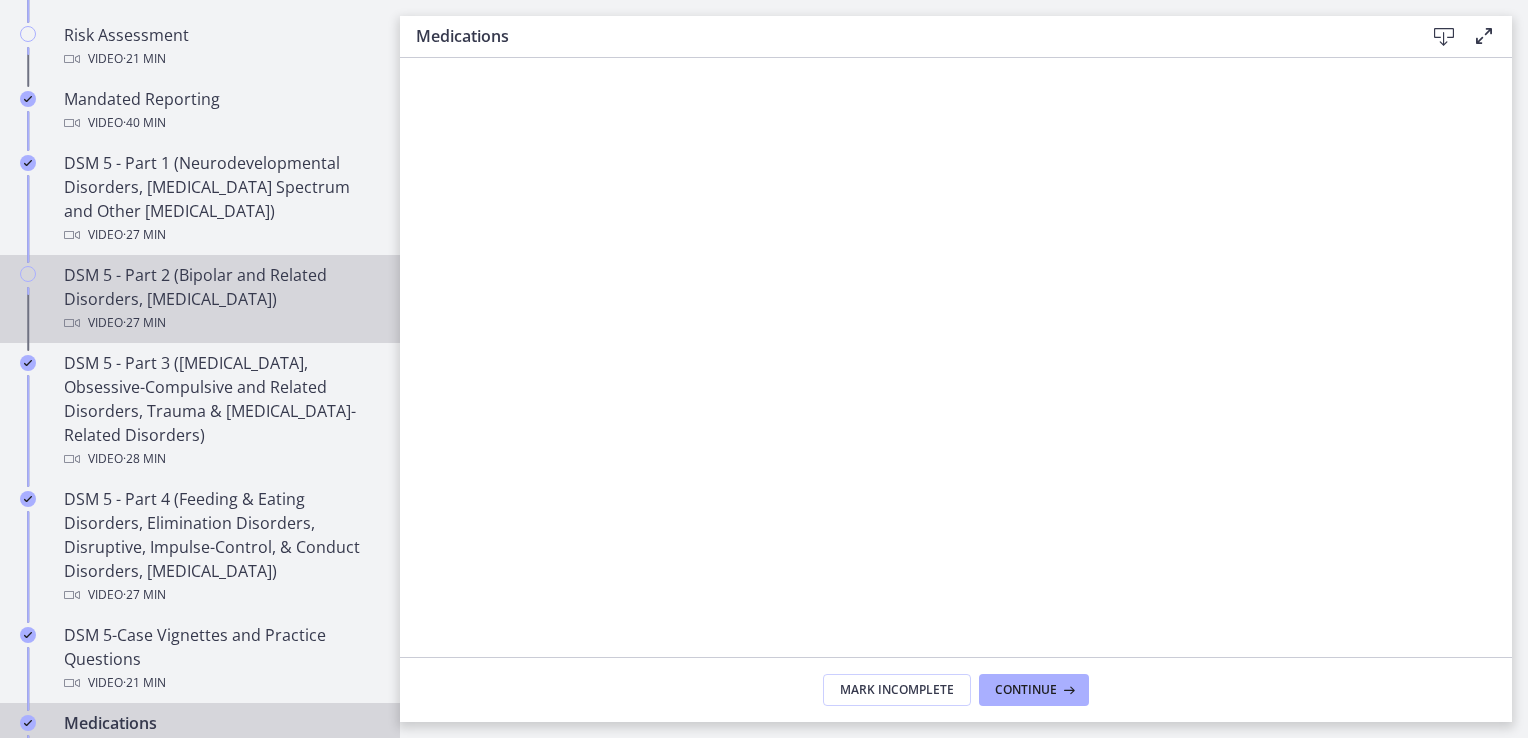 click on "DSM 5 - Part 2 (Bipolar and Related Disorders, Depressive Disorders)
Video
·  27 min" at bounding box center [200, 299] 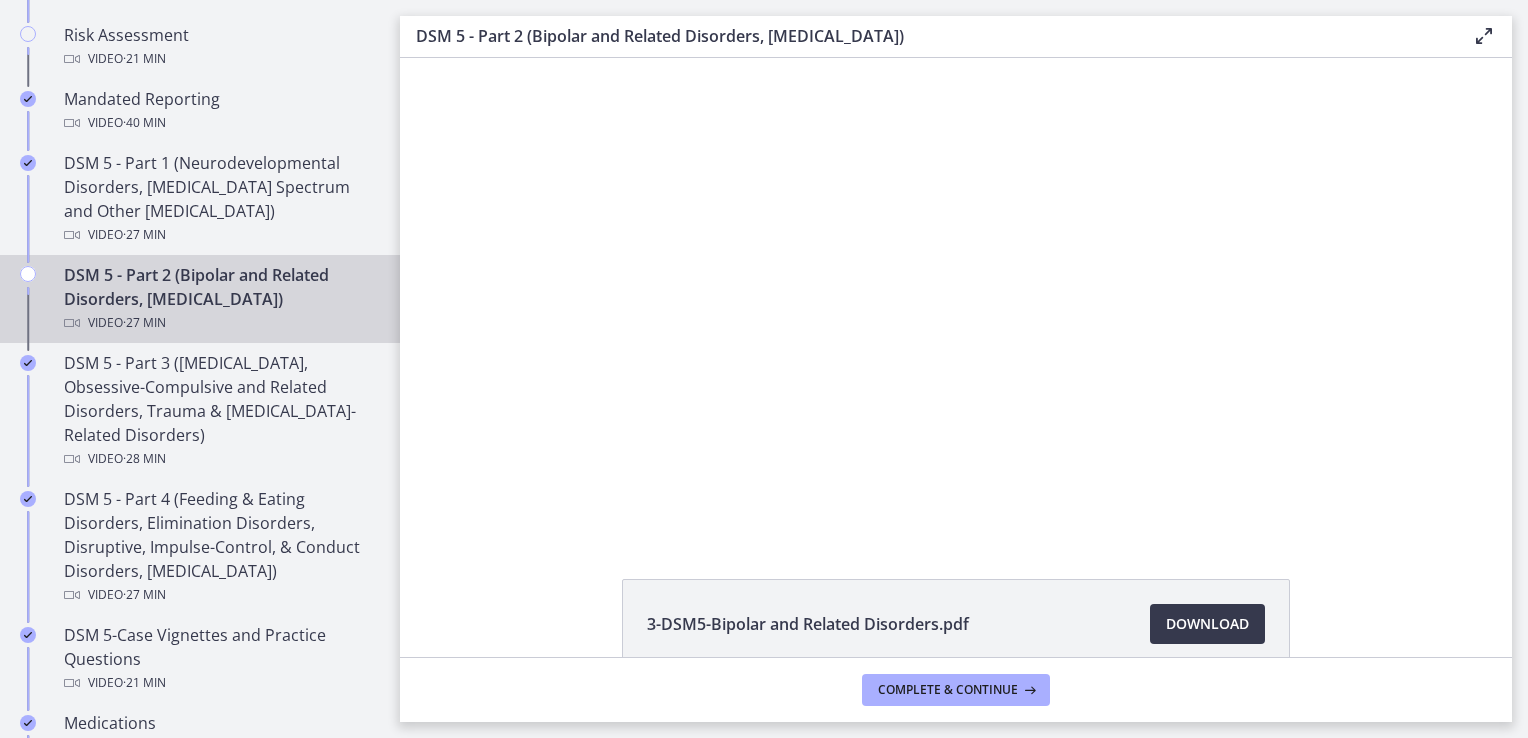 scroll, scrollTop: 0, scrollLeft: 0, axis: both 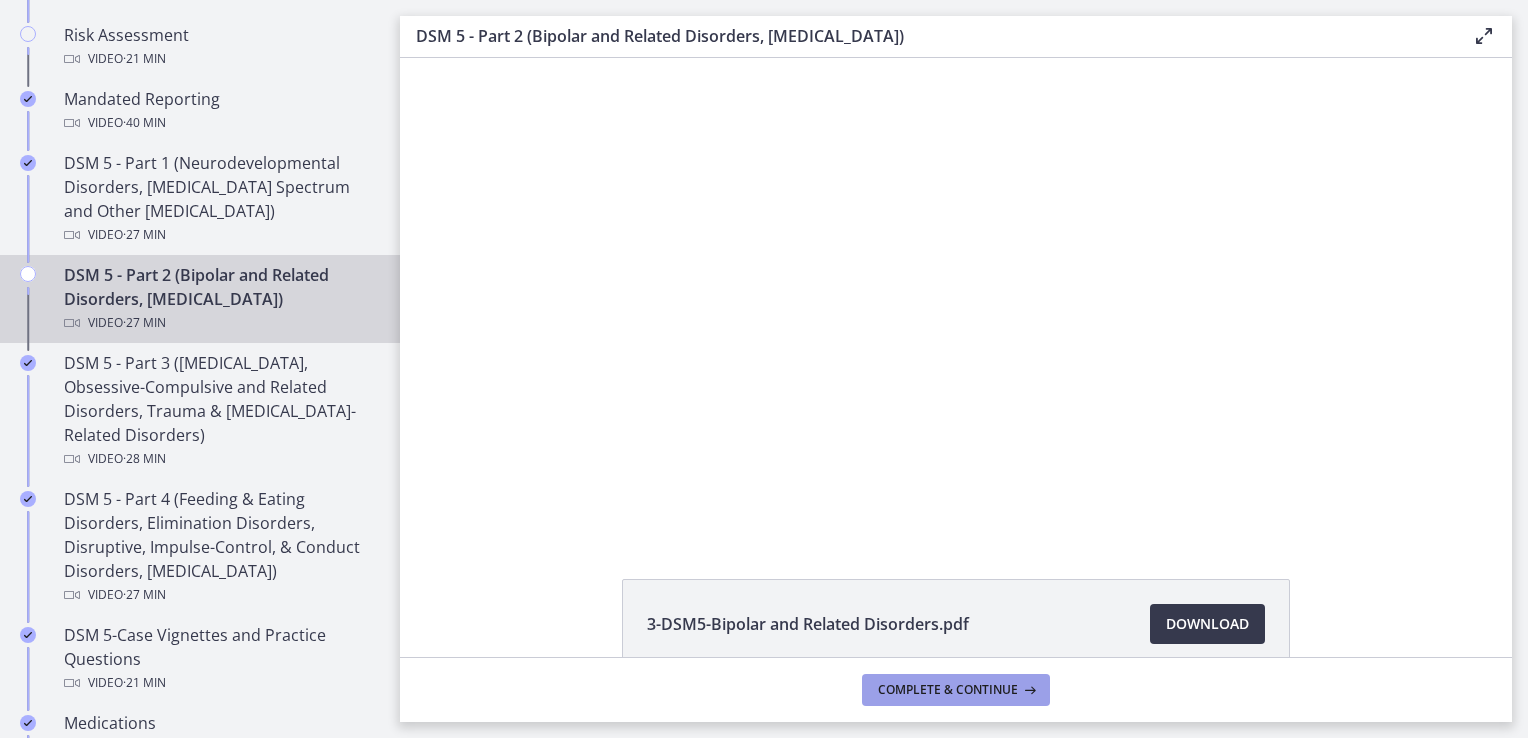 click on "Complete & continue" at bounding box center (948, 690) 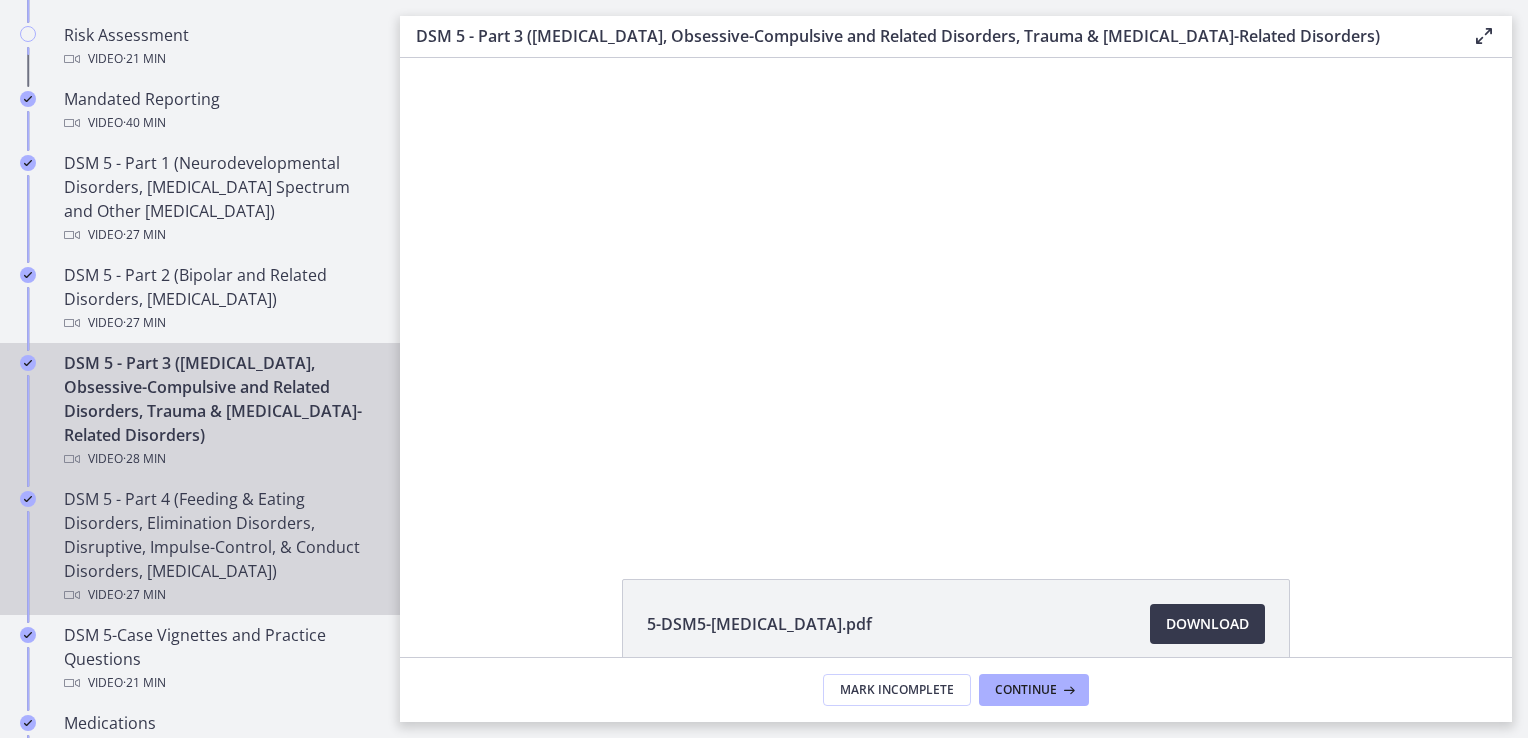 scroll, scrollTop: 0, scrollLeft: 0, axis: both 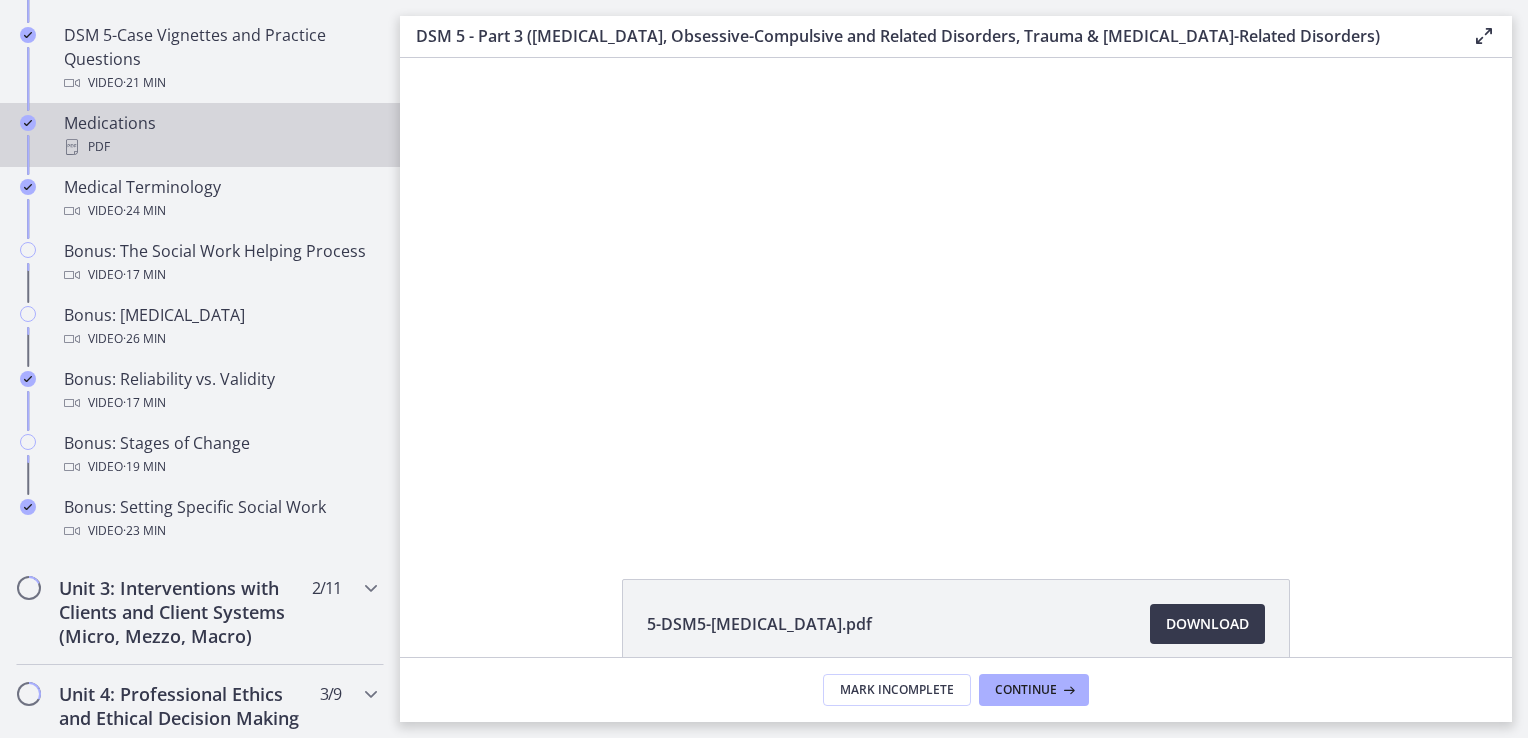 click on "Medications
PDF" at bounding box center (220, 135) 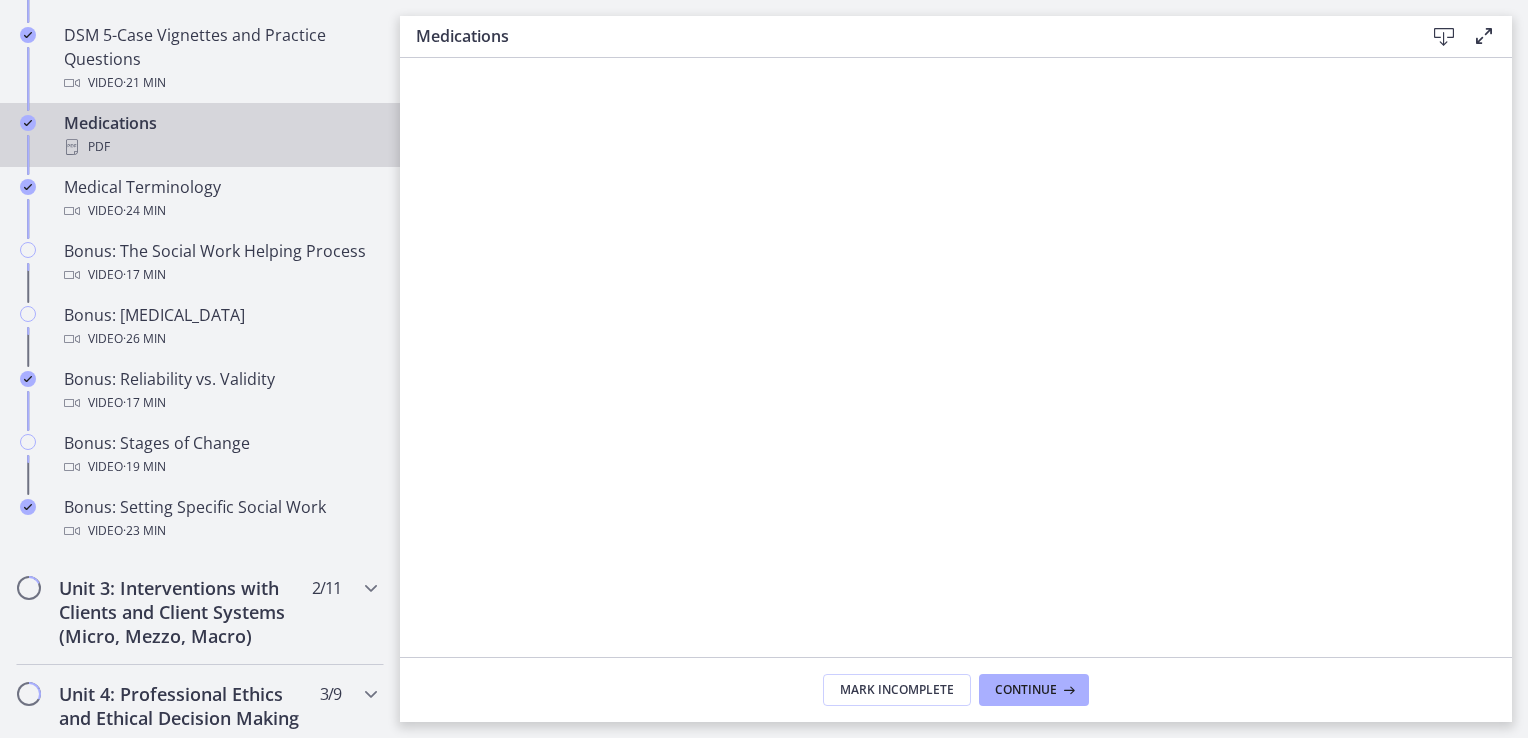 click on "Medications" at bounding box center (904, 36) 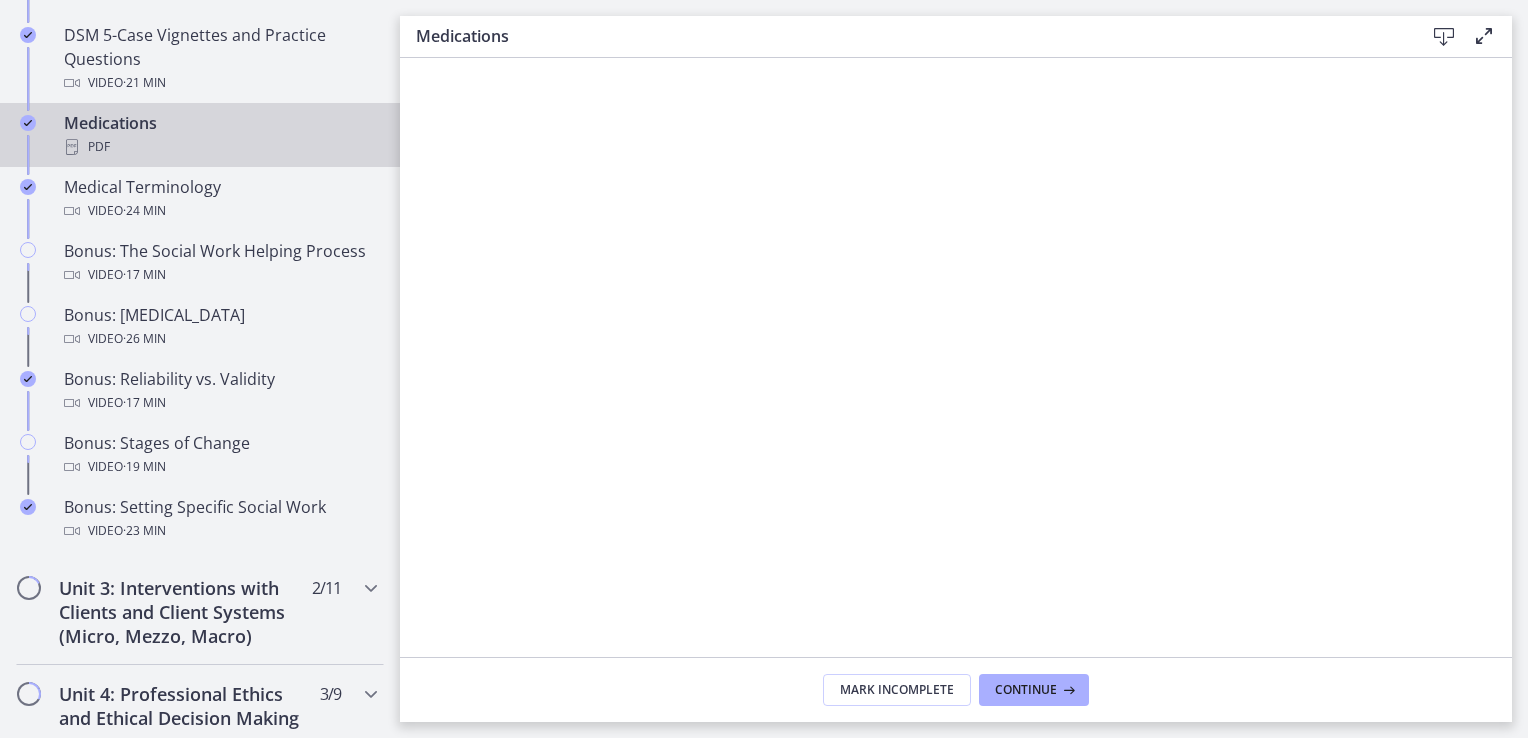 scroll, scrollTop: 1396, scrollLeft: 0, axis: vertical 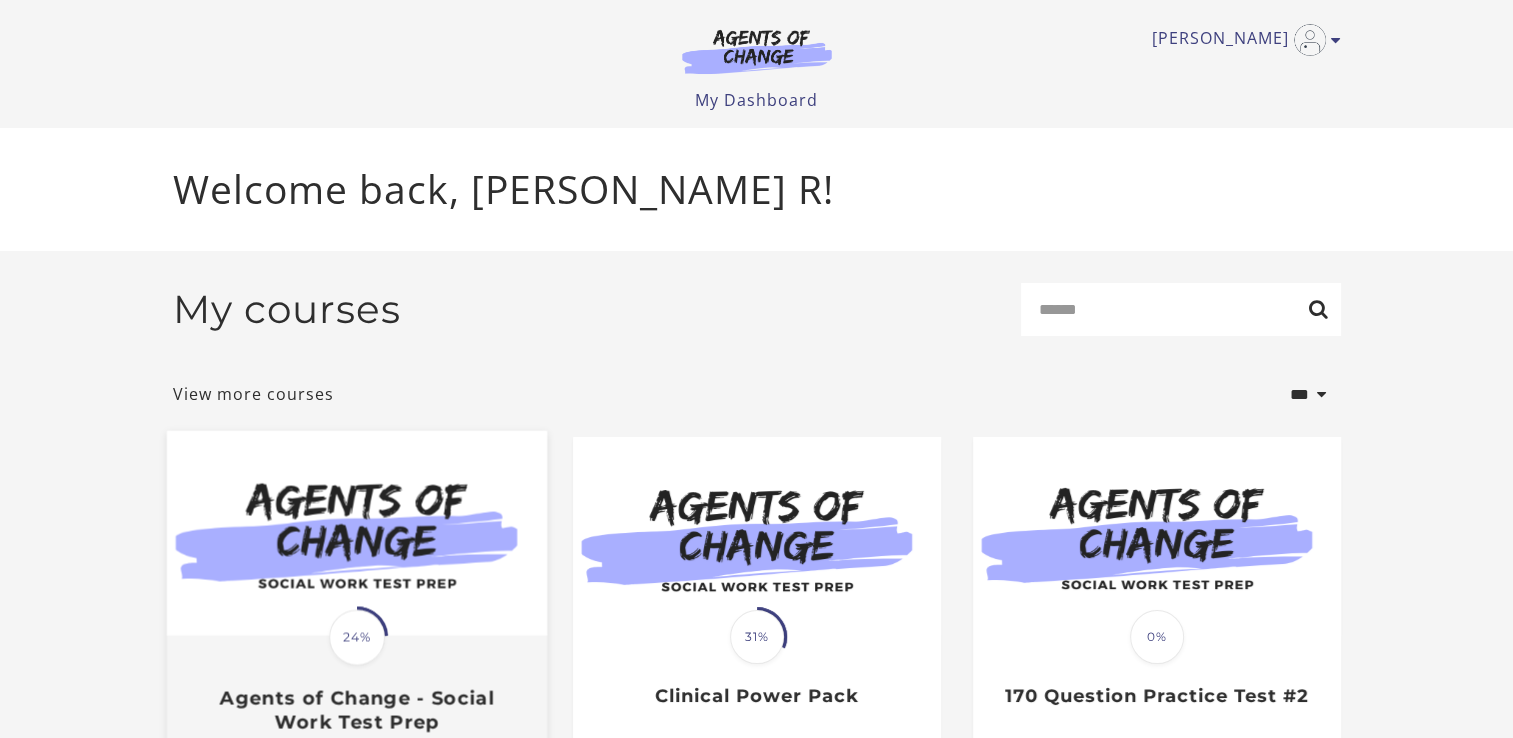 click on "Agents of Change - Social Work Test Prep" at bounding box center [356, 710] 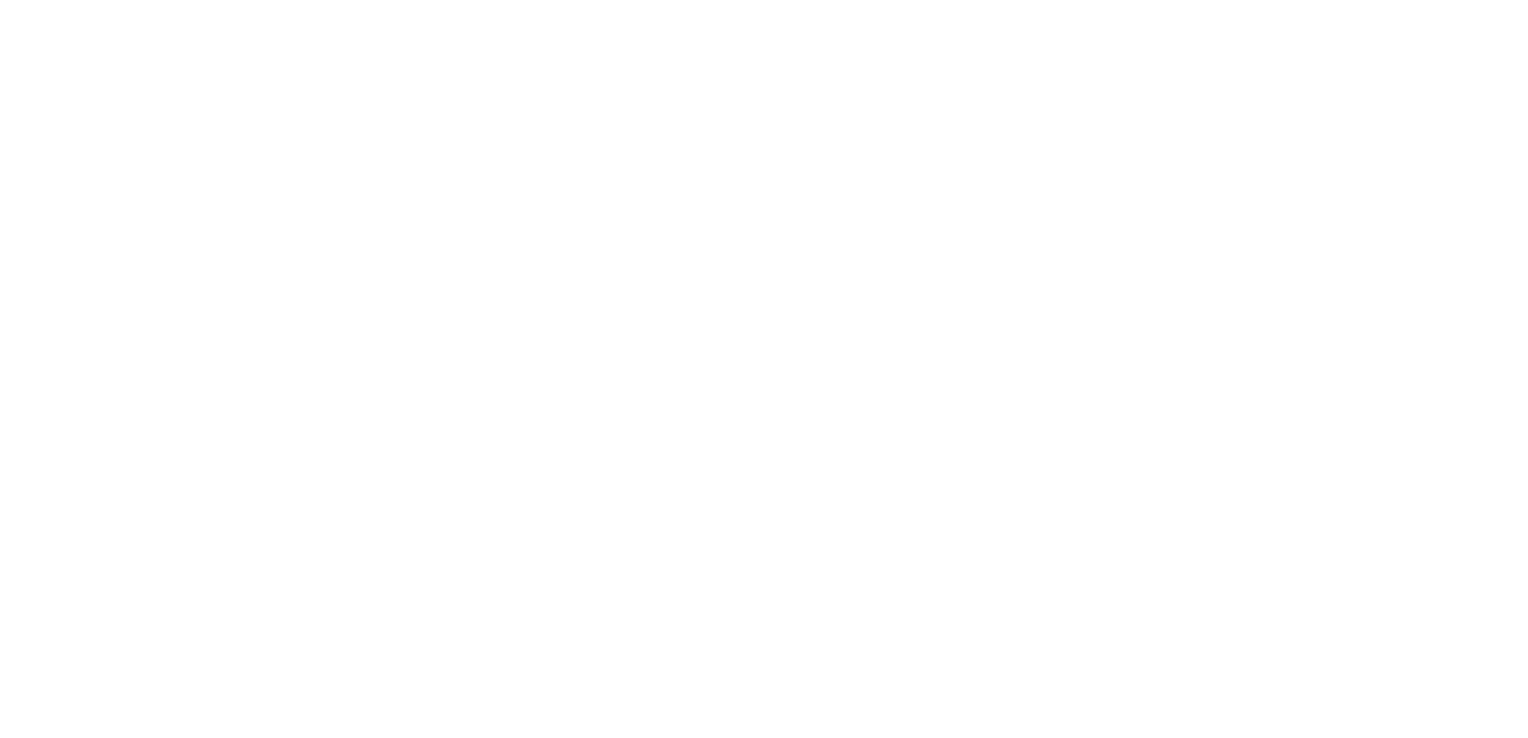 scroll, scrollTop: 0, scrollLeft: 0, axis: both 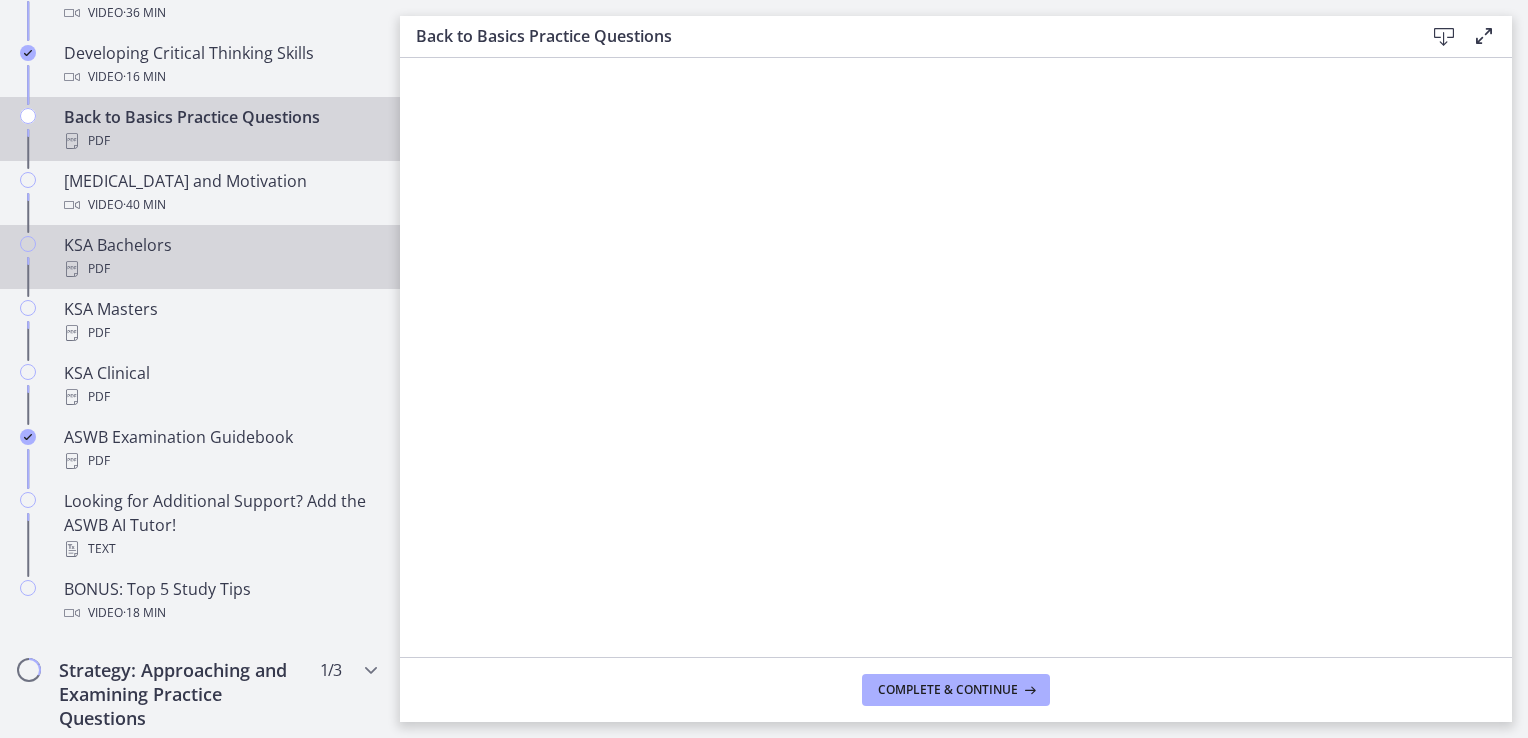 click on "KSA Bachelors
PDF" at bounding box center [220, 257] 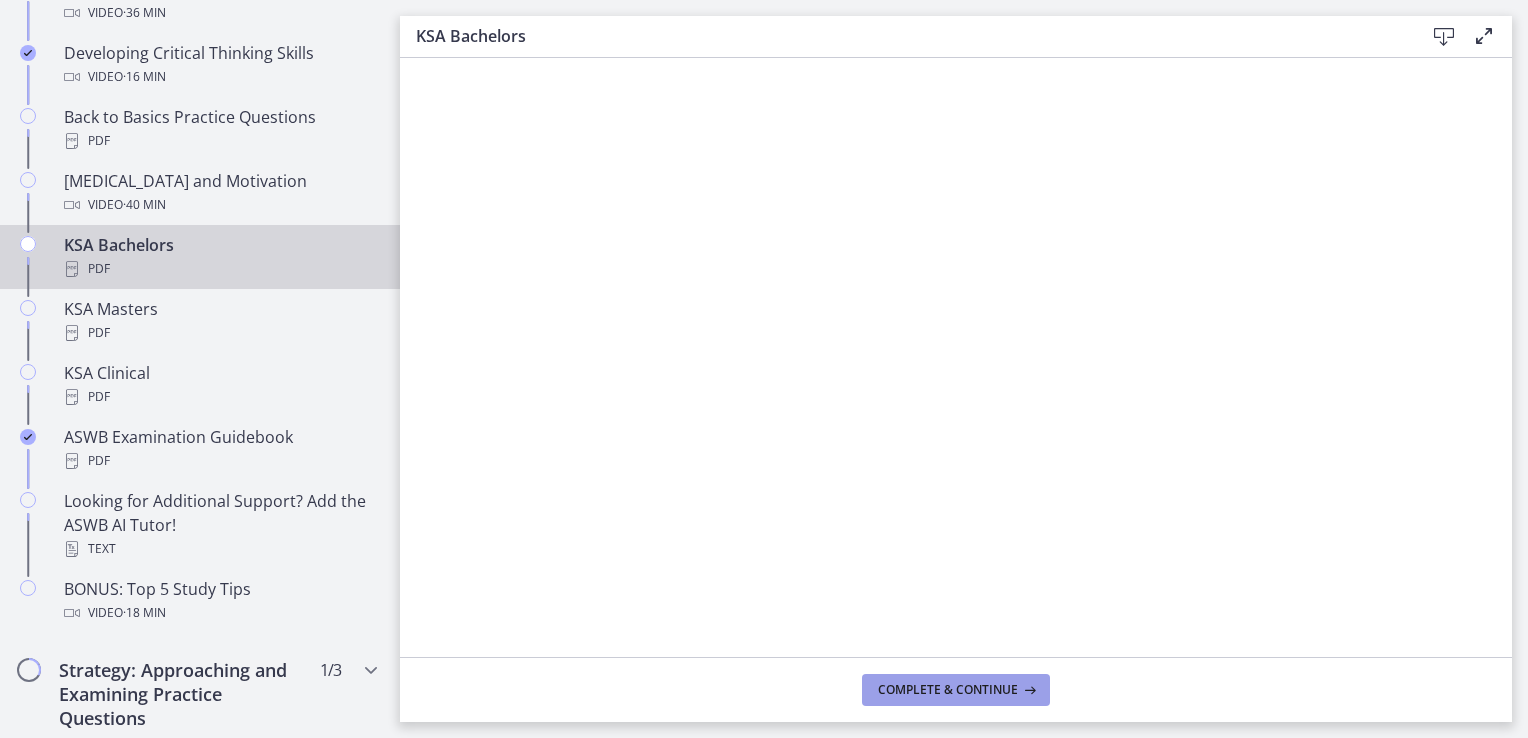 click on "Complete & continue" at bounding box center [948, 690] 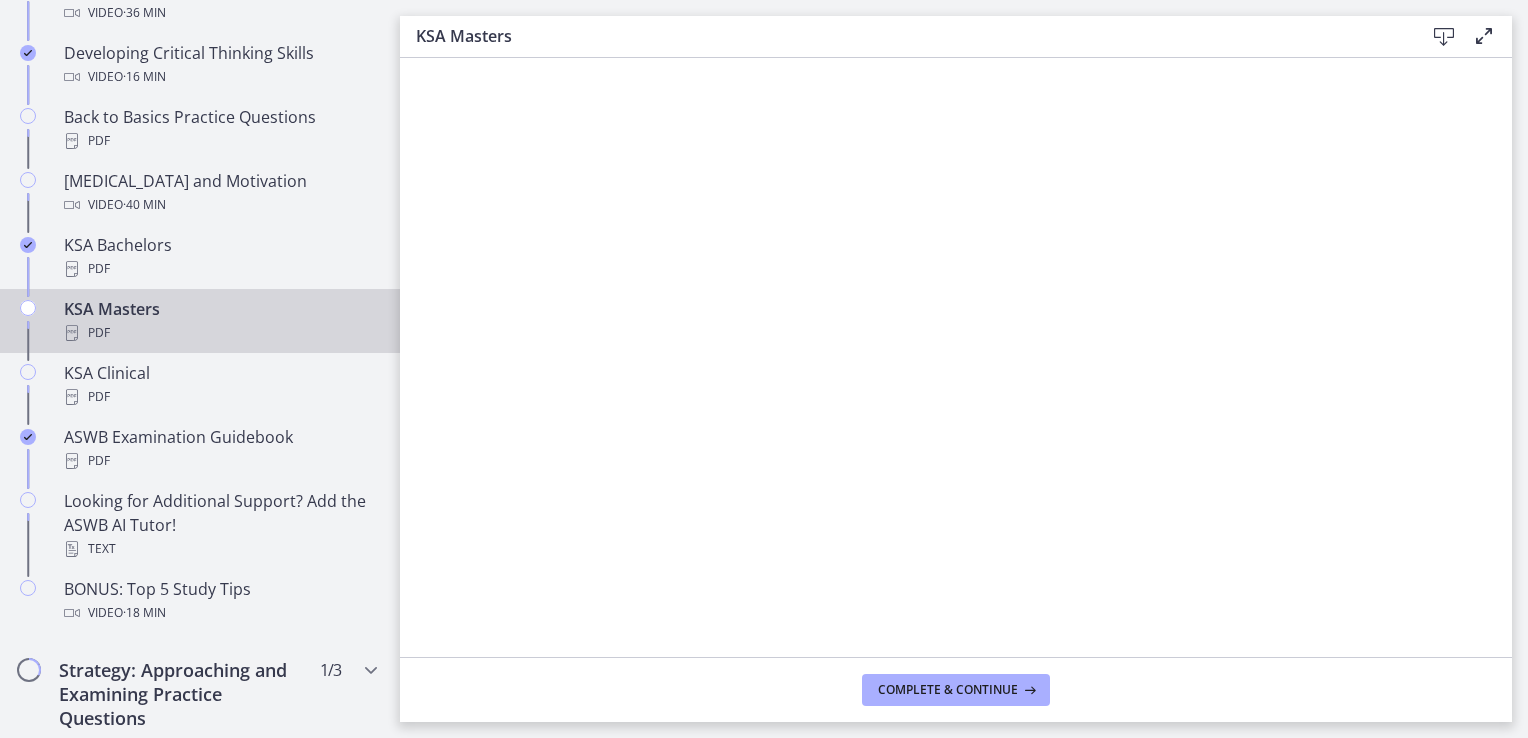 click on "KSA Masters
PDF" at bounding box center [220, 321] 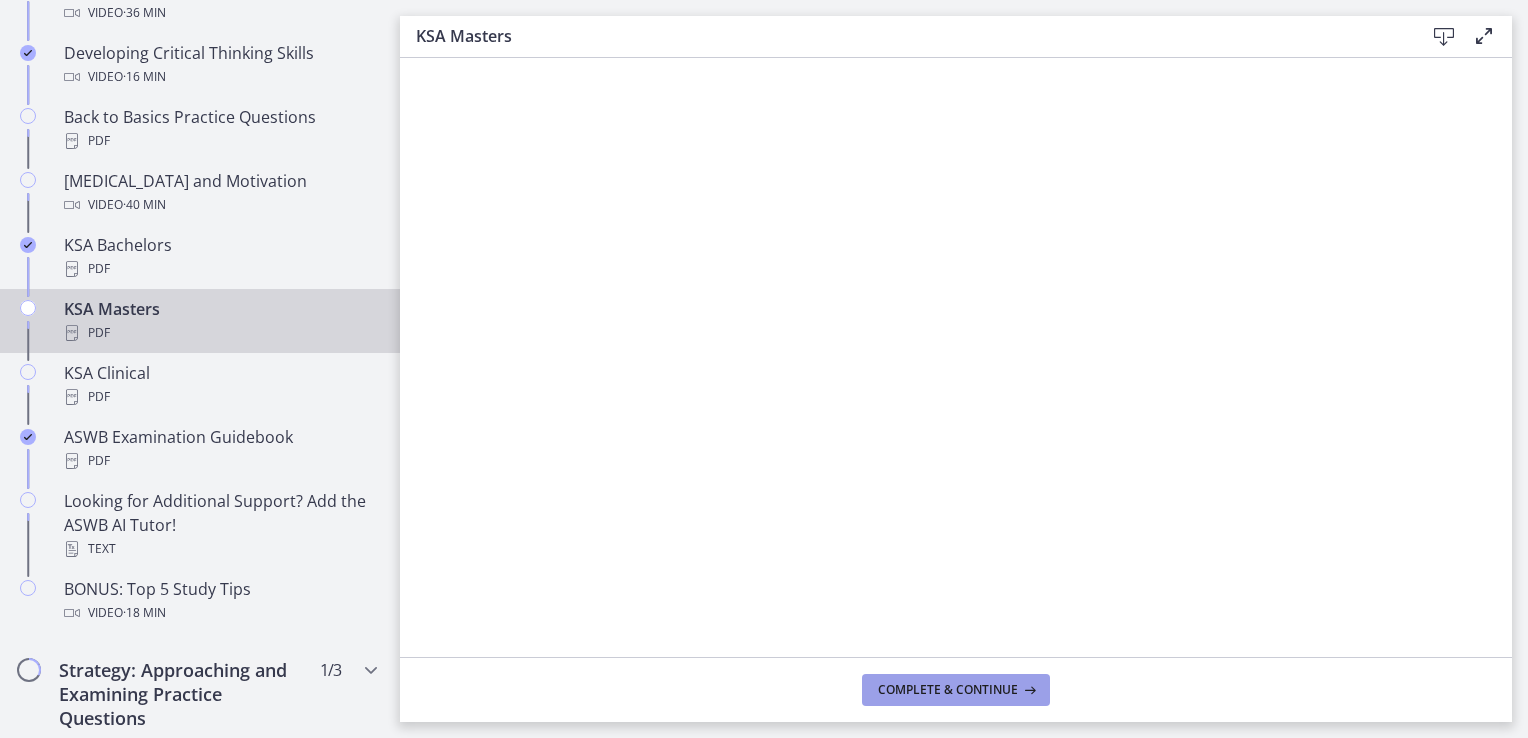 click on "Complete & continue" at bounding box center (948, 690) 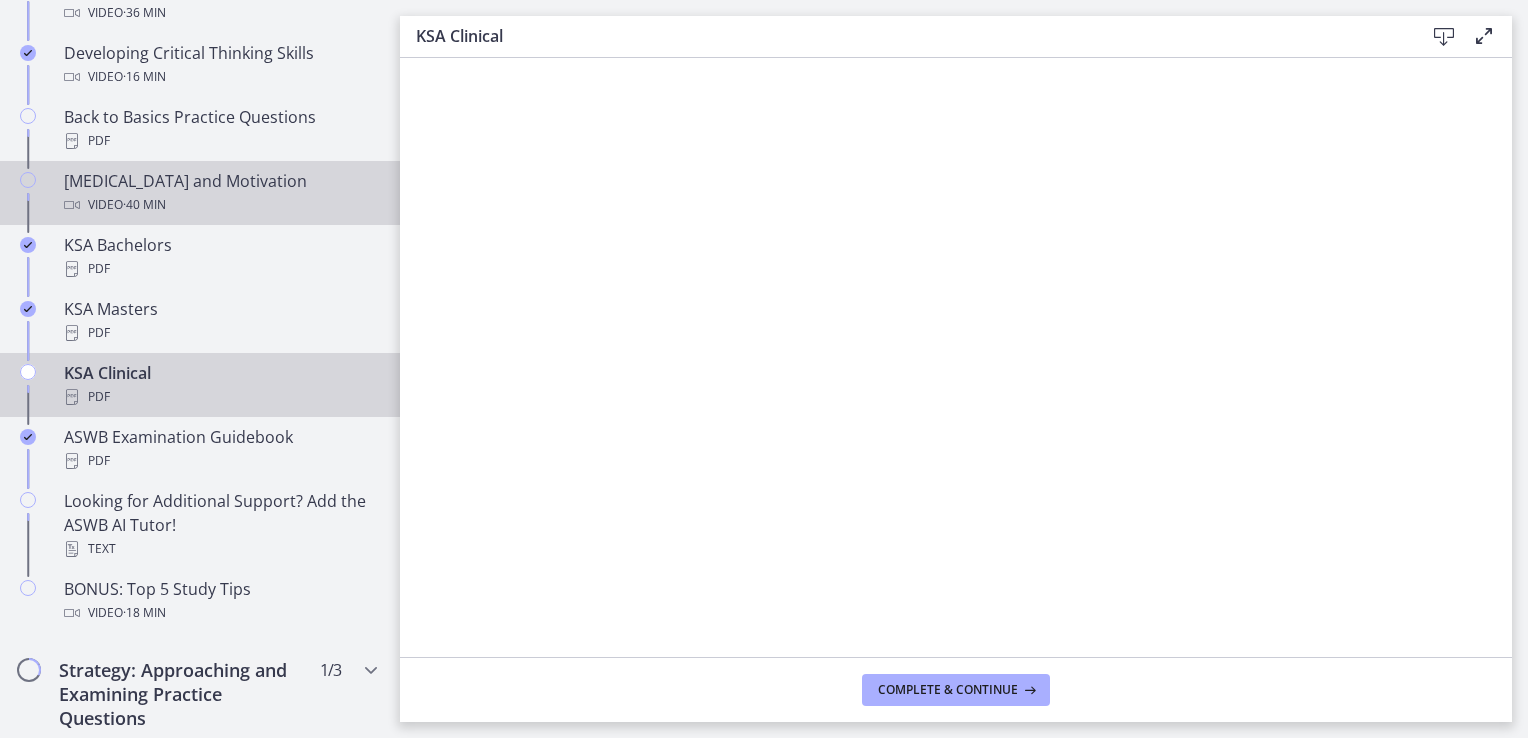click on "Test Anxiety and Motivation
Video
·  40 min" at bounding box center [220, 193] 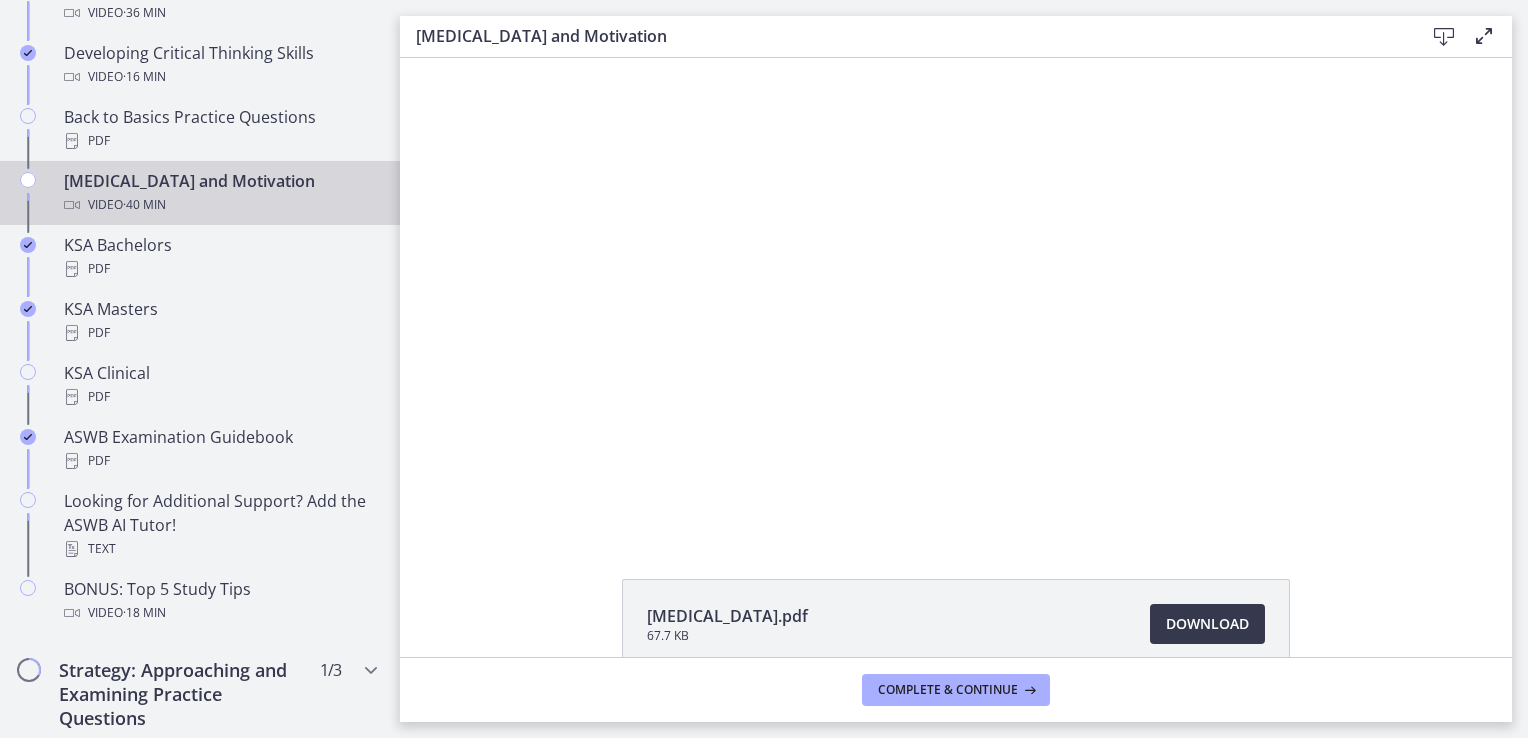 scroll, scrollTop: 0, scrollLeft: 0, axis: both 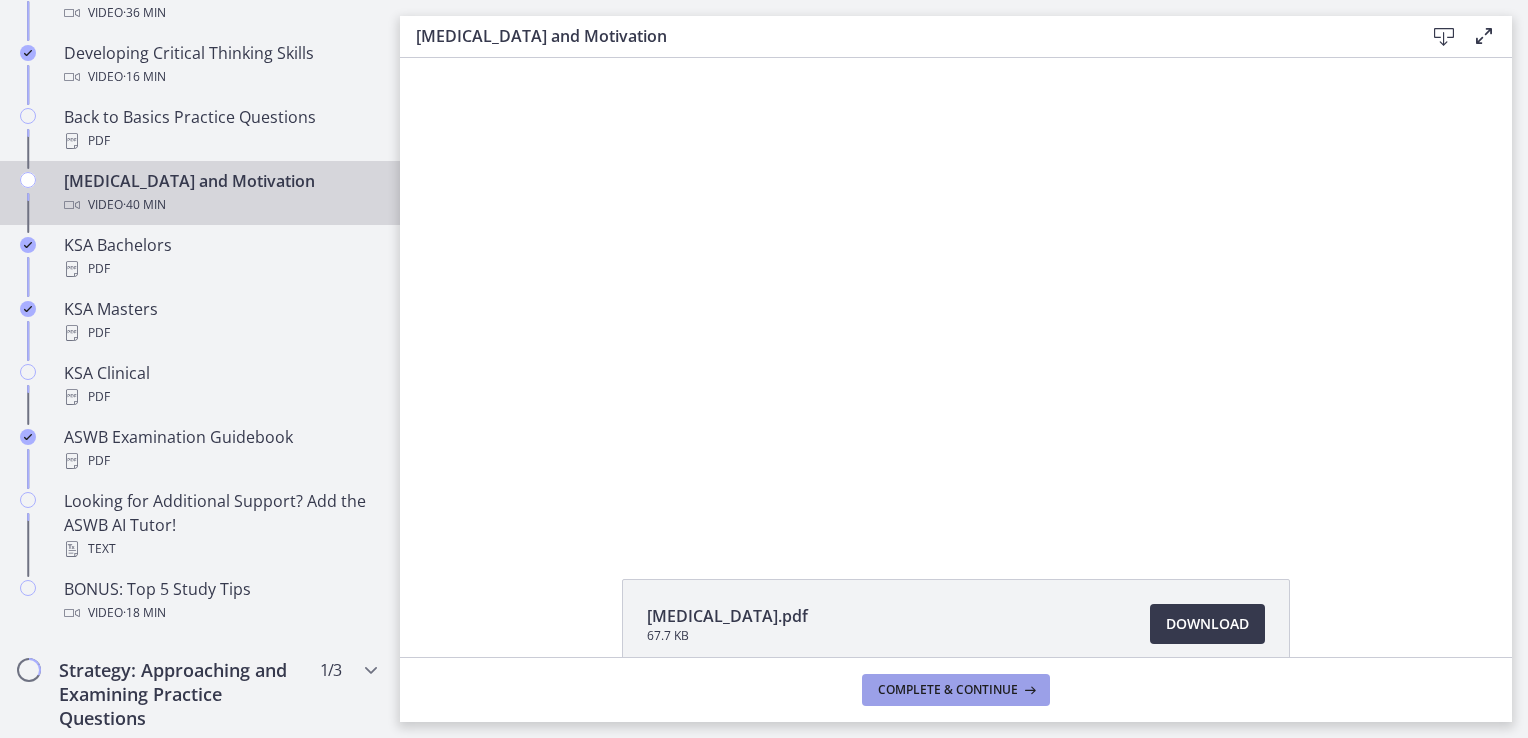 click on "Complete & continue" at bounding box center [956, 690] 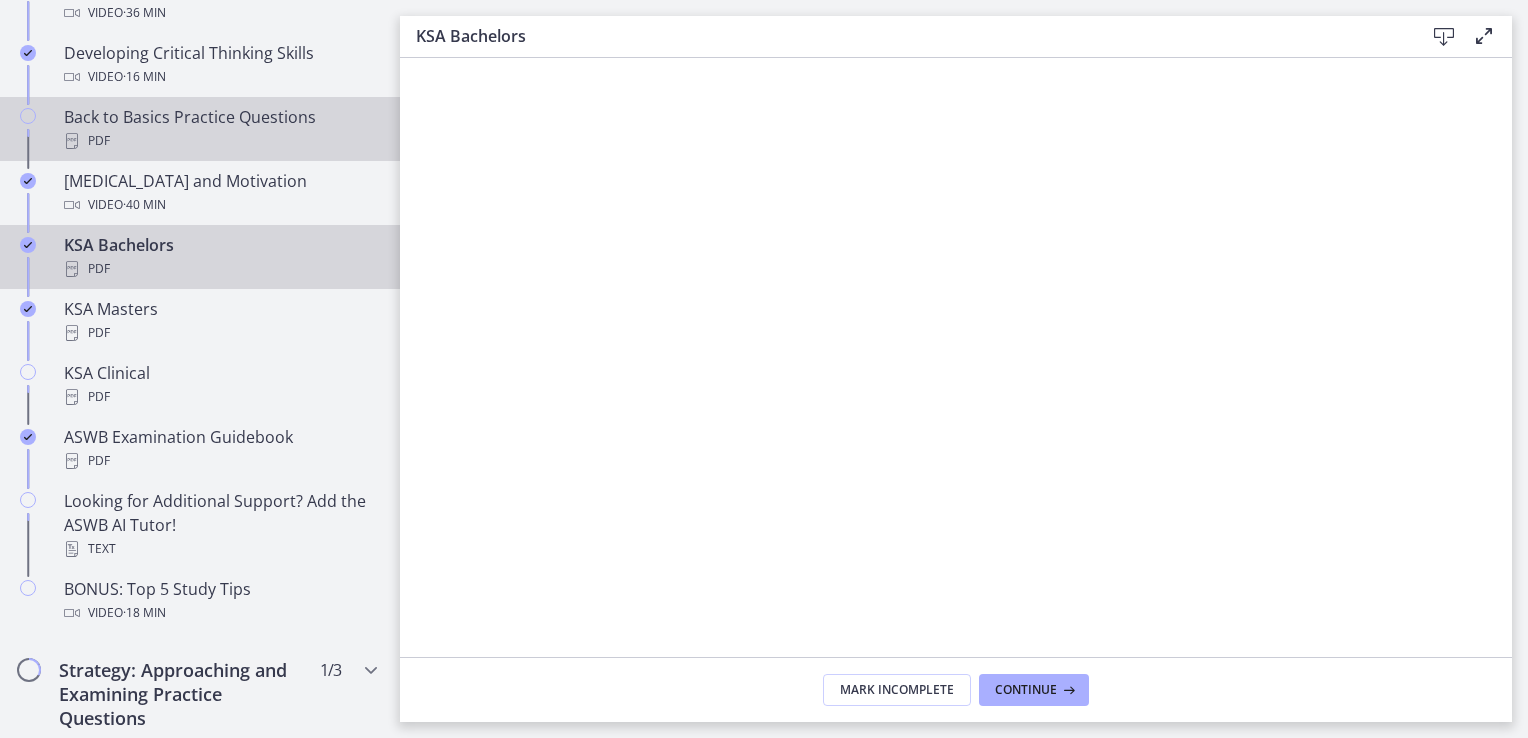 click on "Back to Basics Practice Questions
PDF" at bounding box center [220, 129] 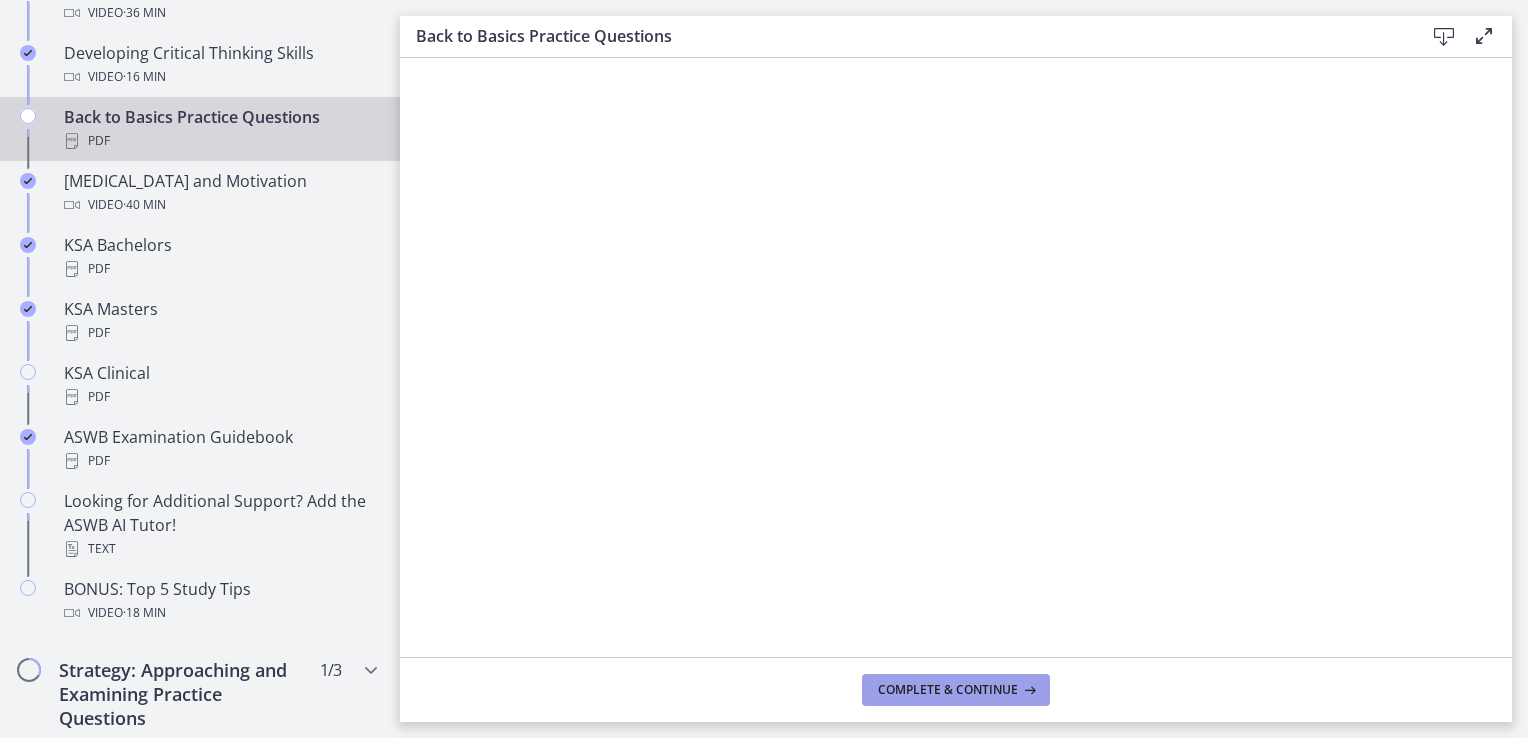 click on "Complete & continue" at bounding box center [956, 690] 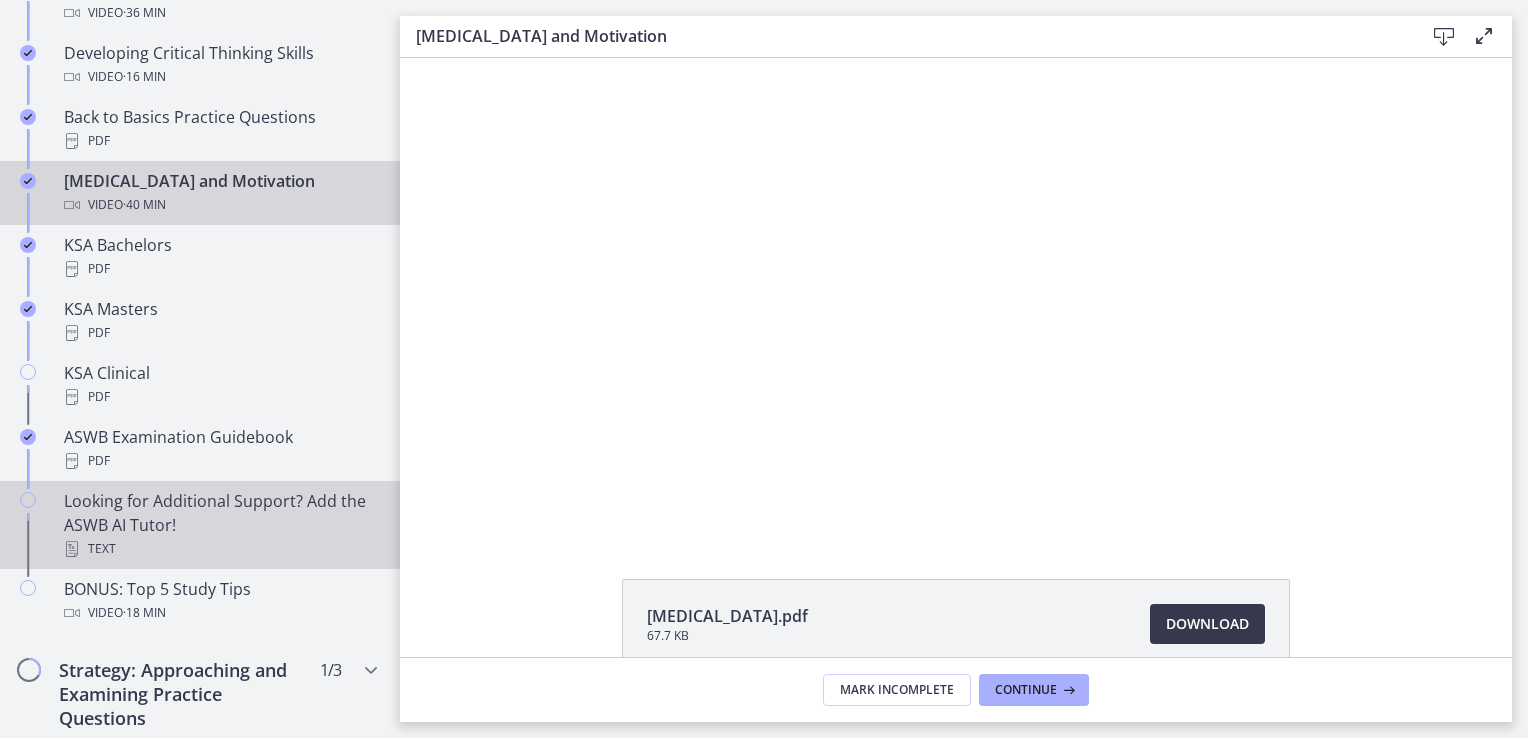 scroll, scrollTop: 783, scrollLeft: 0, axis: vertical 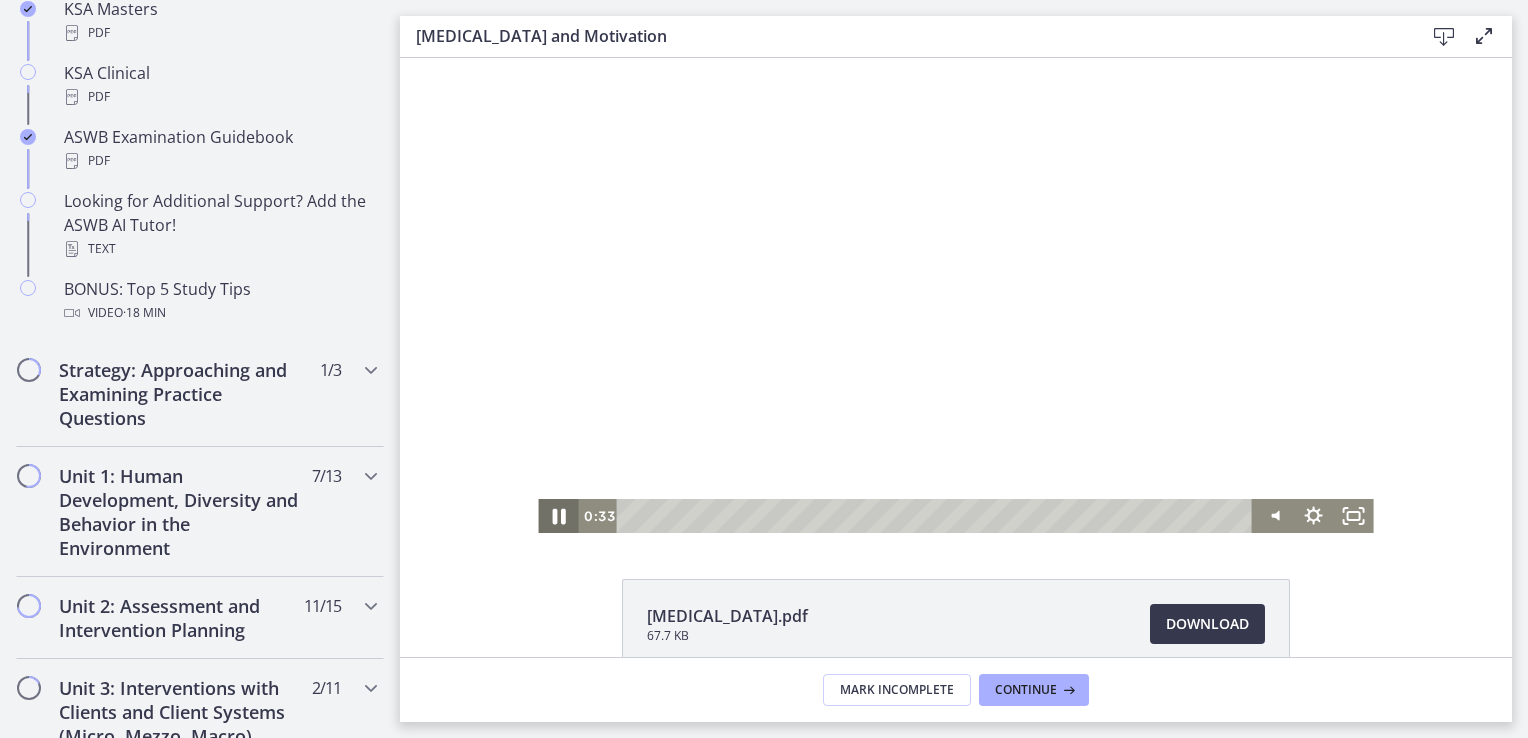 click 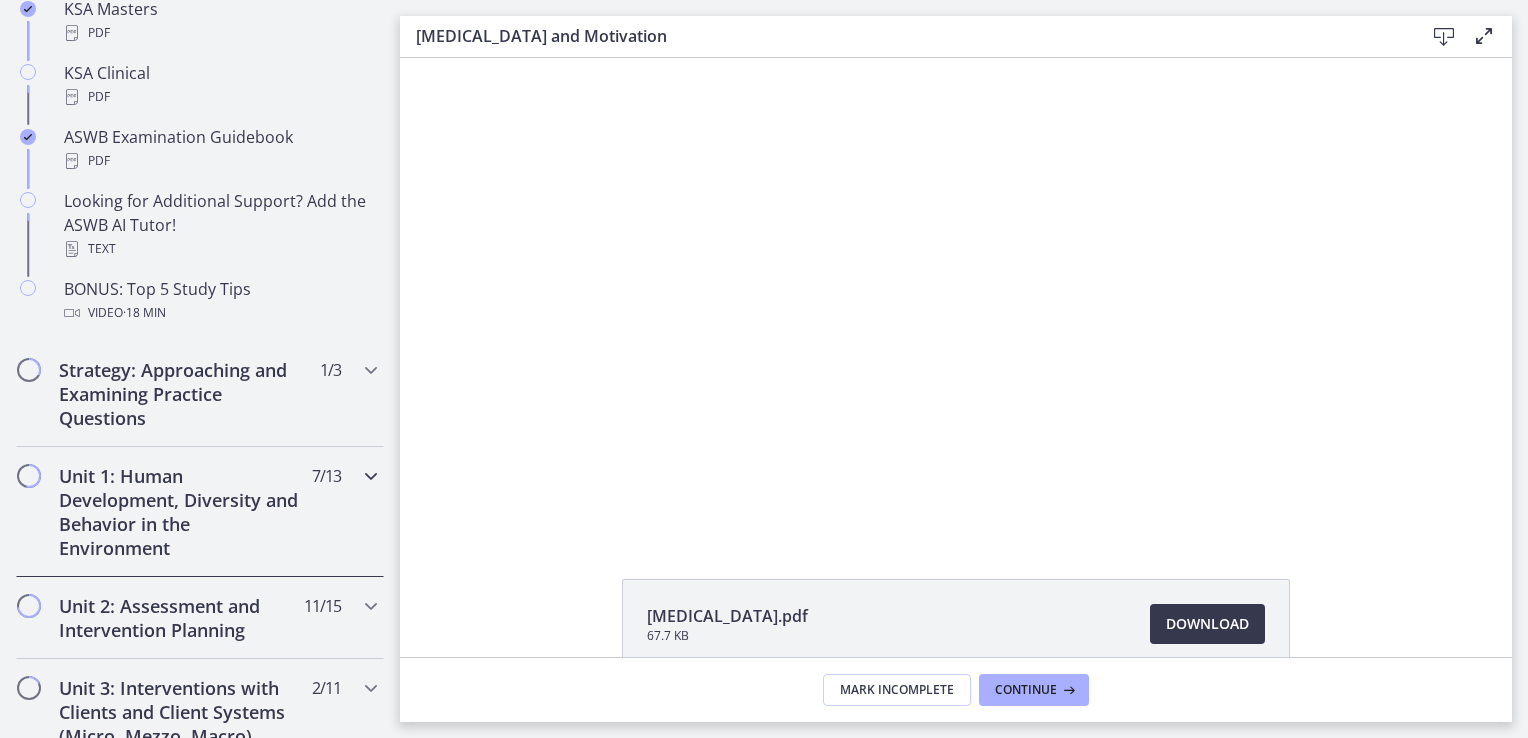click at bounding box center [371, 476] 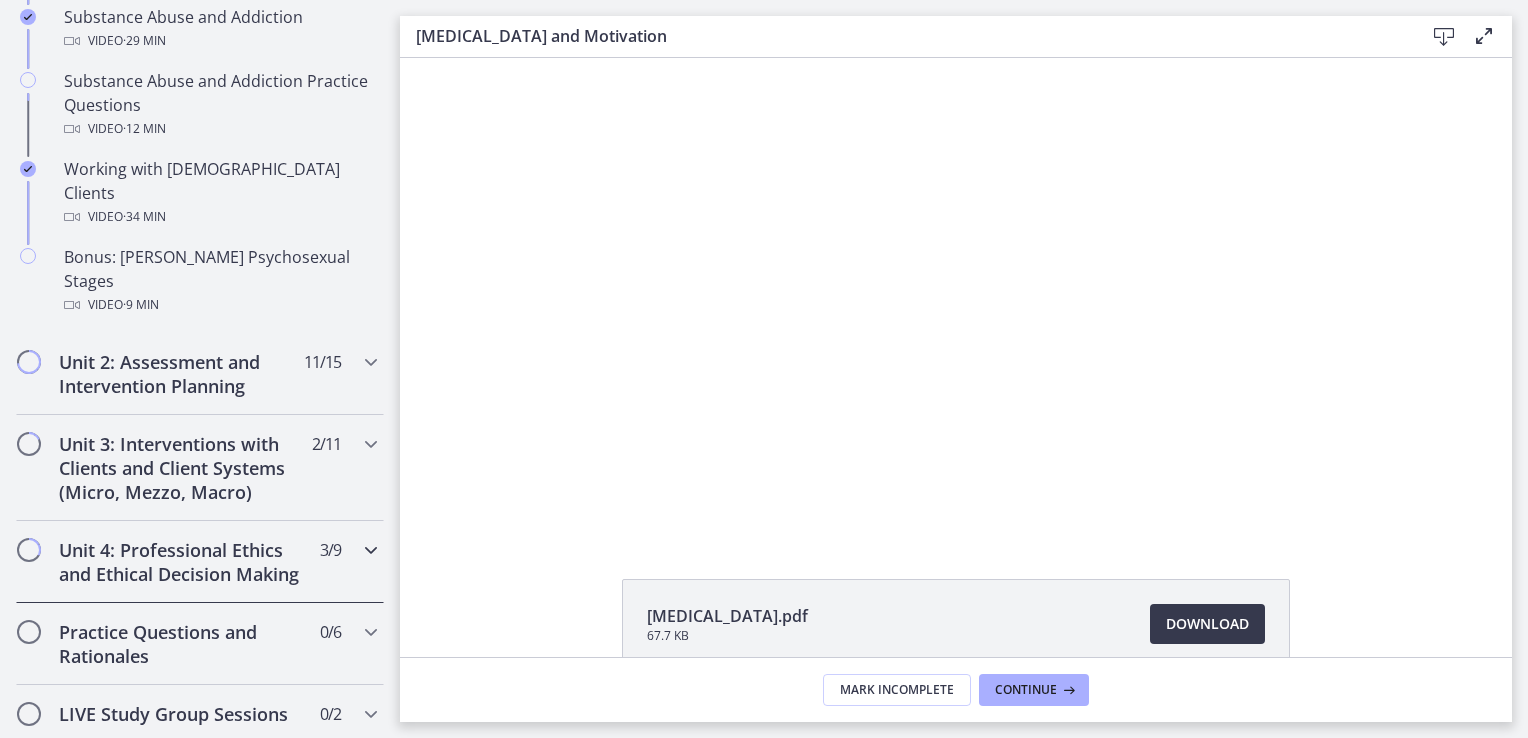 scroll, scrollTop: 1400, scrollLeft: 0, axis: vertical 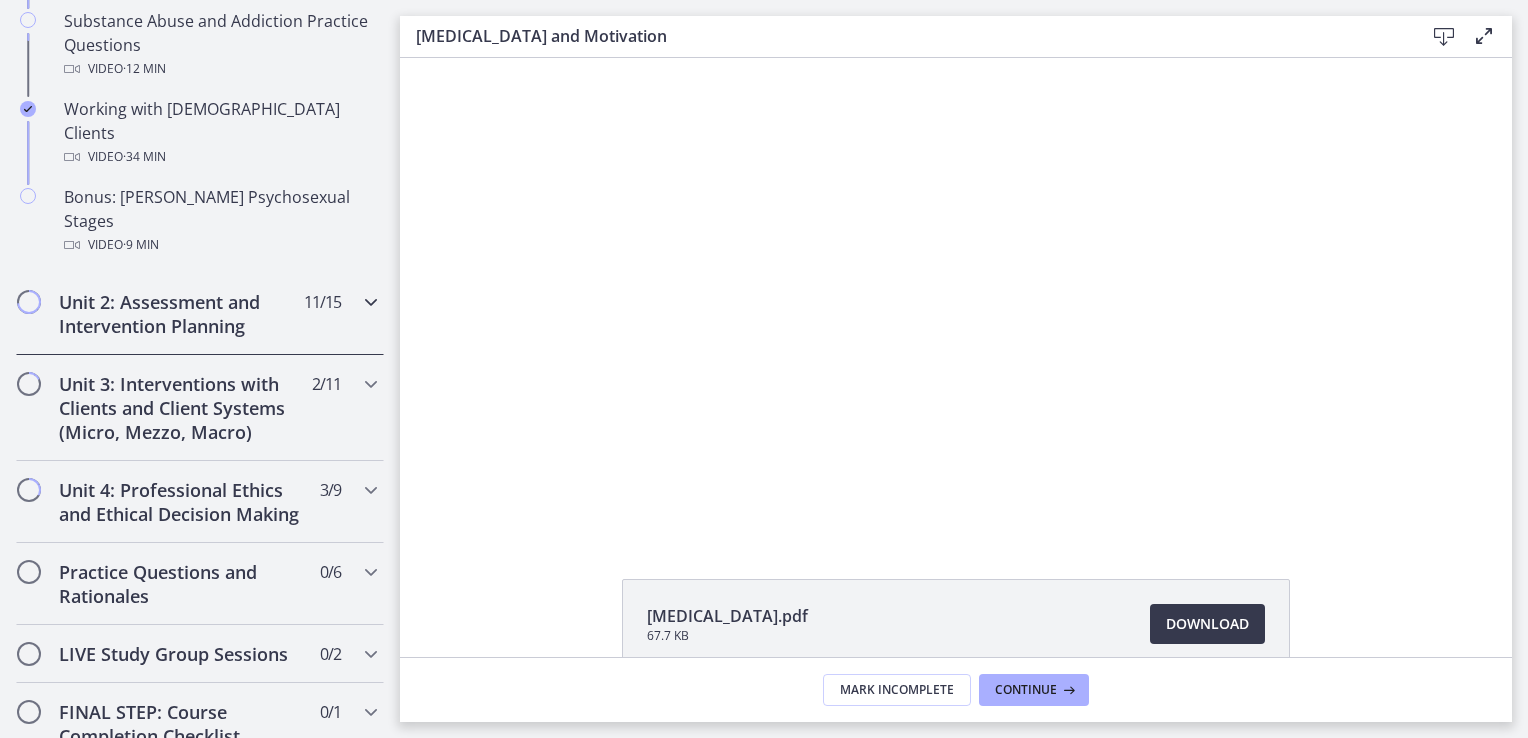 click at bounding box center [371, 302] 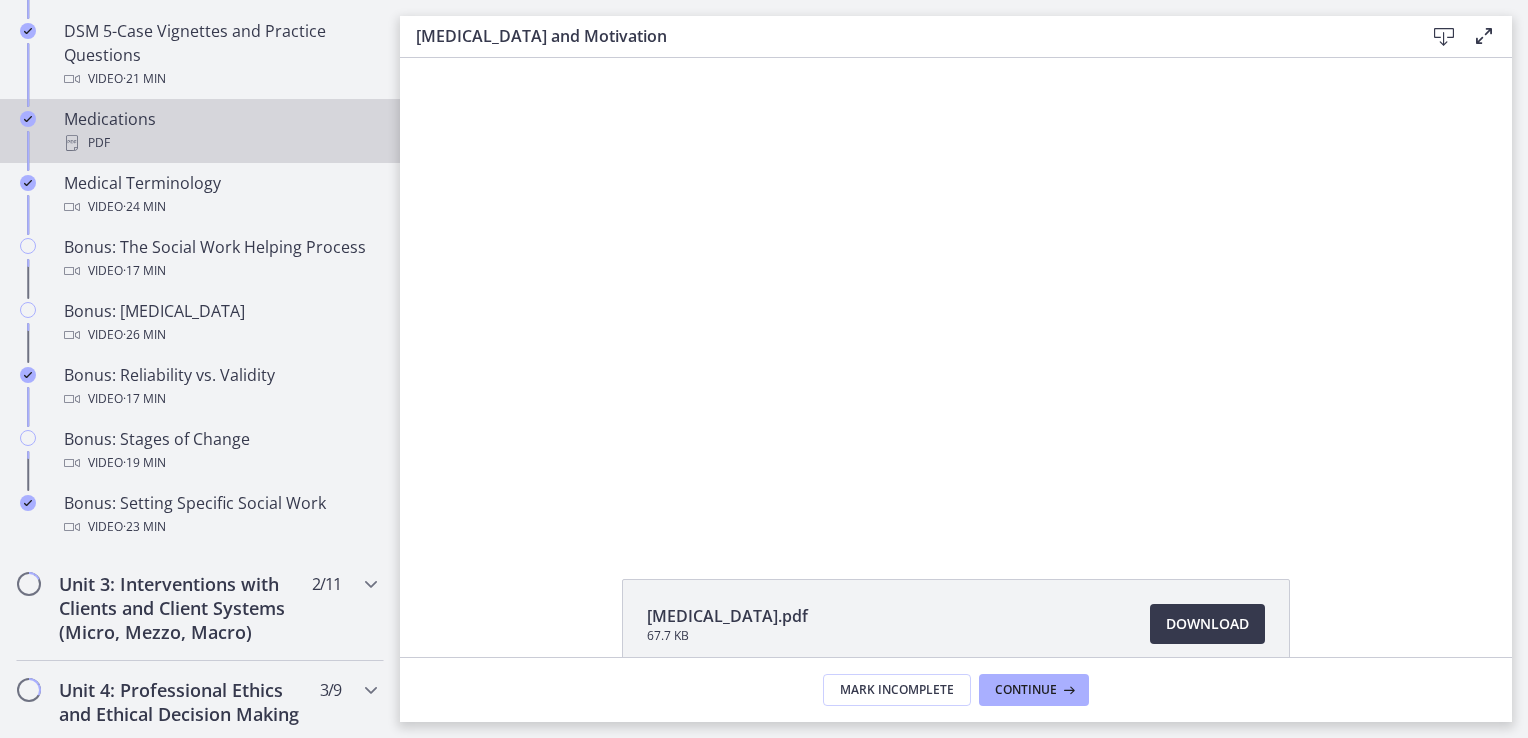 click on "Medications
PDF" at bounding box center (220, 131) 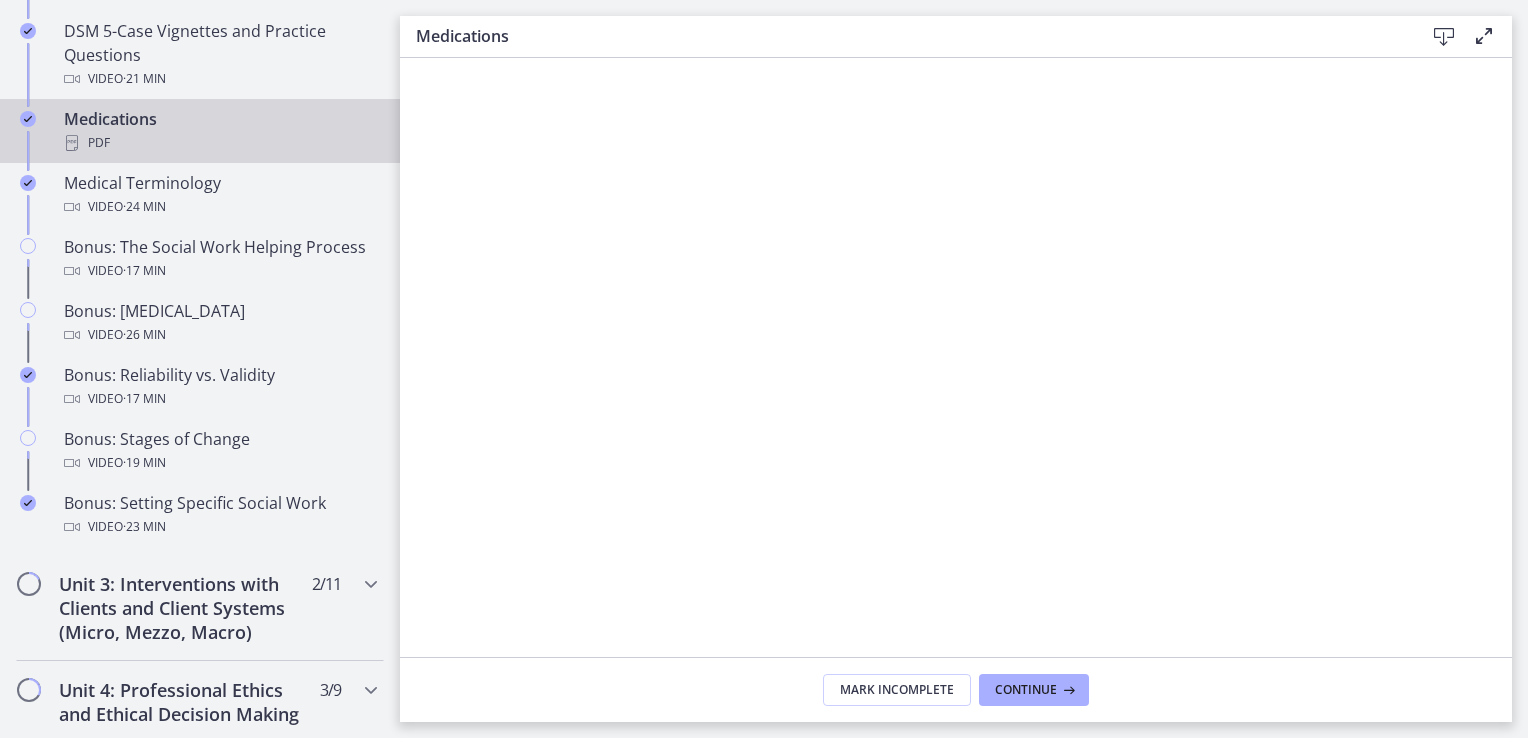 scroll, scrollTop: 1400, scrollLeft: 0, axis: vertical 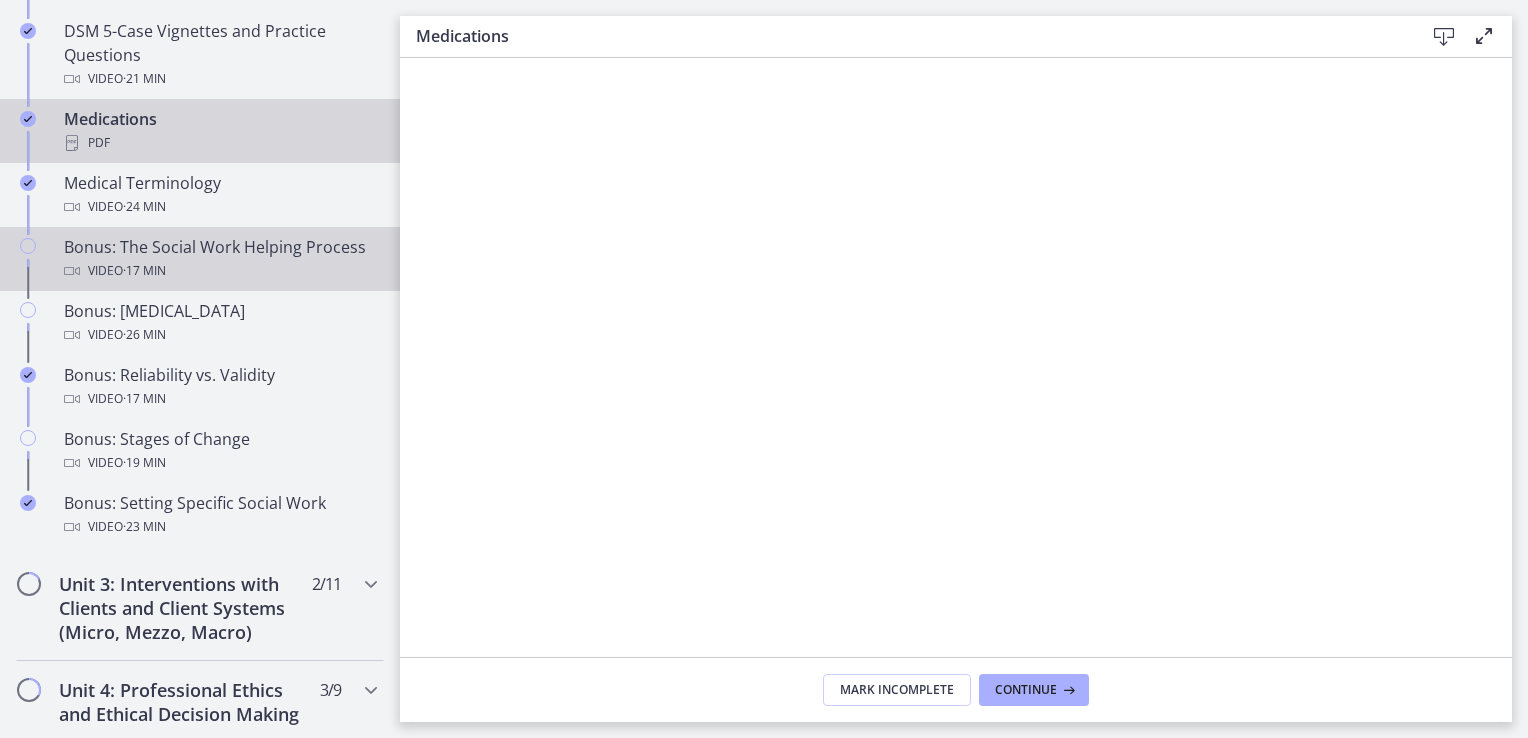 click on "Bonus: The Social Work Helping Process
Video
·  17 min" at bounding box center [220, 259] 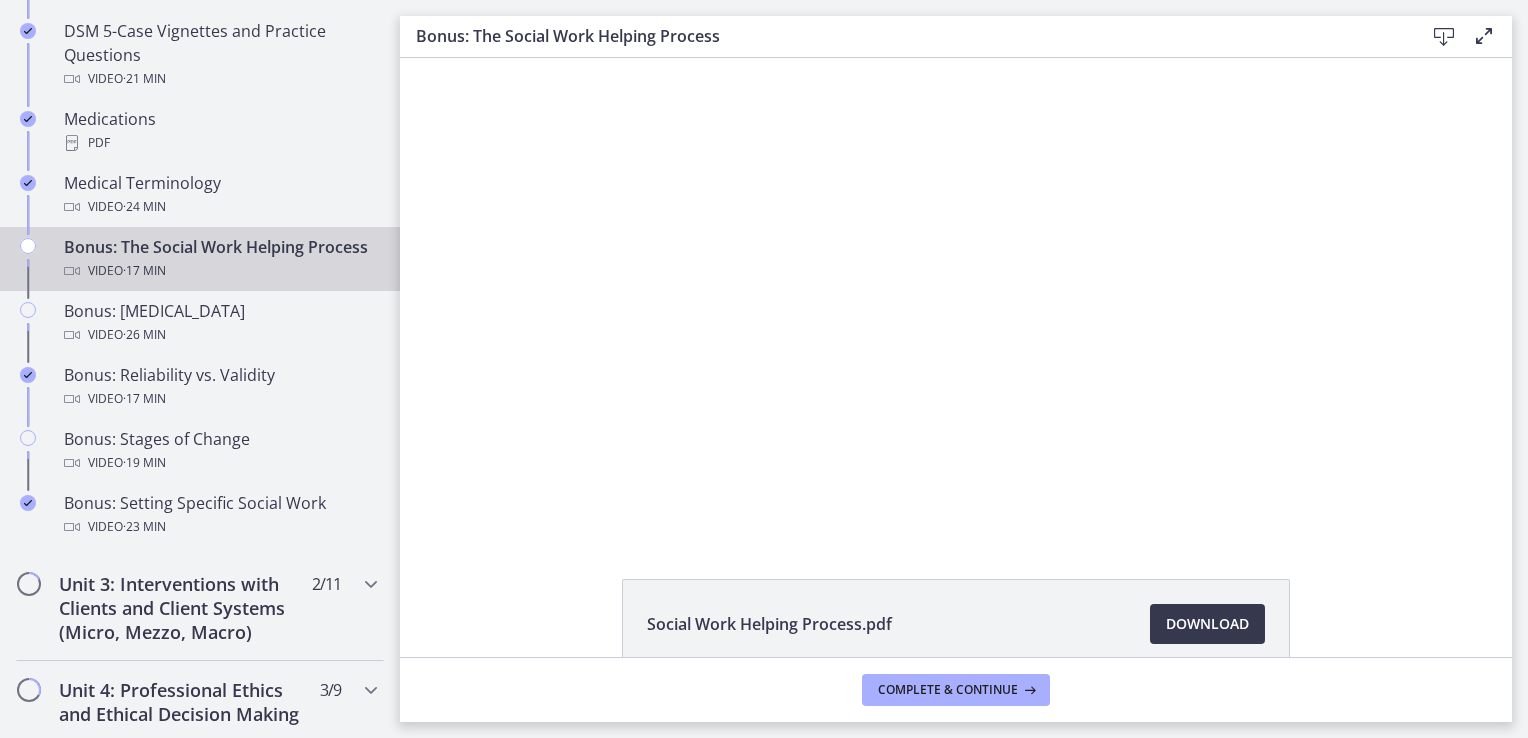 scroll, scrollTop: 0, scrollLeft: 0, axis: both 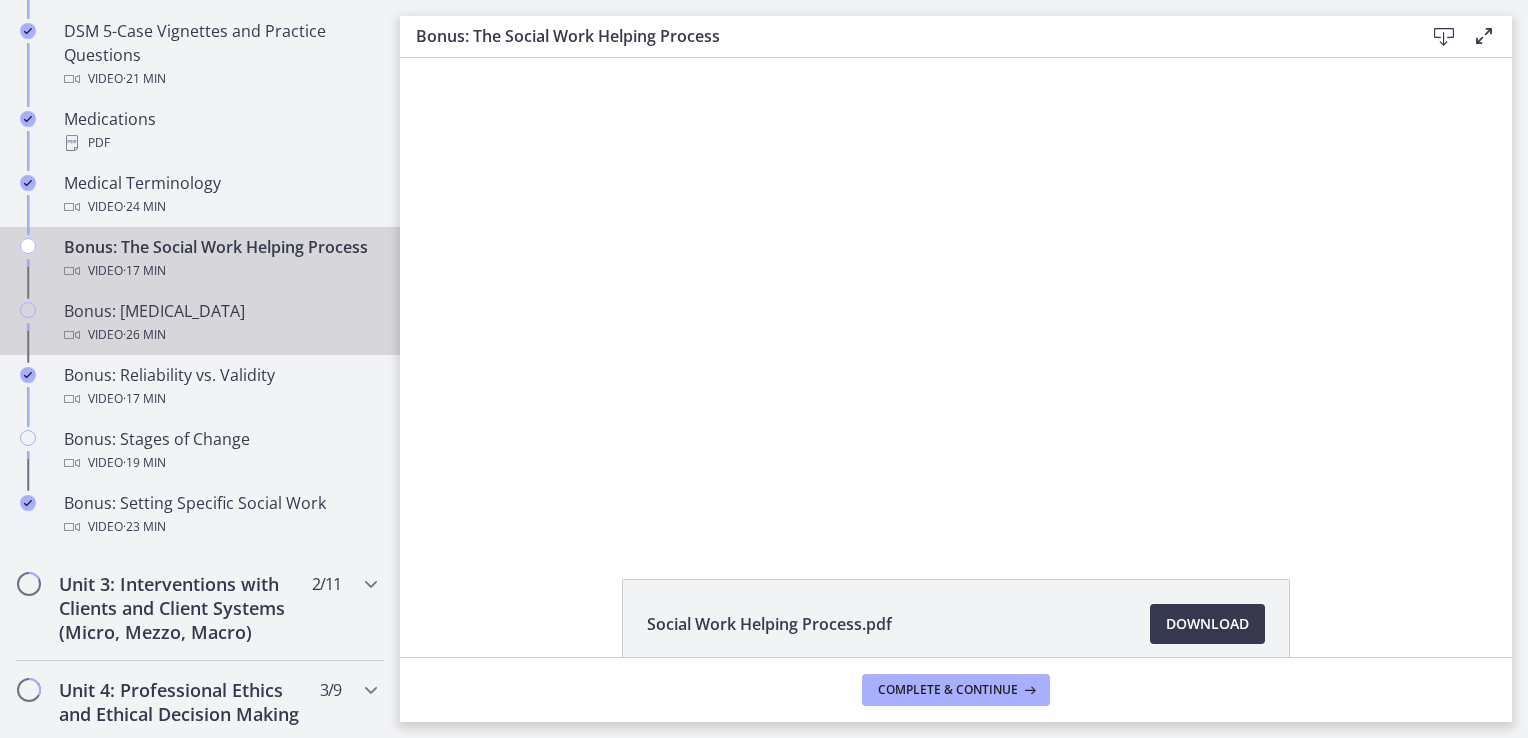 click on "Bonus: Personality Disorders
Video
·  26 min" at bounding box center (220, 323) 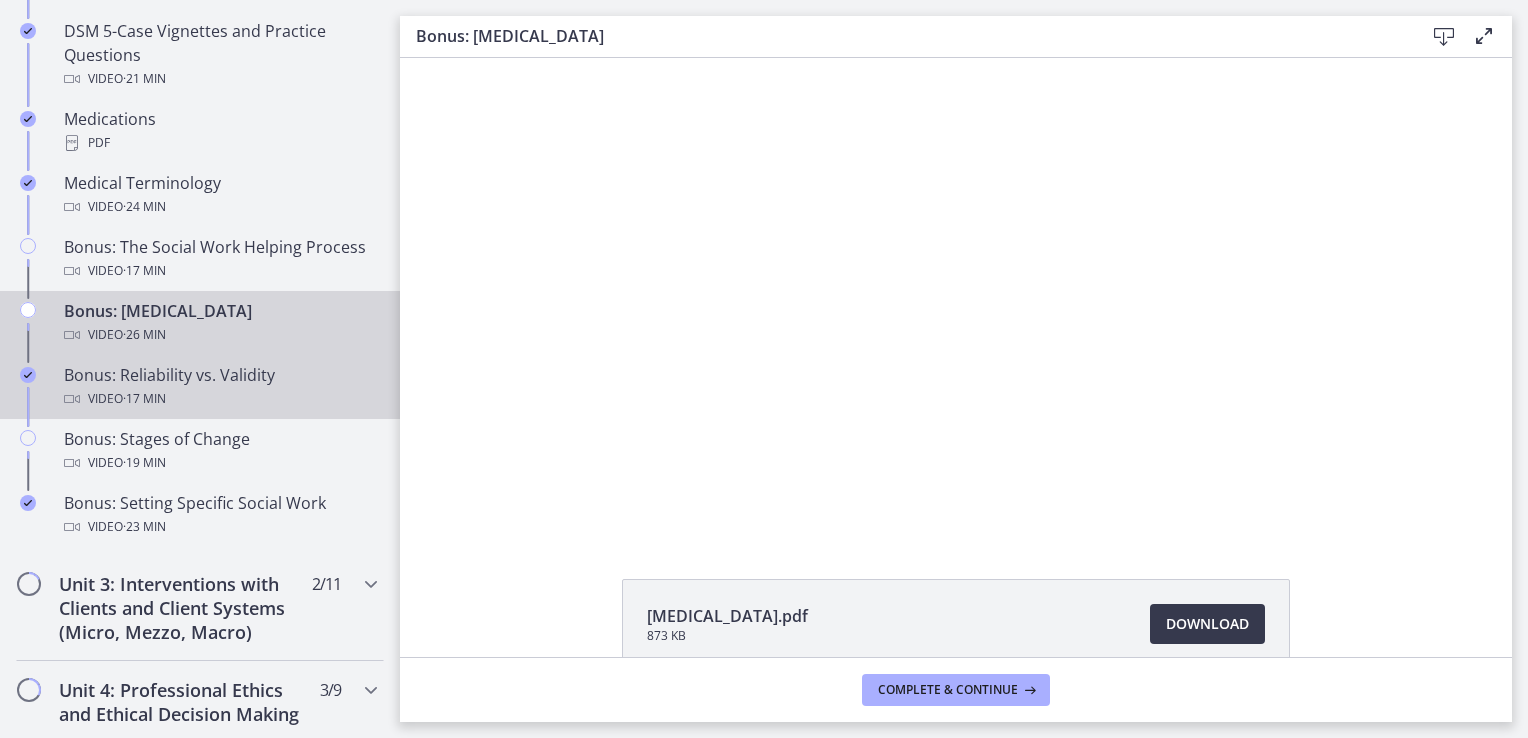 scroll, scrollTop: 0, scrollLeft: 0, axis: both 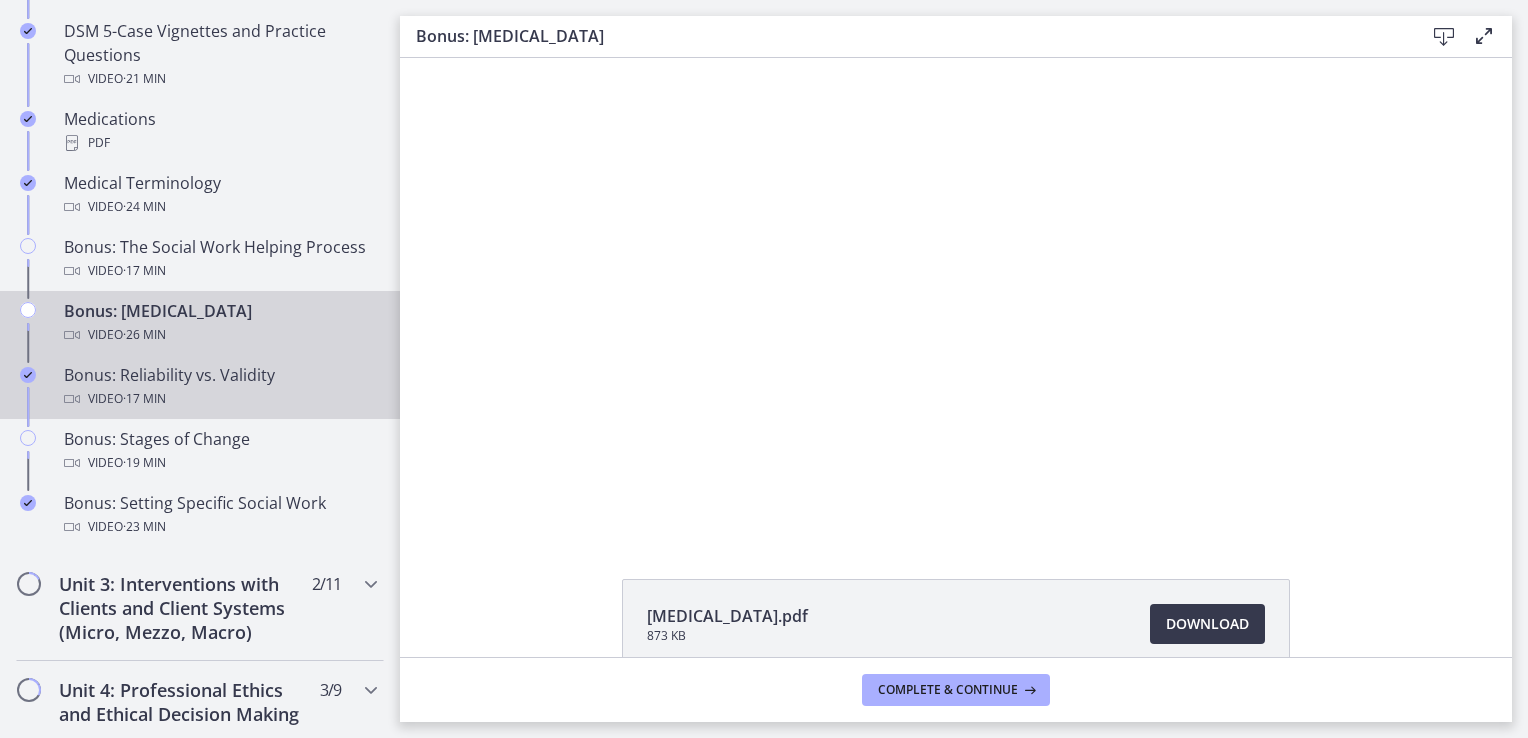click on "Bonus: Reliability vs. Validity
Video
·  17 min" at bounding box center [220, 387] 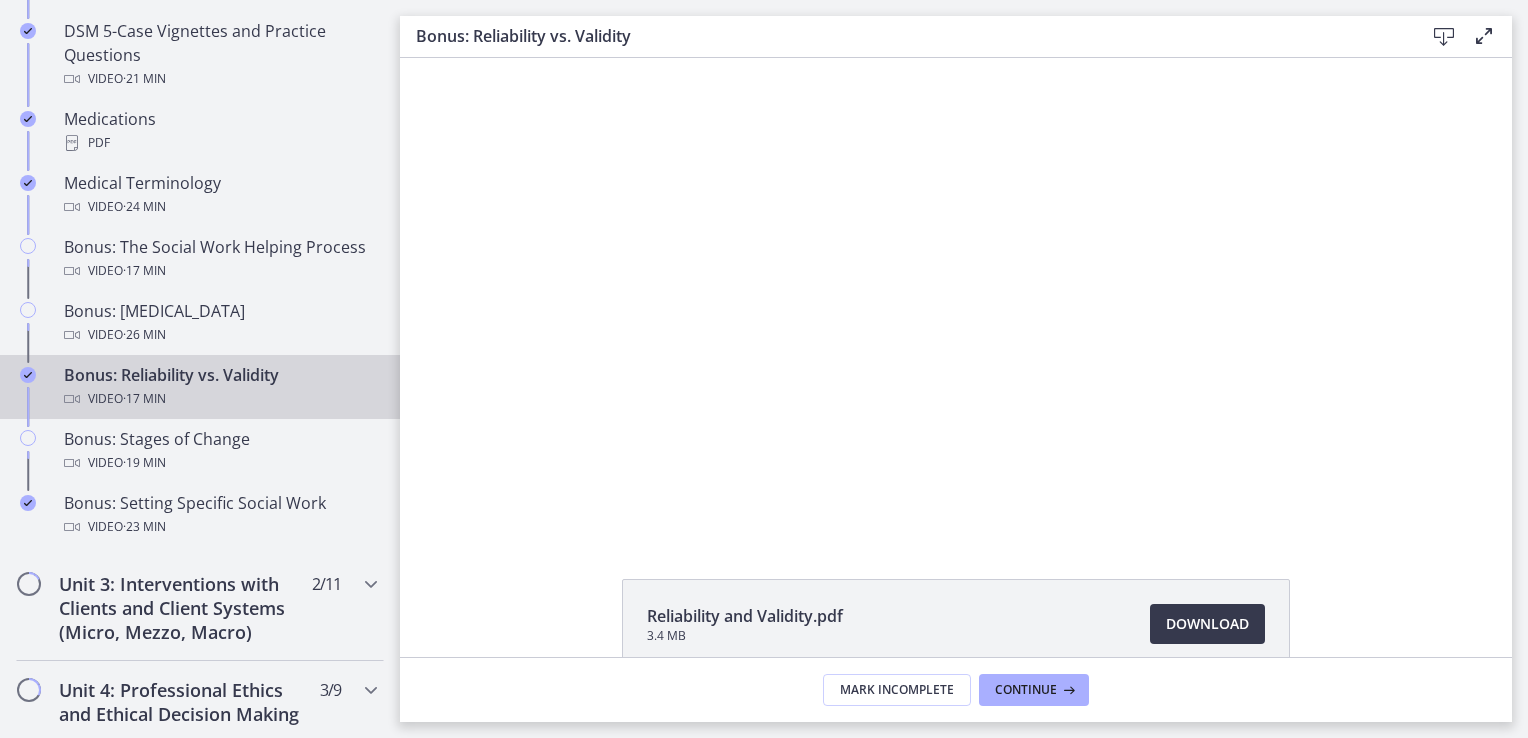 scroll, scrollTop: 0, scrollLeft: 0, axis: both 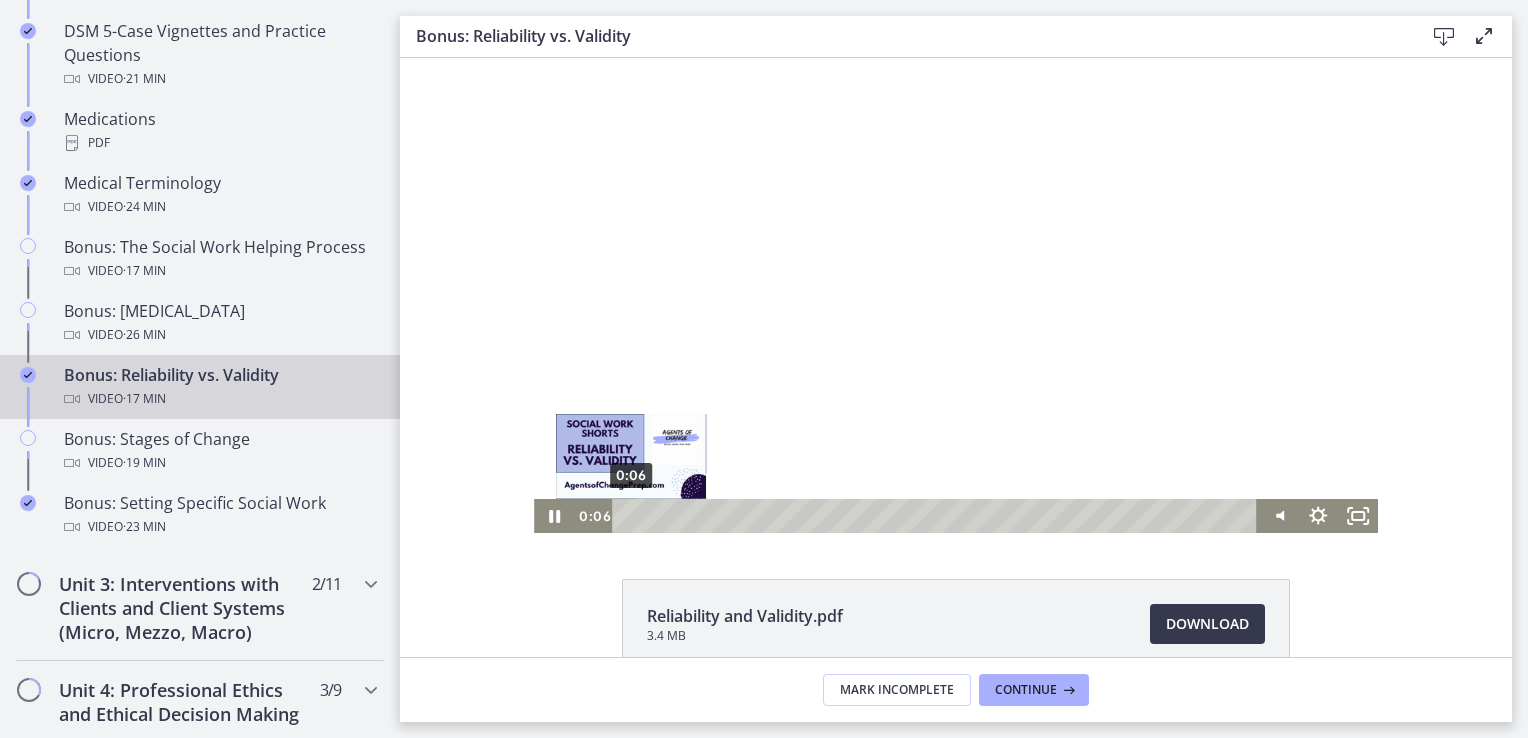click on "0:06" at bounding box center [937, 516] 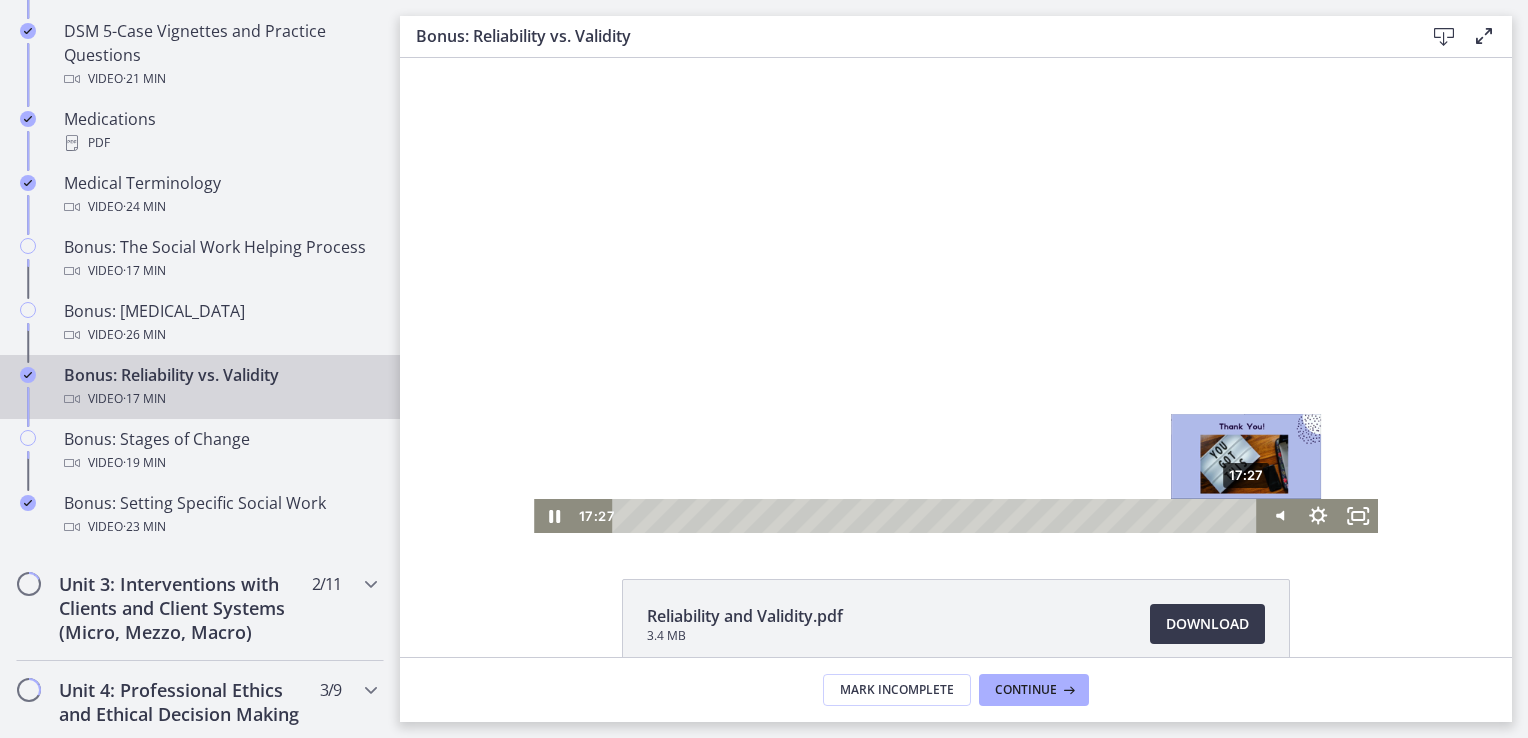 click on "17:27" at bounding box center [937, 516] 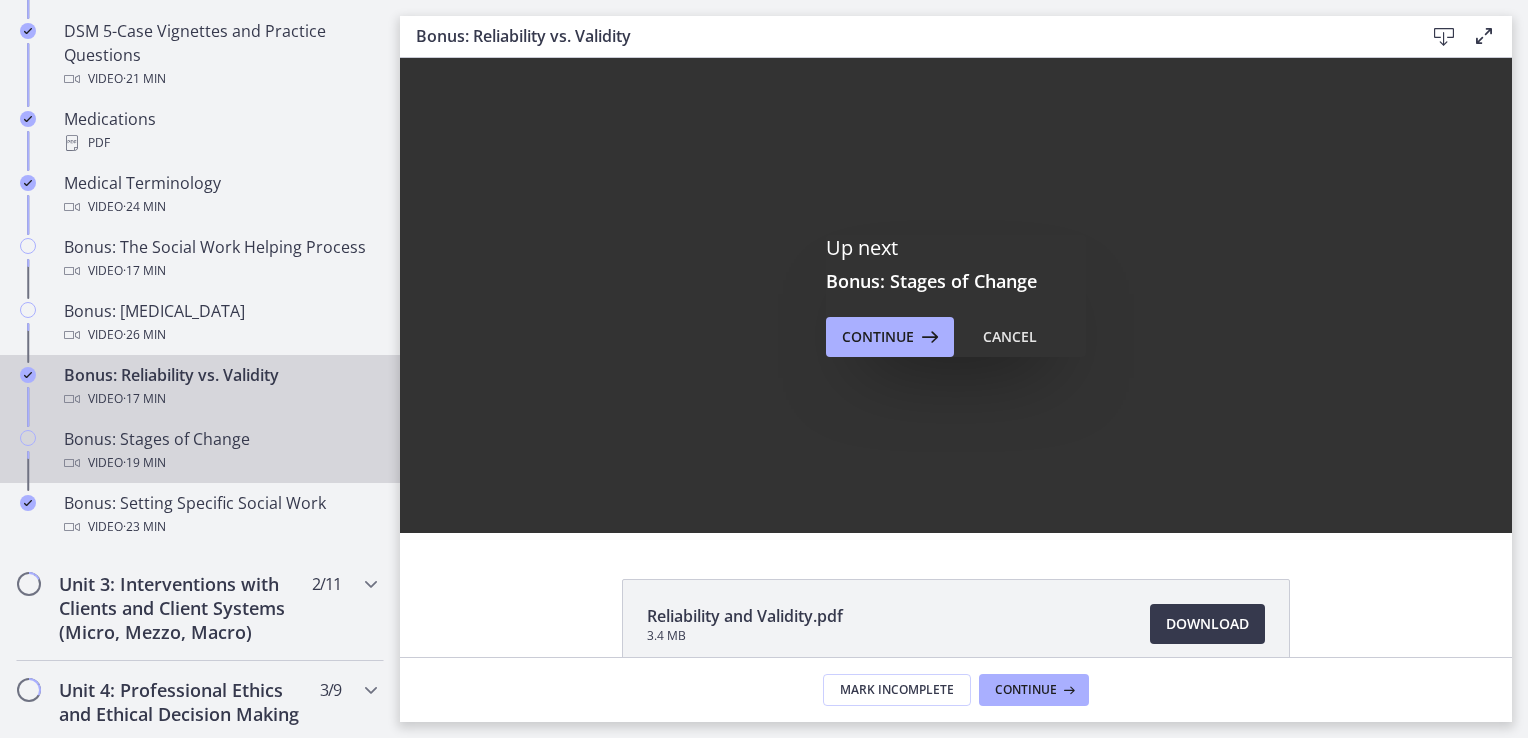 scroll, scrollTop: 0, scrollLeft: 0, axis: both 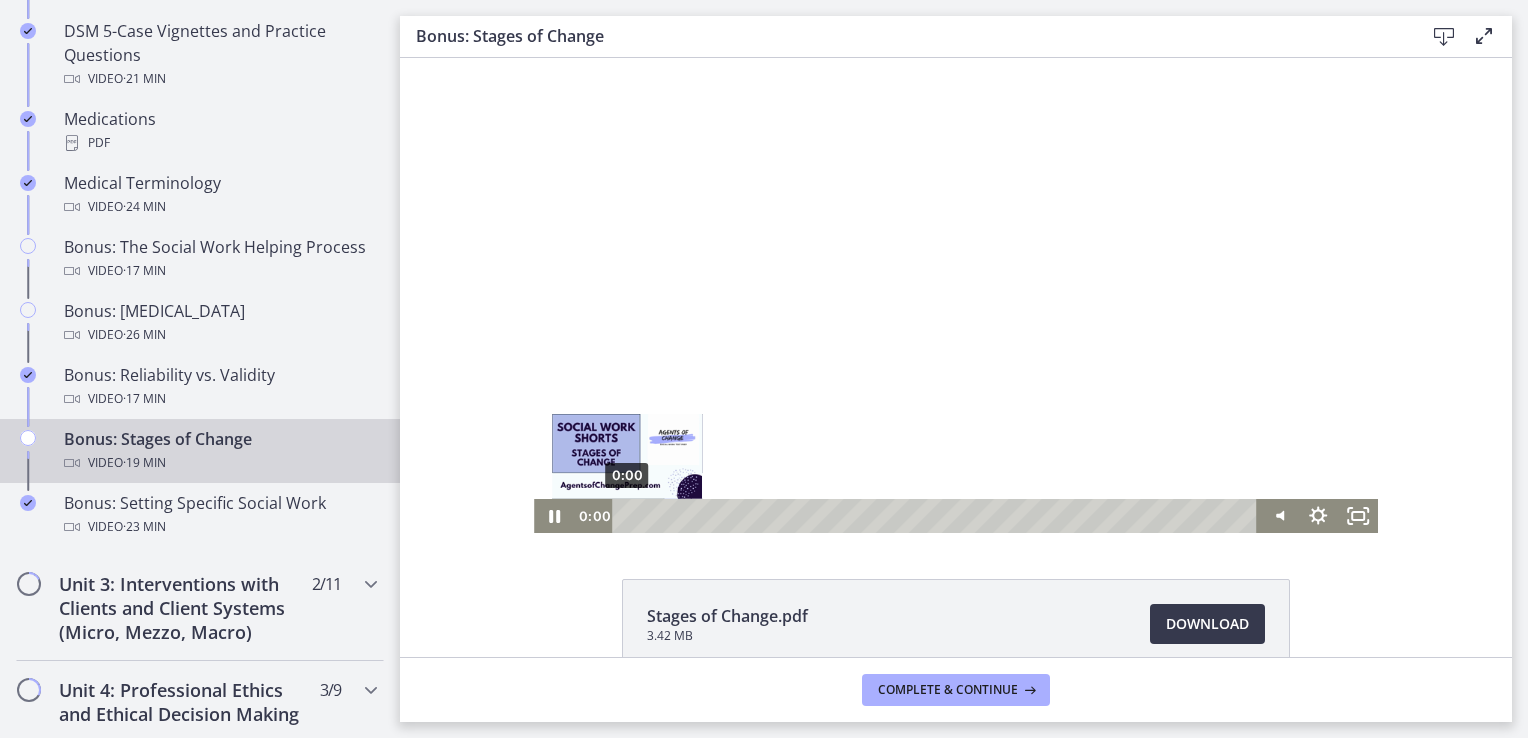 click on "0:00" at bounding box center (937, 516) 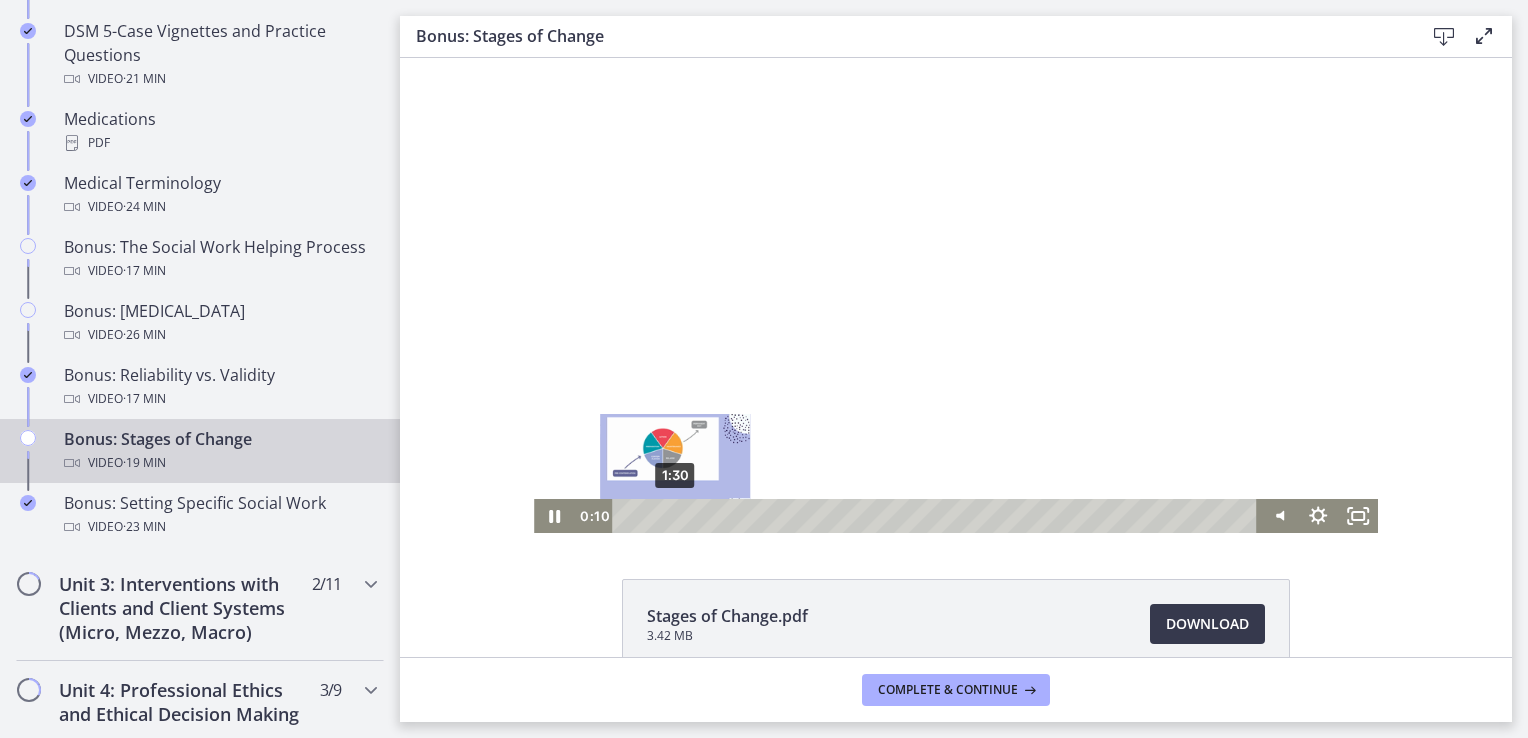 click on "1:30" at bounding box center [937, 516] 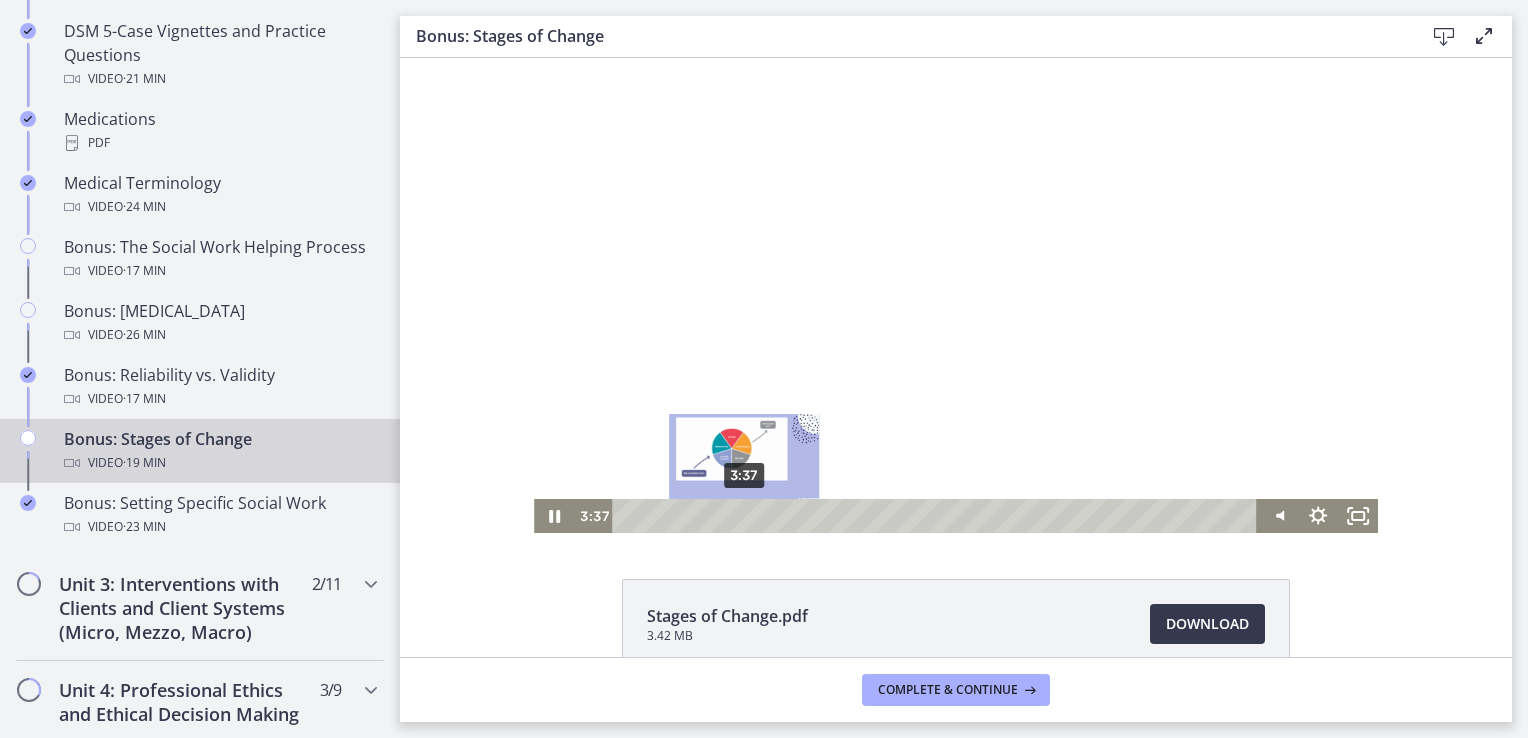 click at bounding box center [744, 515] 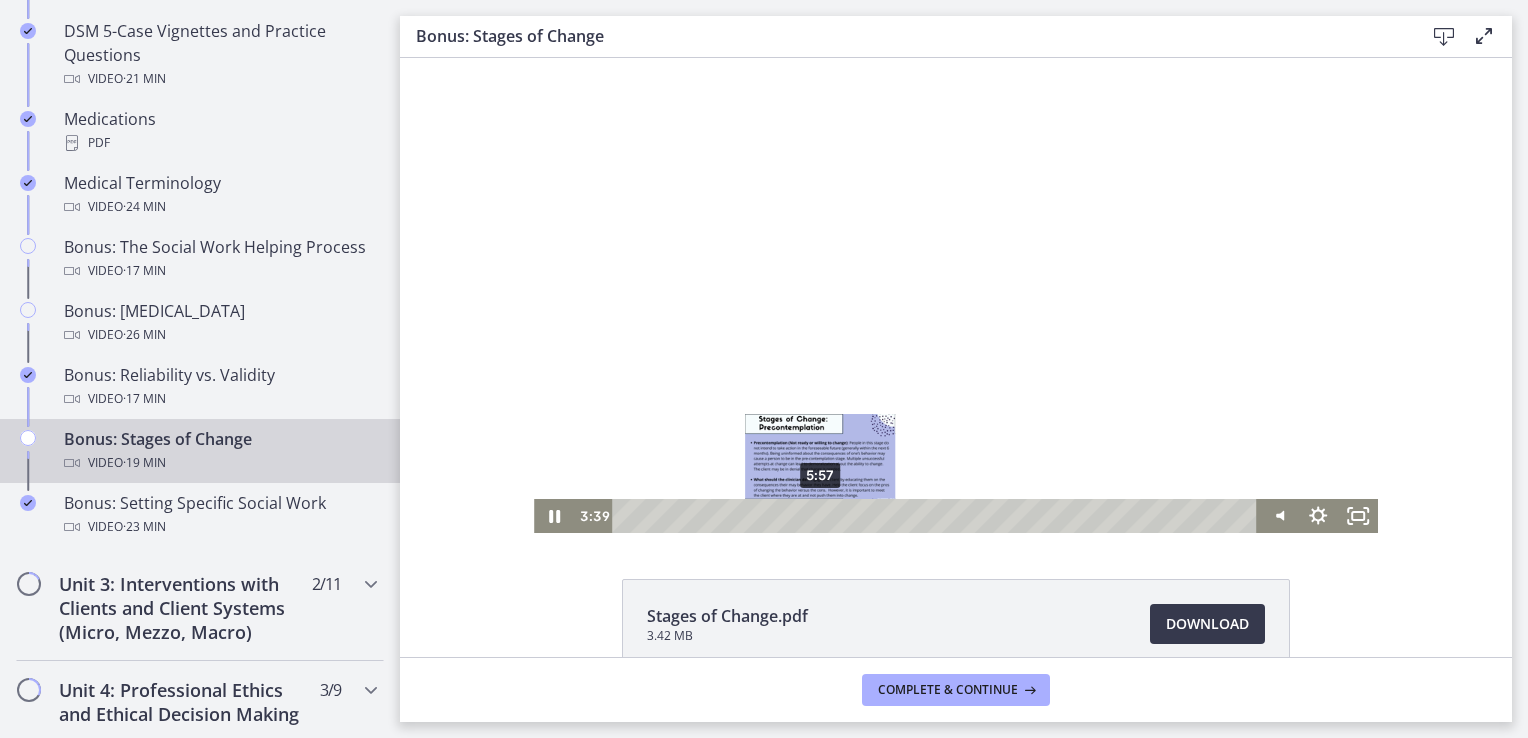 click on "5:57" at bounding box center (937, 516) 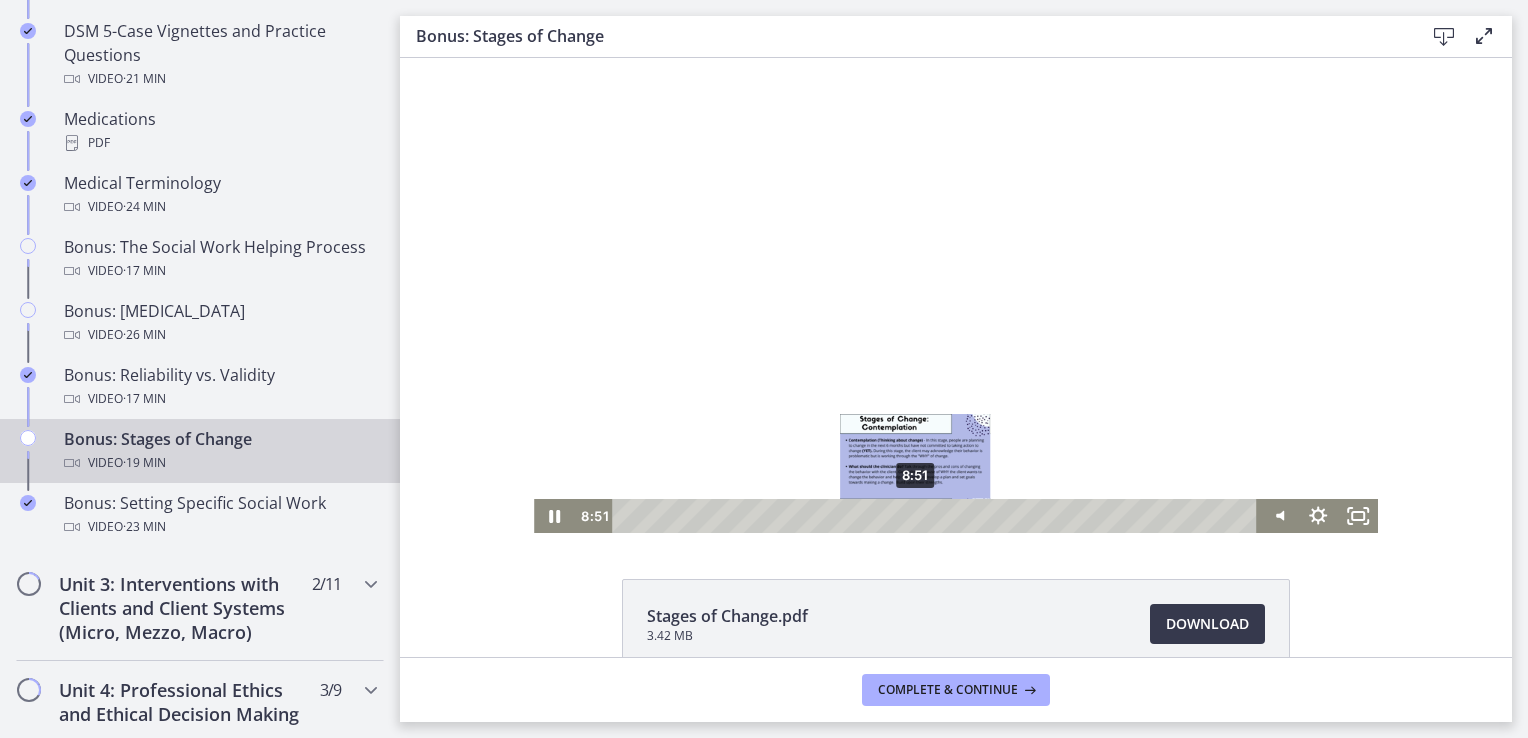 click on "8:51" at bounding box center [937, 516] 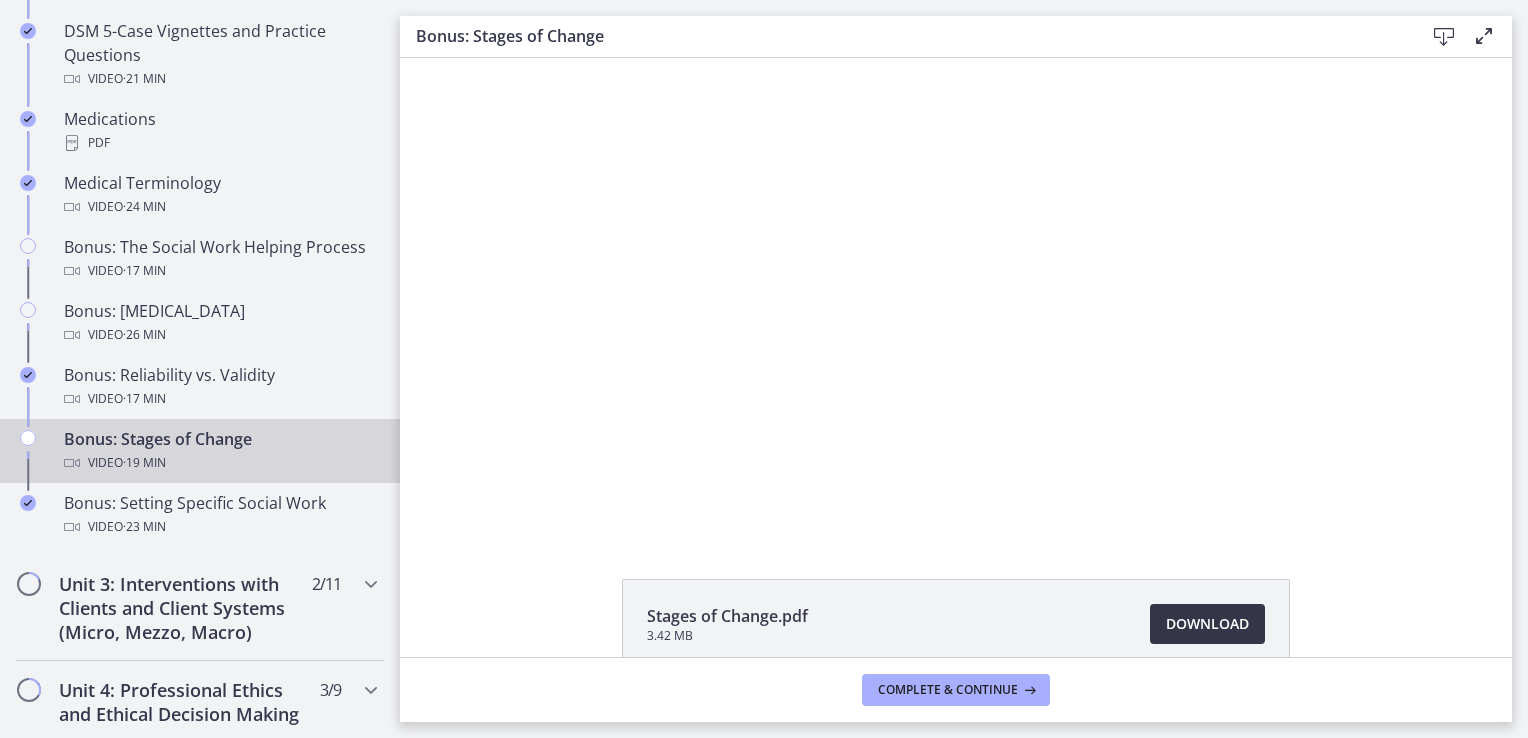 click on "Download
Opens in a new window" at bounding box center [1207, 624] 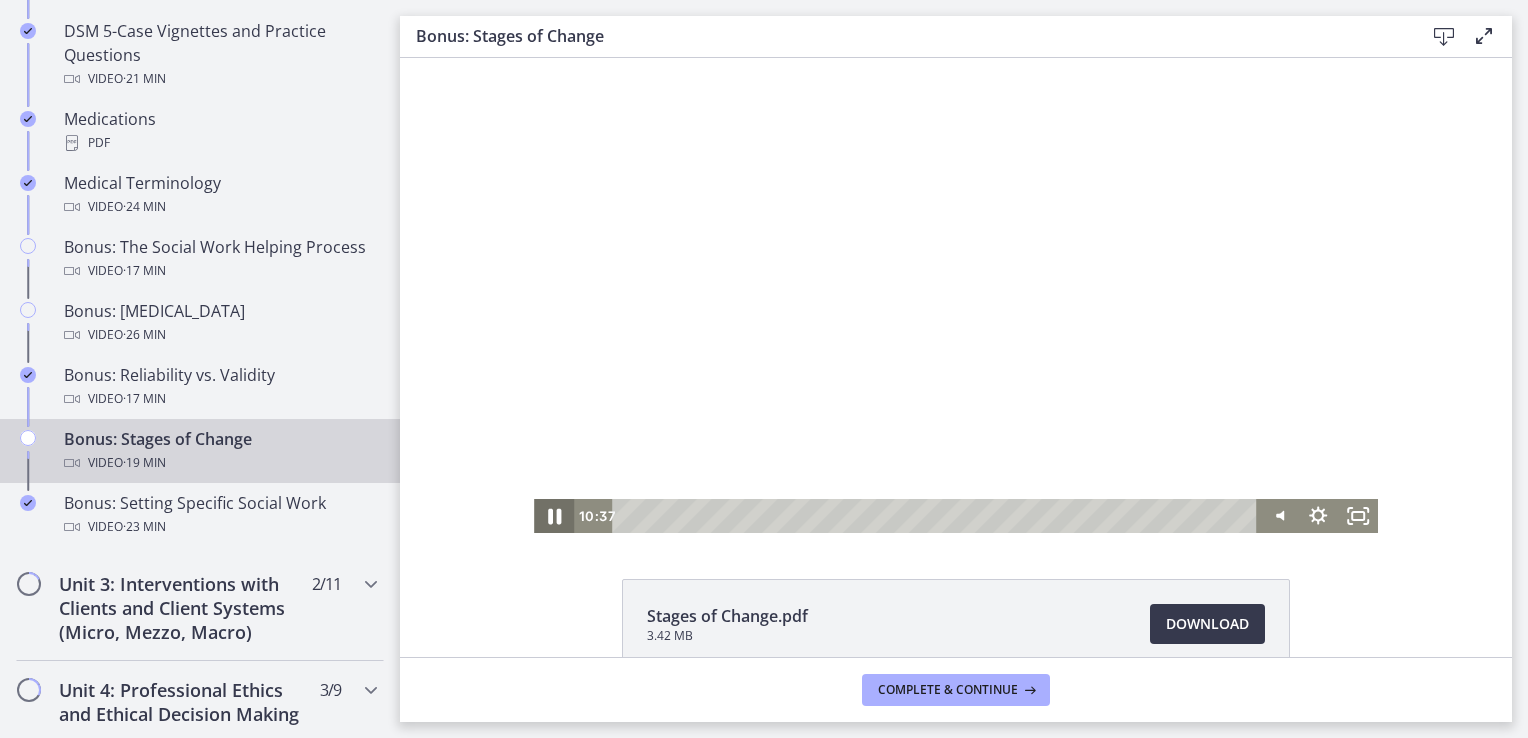 click 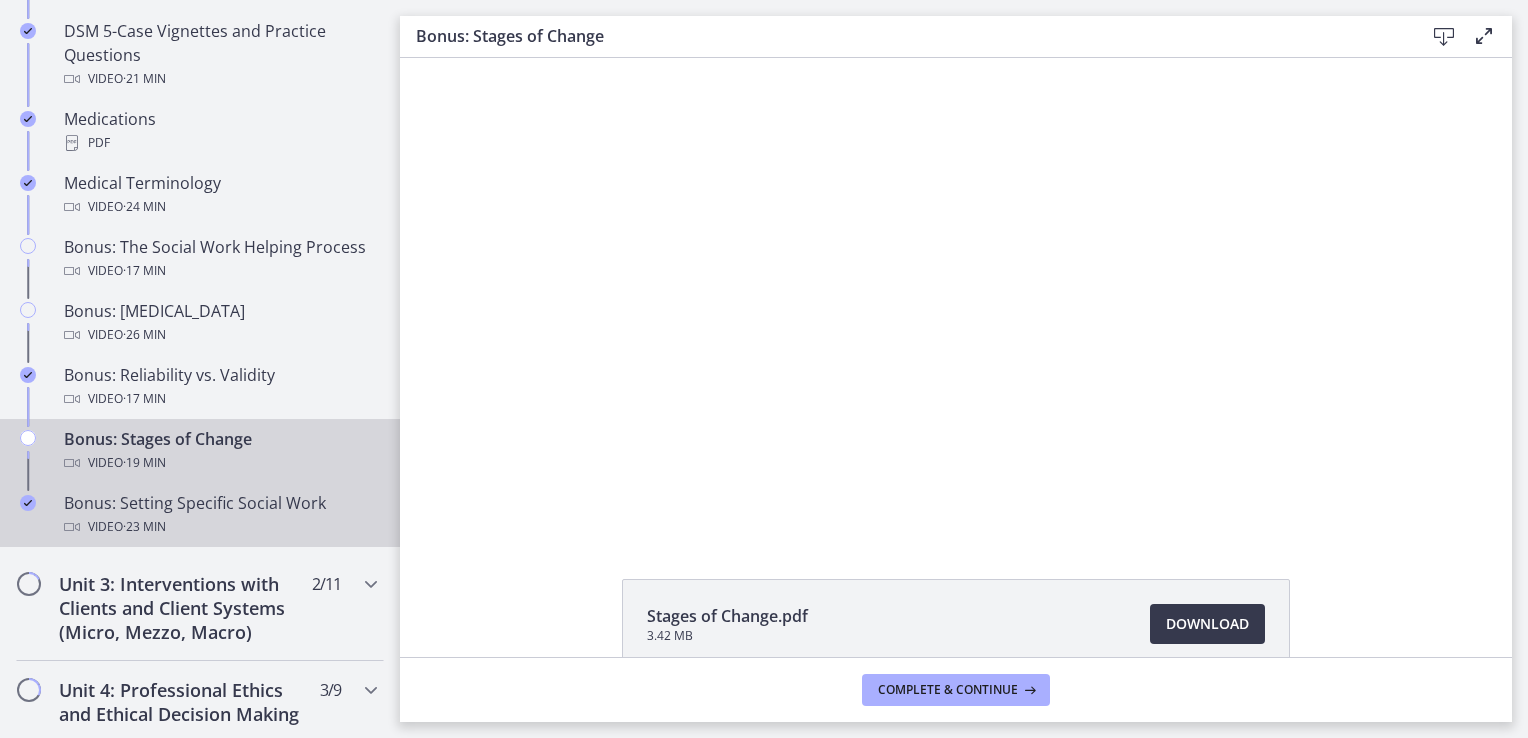 click on "Bonus: Setting Specific Social Work
Video
·  23 min" at bounding box center [220, 515] 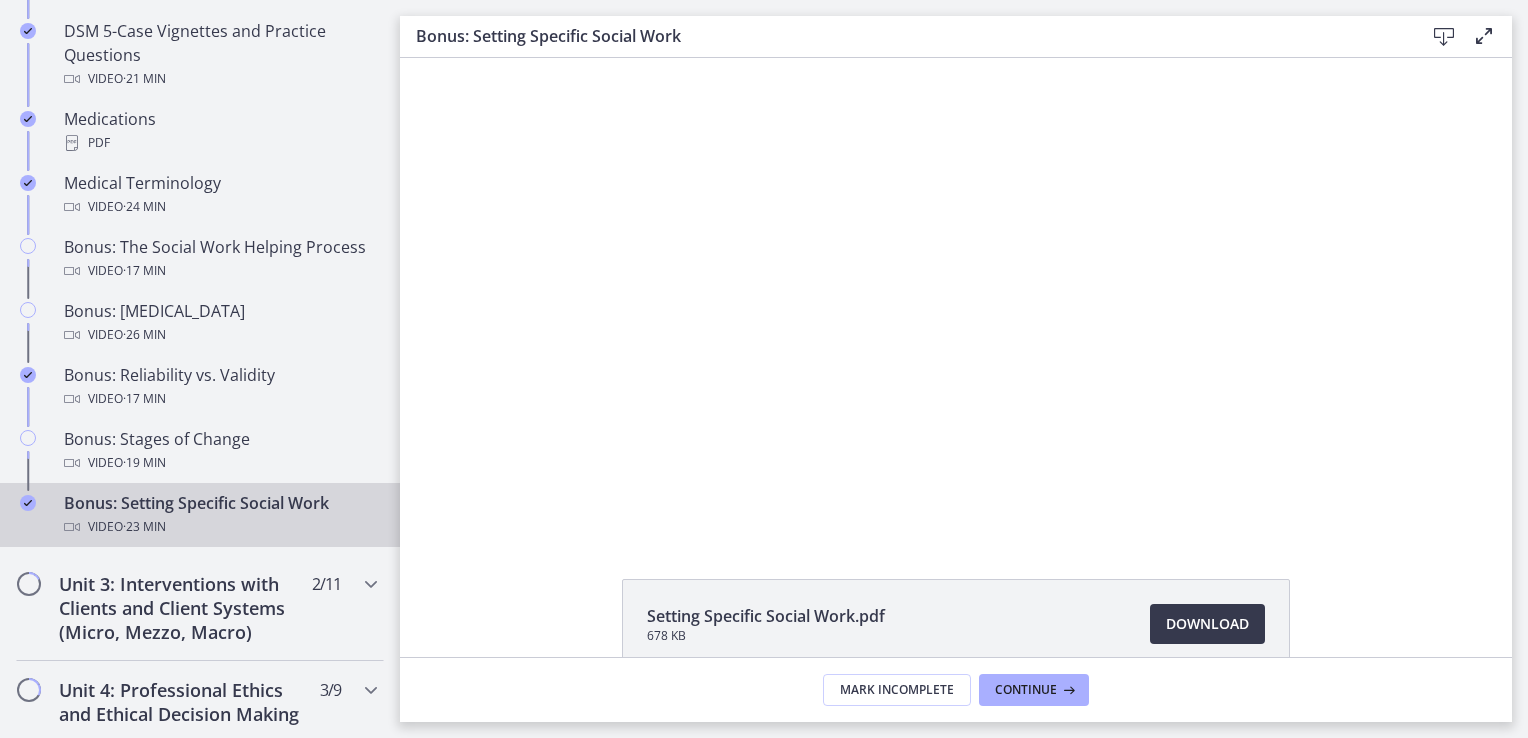 scroll, scrollTop: 0, scrollLeft: 0, axis: both 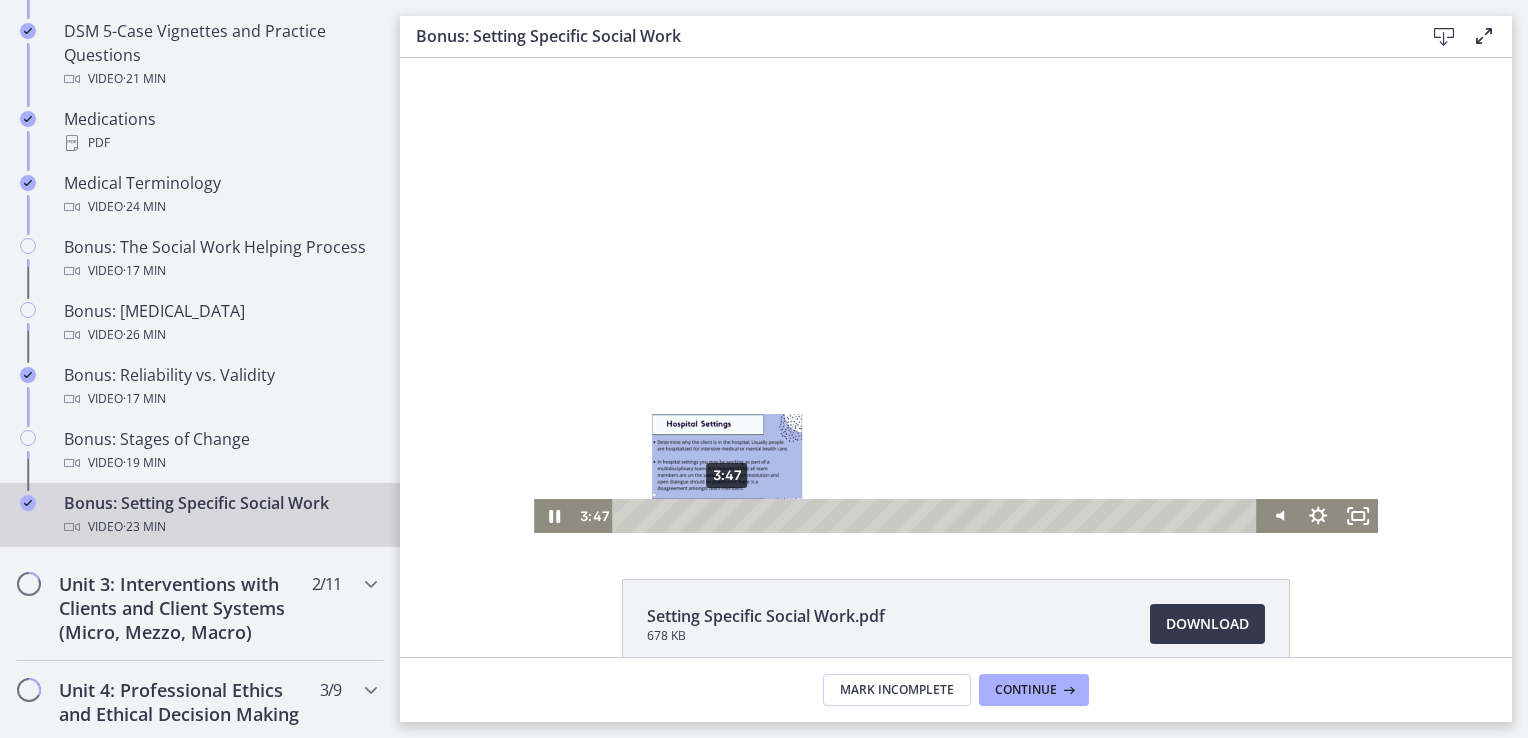click on "3:47" at bounding box center (937, 516) 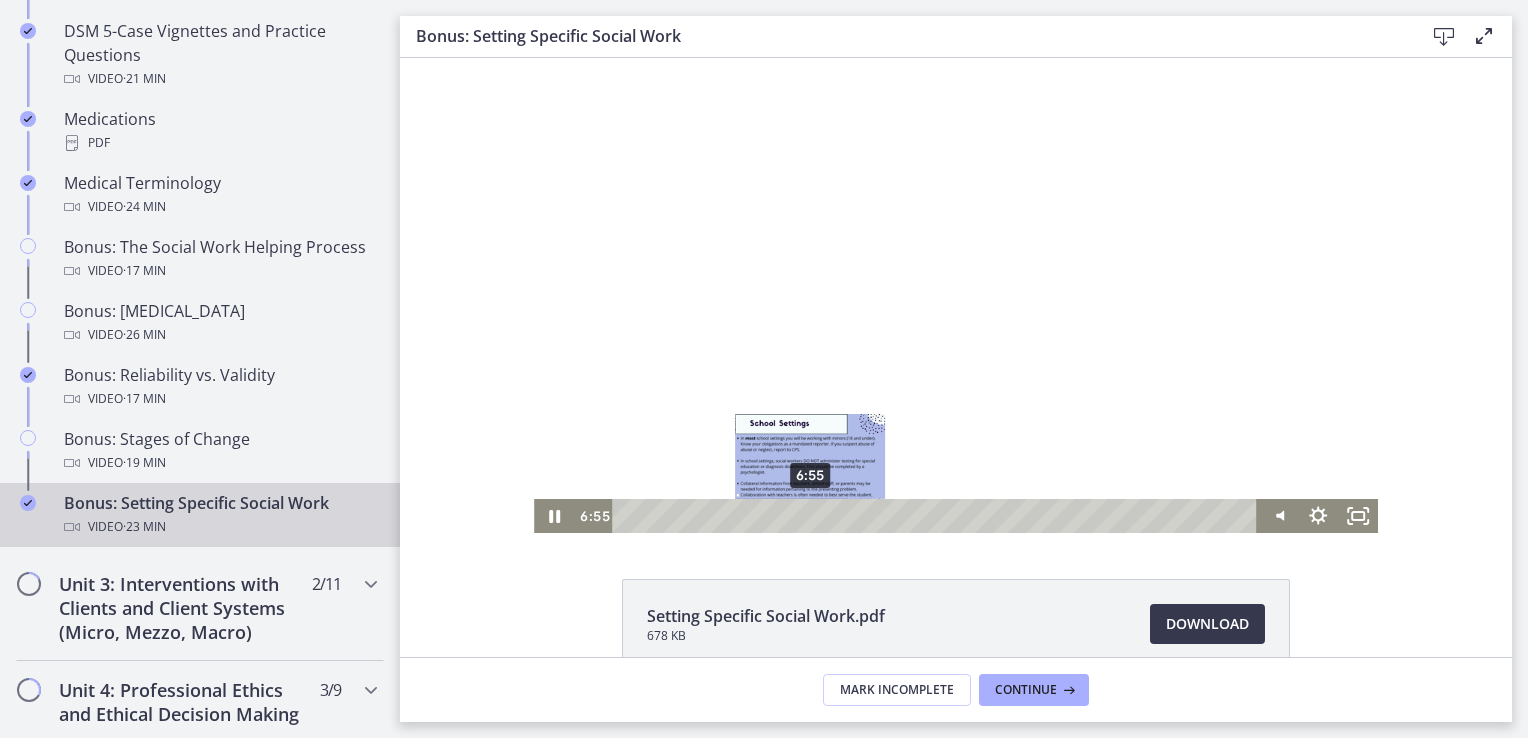click on "6:55" at bounding box center [937, 516] 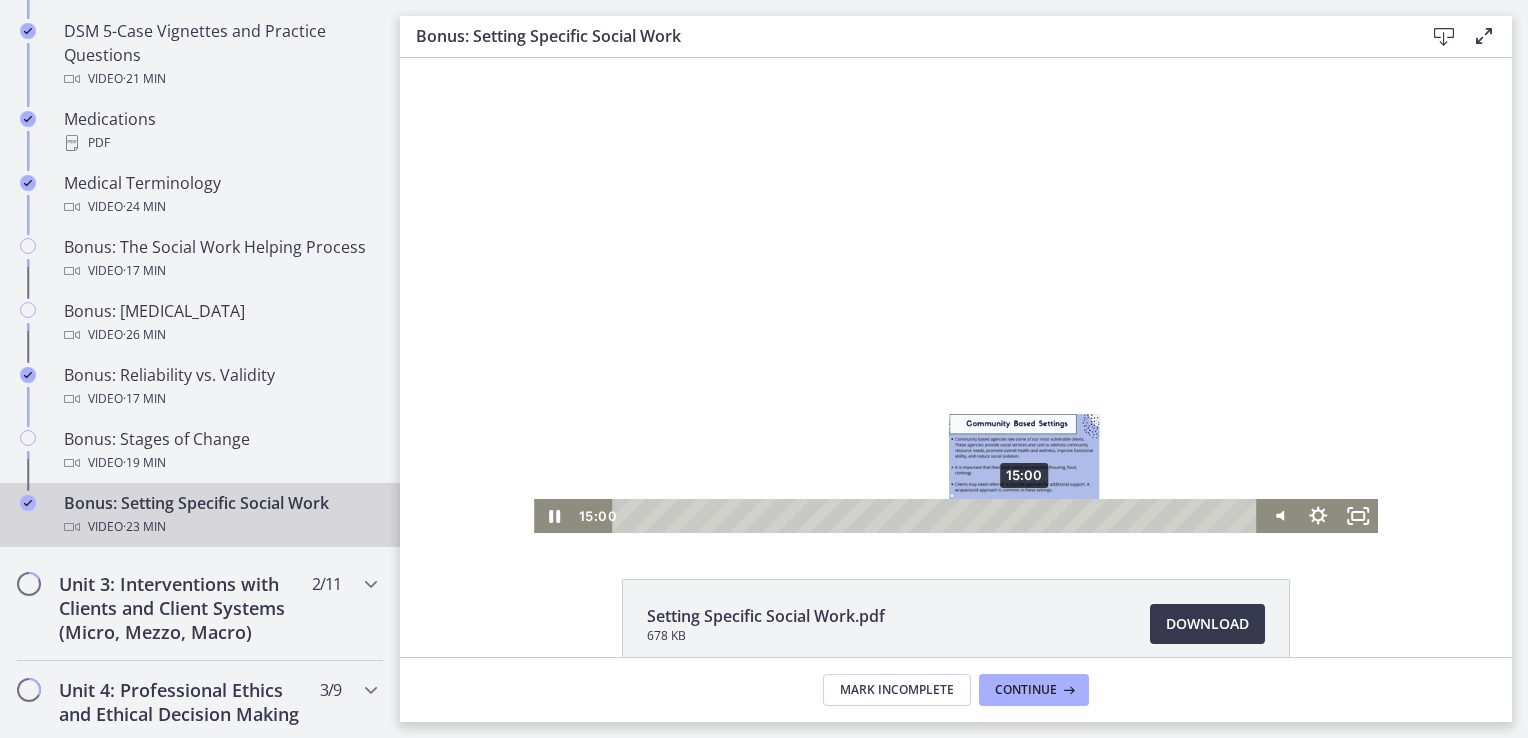 click on "15:00" at bounding box center (937, 516) 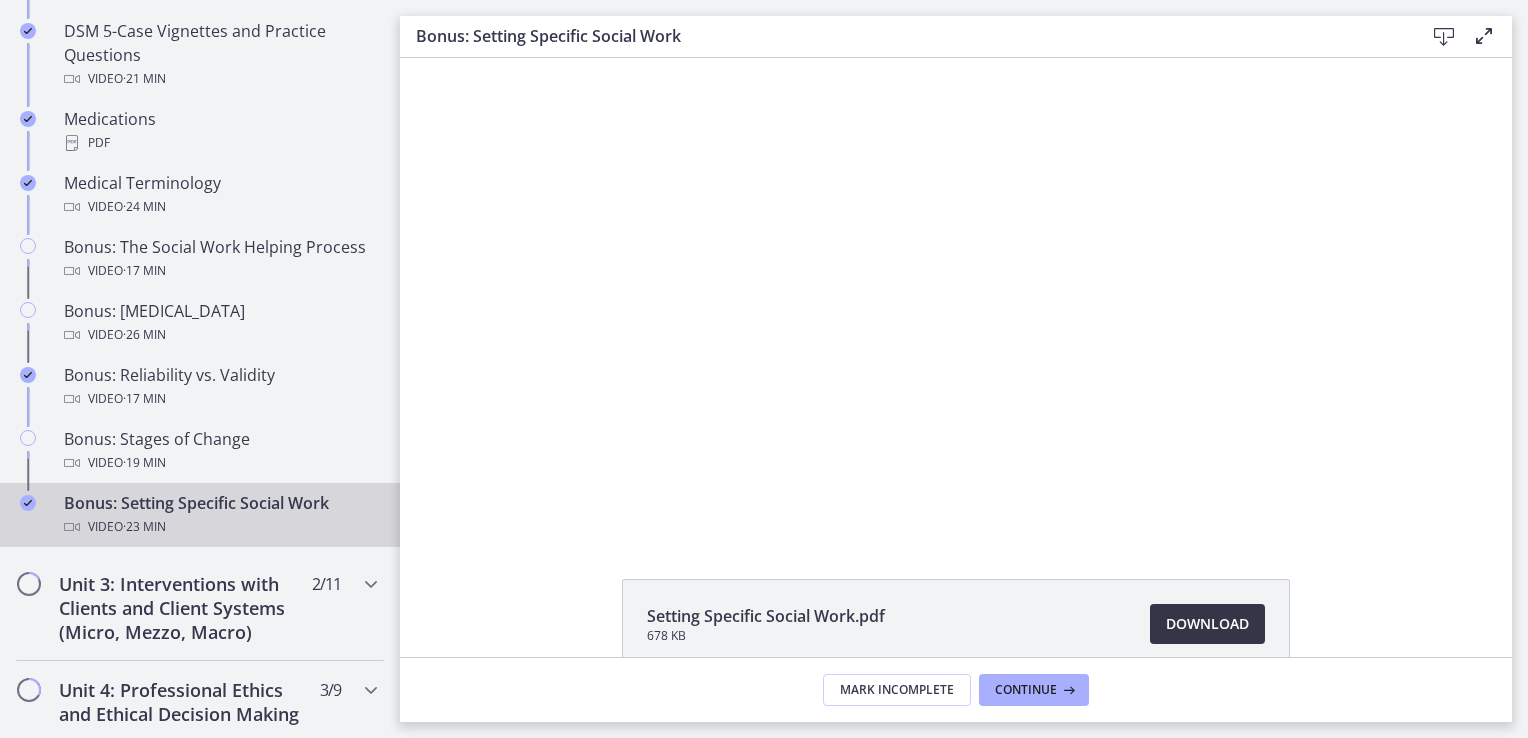 click on "Download
Opens in a new window" at bounding box center [1207, 624] 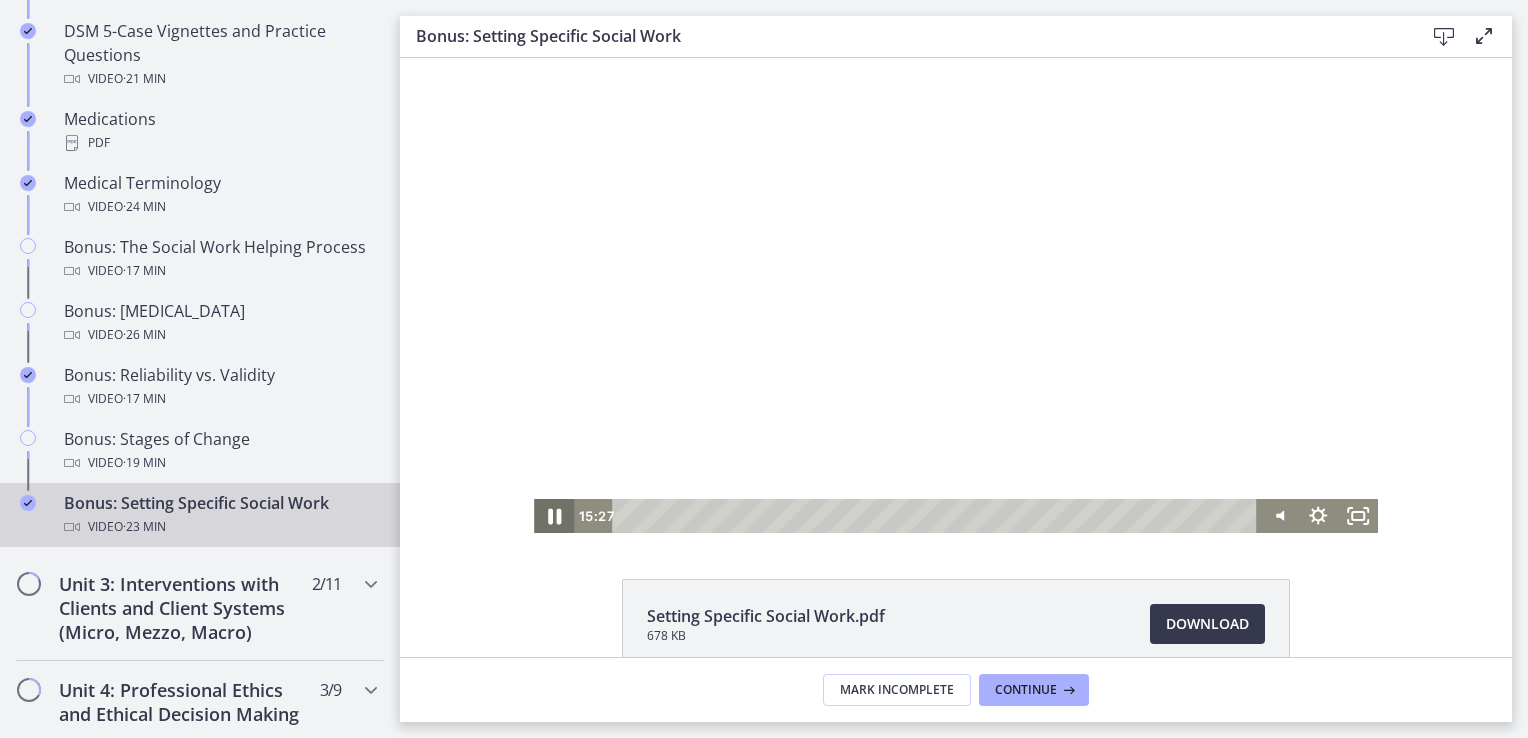 click 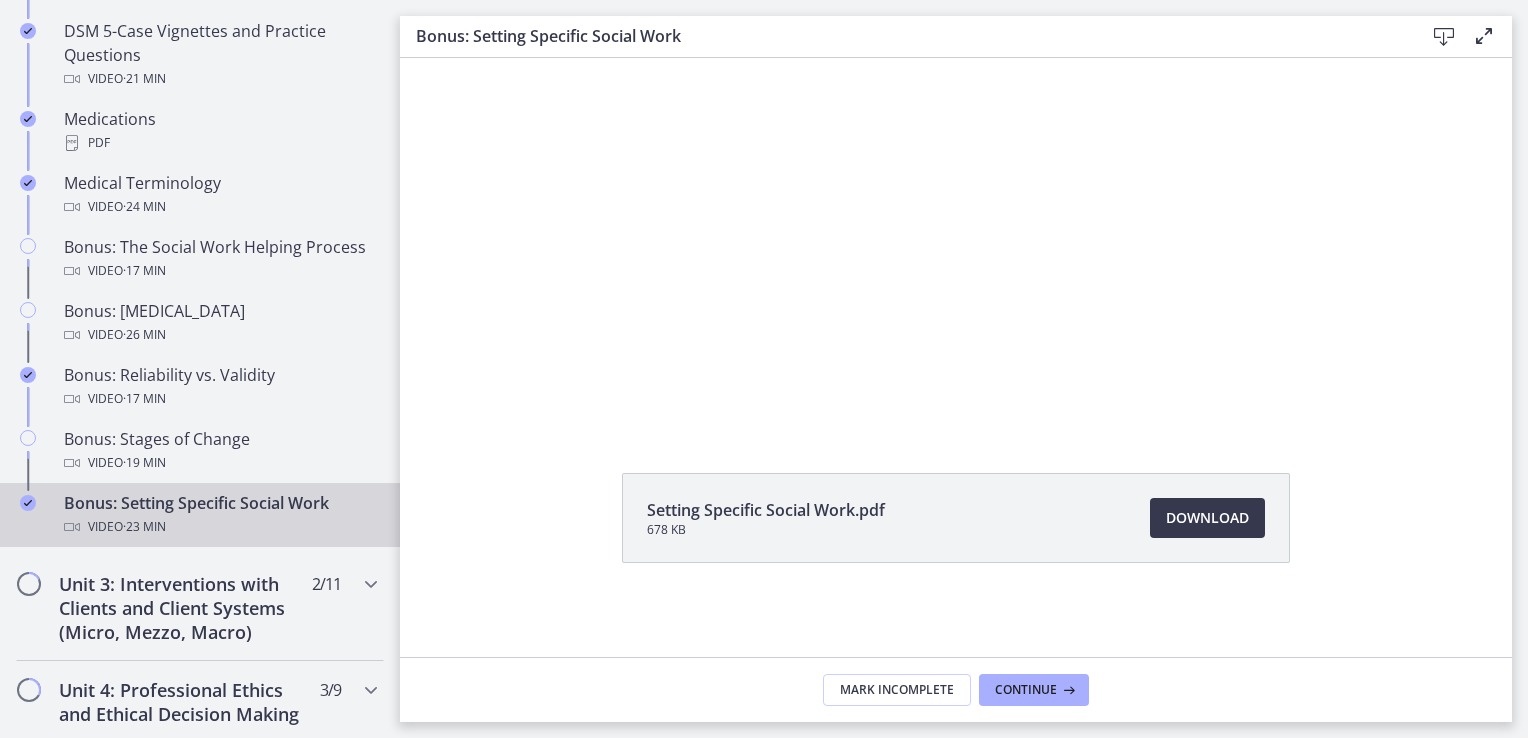 scroll, scrollTop: 107, scrollLeft: 0, axis: vertical 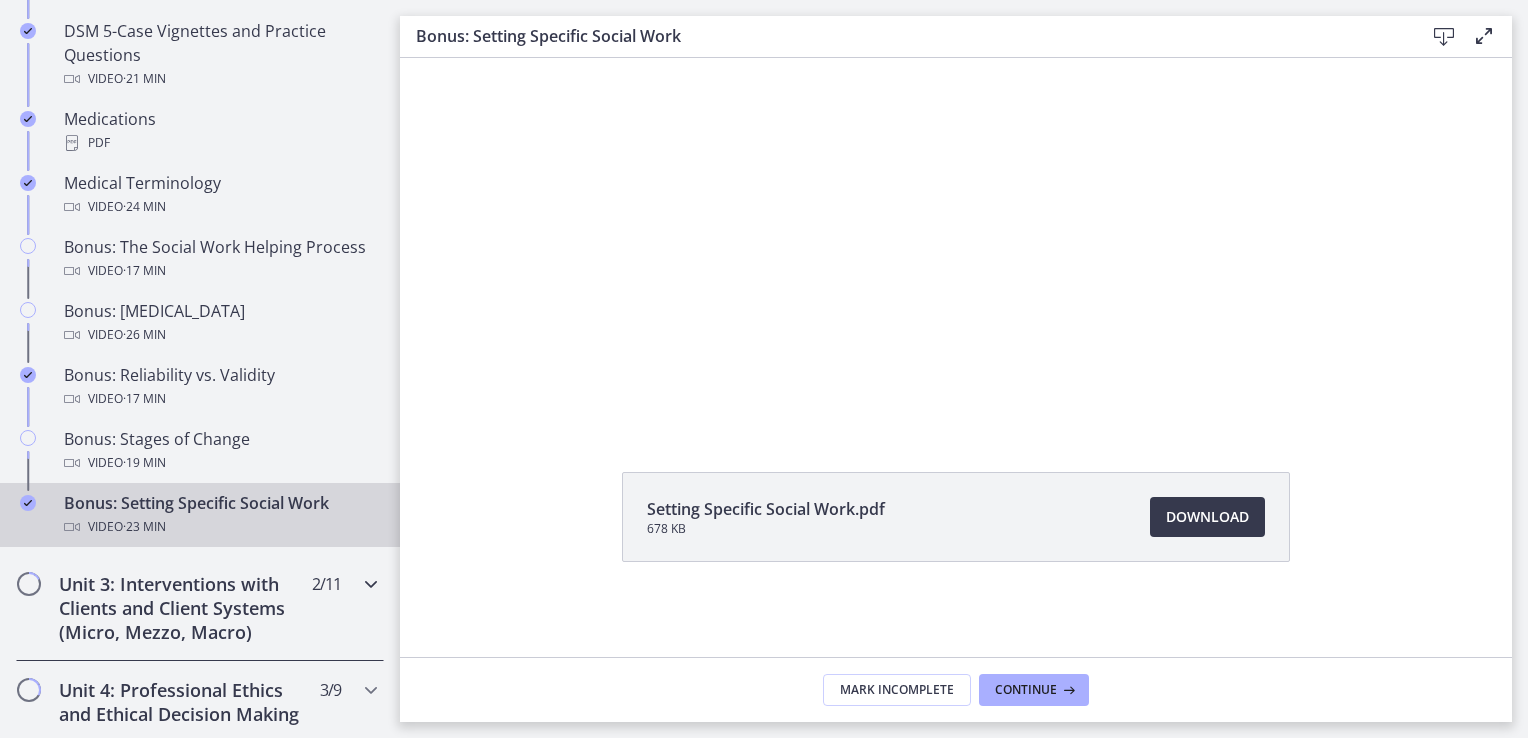 click at bounding box center (371, 584) 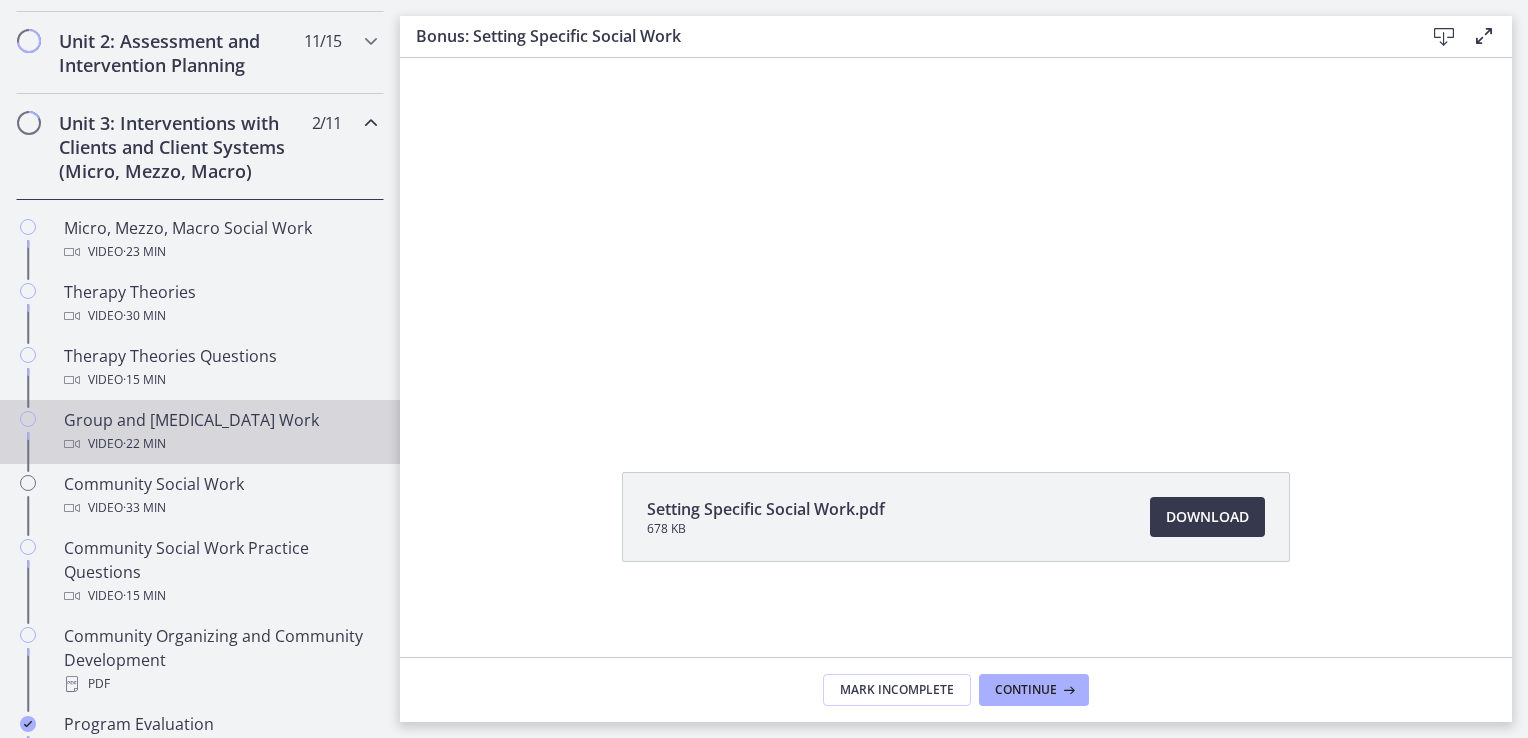 scroll, scrollTop: 700, scrollLeft: 0, axis: vertical 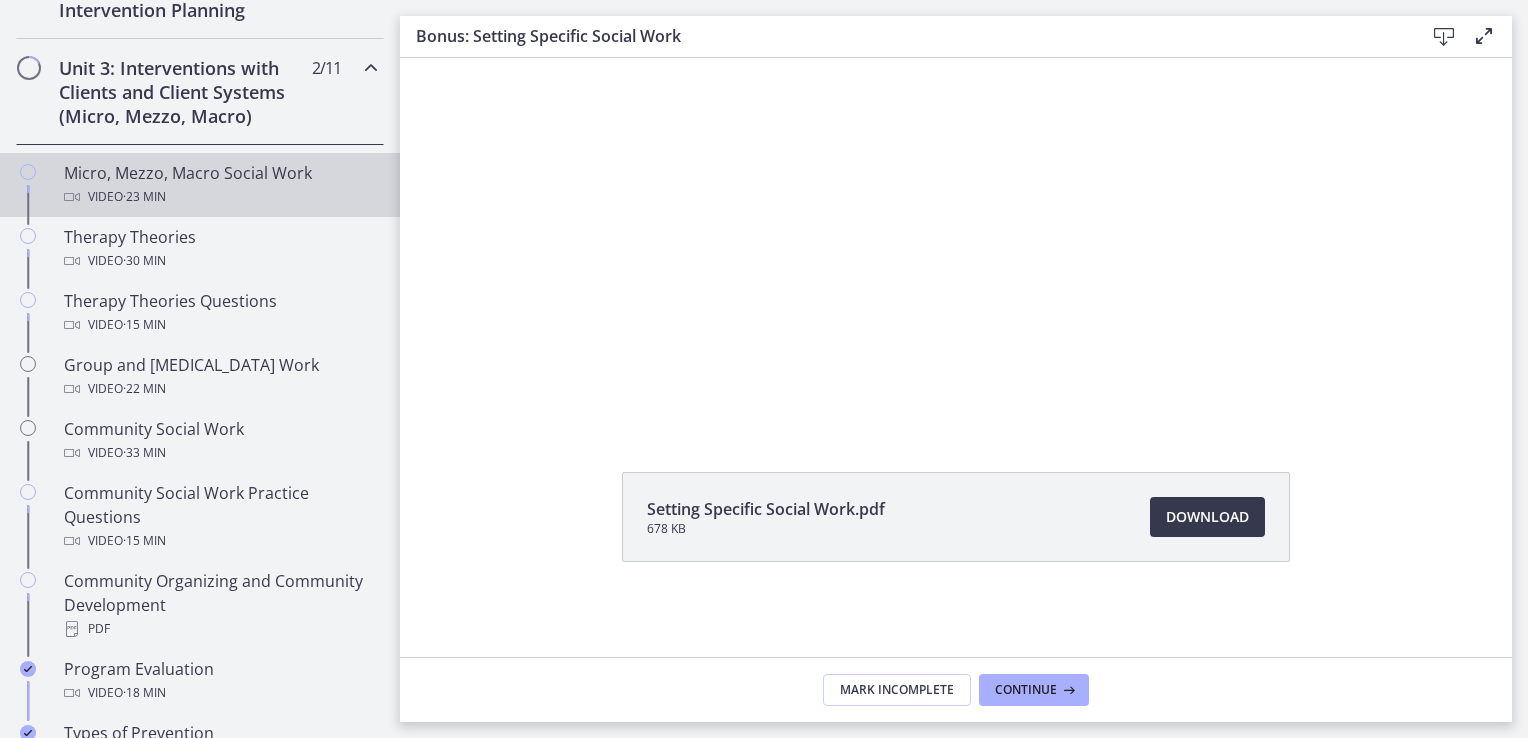 click on "Video
·  23 min" at bounding box center (220, 197) 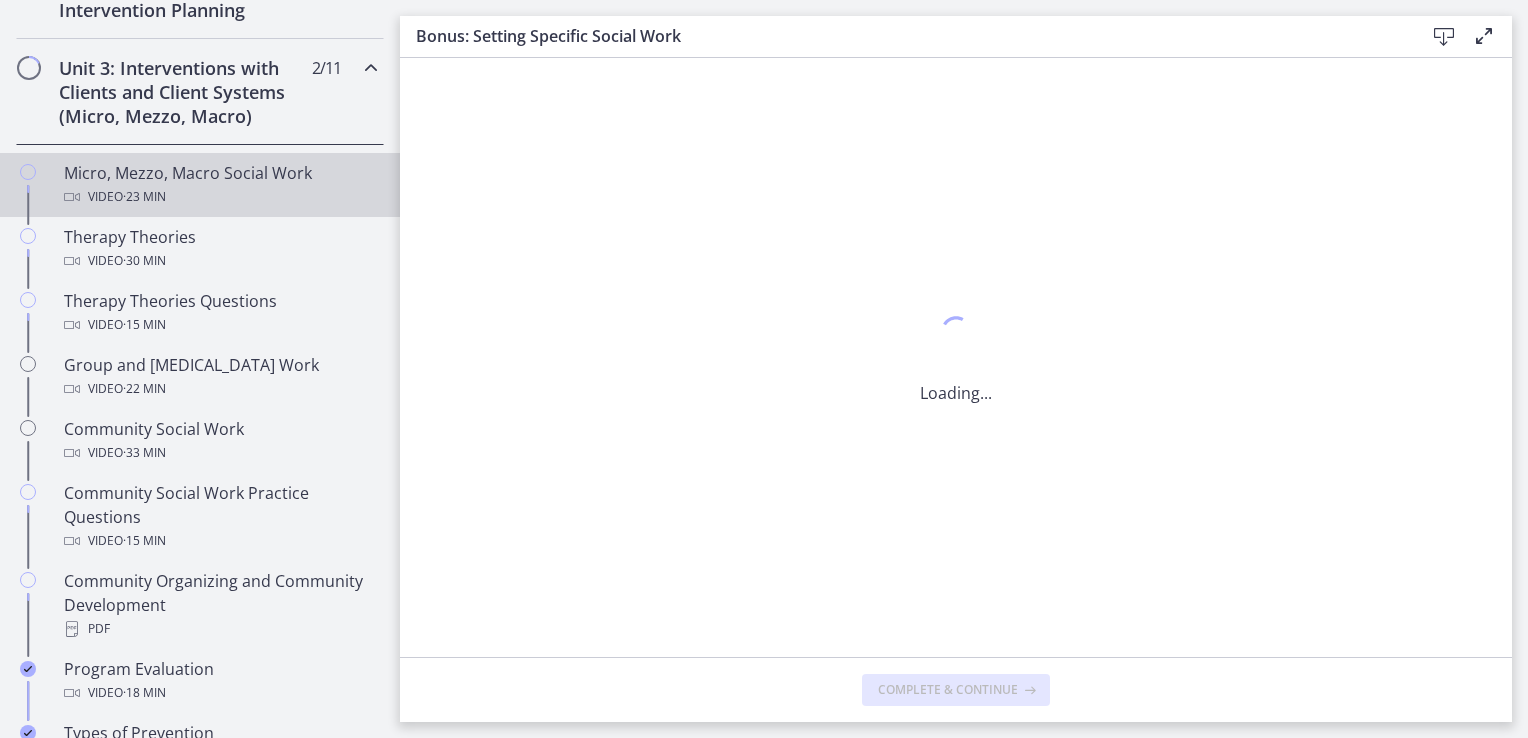 scroll, scrollTop: 0, scrollLeft: 0, axis: both 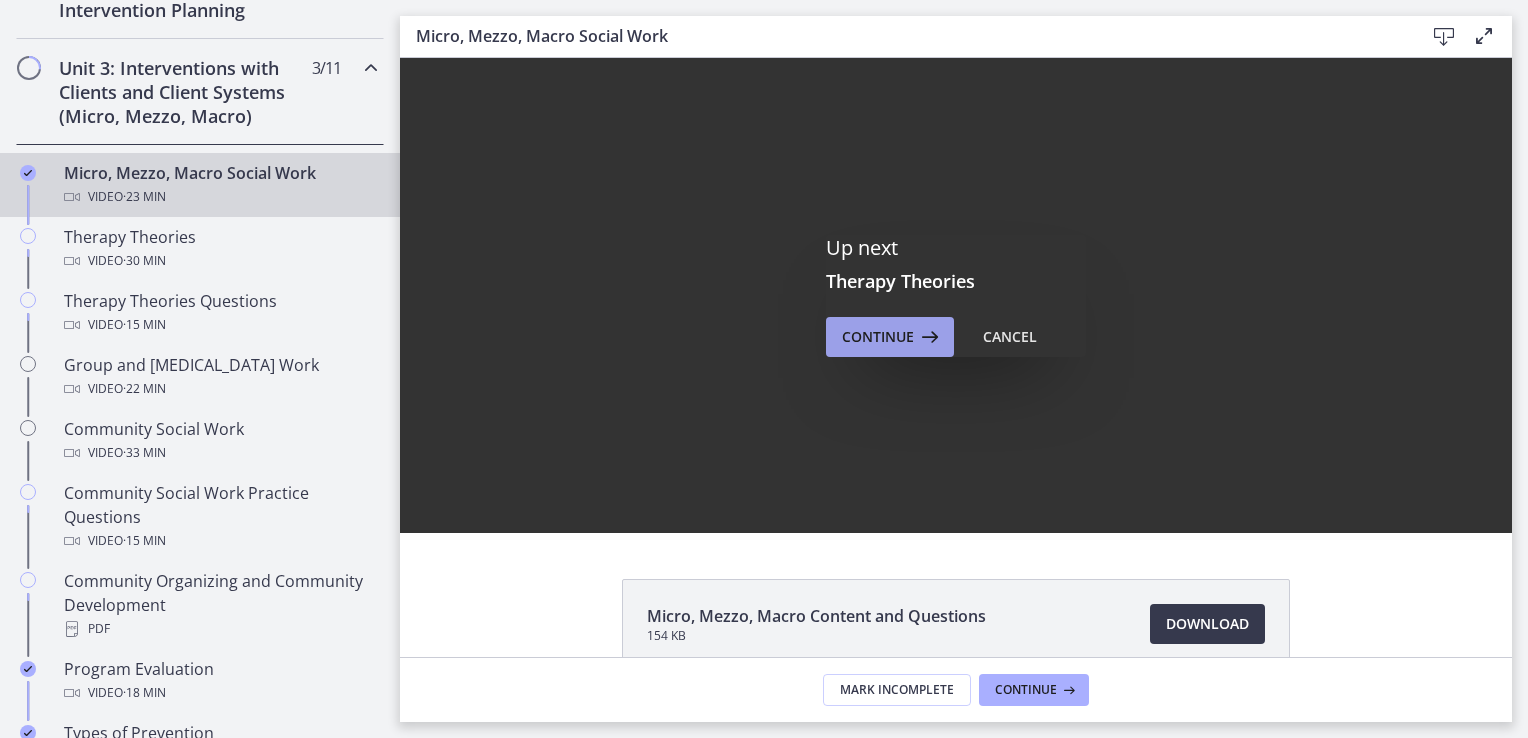 click on "Continue" at bounding box center [878, 337] 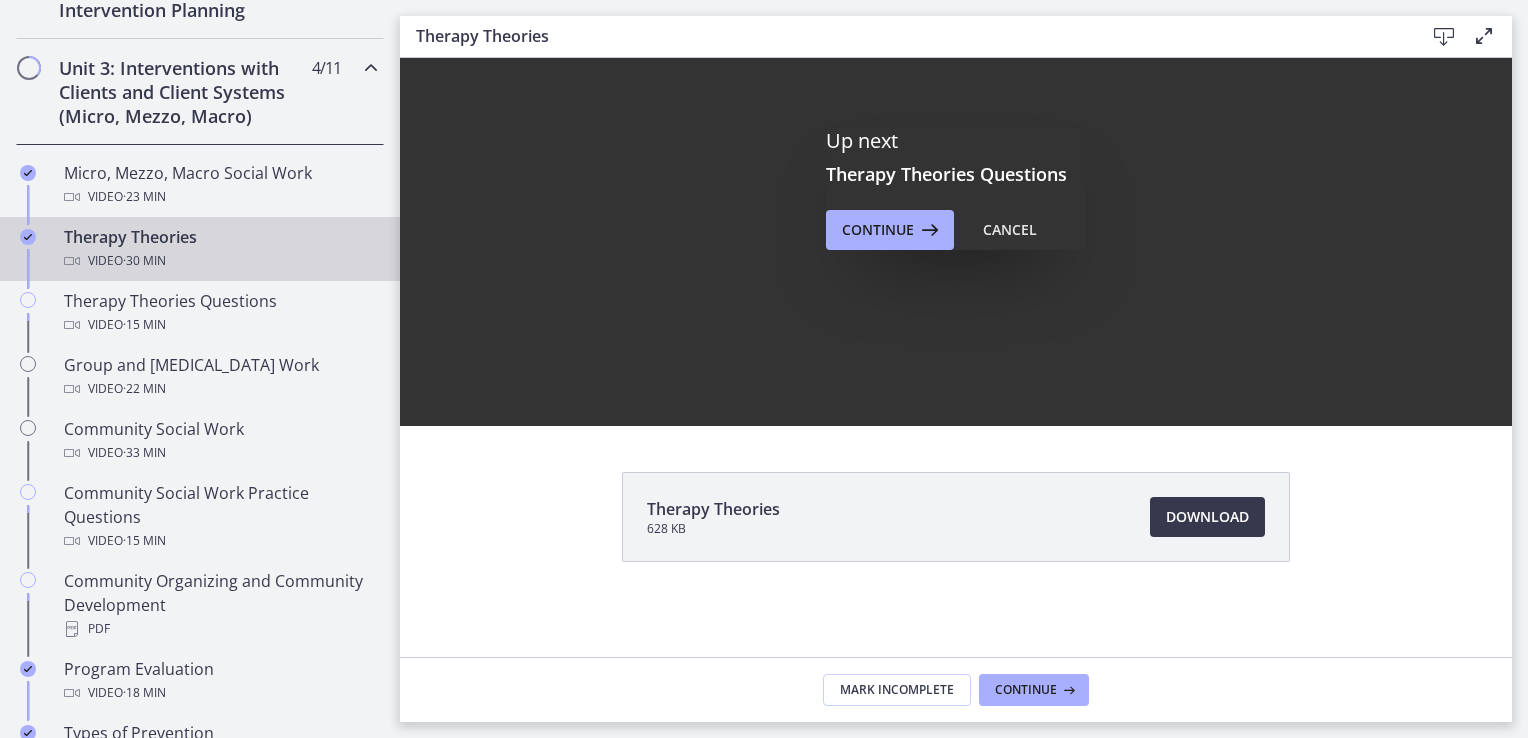 scroll, scrollTop: 0, scrollLeft: 0, axis: both 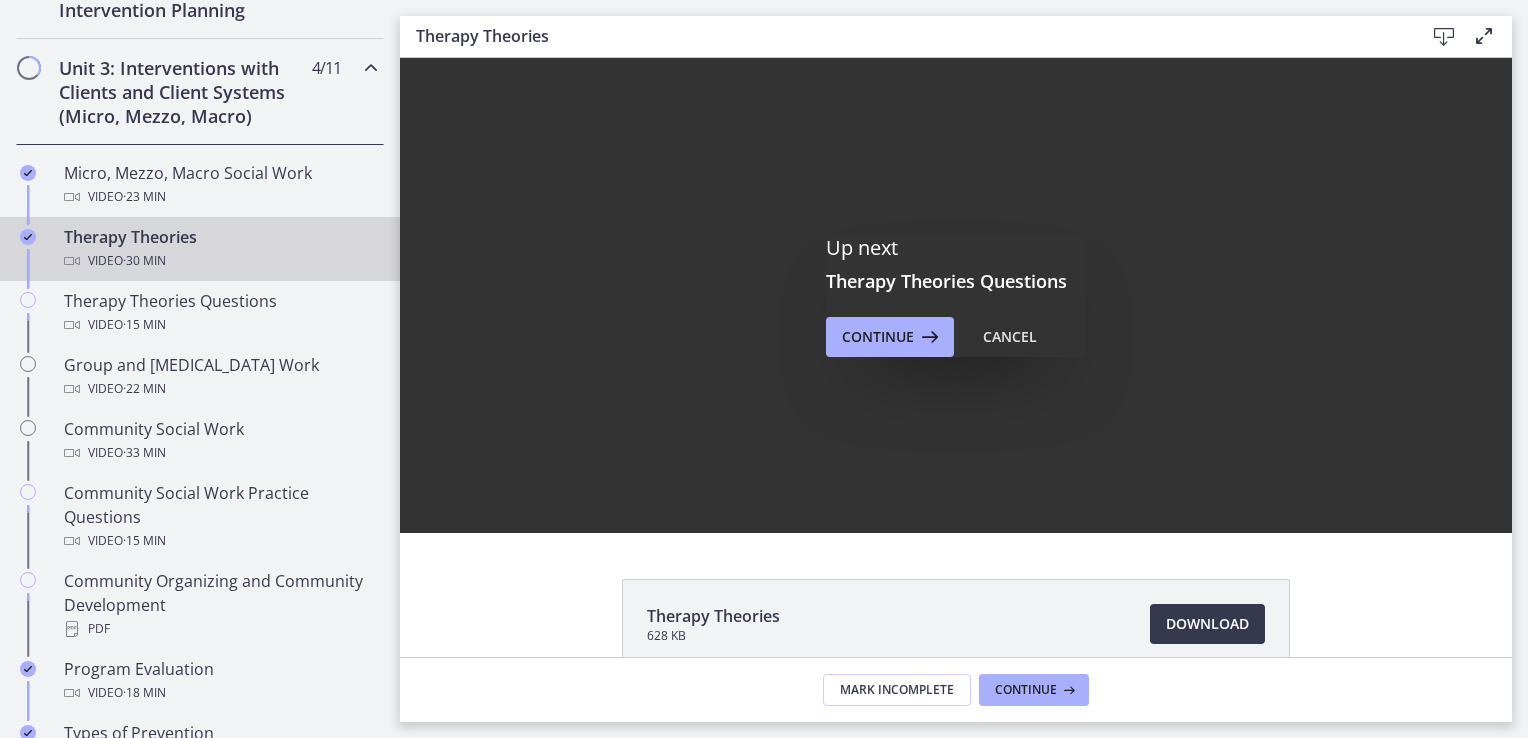 click on "Therapy Theories
628 KB
Download
Opens in a new window" at bounding box center (956, 672) 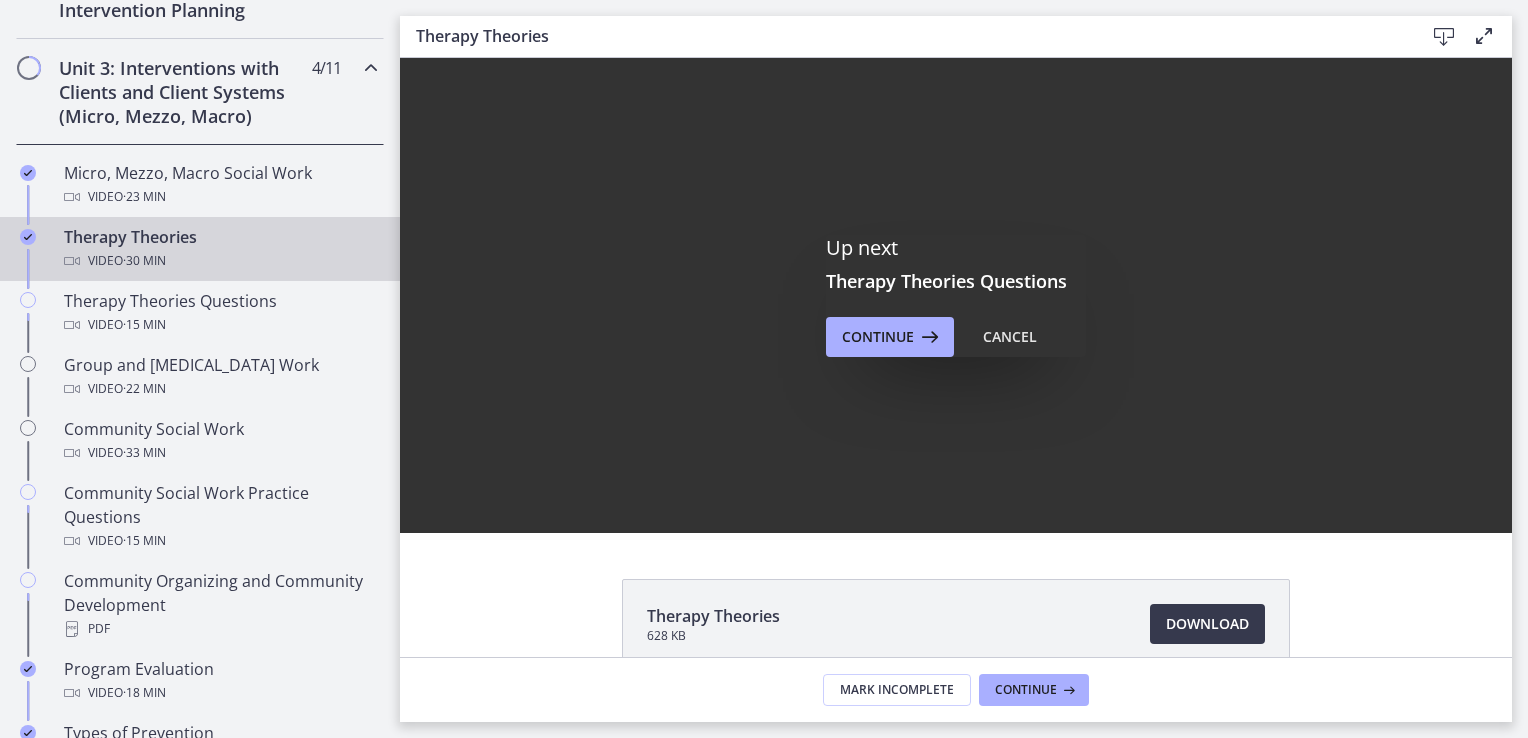 click on "Therapy Theories
Video
·  30 min" at bounding box center [220, 249] 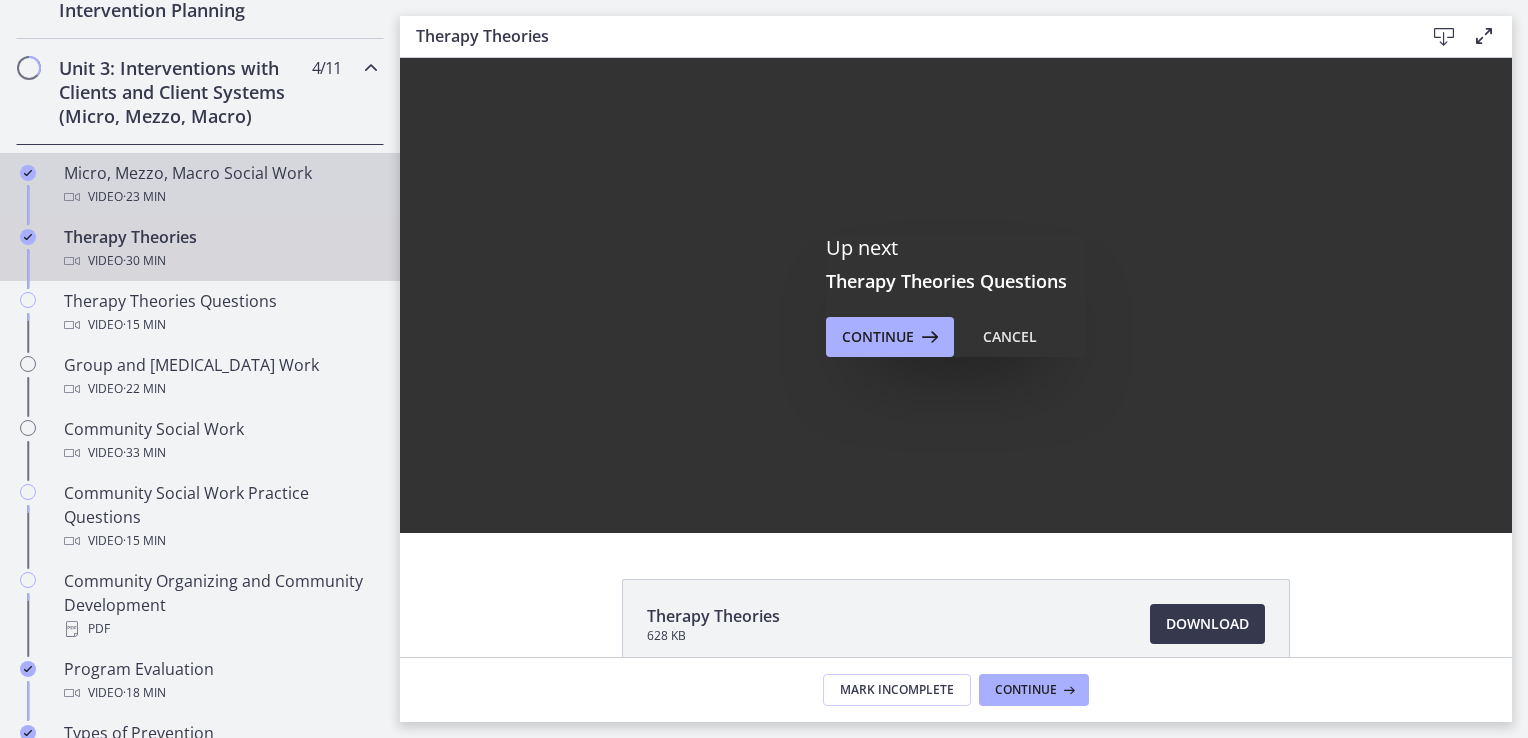 click on "Micro, Mezzo, Macro Social Work
Video
·  23 min" at bounding box center (220, 185) 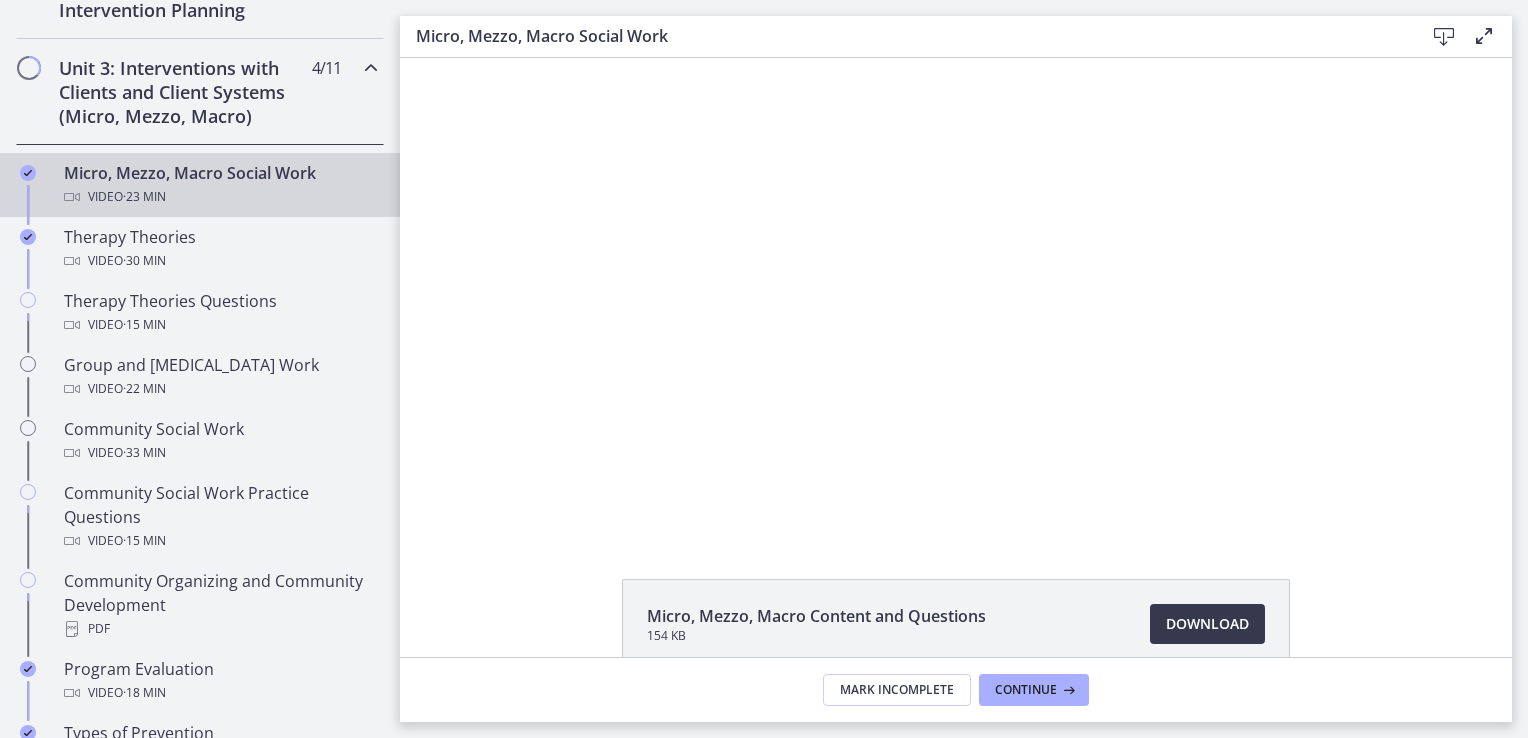 scroll, scrollTop: 0, scrollLeft: 0, axis: both 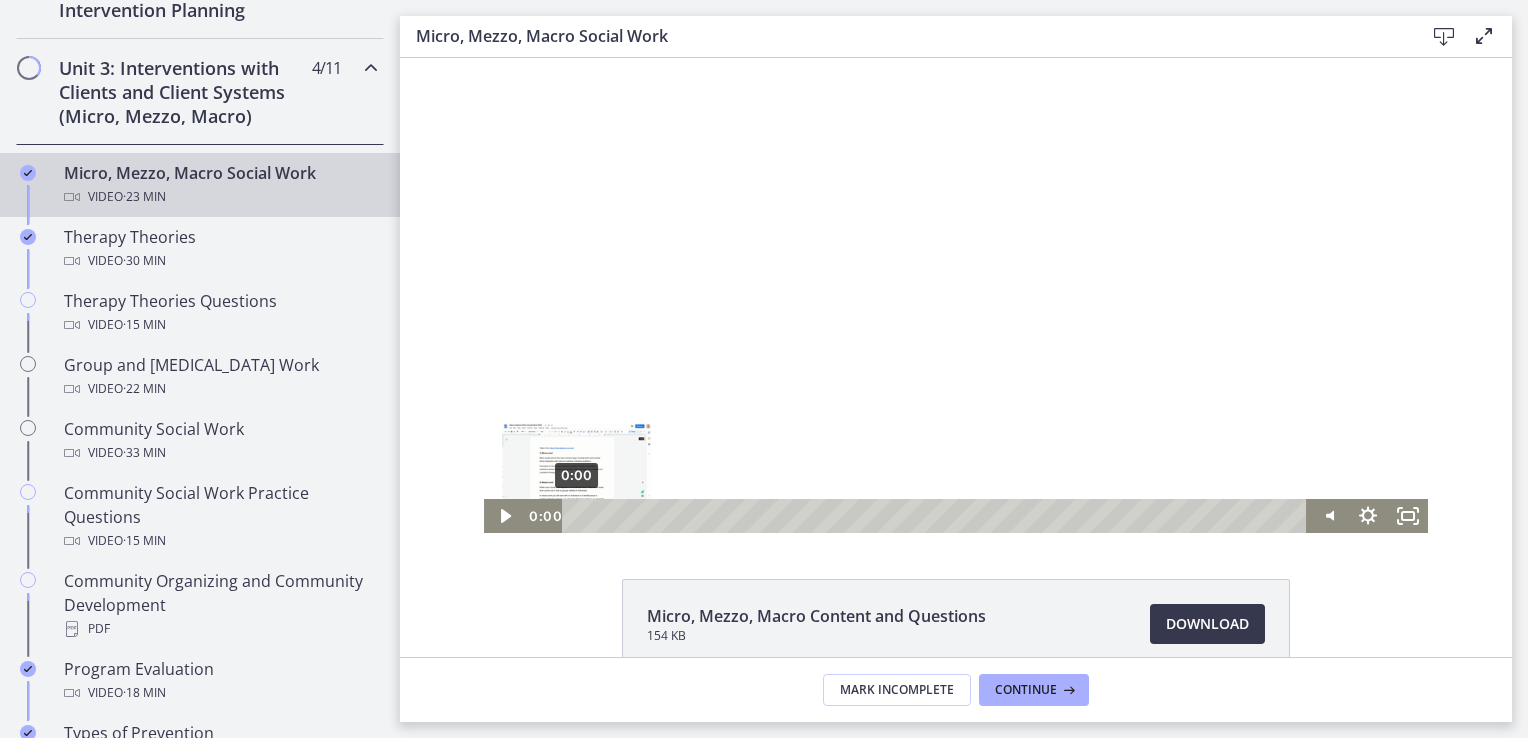 click on "0:00" at bounding box center (937, 516) 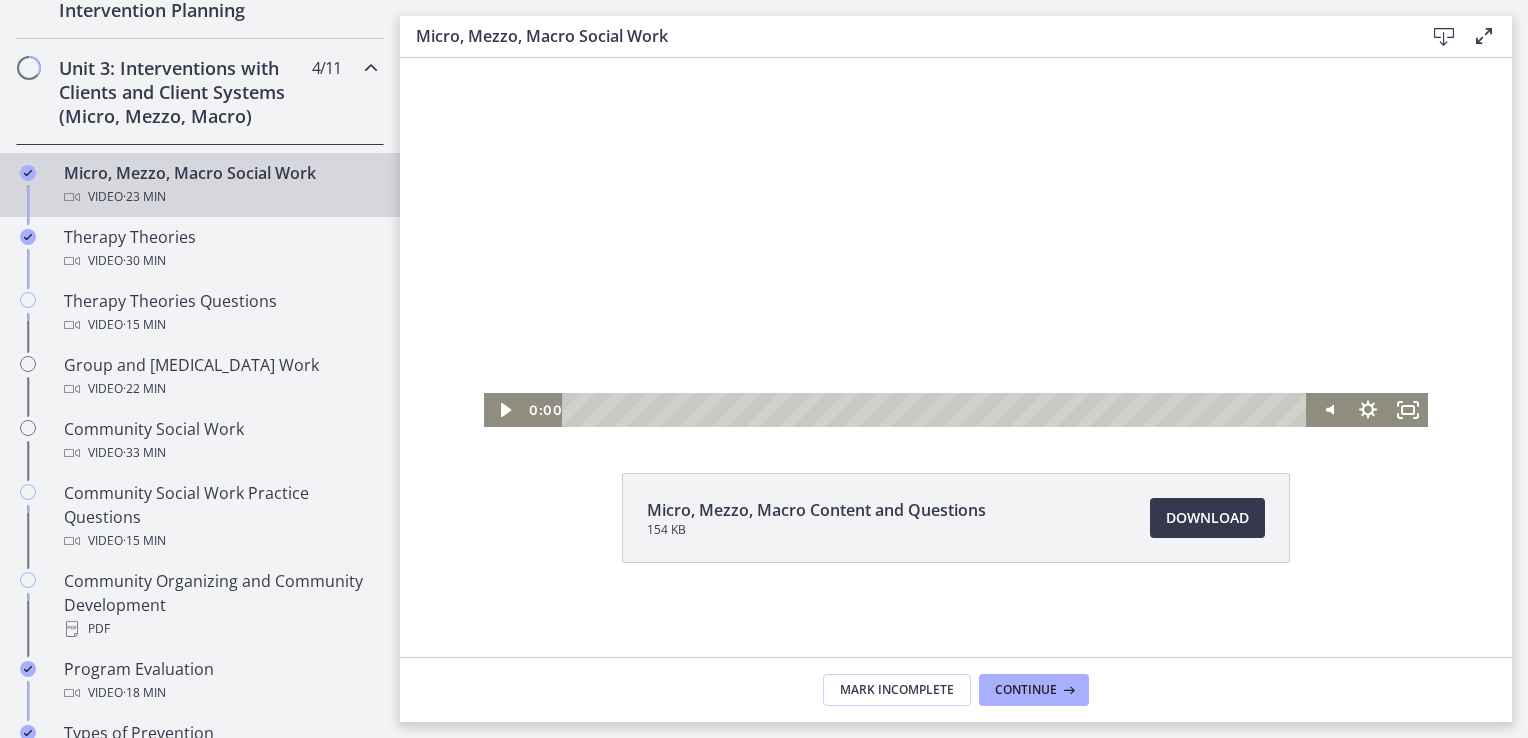 scroll, scrollTop: 107, scrollLeft: 0, axis: vertical 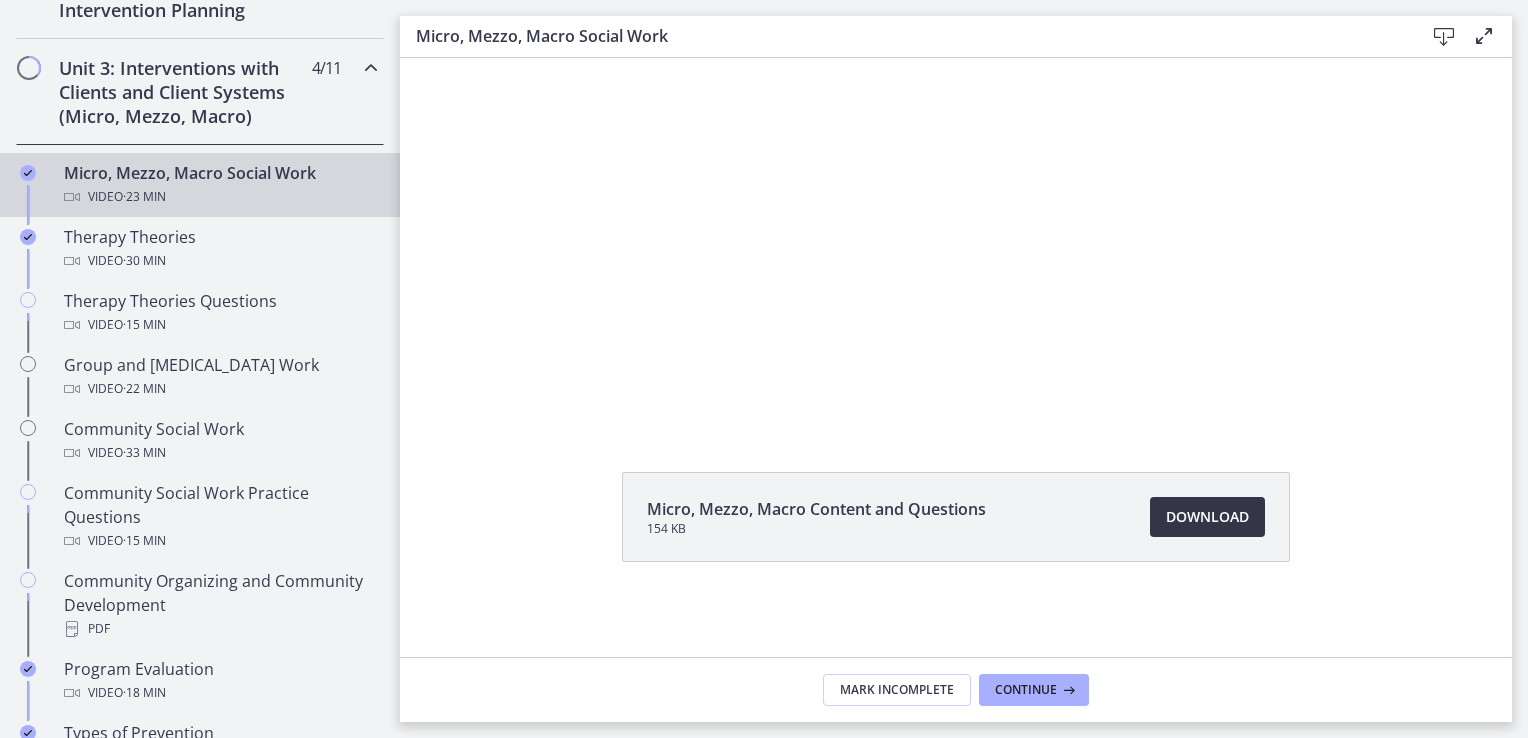 click on "Download
Opens in a new window" at bounding box center (1207, 517) 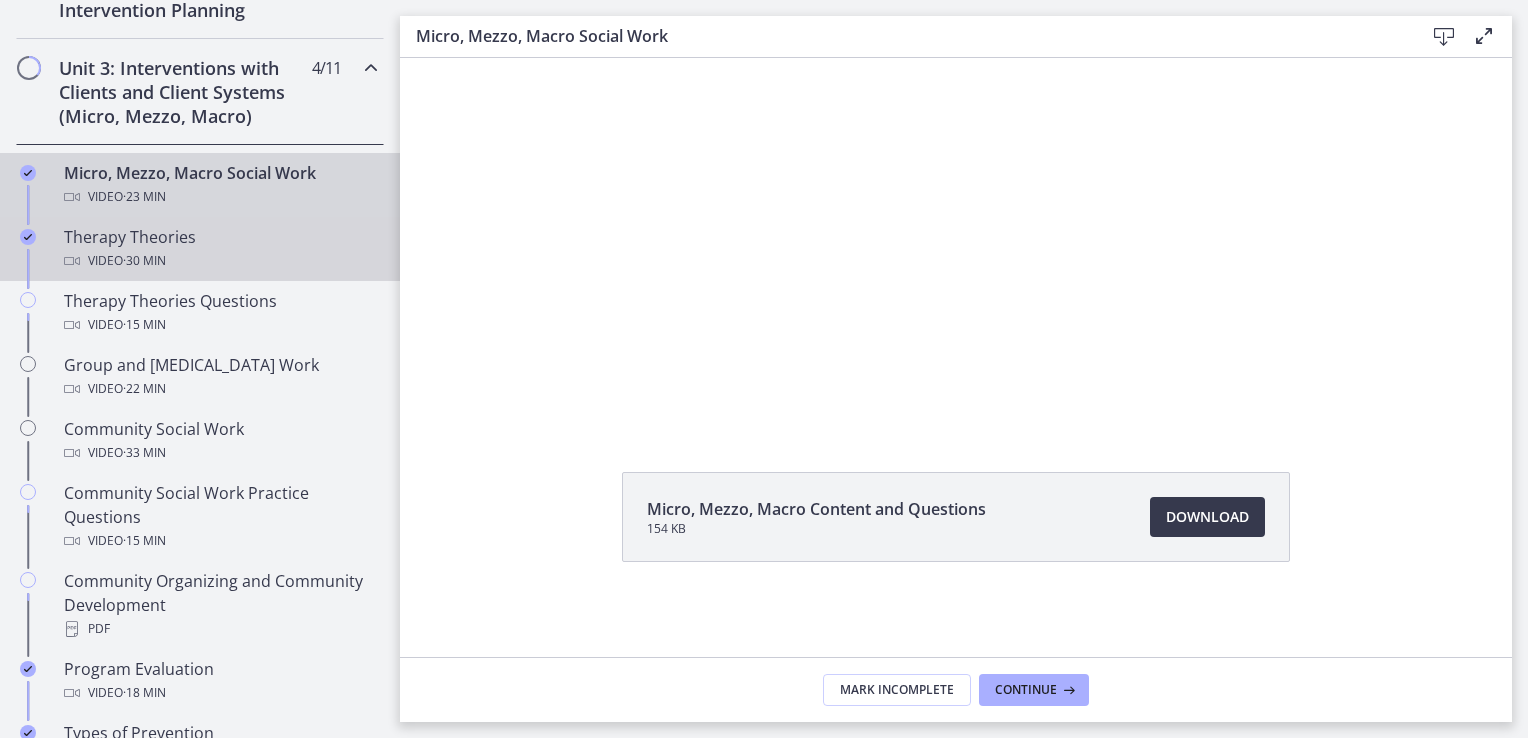 click on "Therapy Theories
Video
·  30 min" at bounding box center [220, 249] 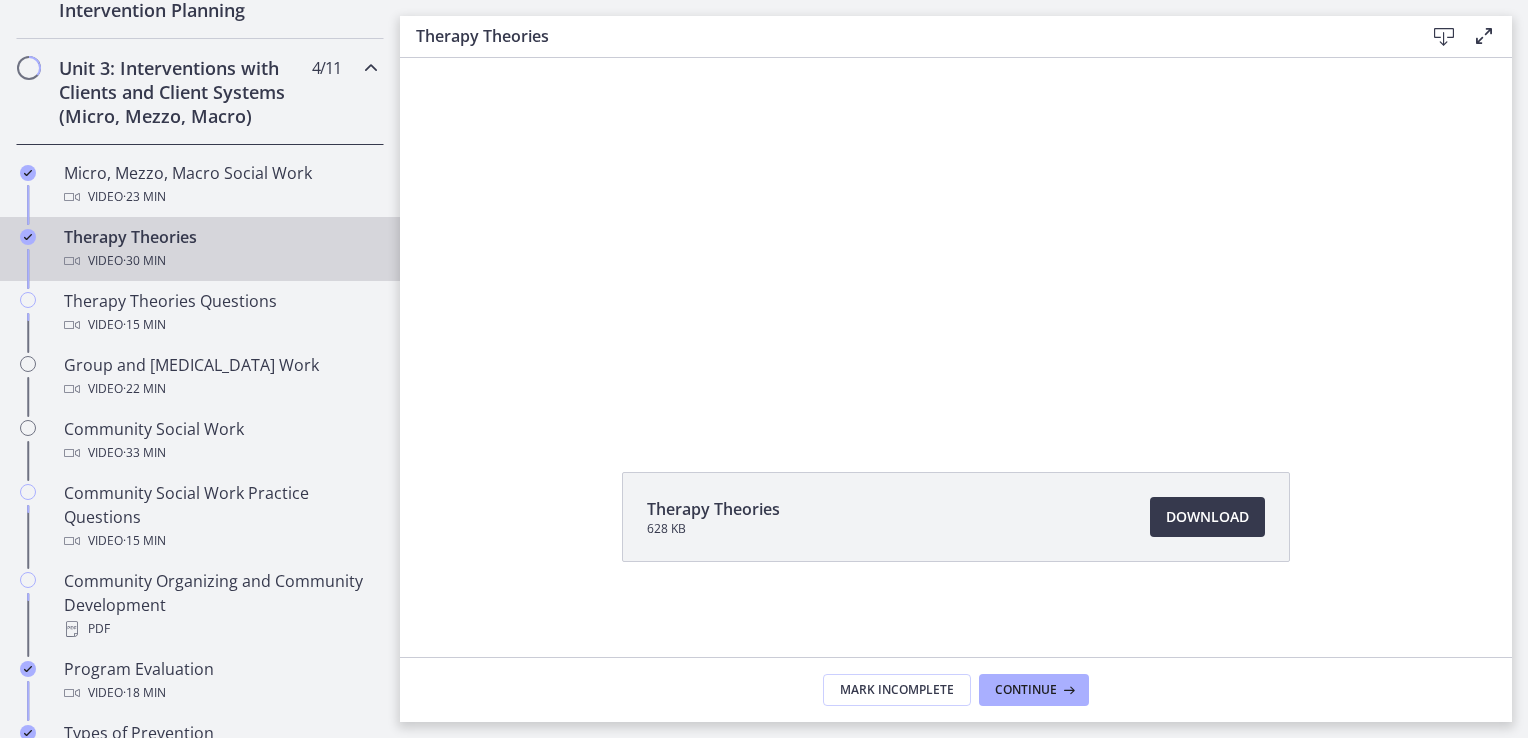 scroll, scrollTop: 0, scrollLeft: 0, axis: both 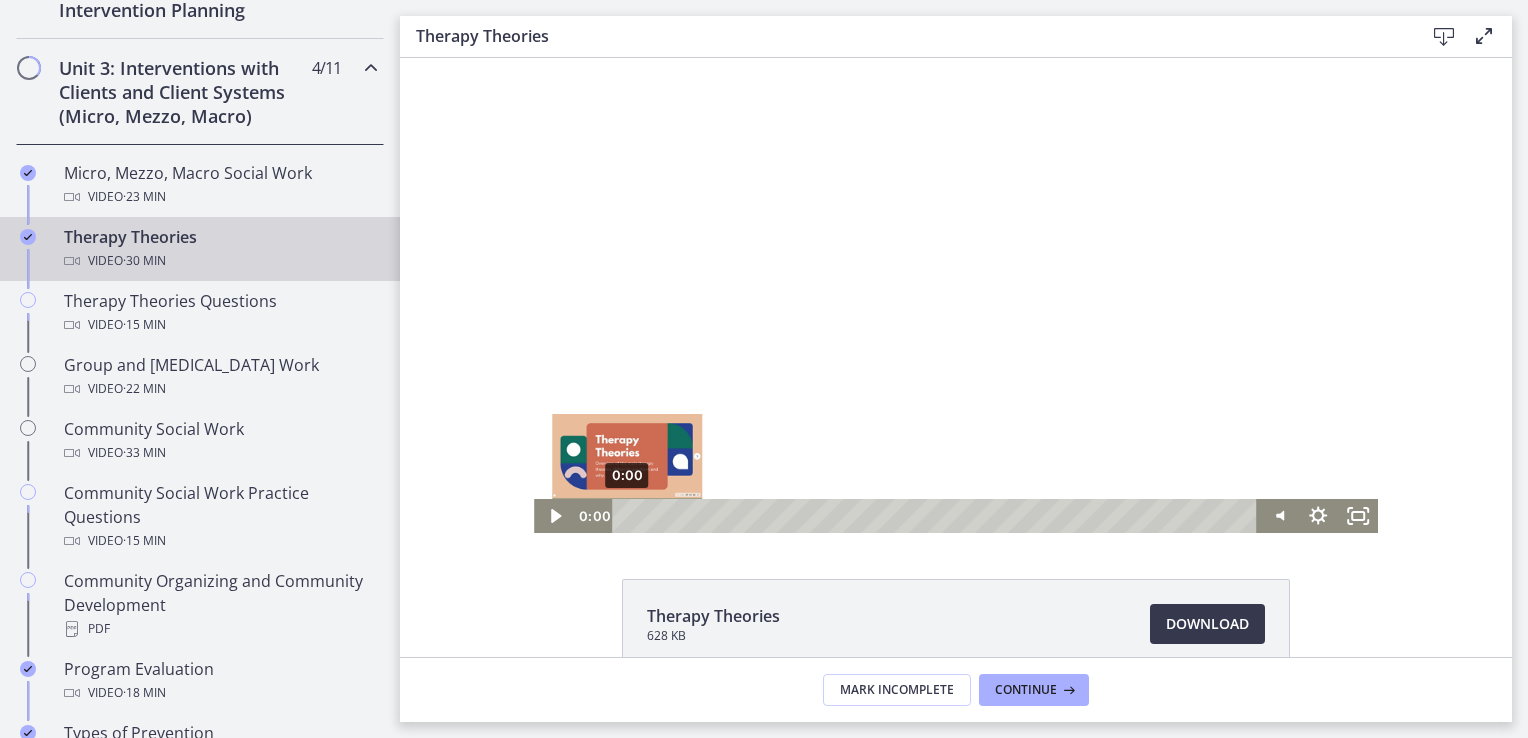 click on "0:00" at bounding box center [937, 516] 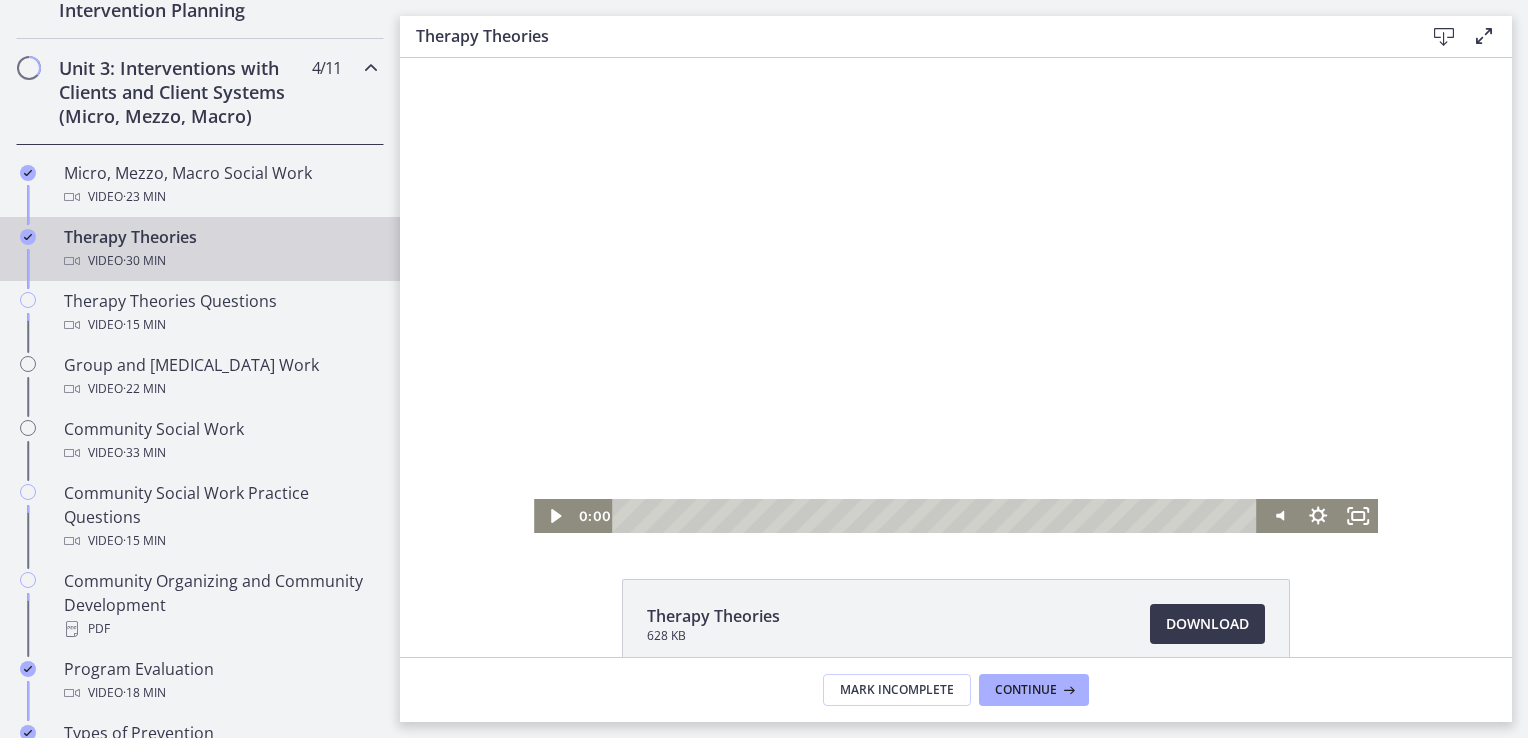 scroll, scrollTop: 0, scrollLeft: 0, axis: both 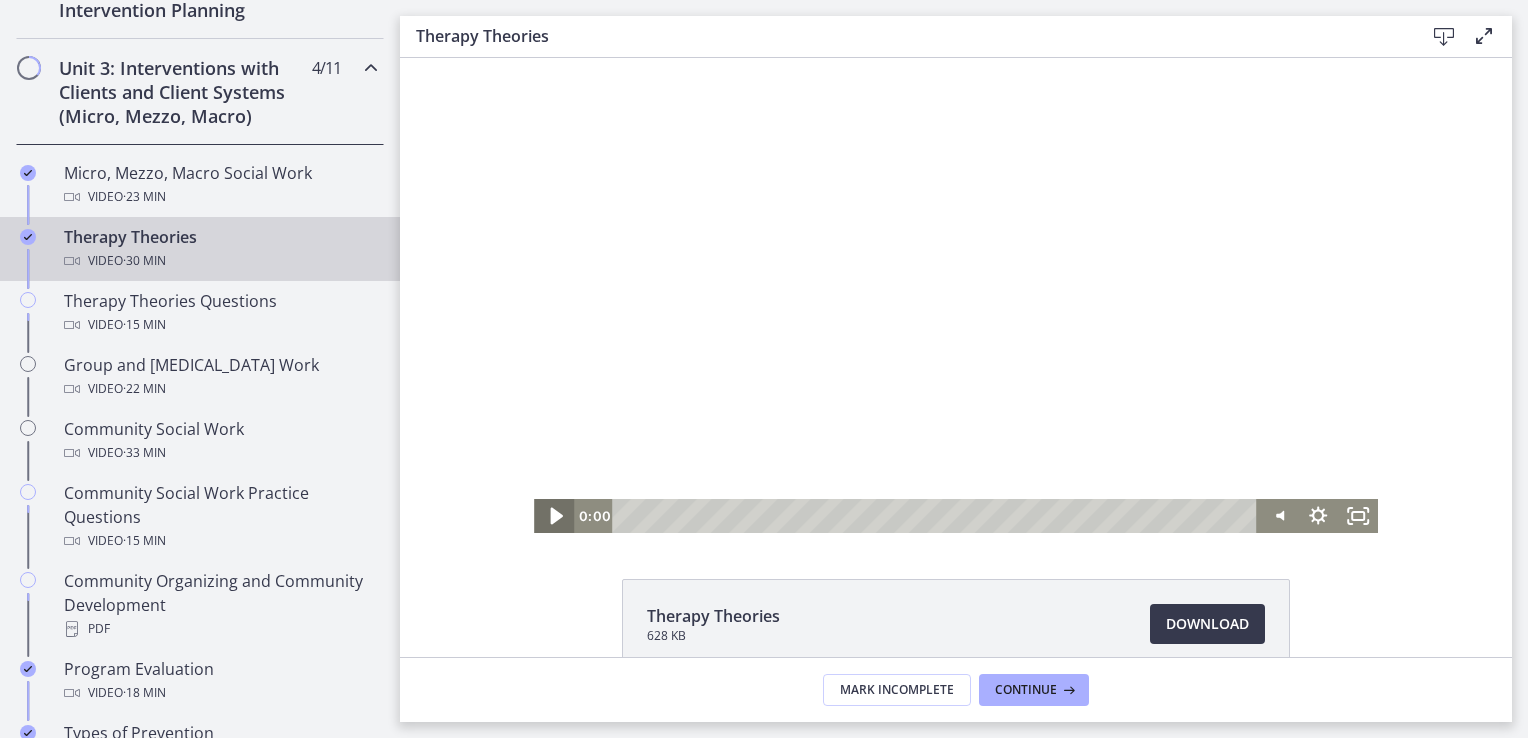 click 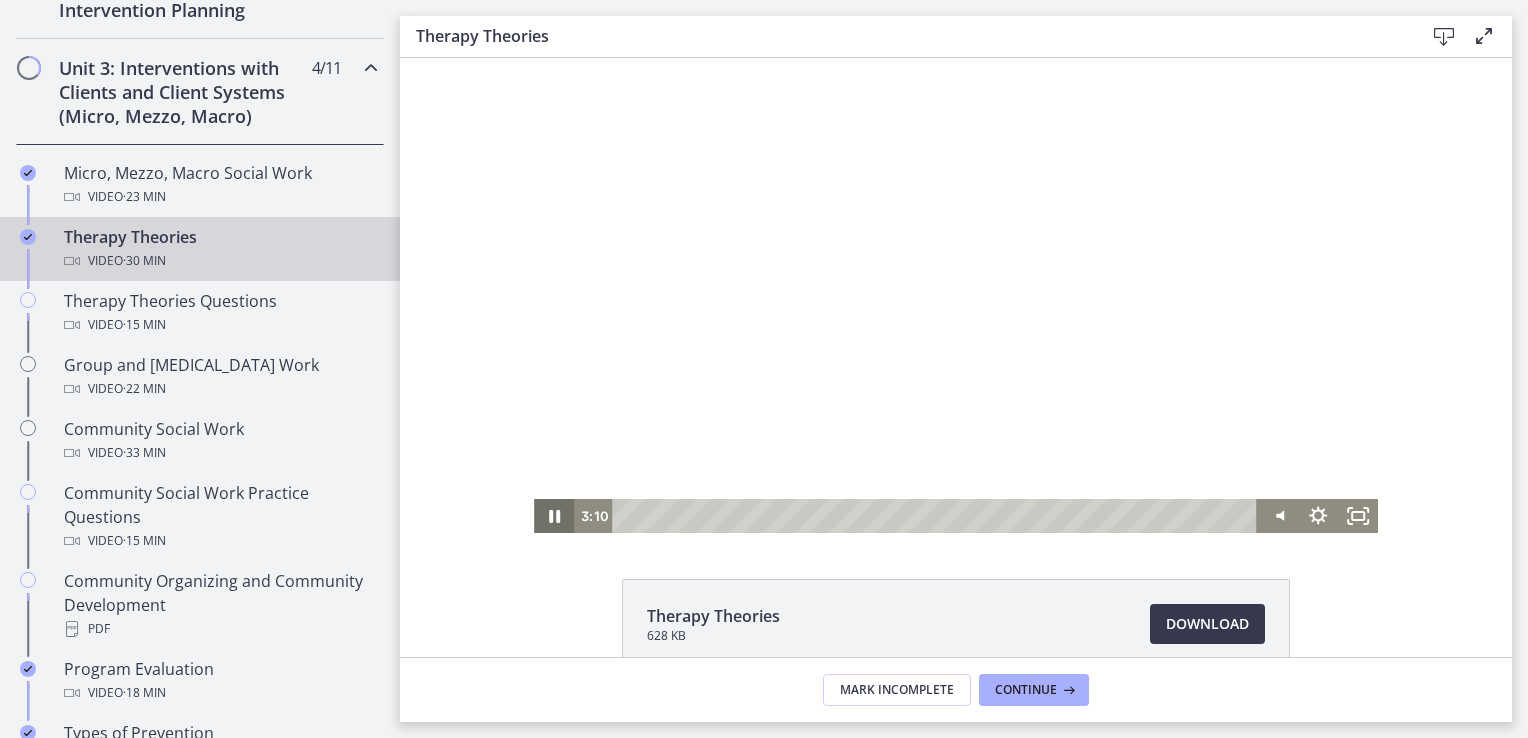 click 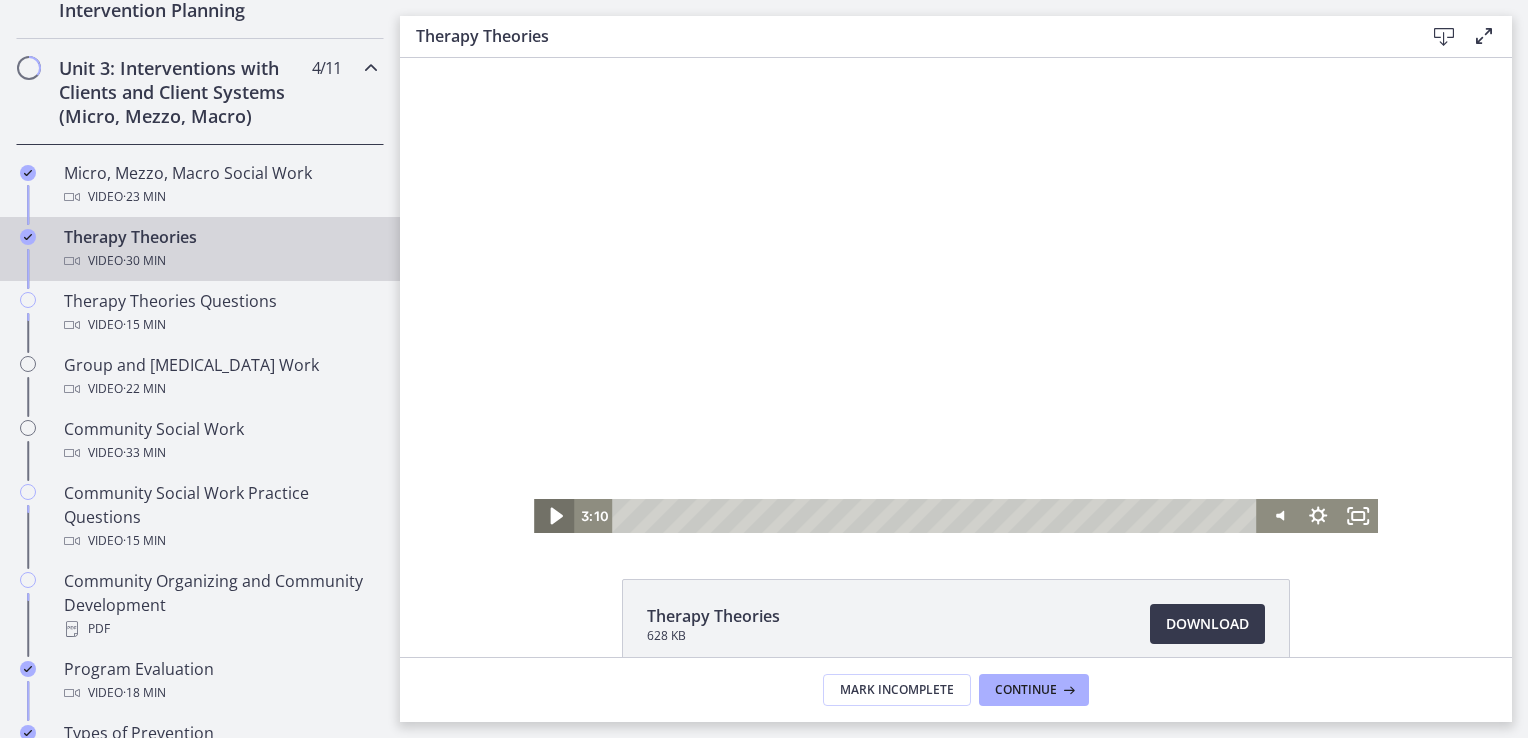 click 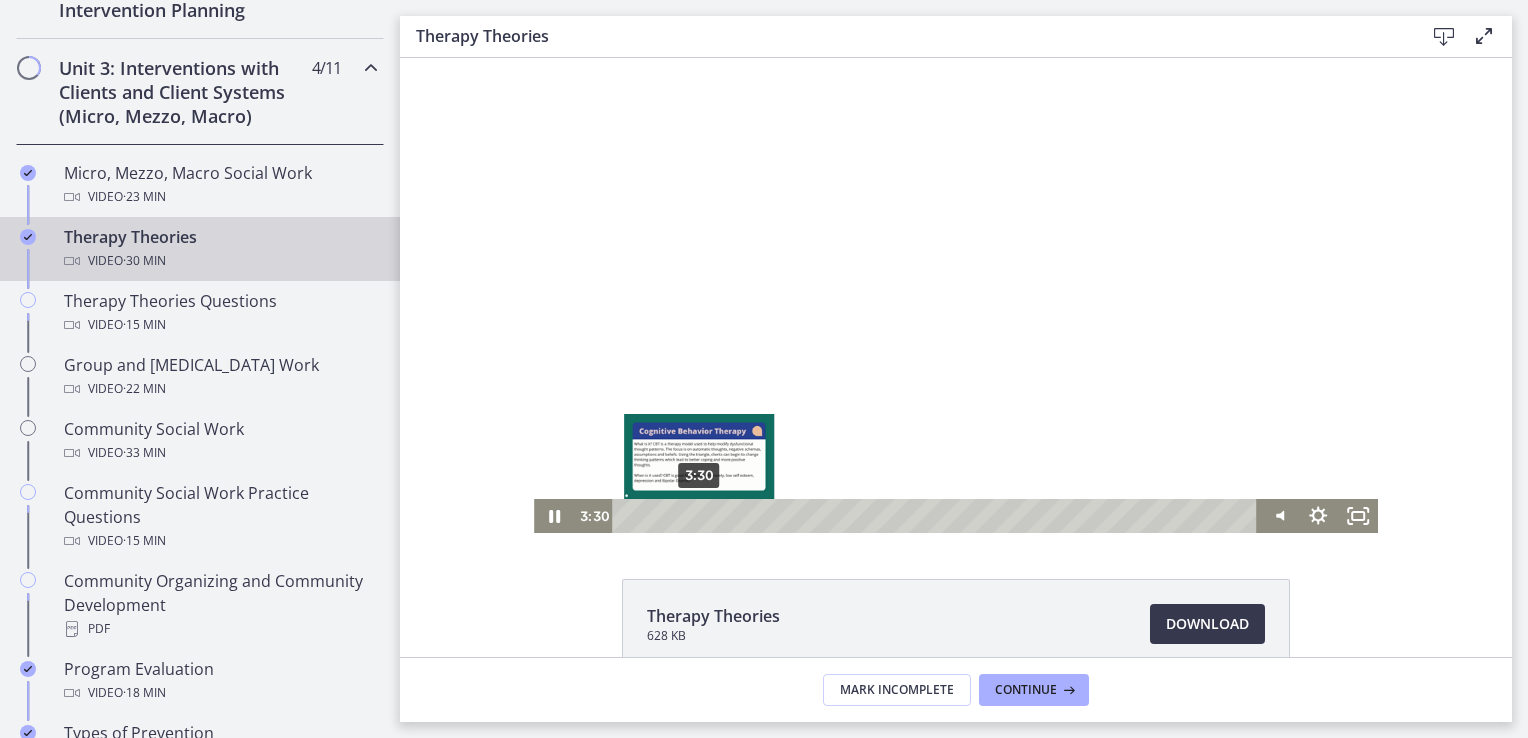 click at bounding box center [699, 515] 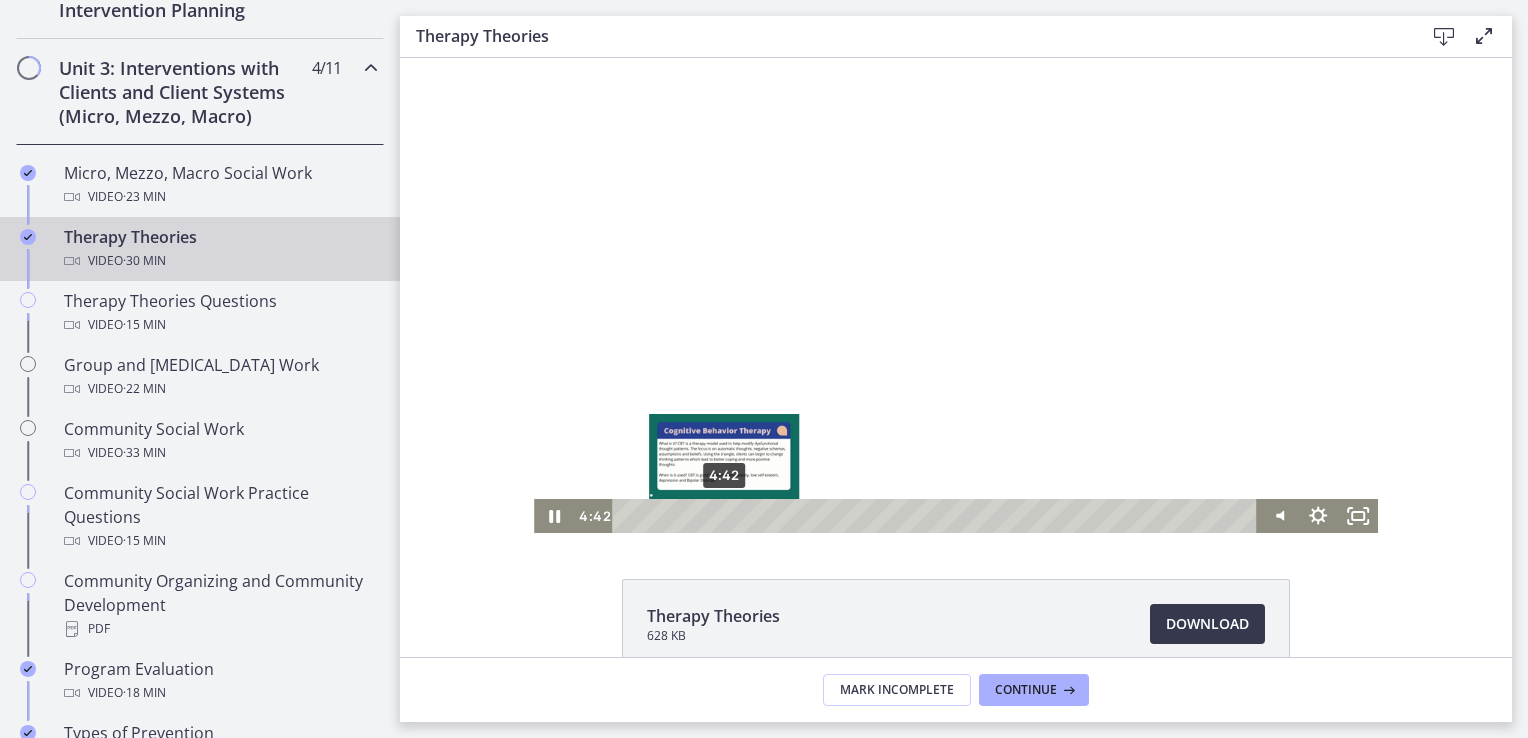 click on "4:42" at bounding box center [937, 516] 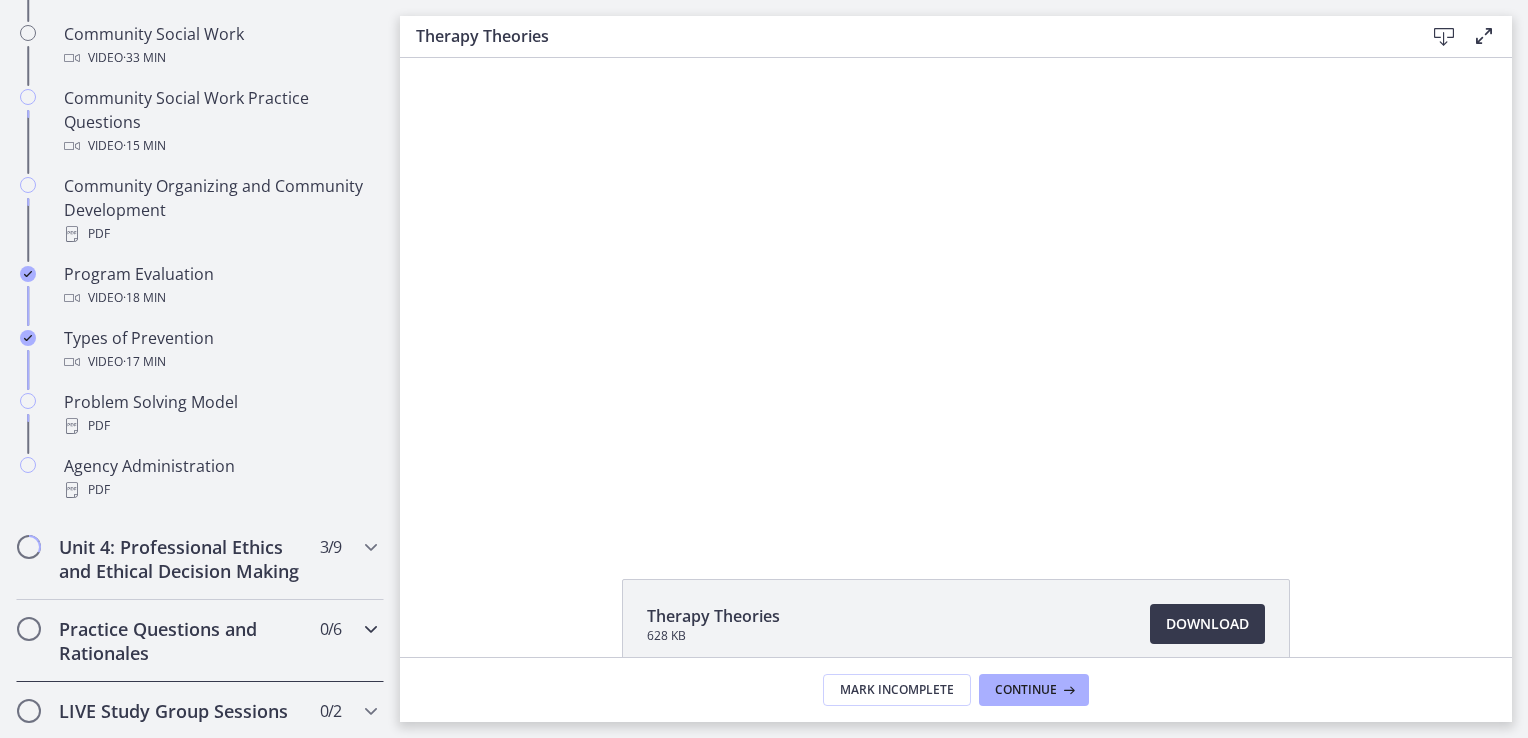 scroll, scrollTop: 1200, scrollLeft: 0, axis: vertical 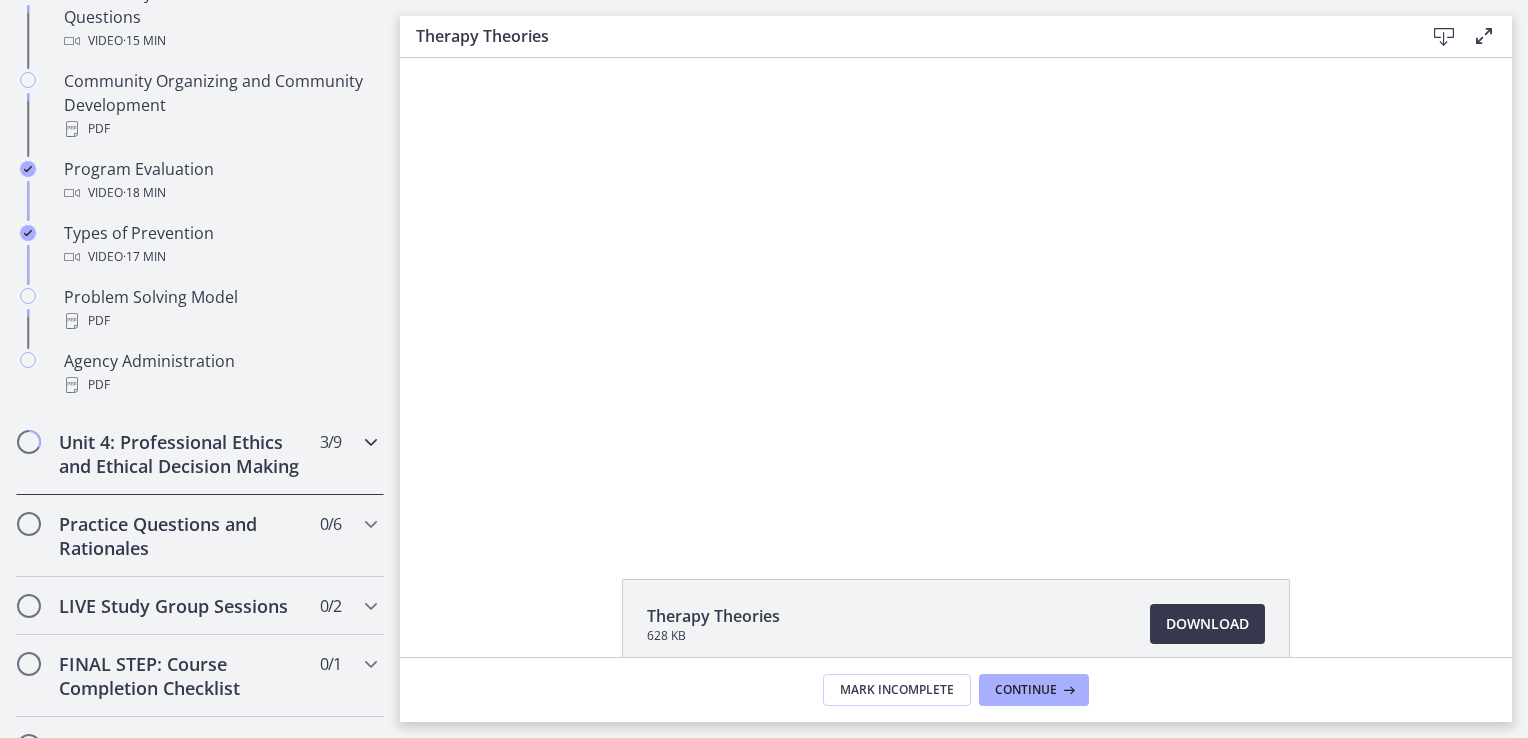 click at bounding box center [371, 442] 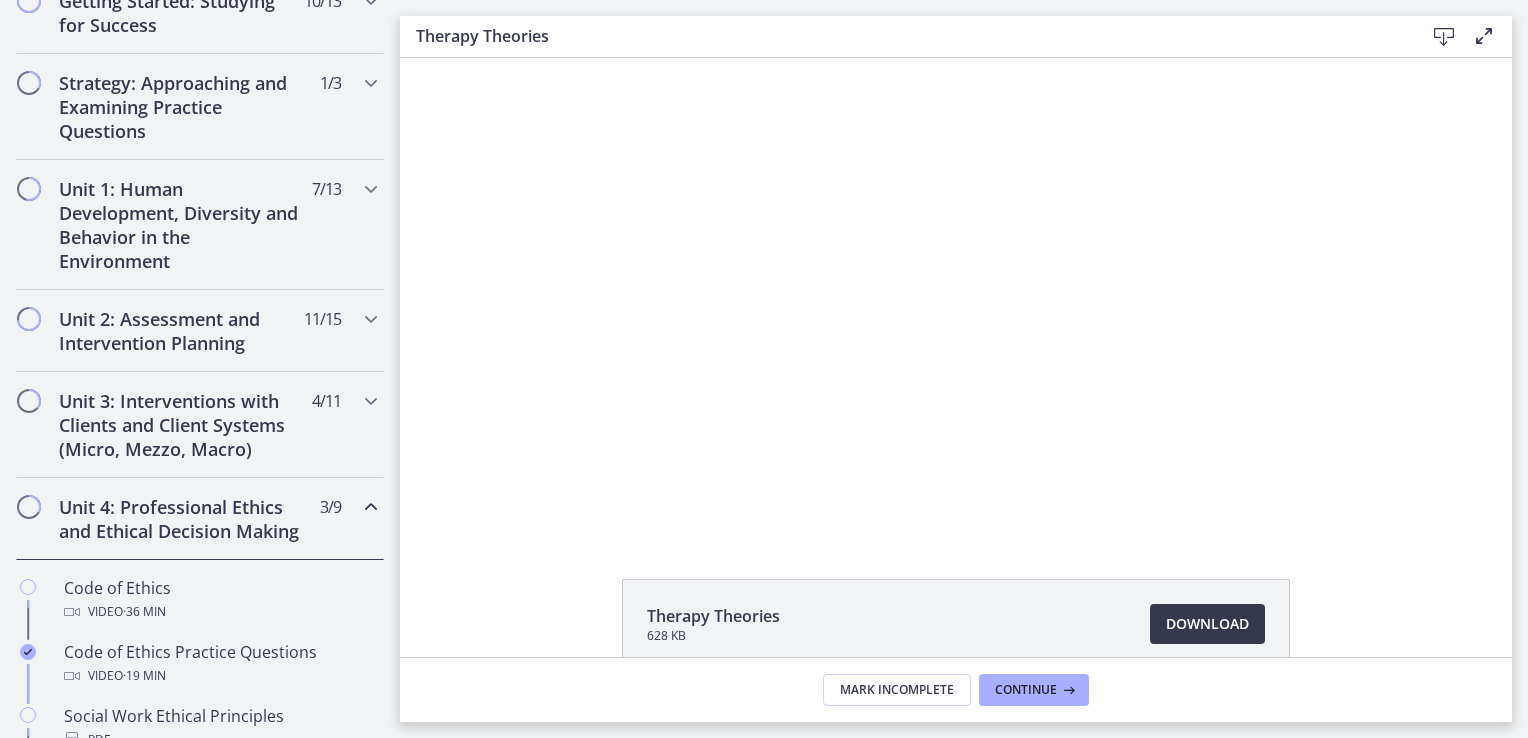 scroll, scrollTop: 400, scrollLeft: 0, axis: vertical 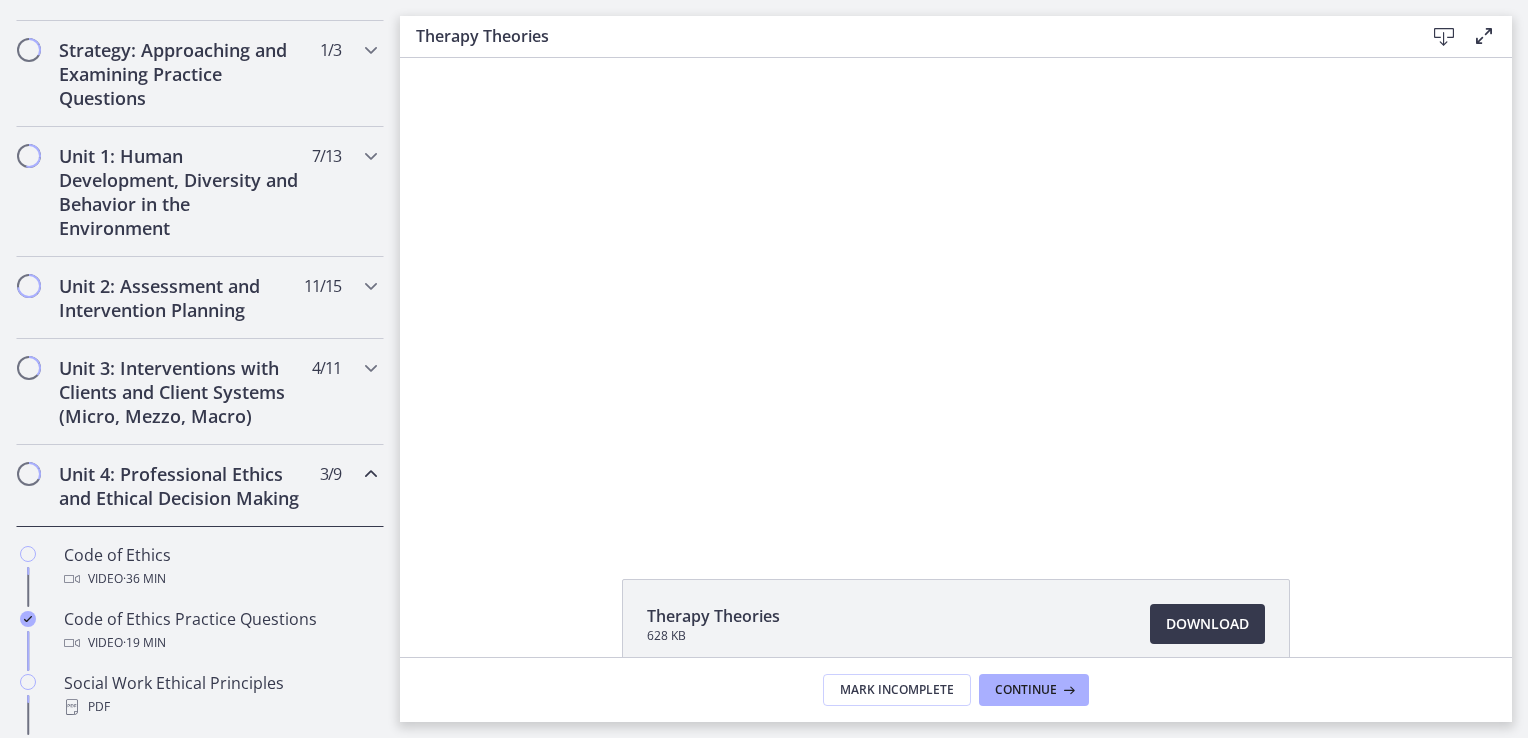 click at bounding box center [371, 474] 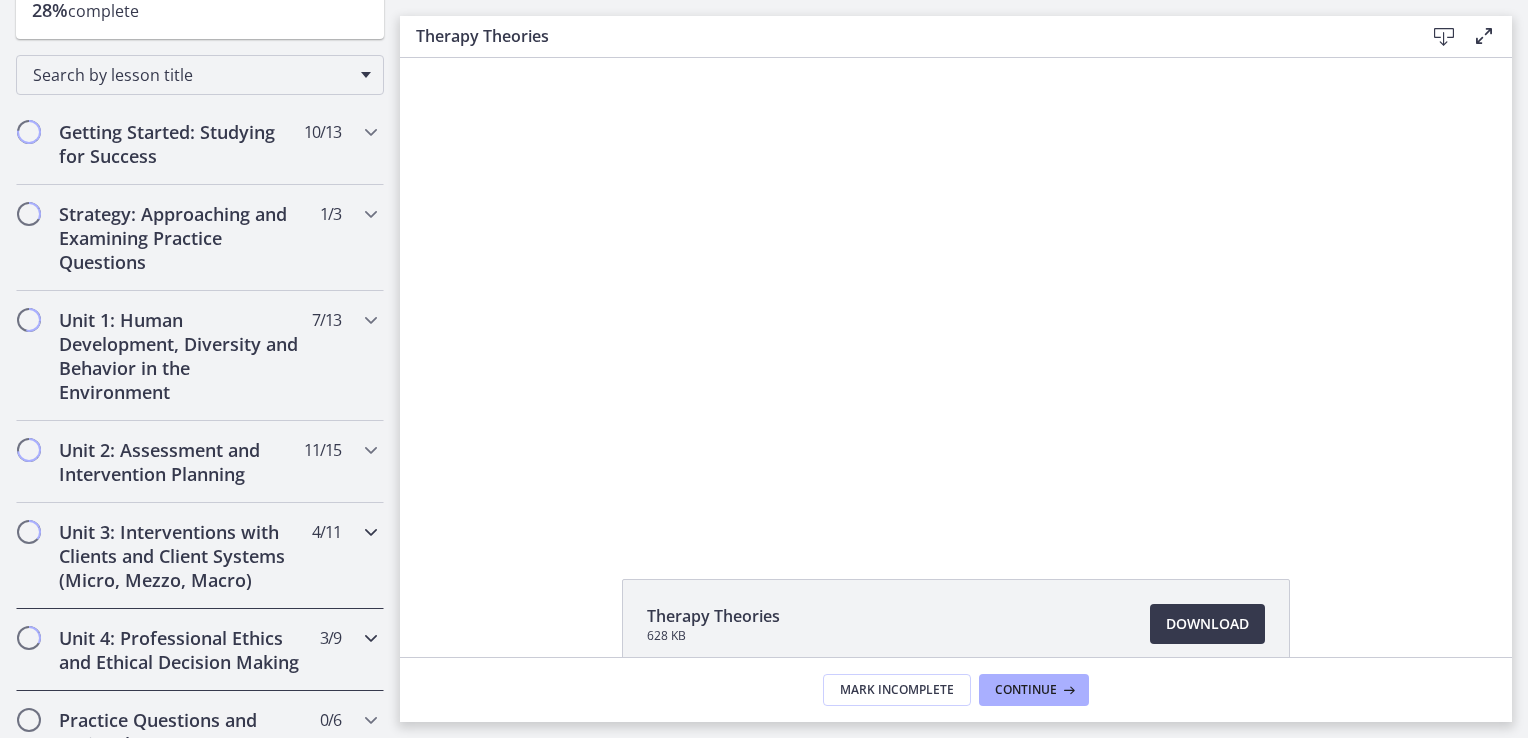 scroll, scrollTop: 100, scrollLeft: 0, axis: vertical 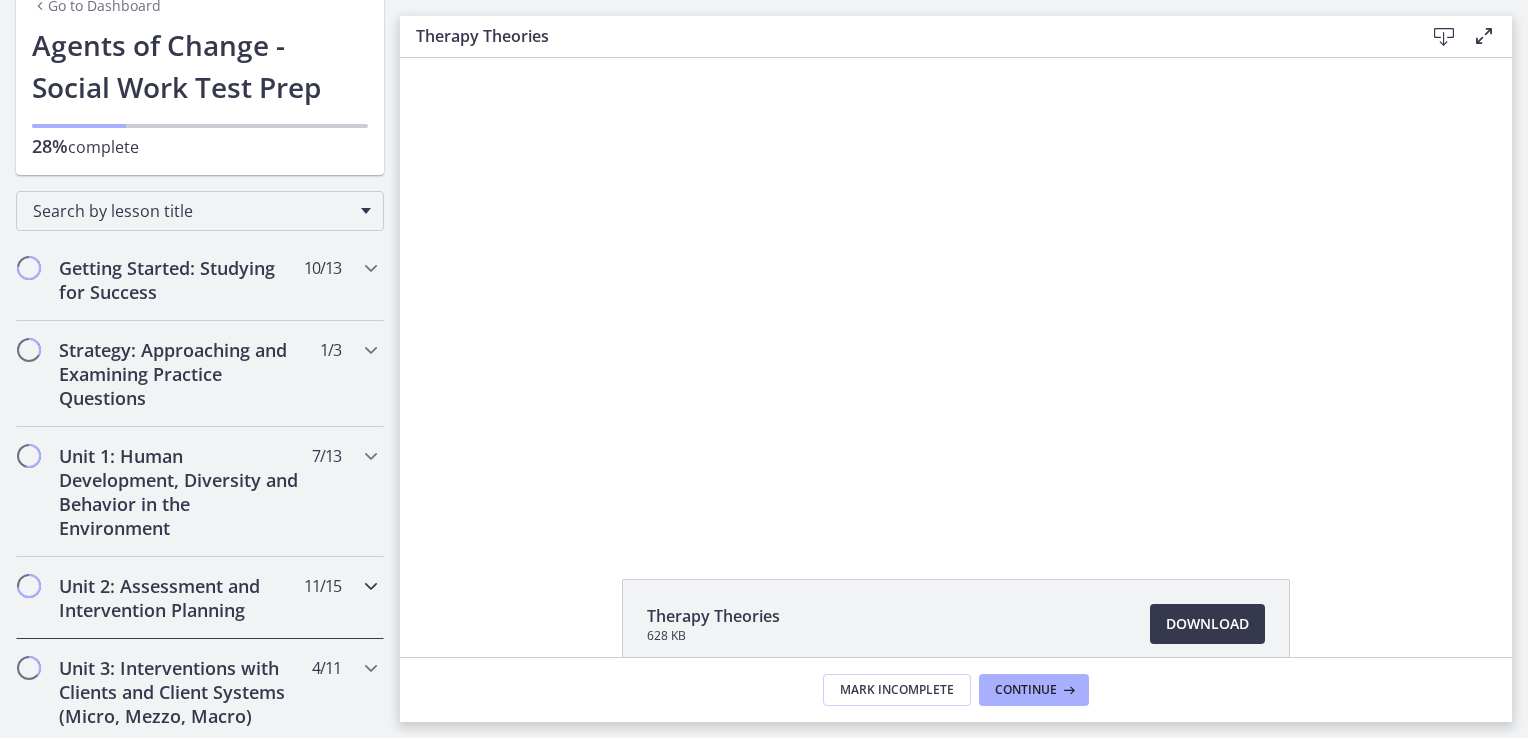 click at bounding box center (371, 586) 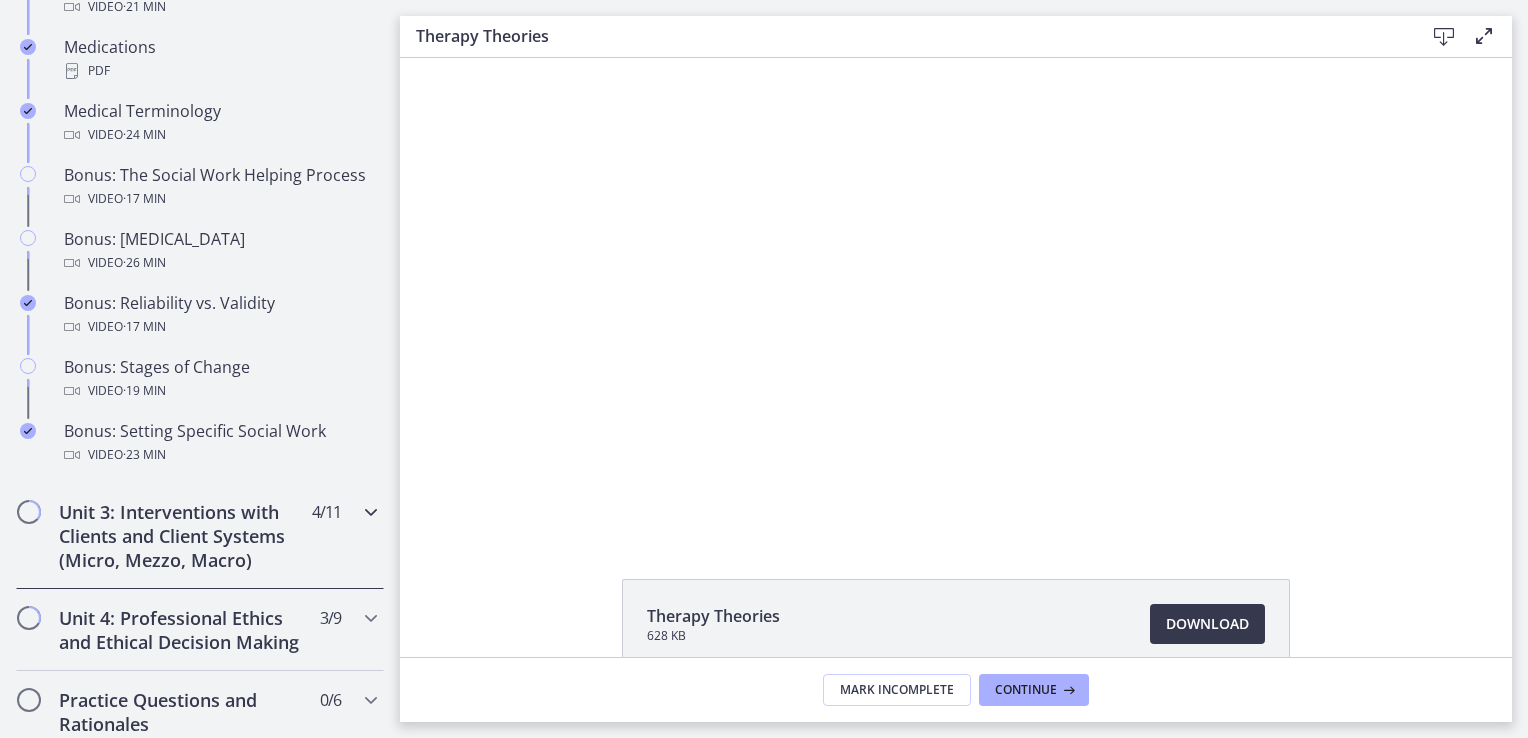 scroll, scrollTop: 1500, scrollLeft: 0, axis: vertical 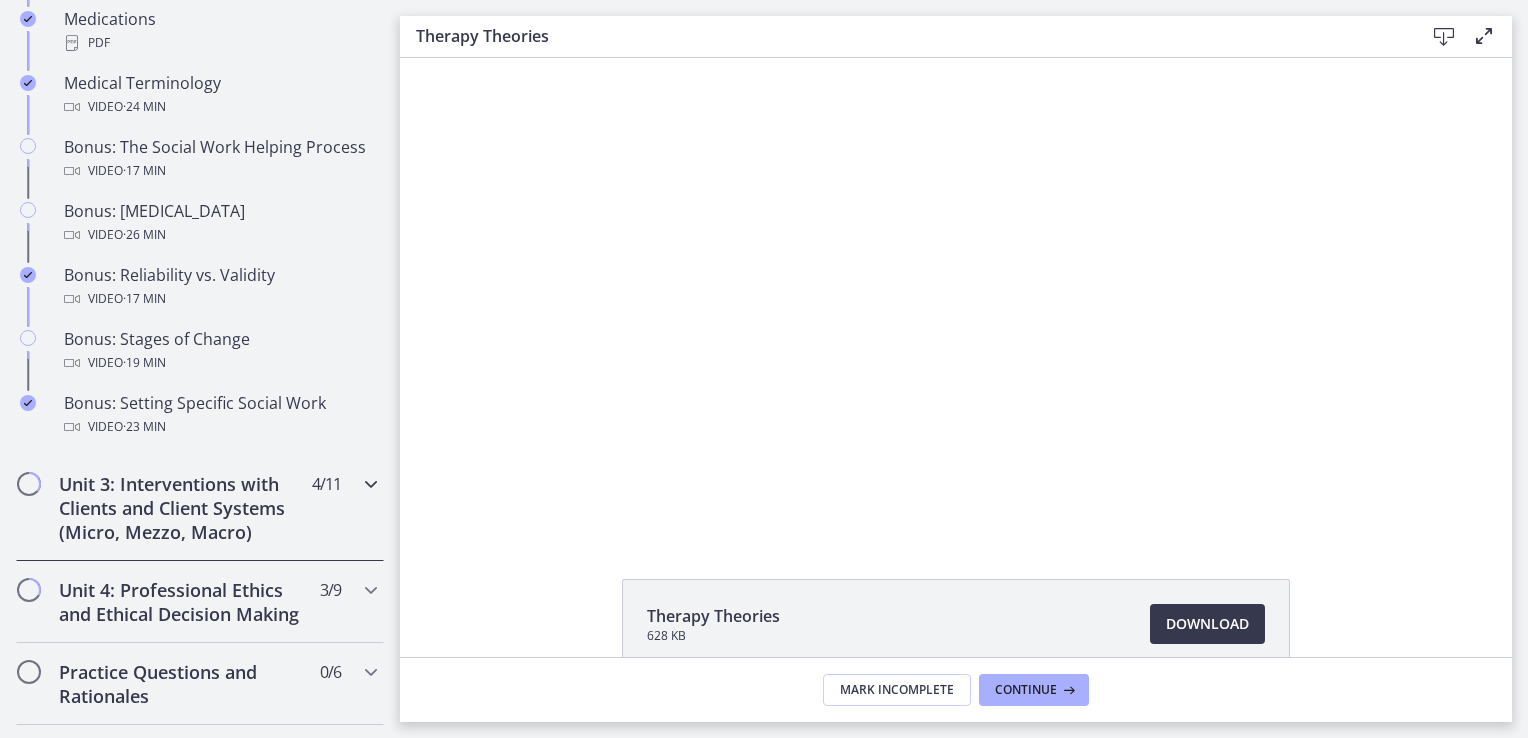 click at bounding box center [371, 484] 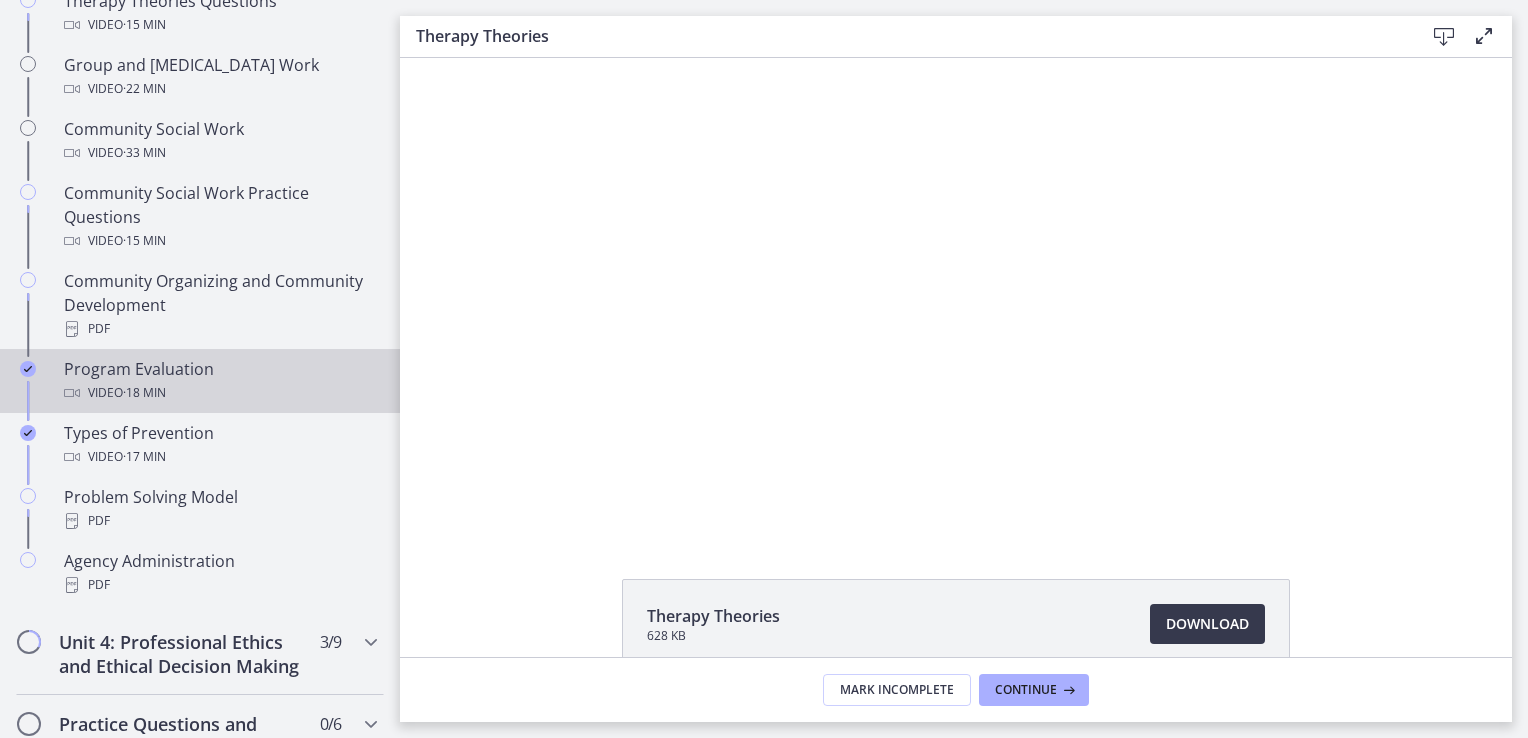 scroll, scrollTop: 700, scrollLeft: 0, axis: vertical 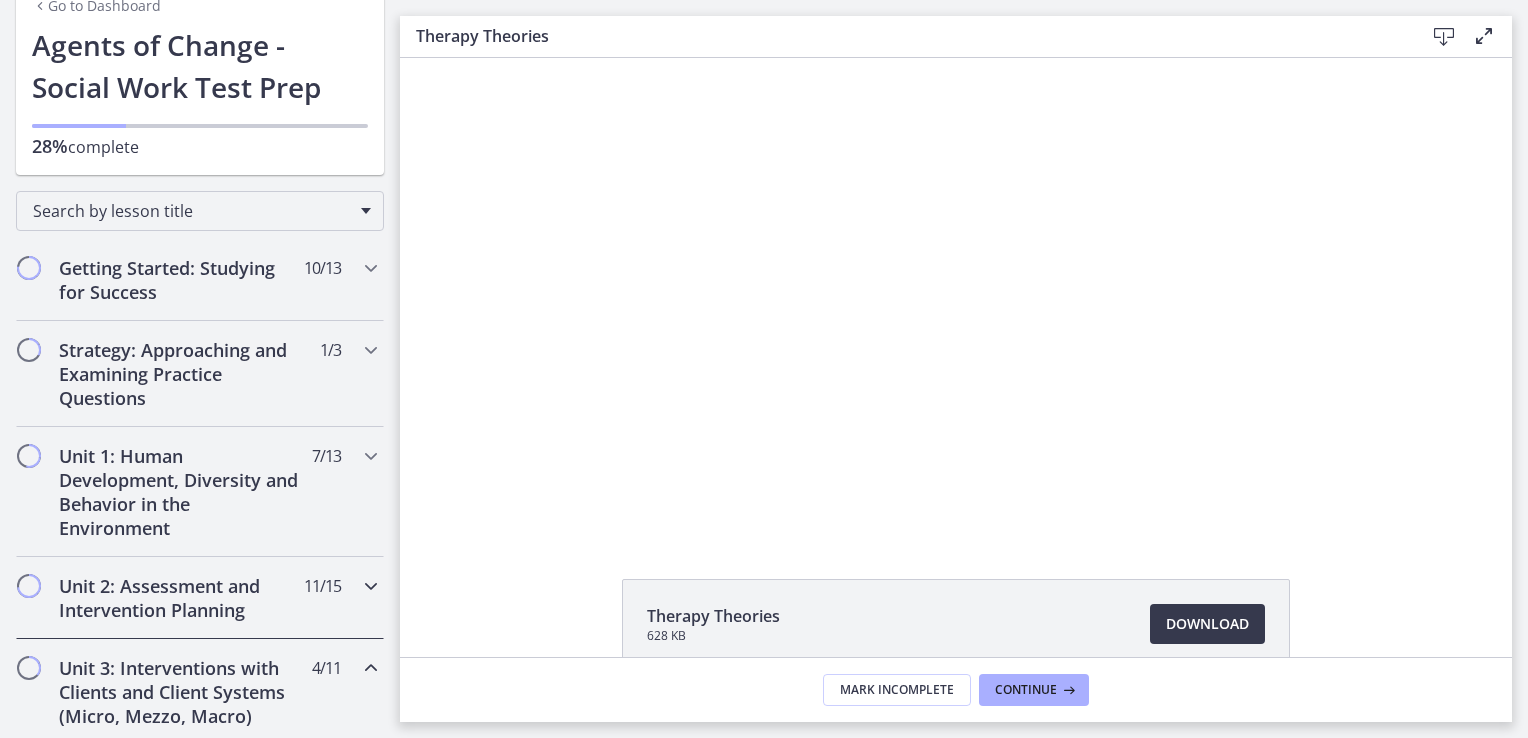 click at bounding box center (371, 586) 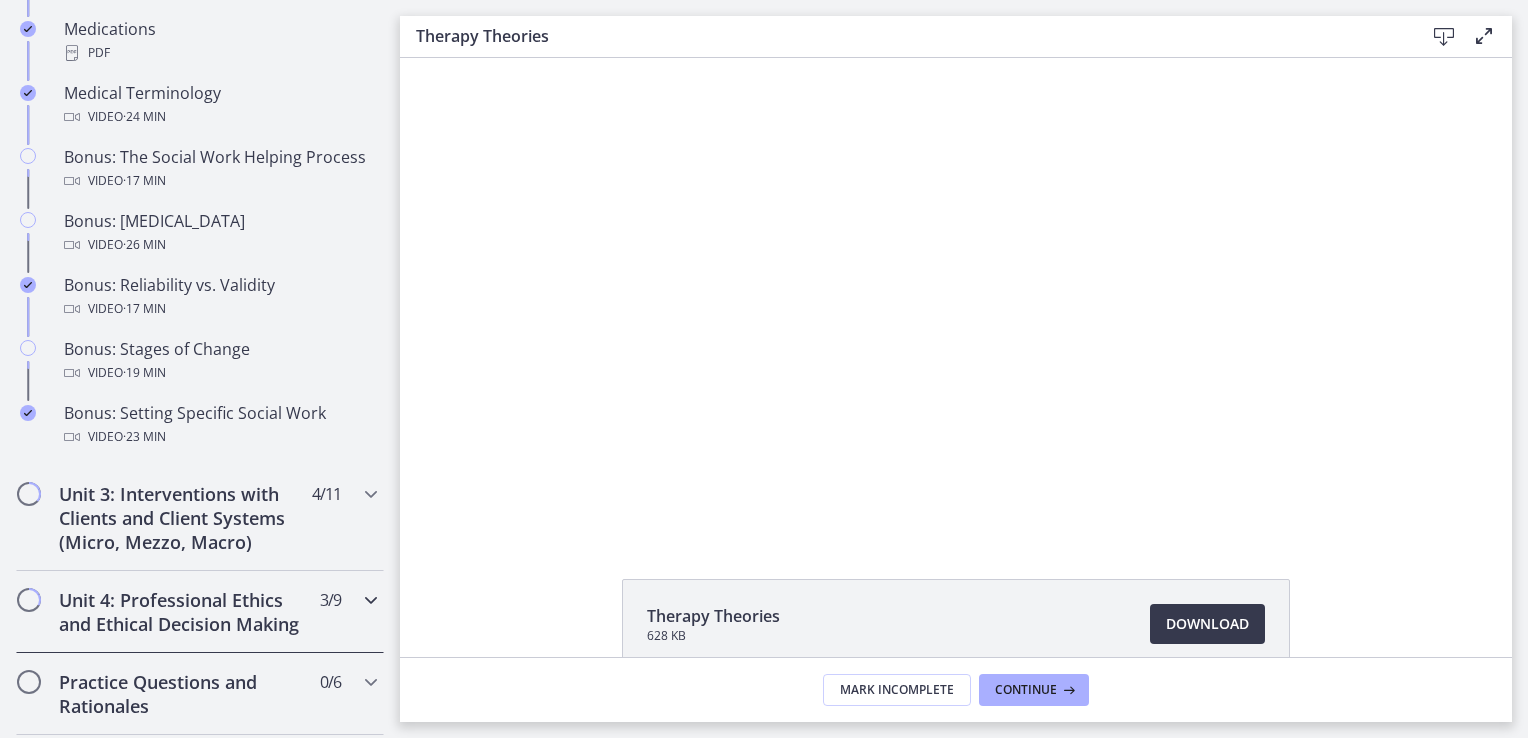 scroll, scrollTop: 1500, scrollLeft: 0, axis: vertical 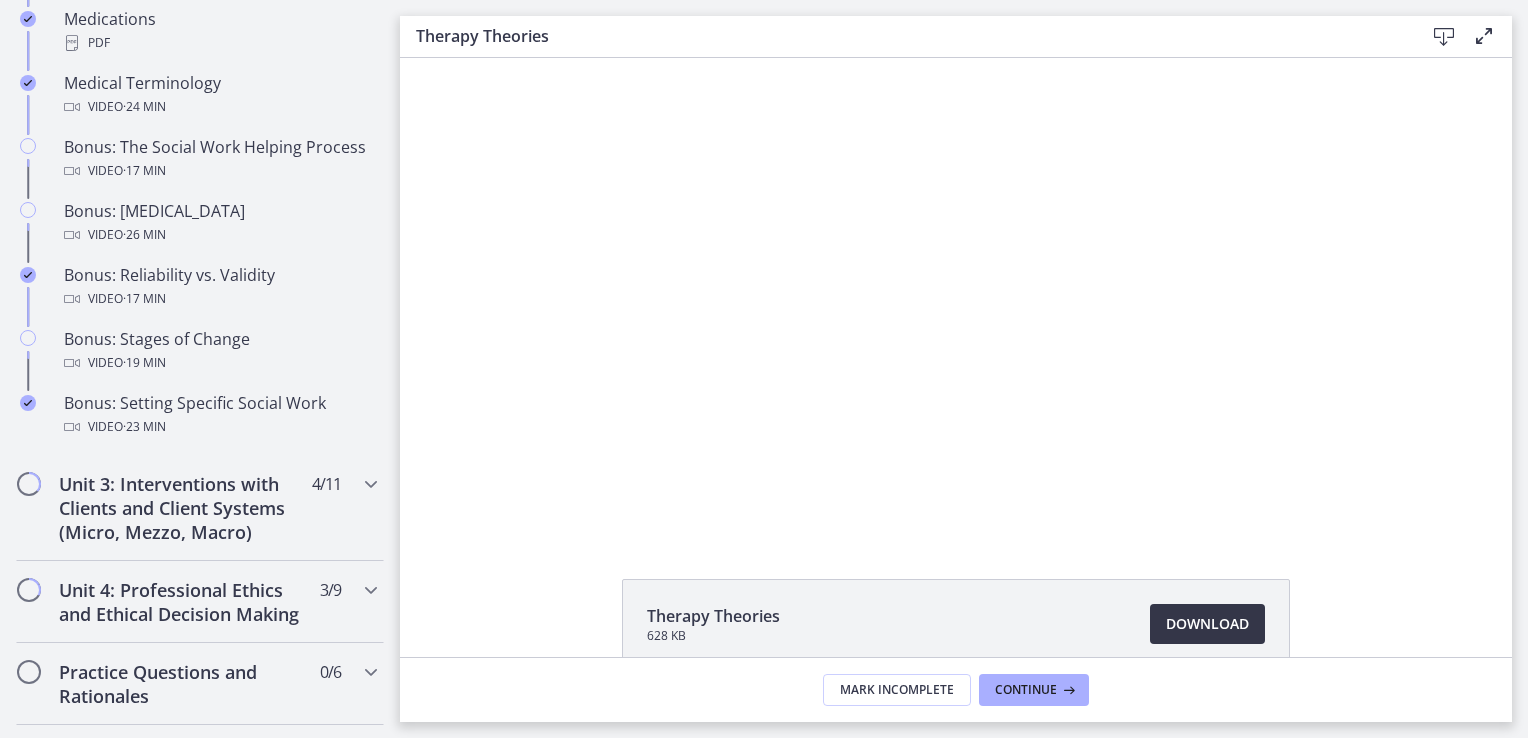 click on "Download
Opens in a new window" at bounding box center [1207, 624] 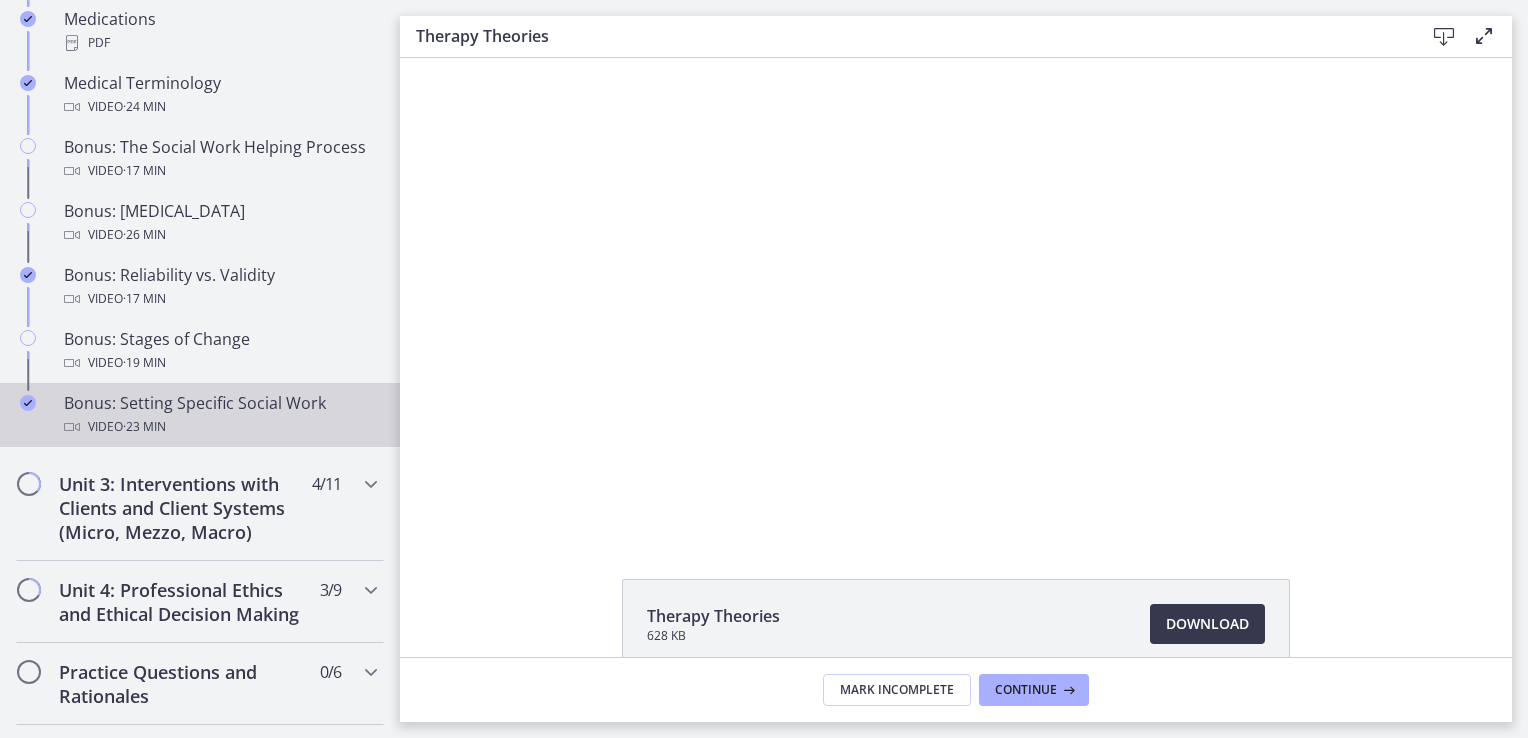 click on "Bonus: Setting Specific Social Work
Video
·  23 min" at bounding box center (220, 415) 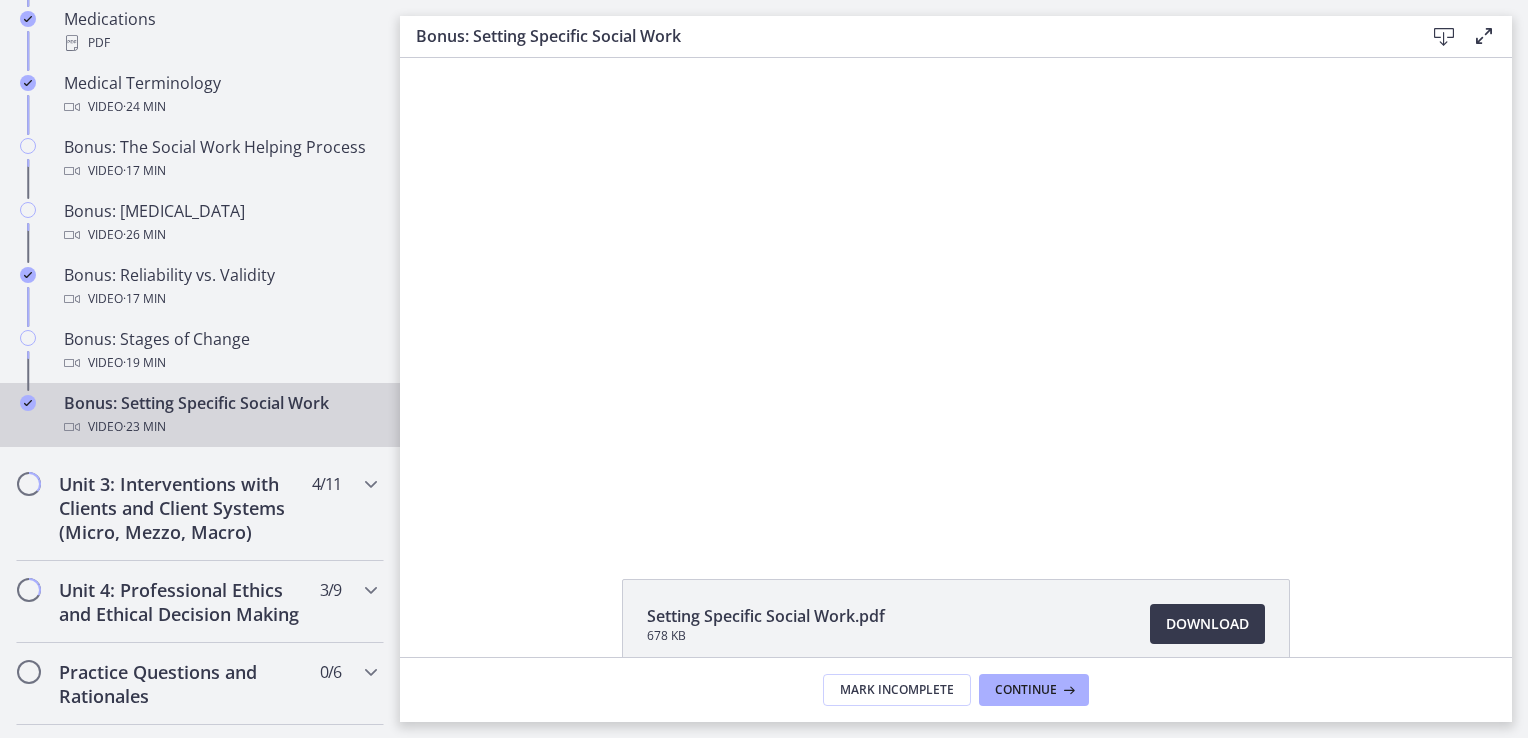 scroll, scrollTop: 0, scrollLeft: 0, axis: both 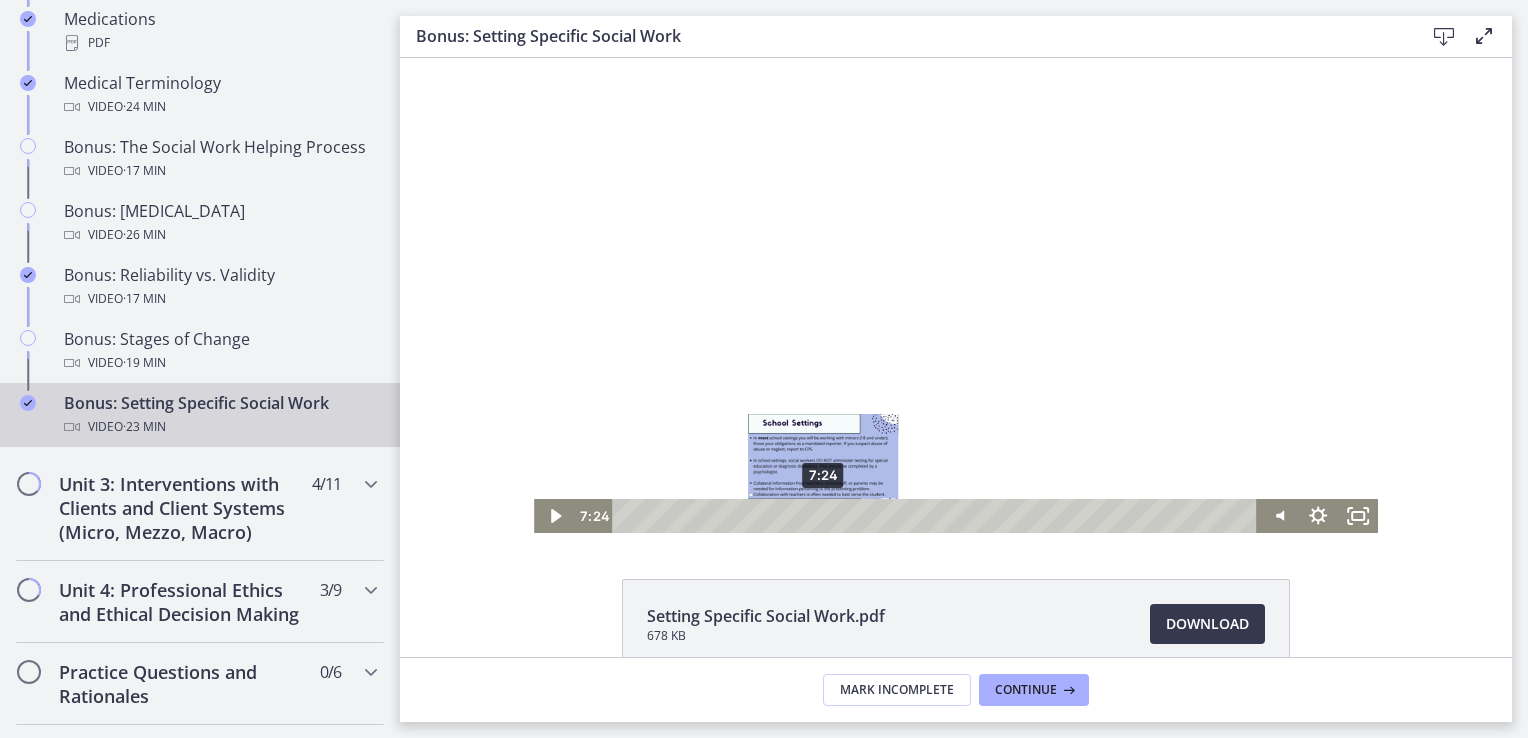 click on "7:24" at bounding box center [937, 516] 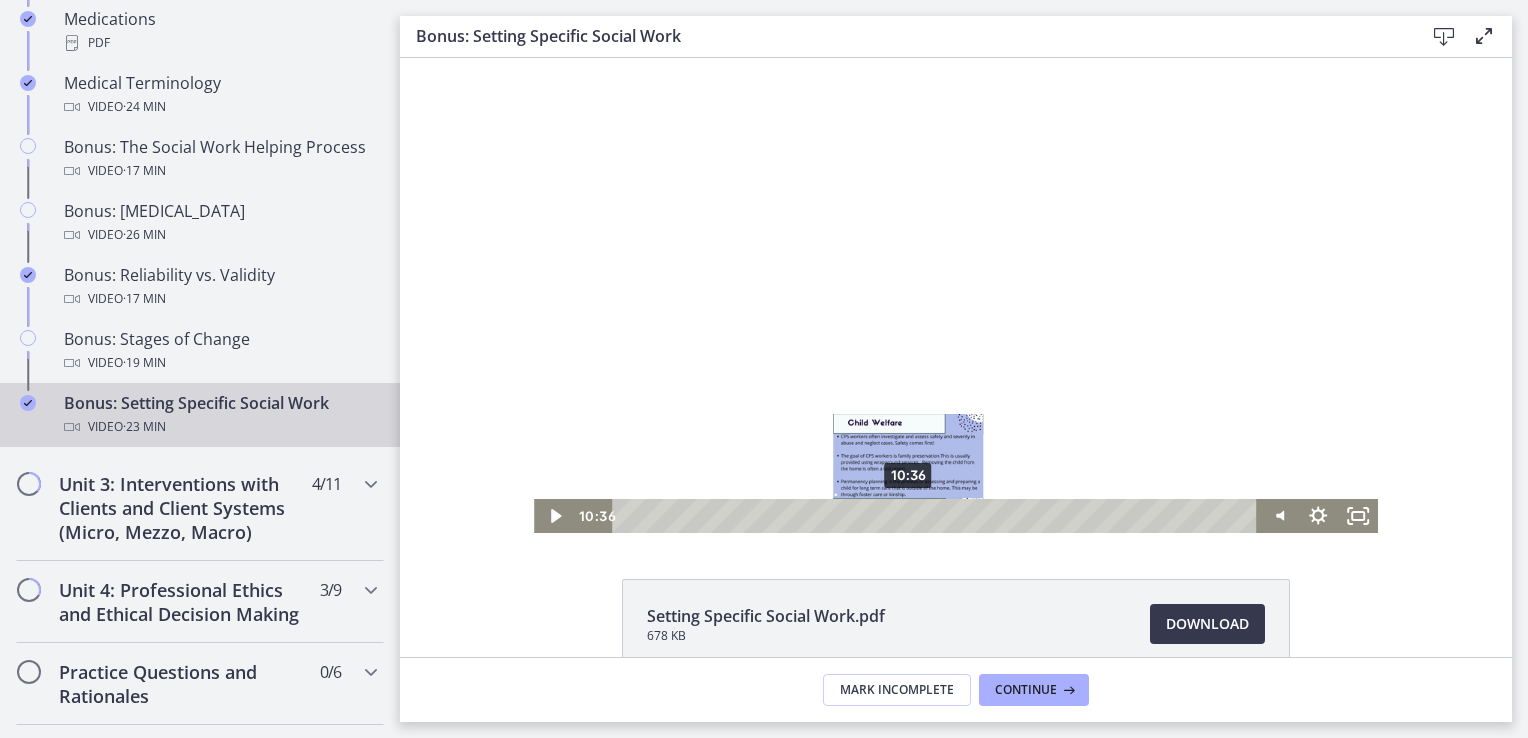 click on "10:36" at bounding box center [937, 516] 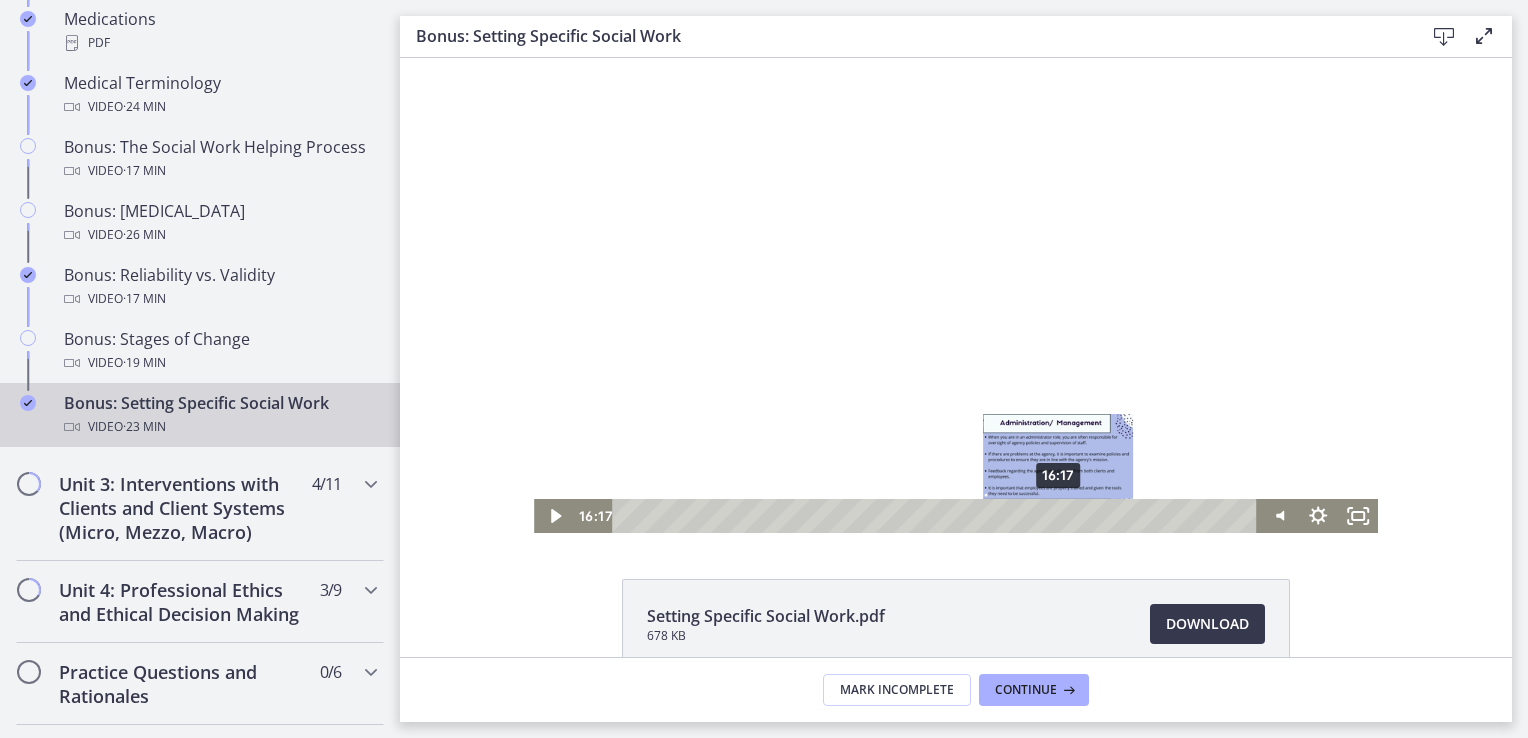 click on "16:17" at bounding box center [937, 516] 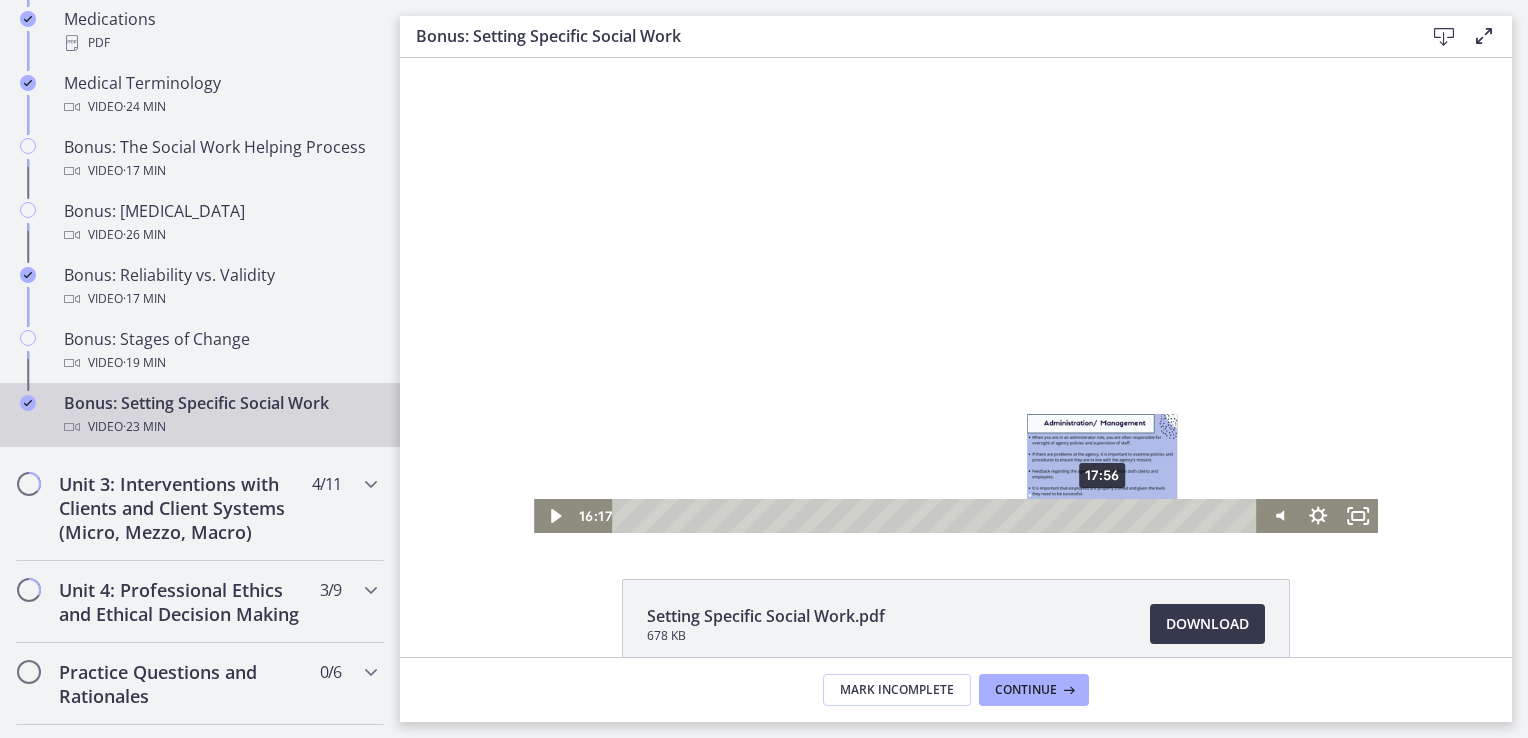 click on "17:56" at bounding box center (937, 516) 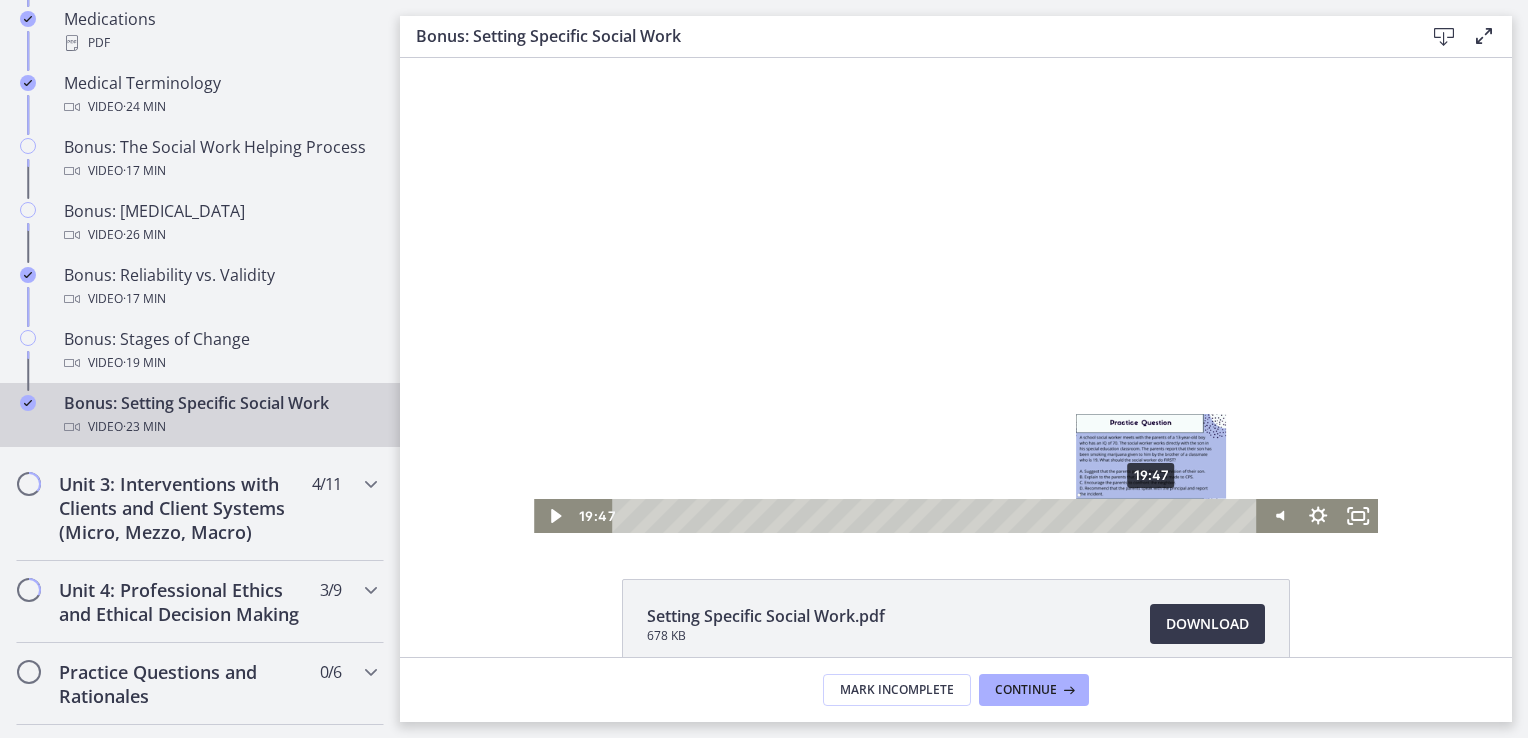 click on "19:47" at bounding box center (937, 516) 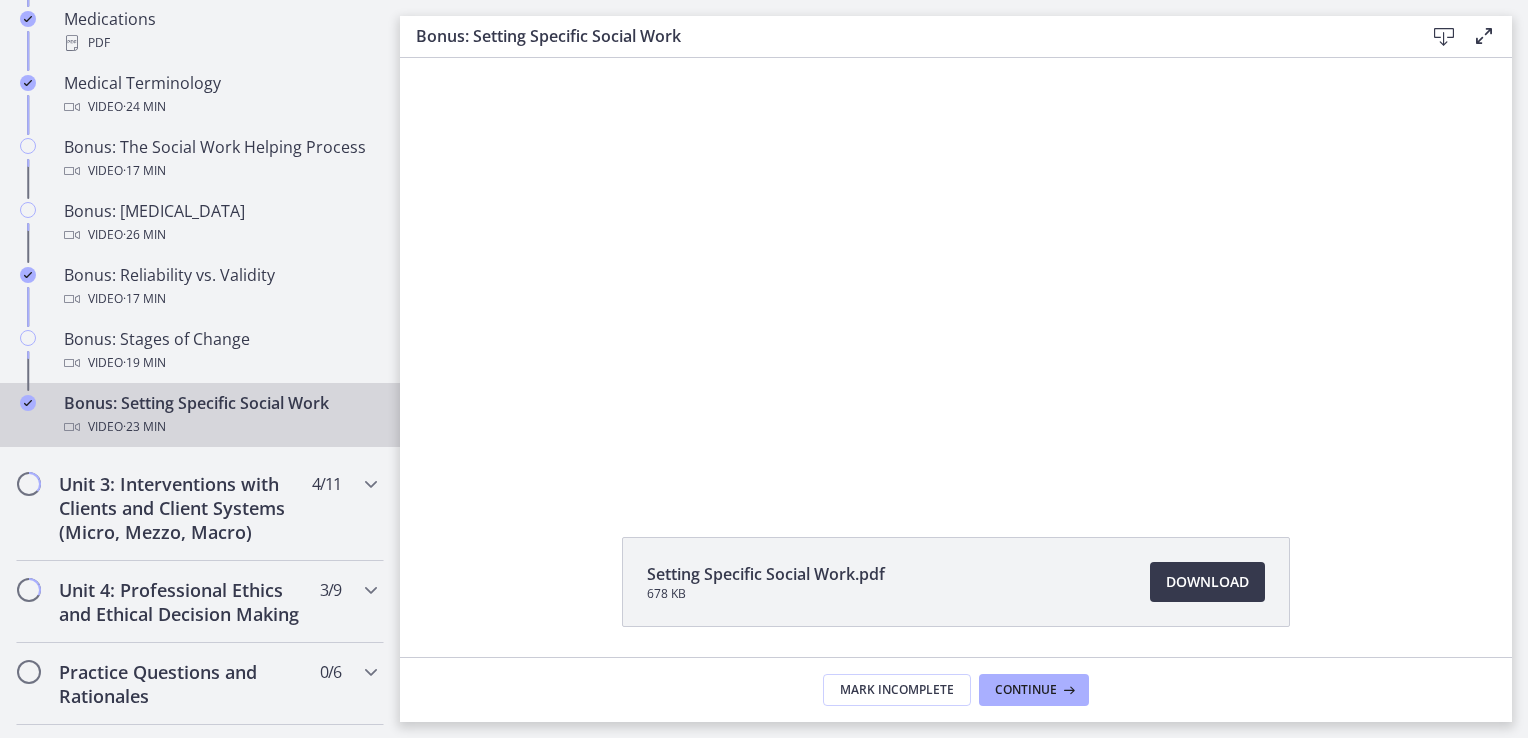 scroll, scrollTop: 7, scrollLeft: 0, axis: vertical 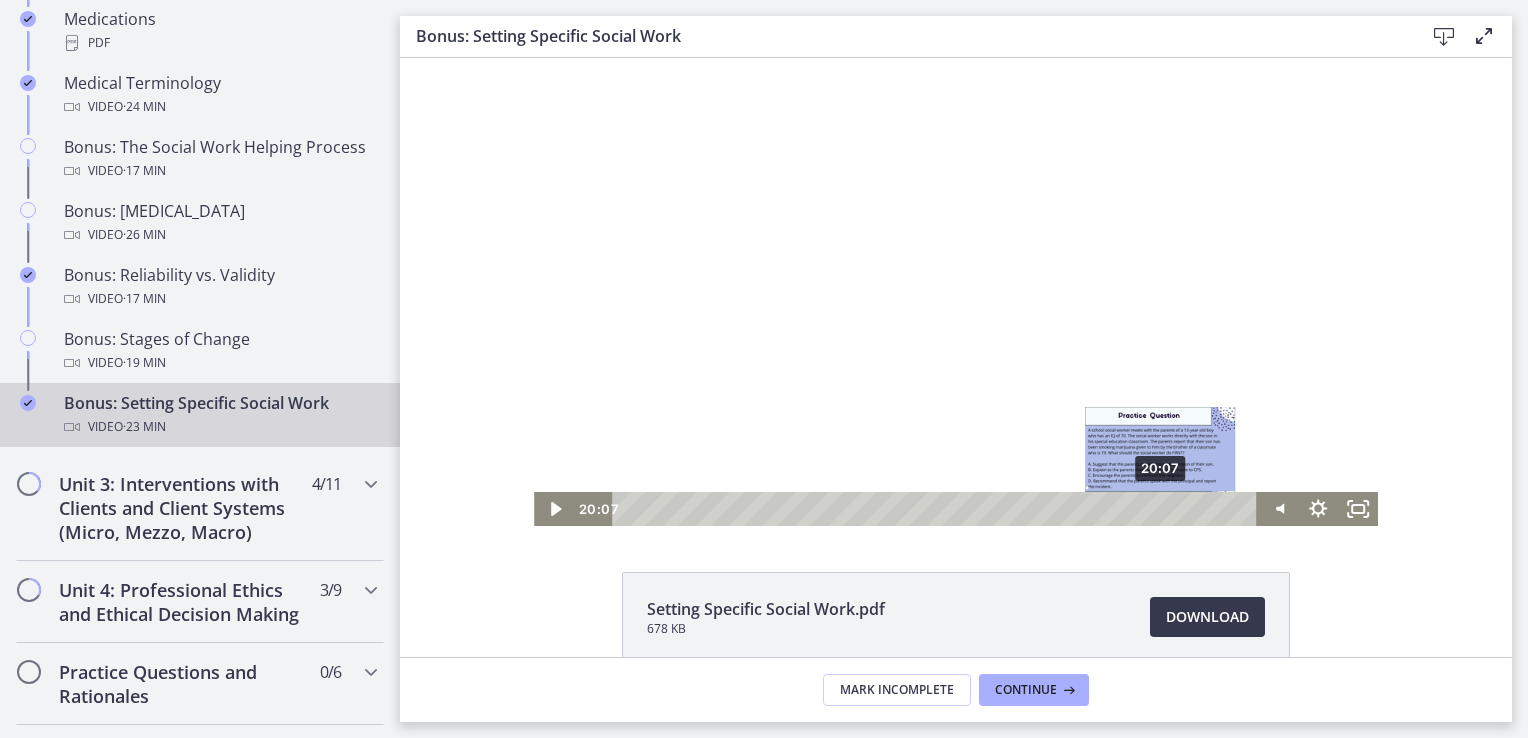 click on "20:07" at bounding box center (937, 509) 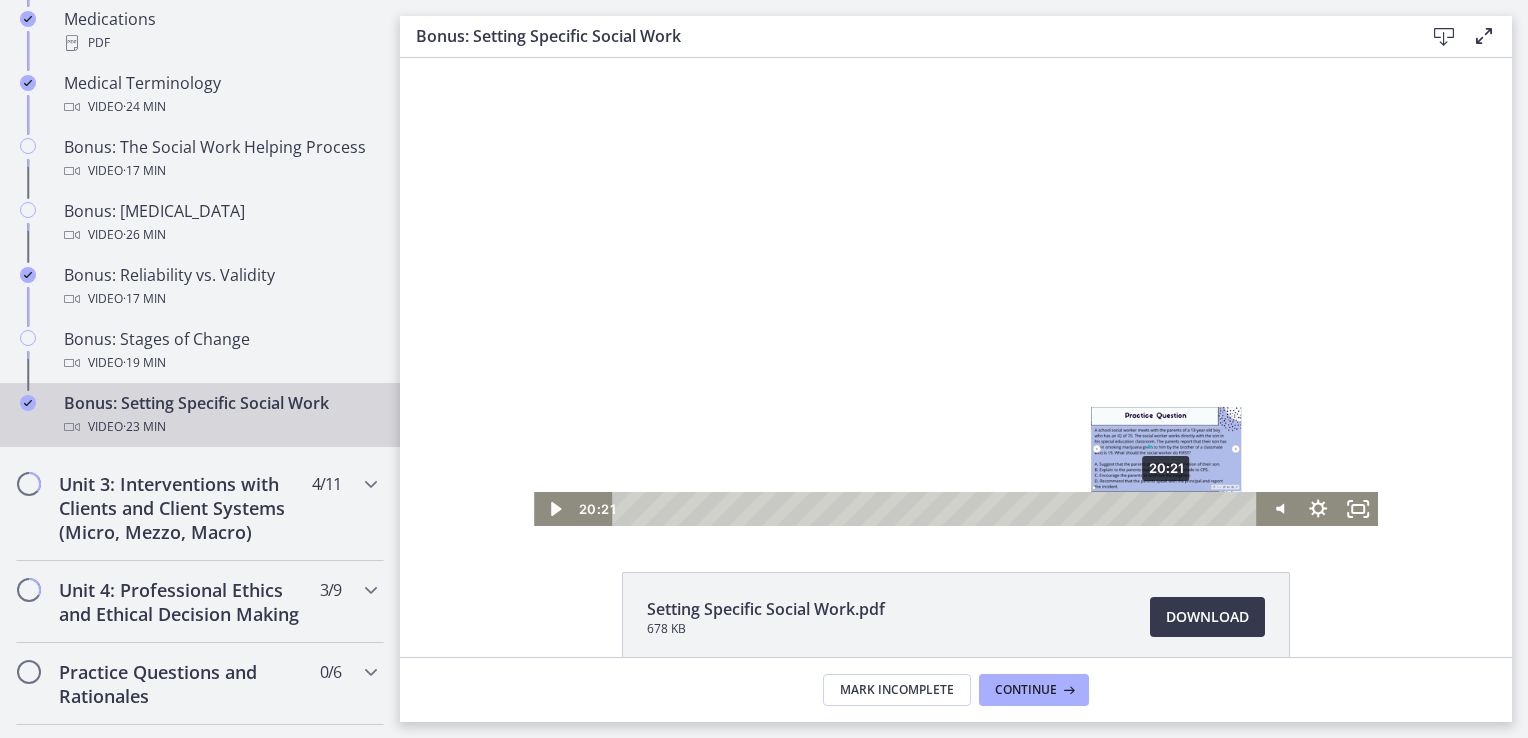 click on "20:21" at bounding box center (937, 509) 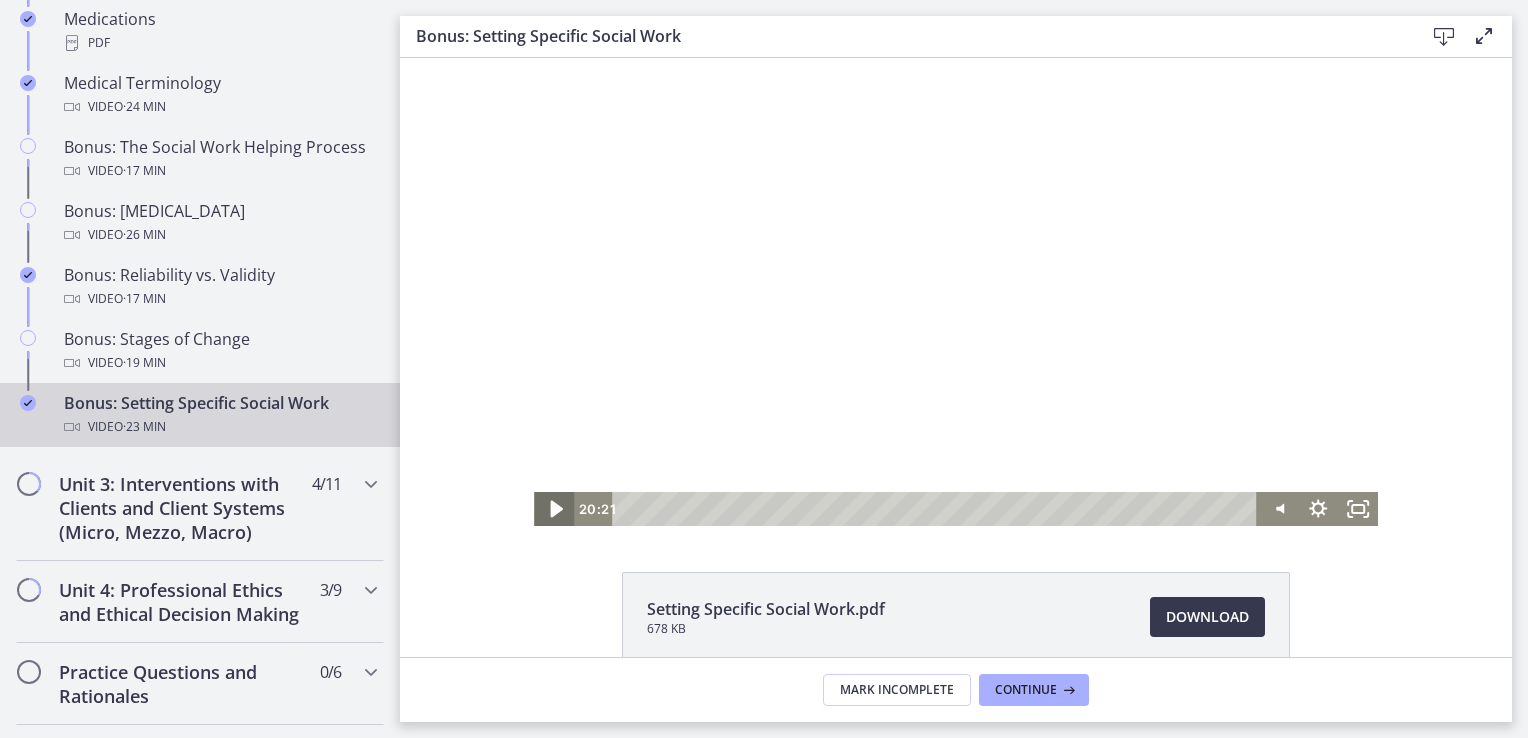 click 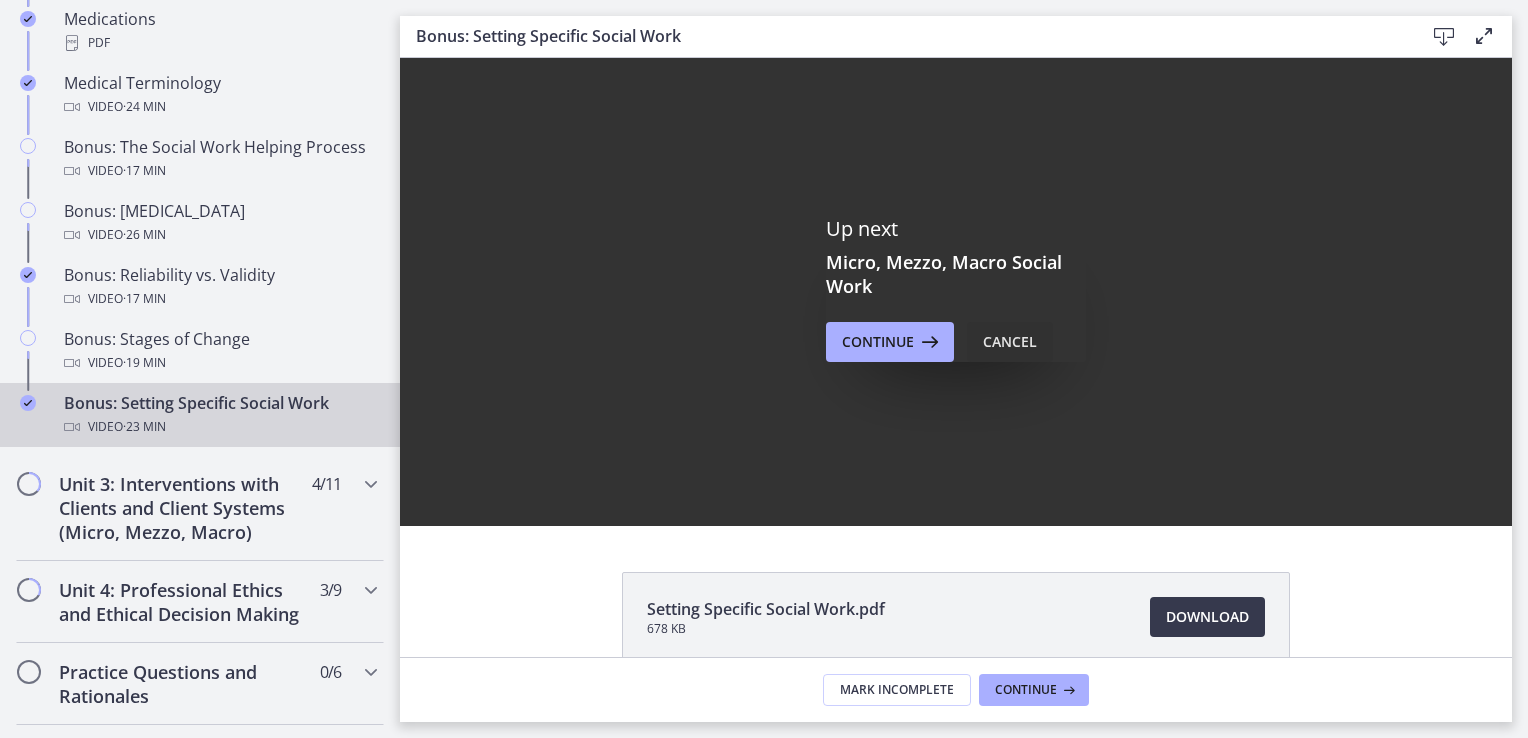 click on "Cancel" at bounding box center (1010, 342) 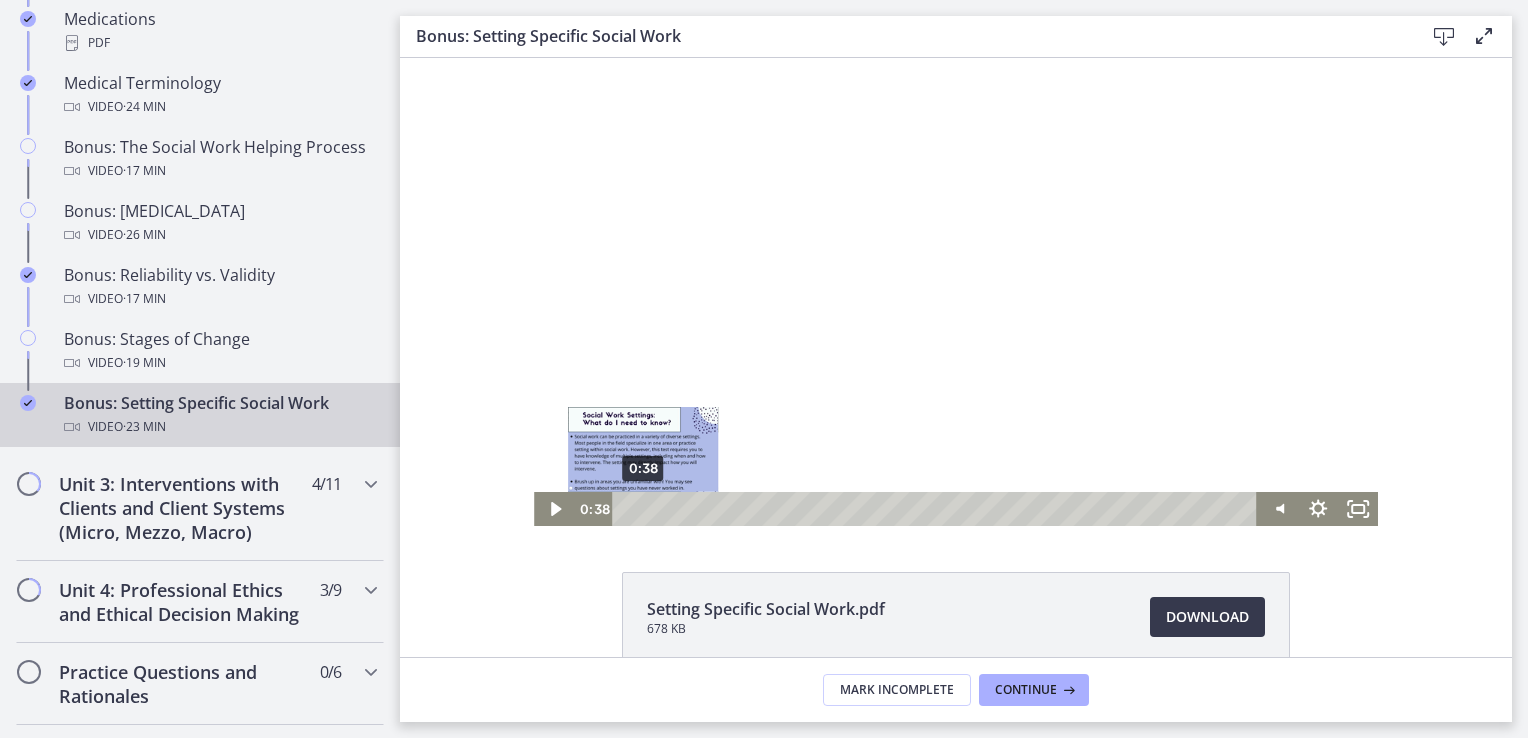 click on "0:38" at bounding box center (937, 509) 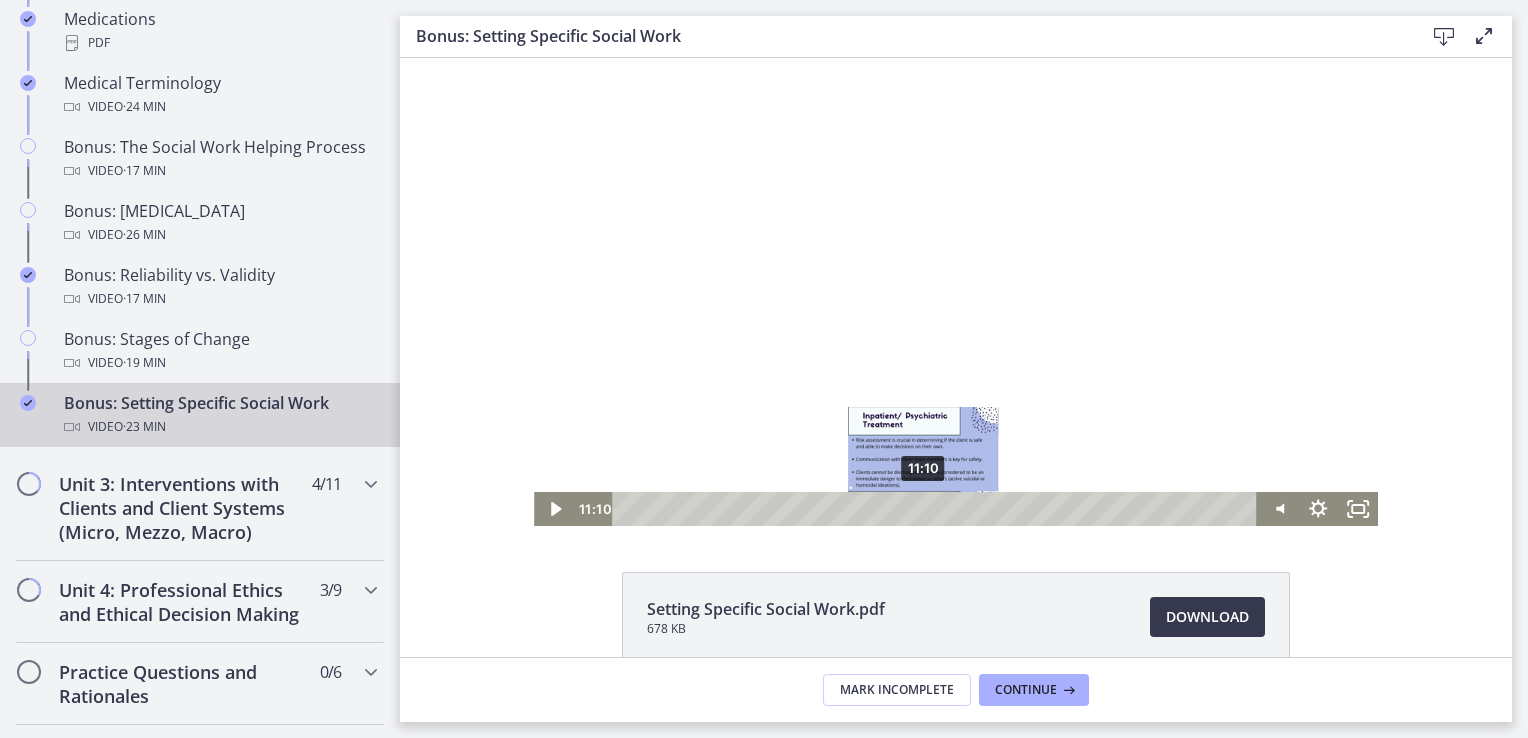 click on "11:10" at bounding box center [937, 509] 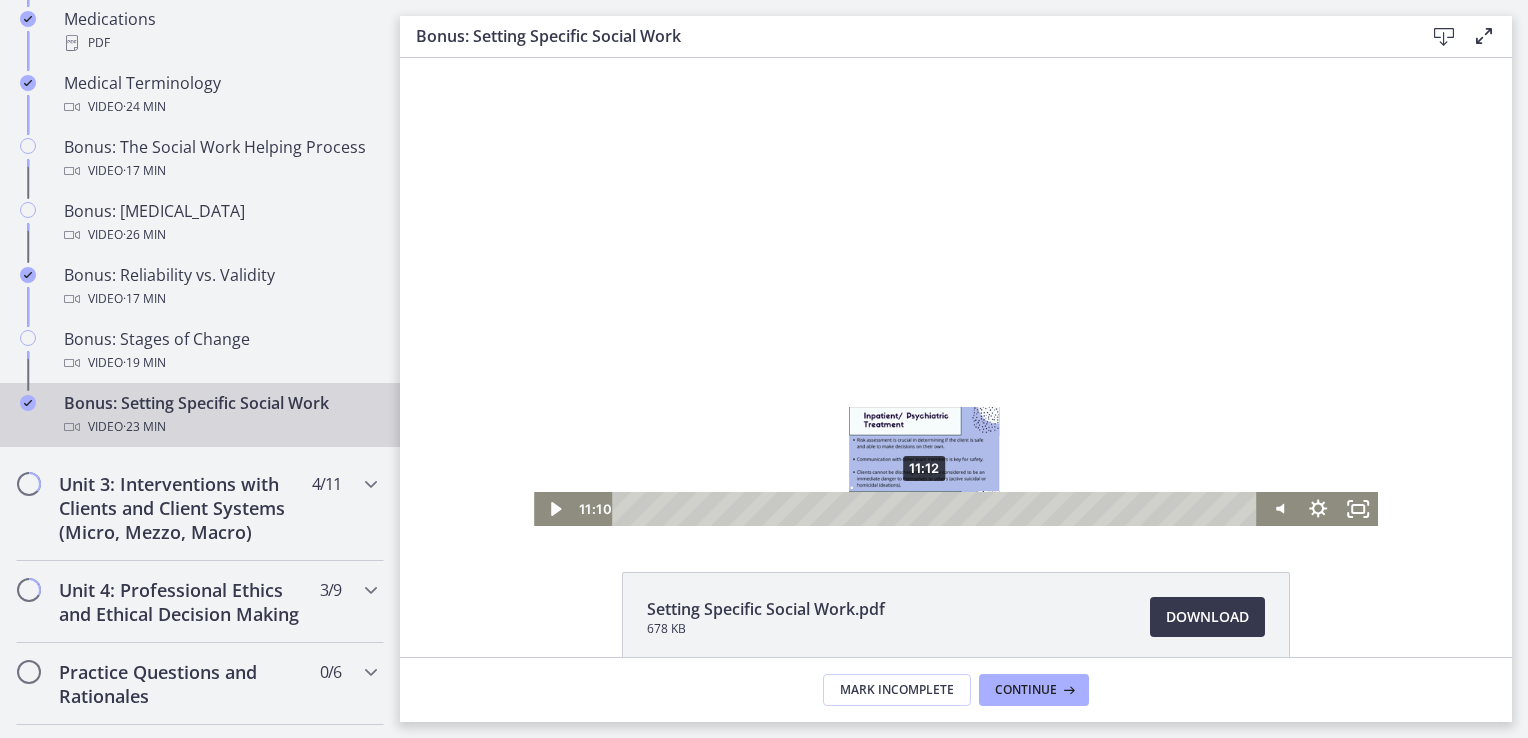 click at bounding box center (922, 508) 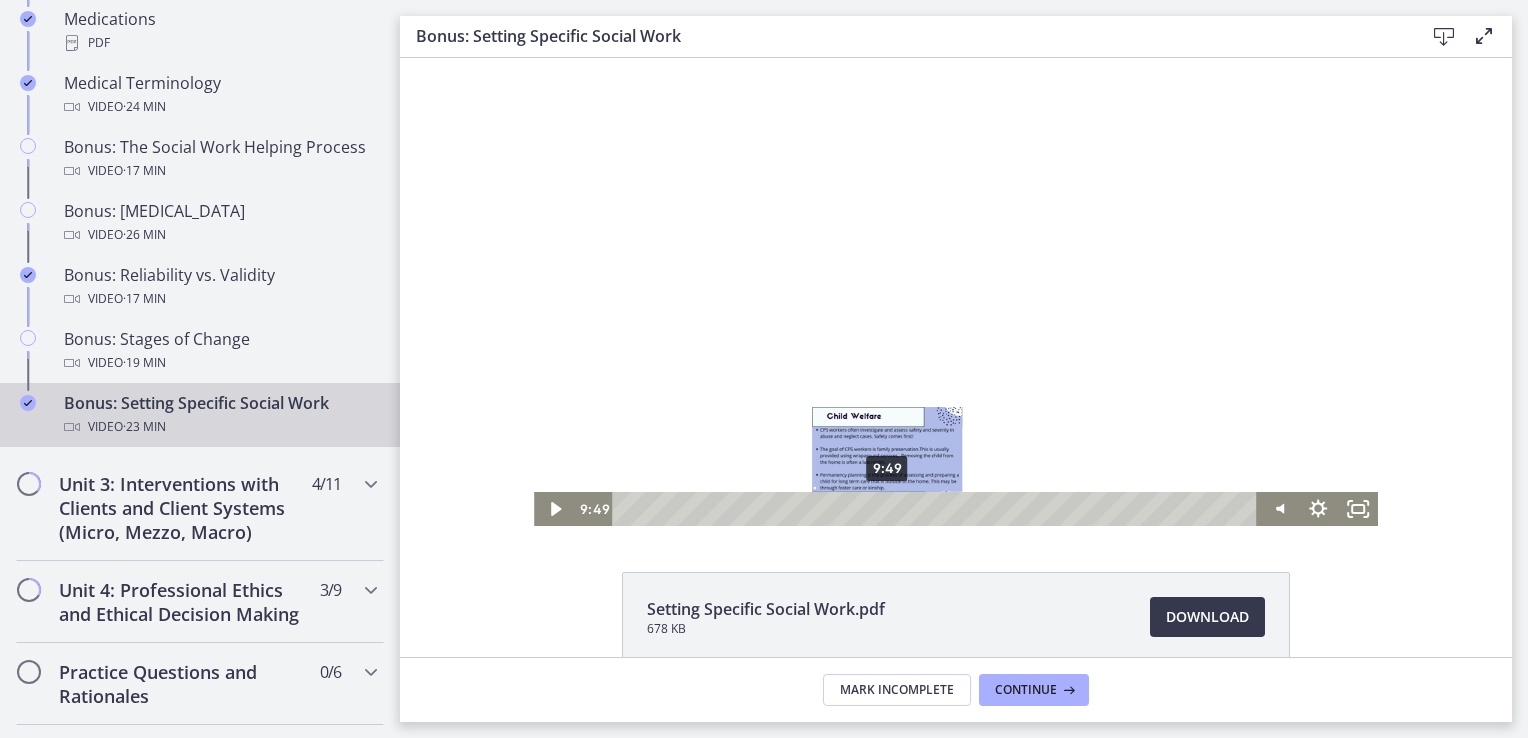 click on "9:49" at bounding box center [937, 509] 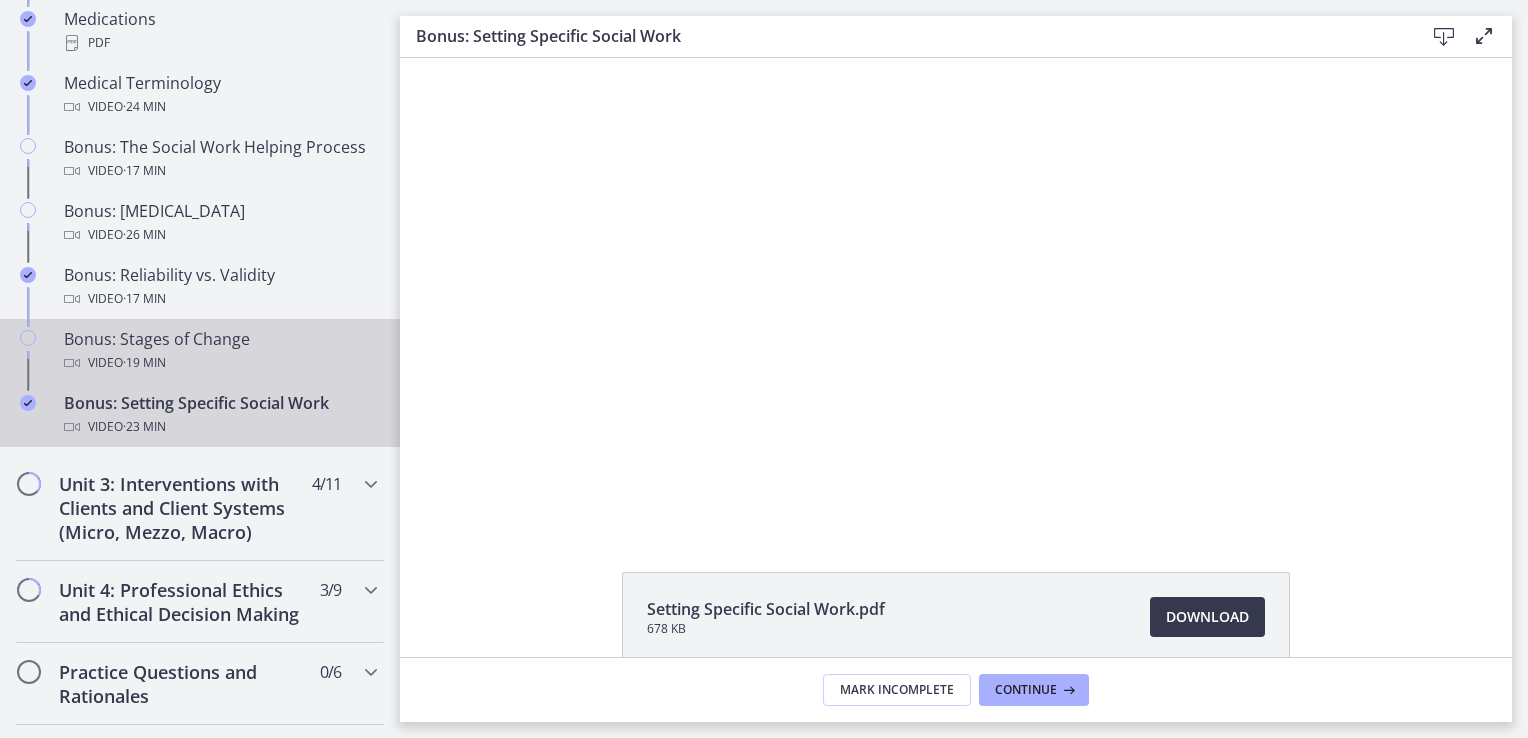 click on "Bonus: Stages of Change
Video
·  19 min" at bounding box center (220, 351) 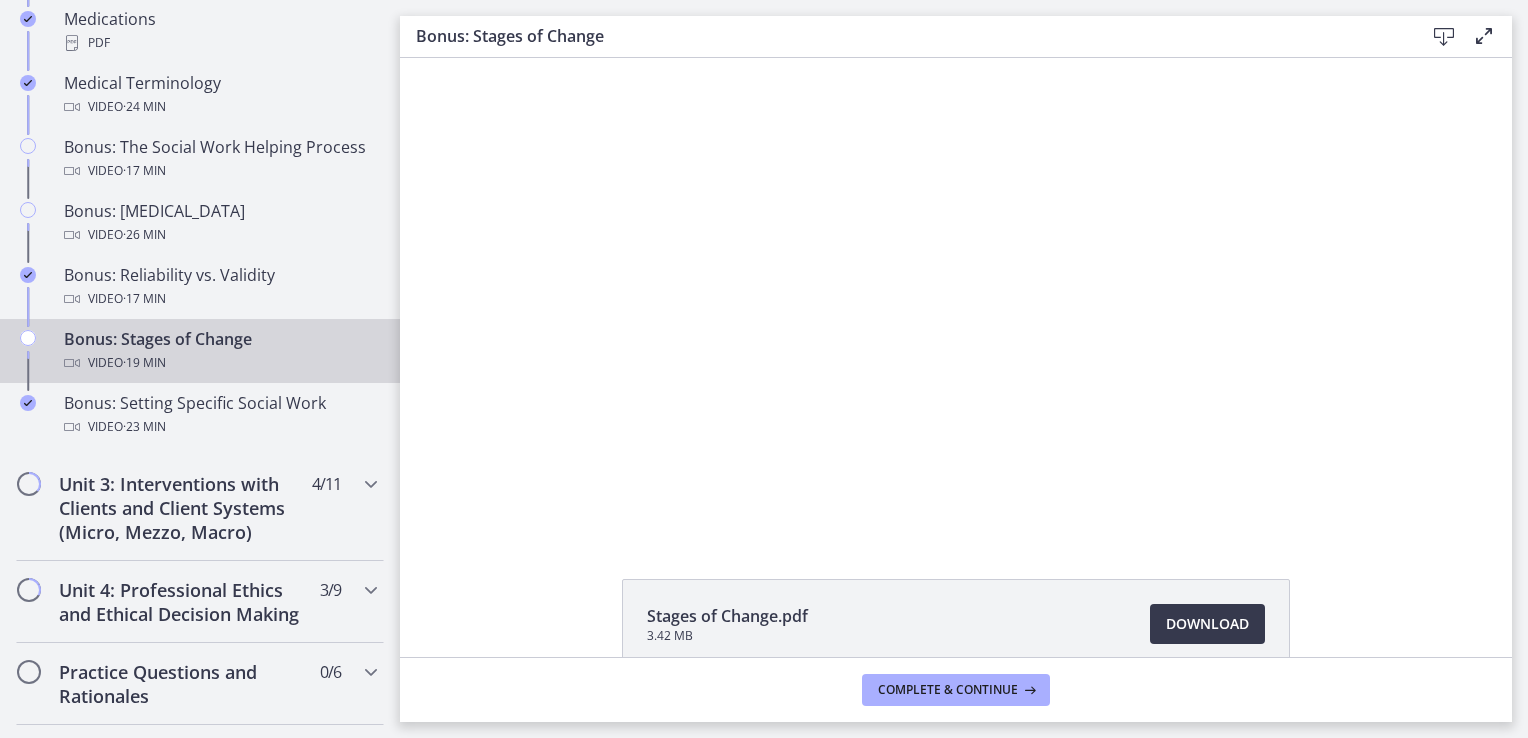 scroll, scrollTop: 0, scrollLeft: 0, axis: both 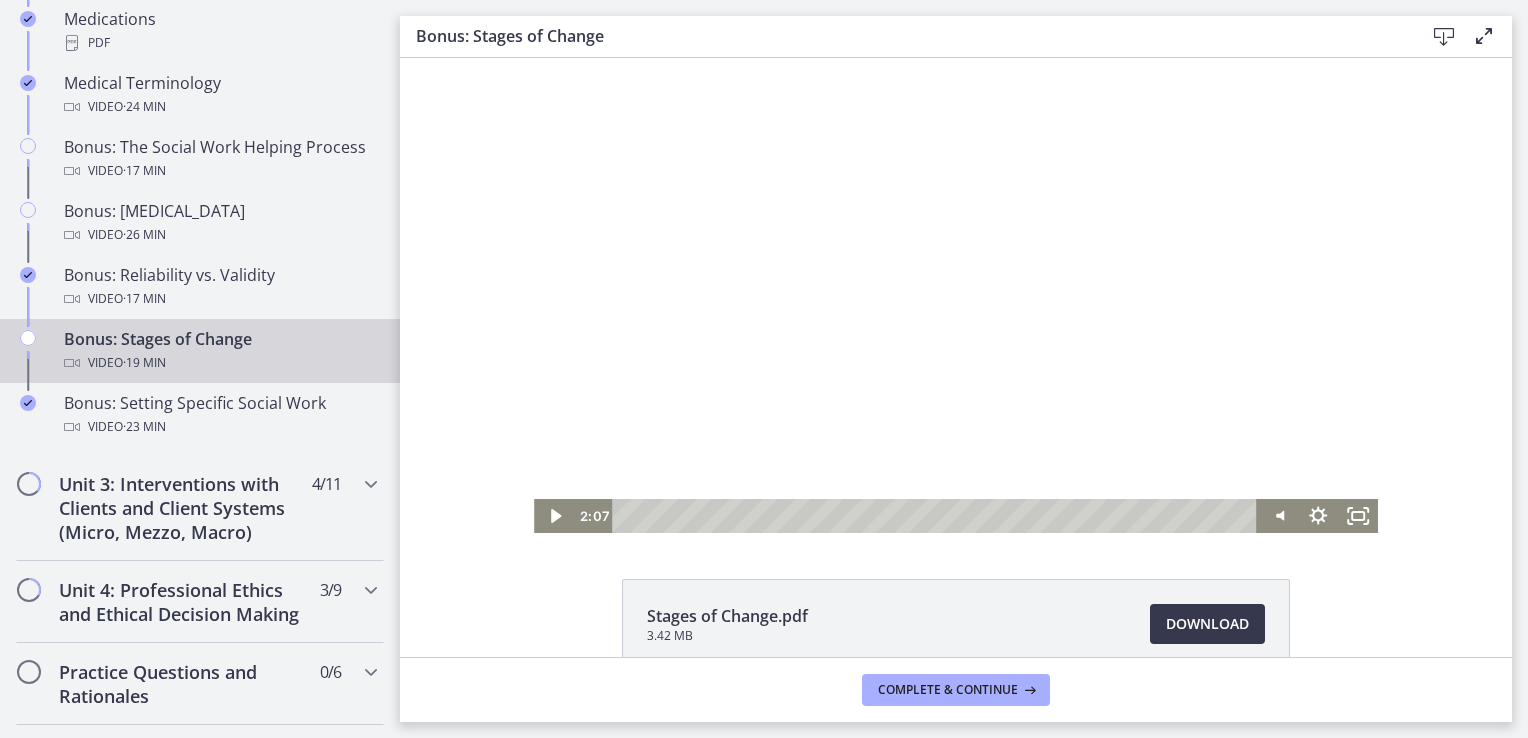click at bounding box center (937, 516) 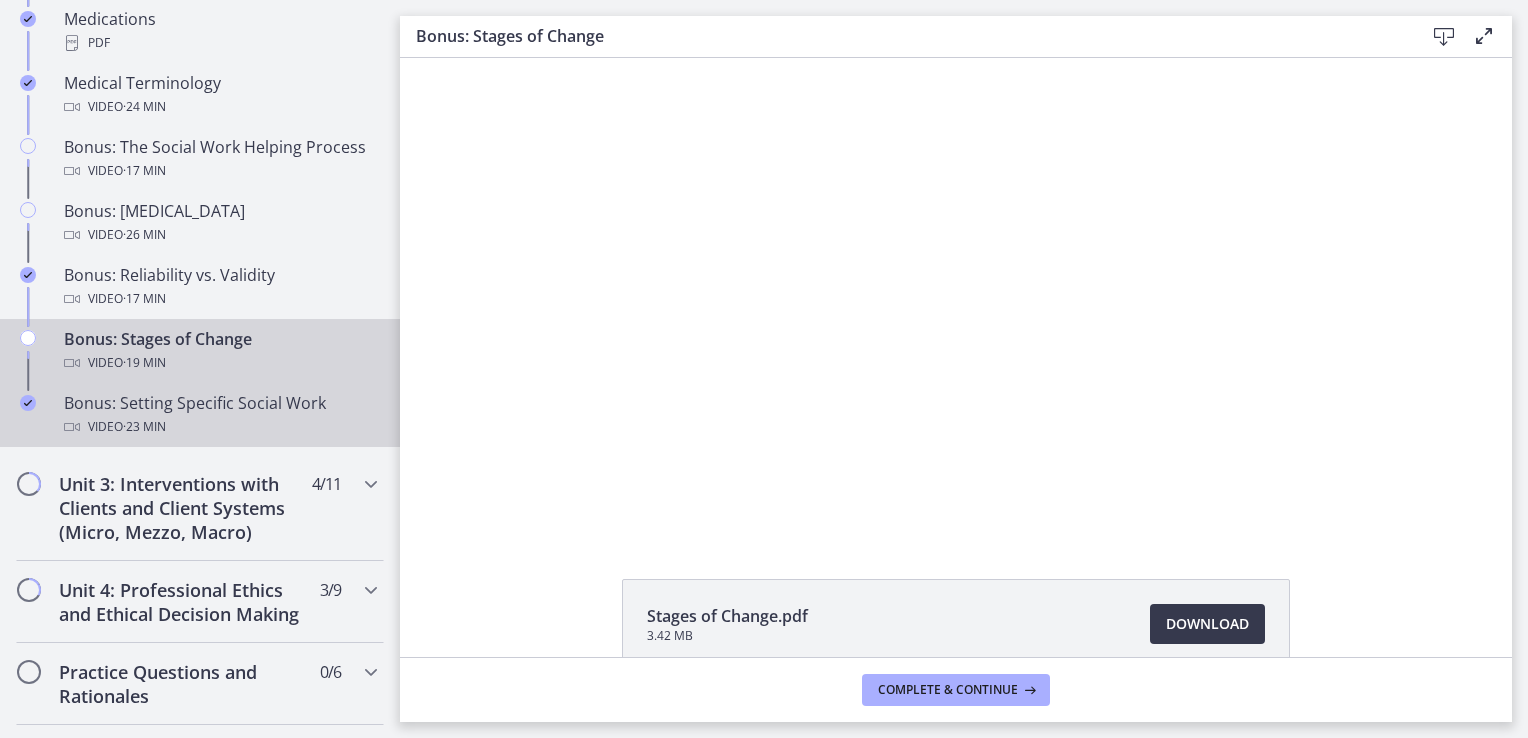 click on "Bonus: Setting Specific Social Work
Video
·  23 min" at bounding box center (220, 415) 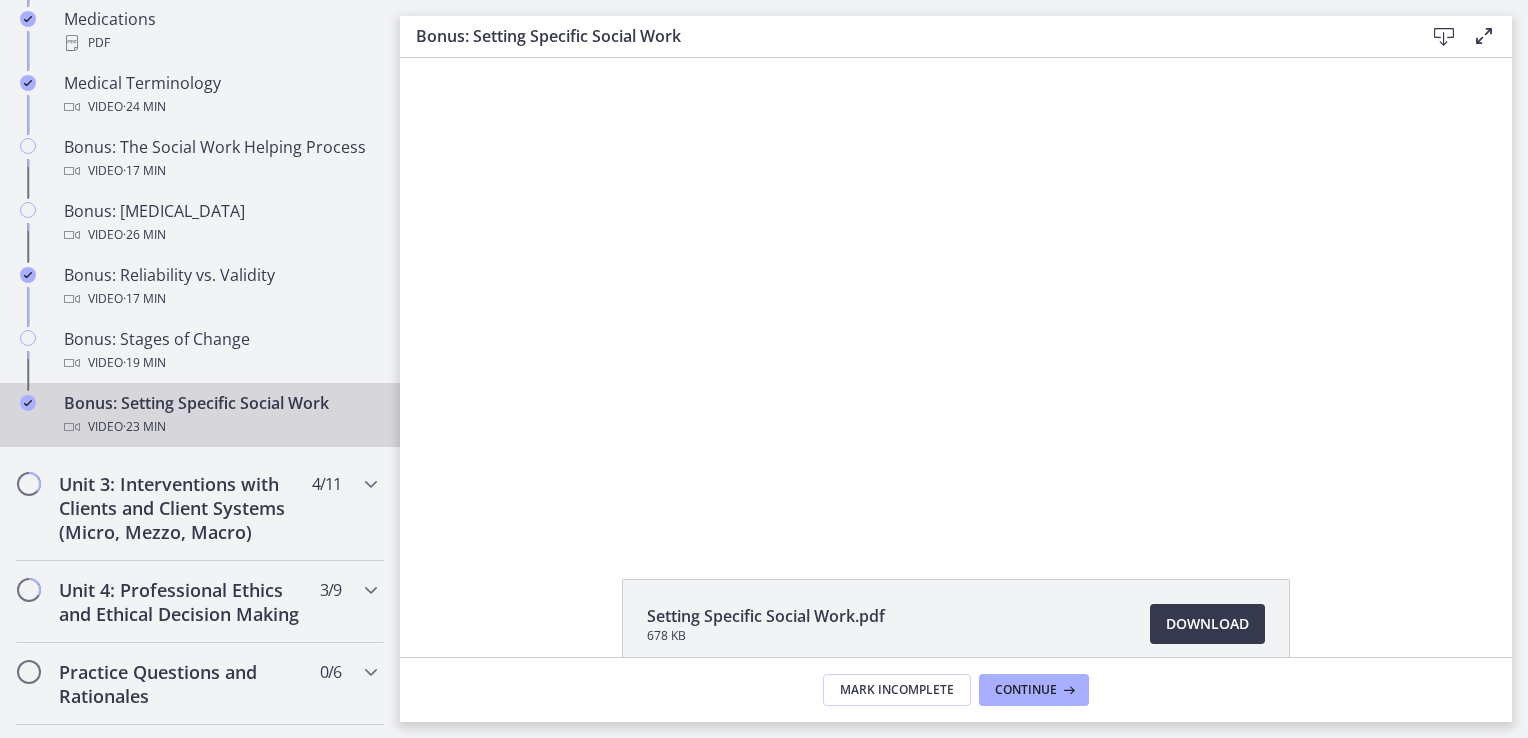 scroll, scrollTop: 0, scrollLeft: 0, axis: both 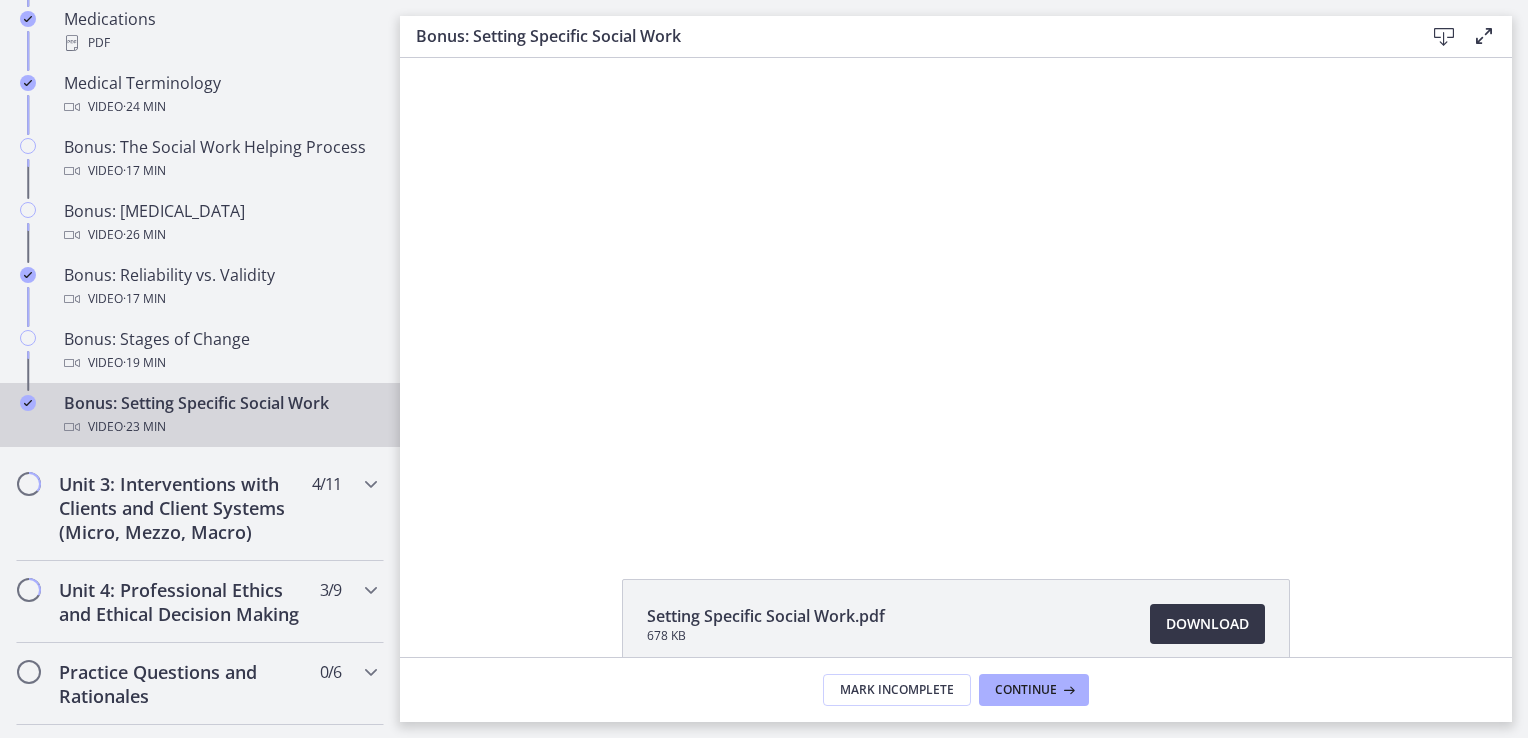 click on "Download
Opens in a new window" at bounding box center [1207, 624] 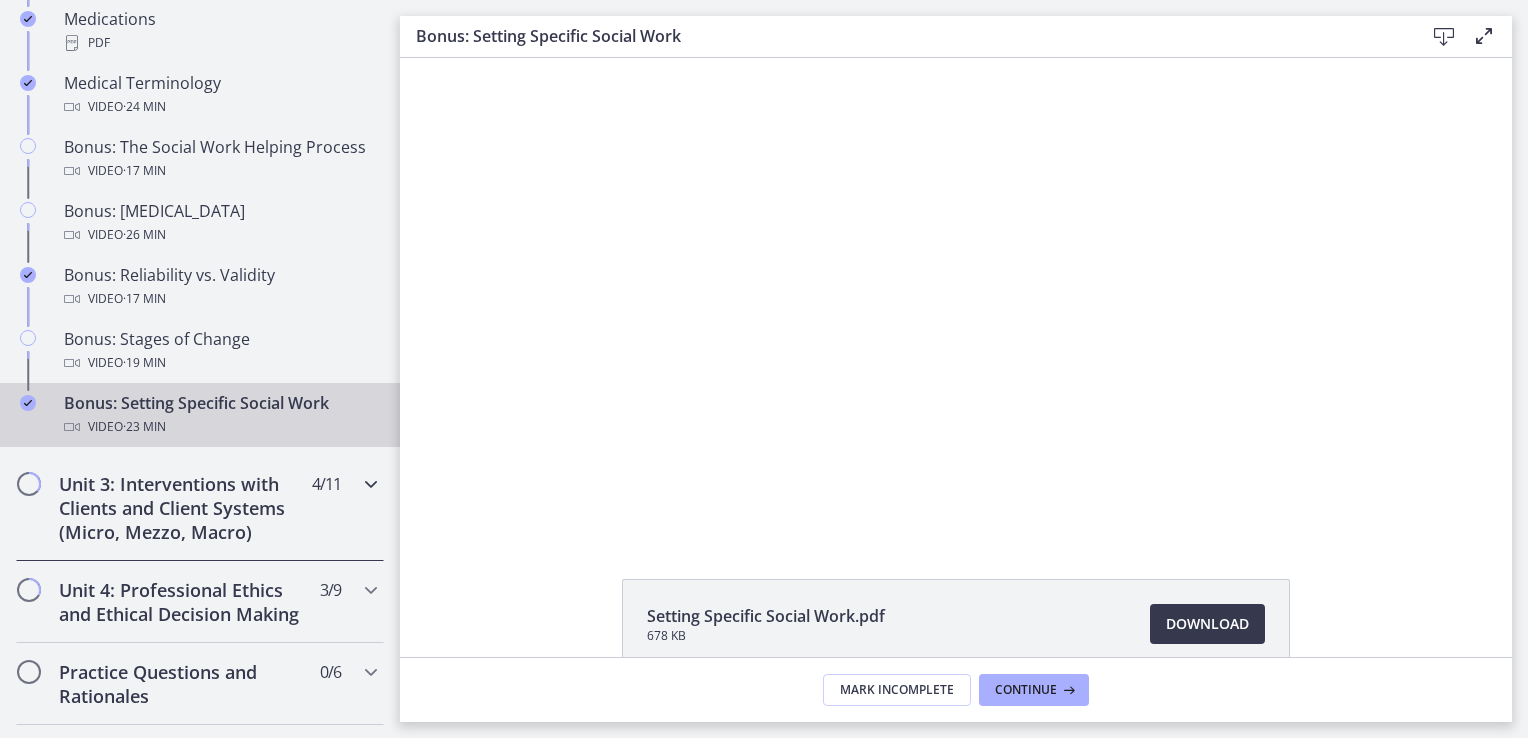 click at bounding box center (371, 484) 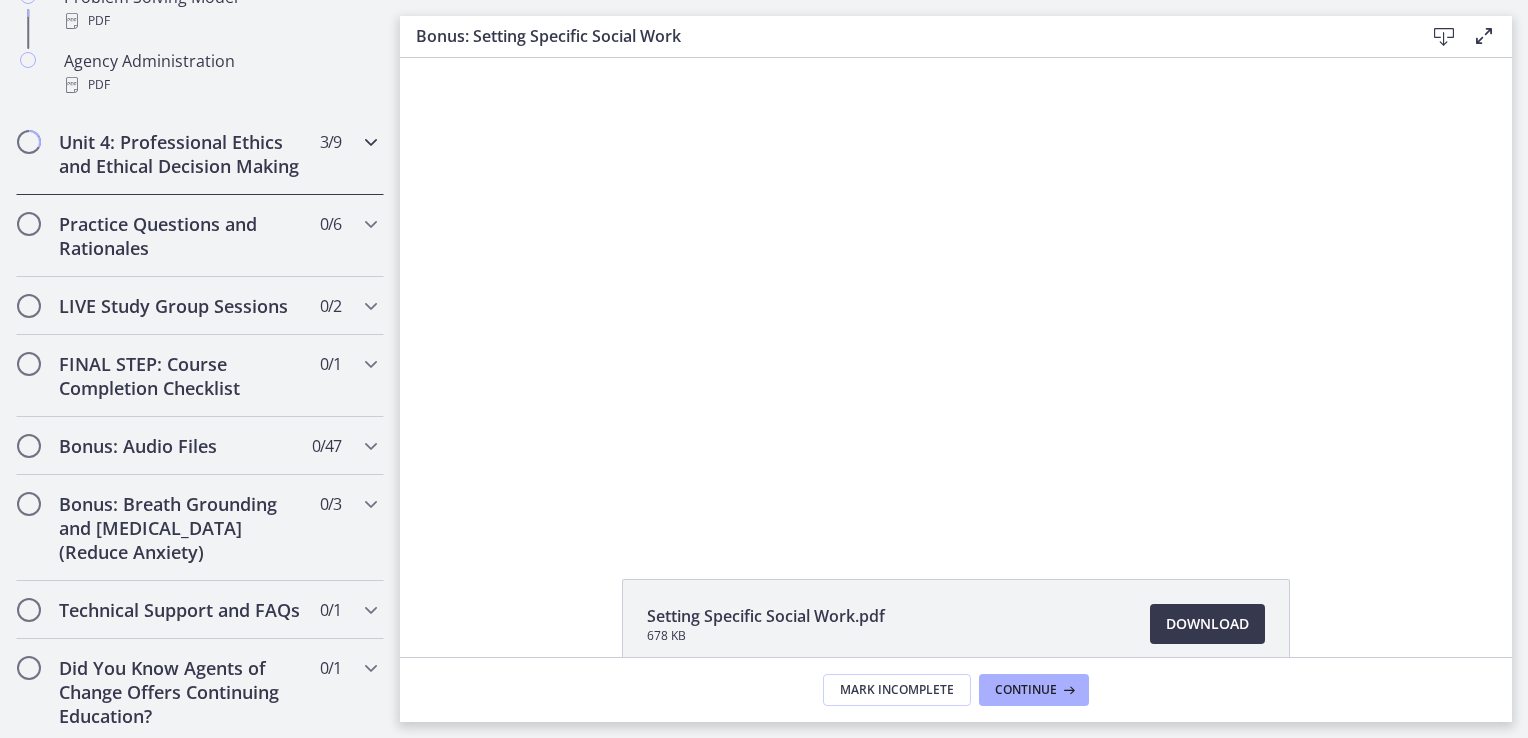 click at bounding box center (371, 142) 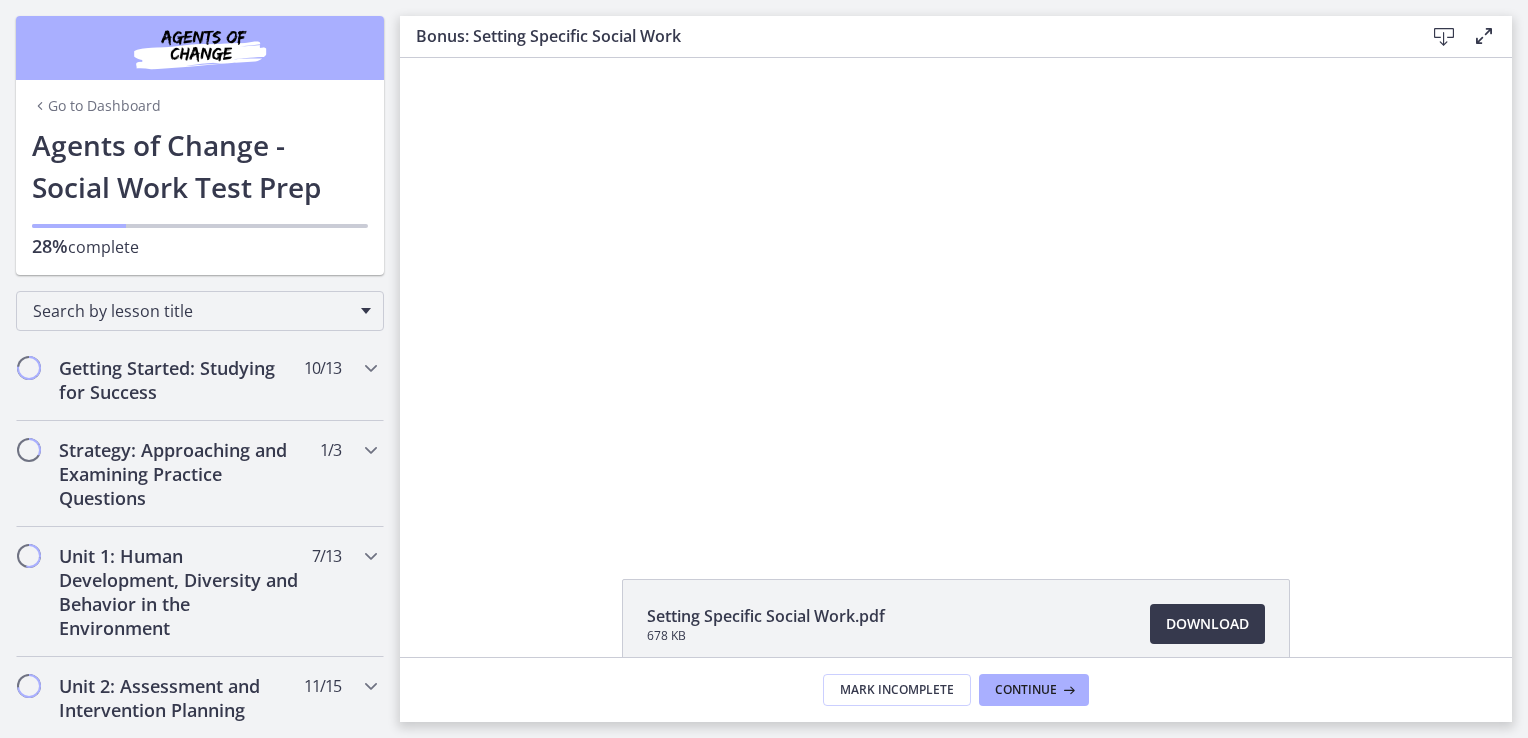 scroll, scrollTop: 0, scrollLeft: 0, axis: both 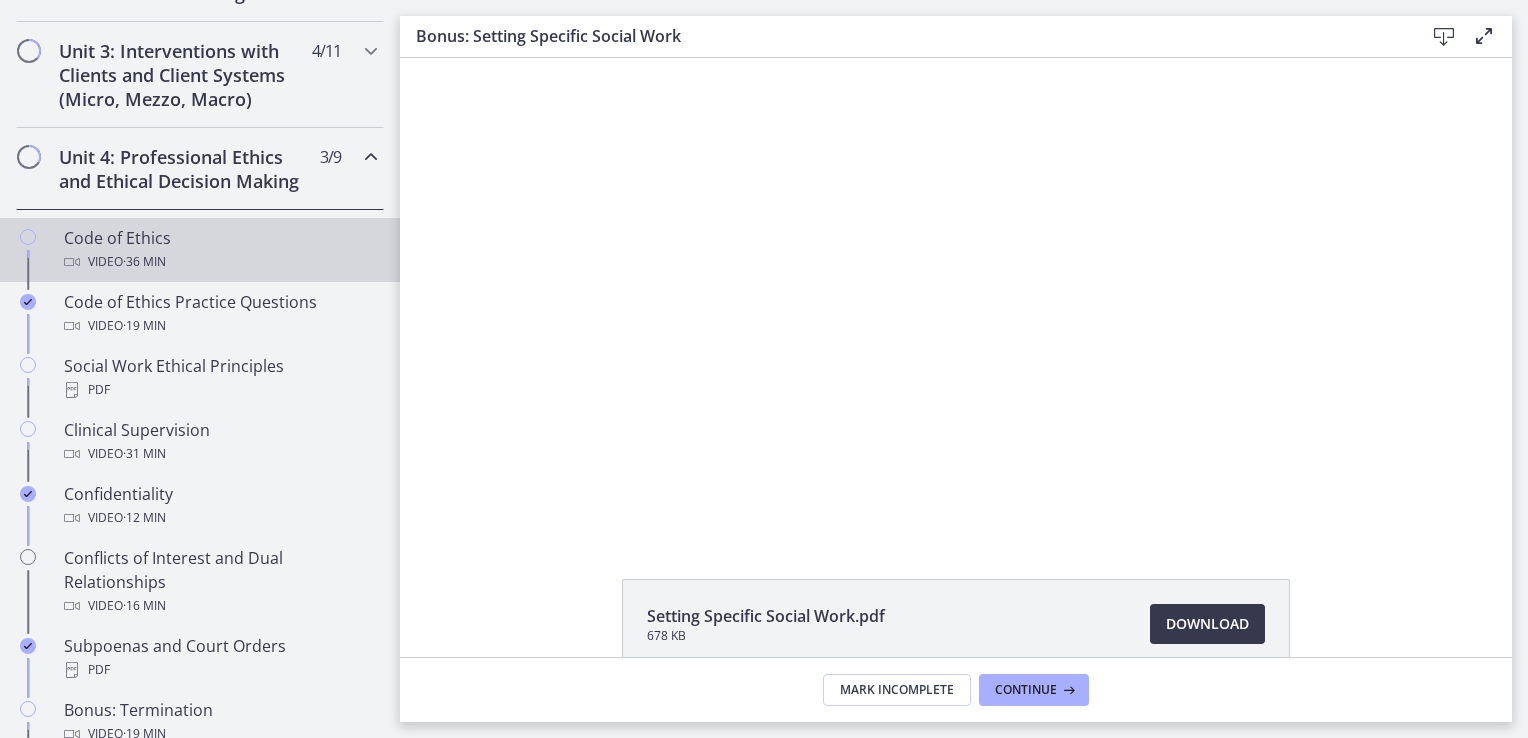 click on "Code of Ethics
Video
·  36 min" at bounding box center (220, 250) 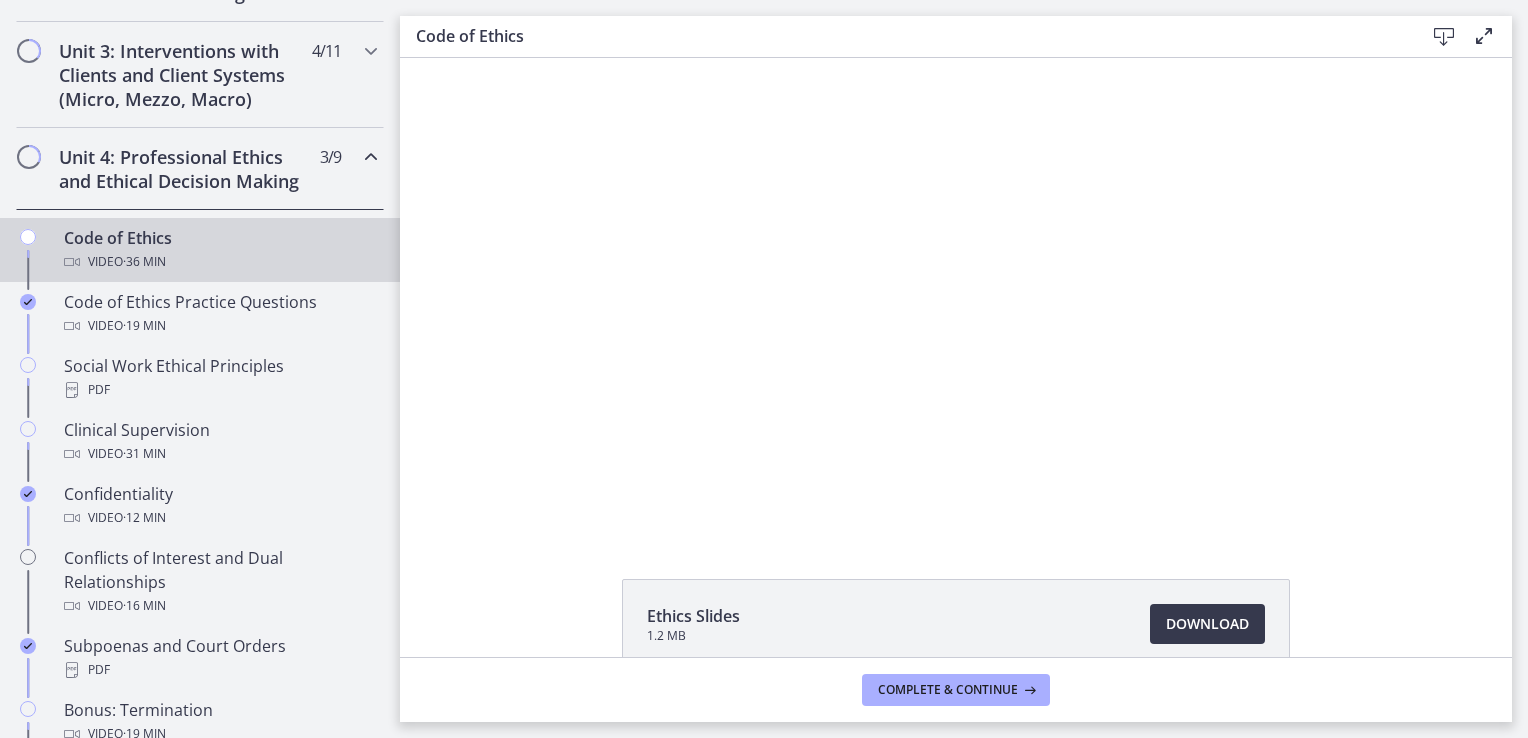 scroll, scrollTop: 0, scrollLeft: 0, axis: both 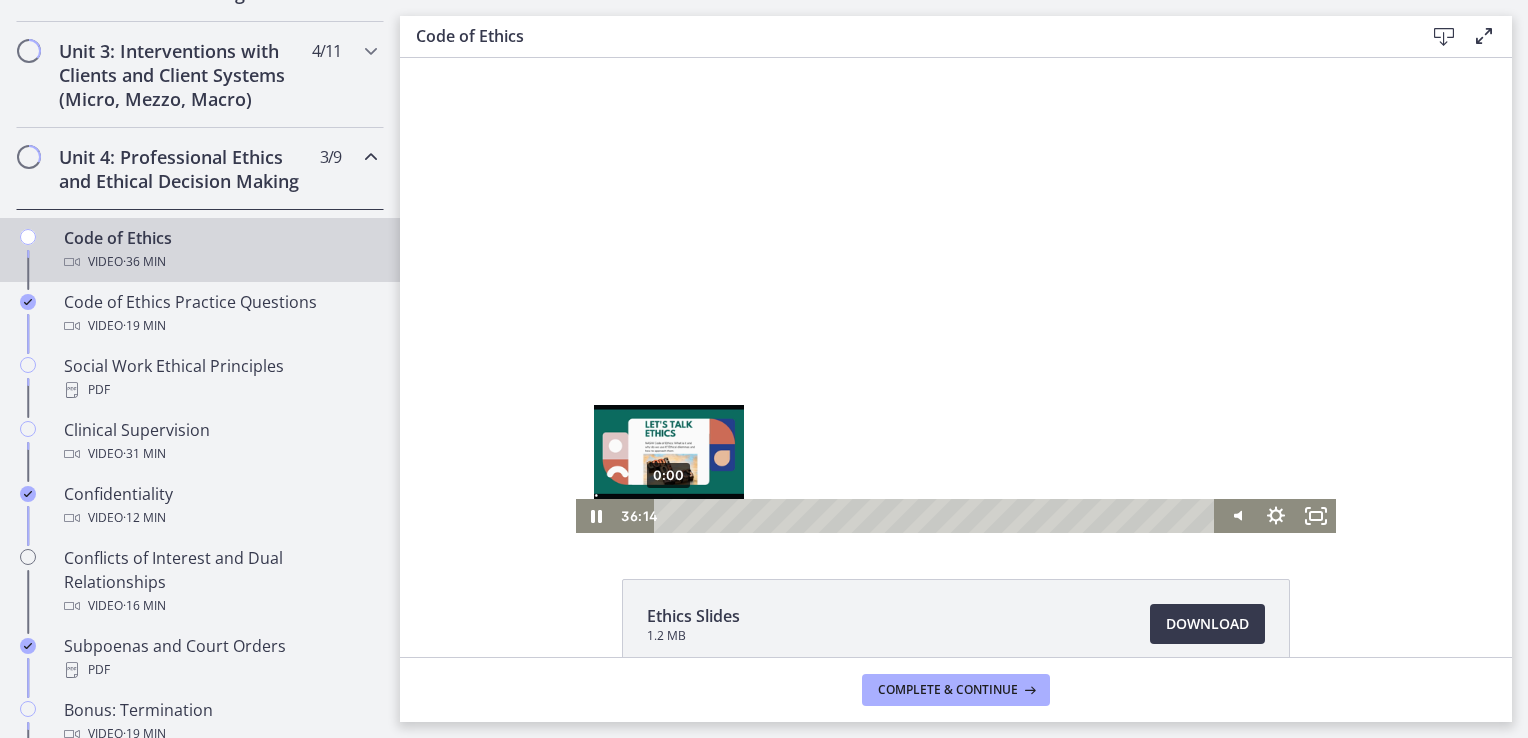 click on "0:00" at bounding box center (937, 516) 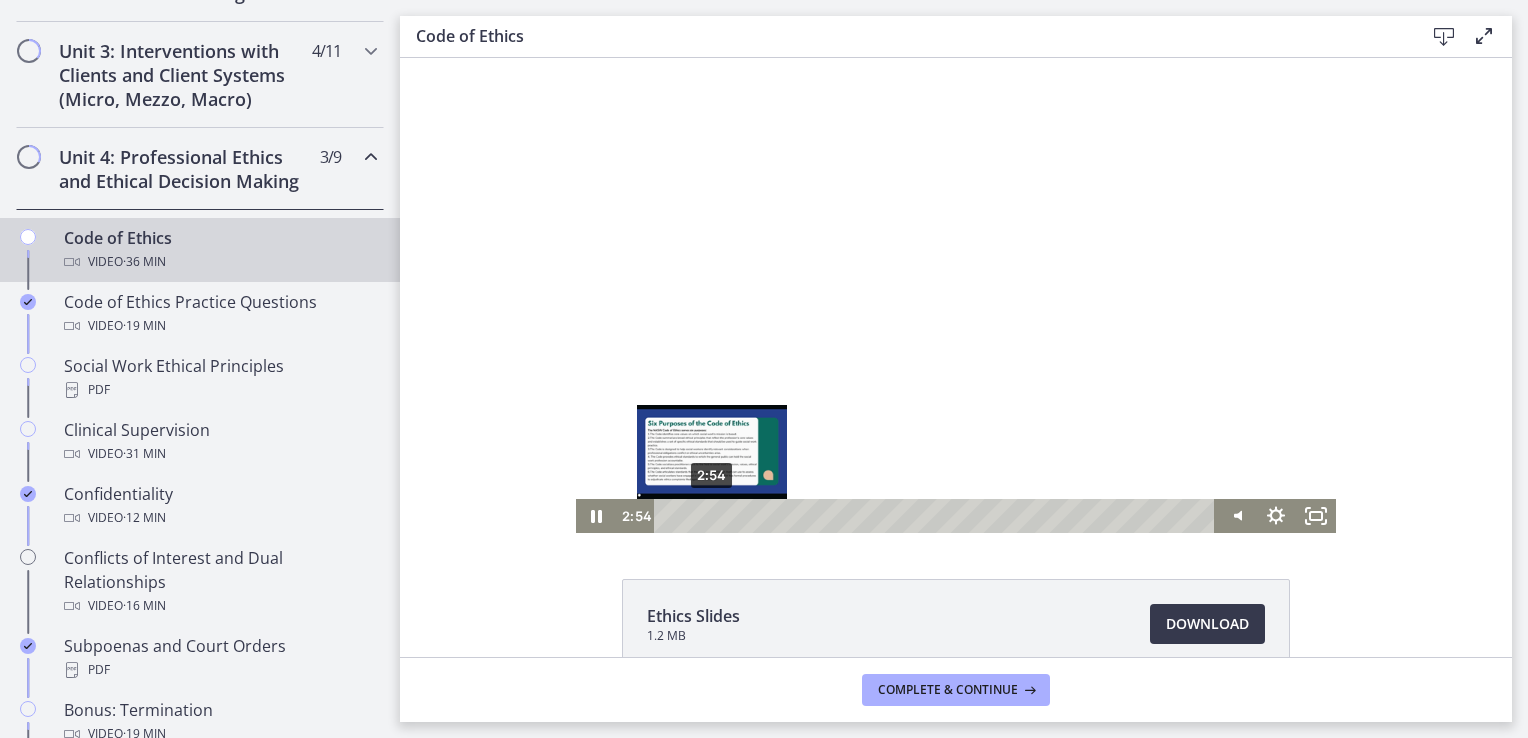 click on "2:54" at bounding box center [937, 516] 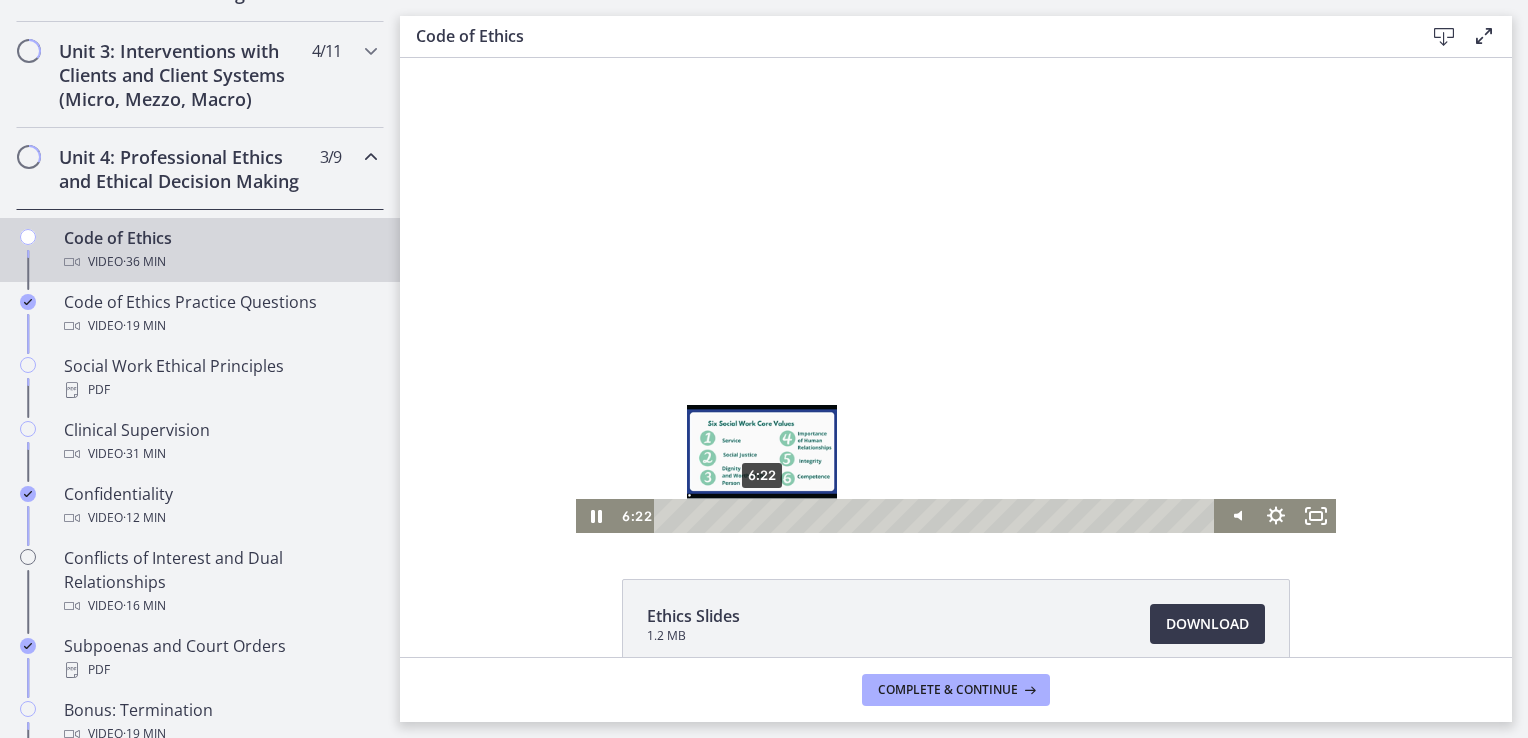 click on "6:22" at bounding box center (937, 516) 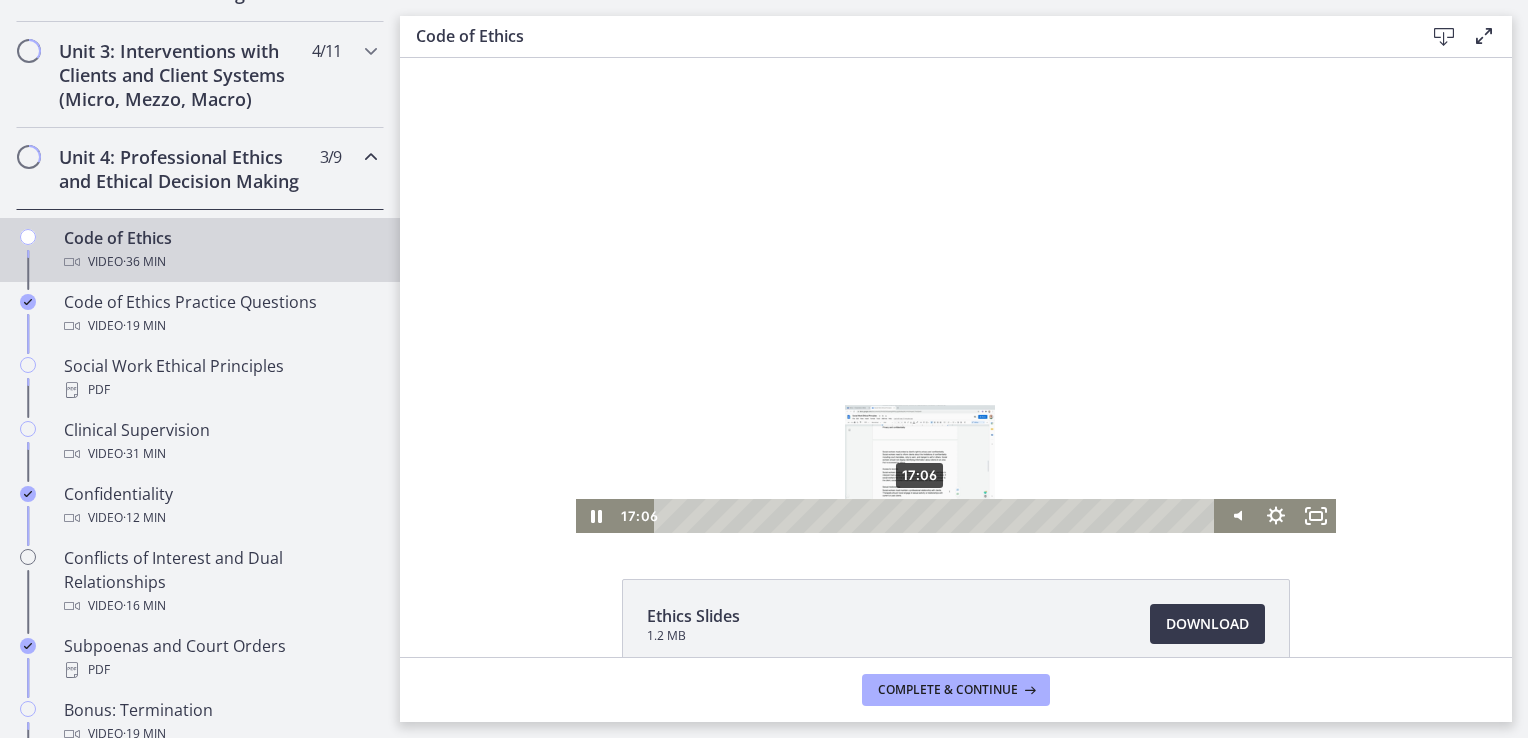 click on "17:06" at bounding box center [937, 516] 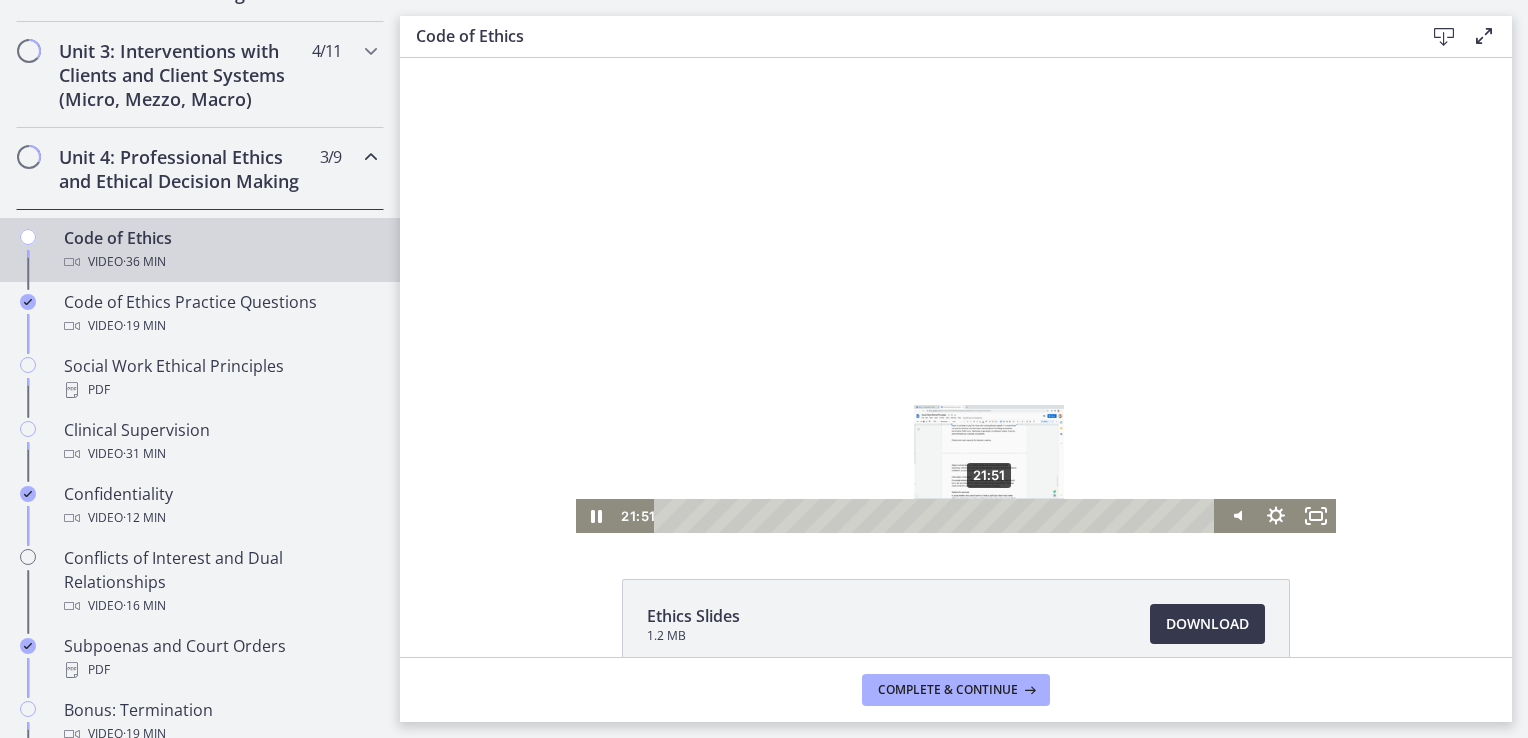 click on "21:51" at bounding box center [937, 516] 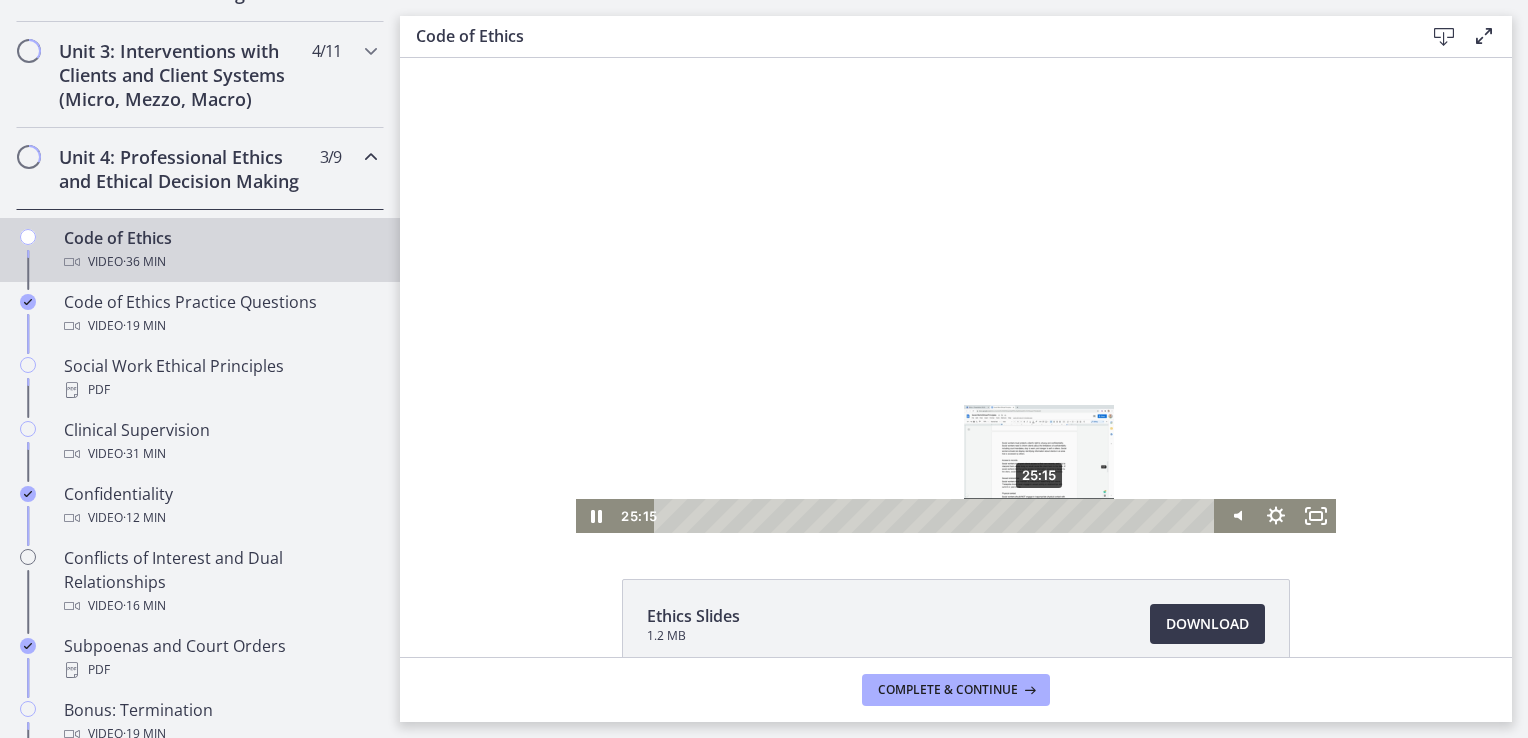 click on "25:15" at bounding box center [937, 516] 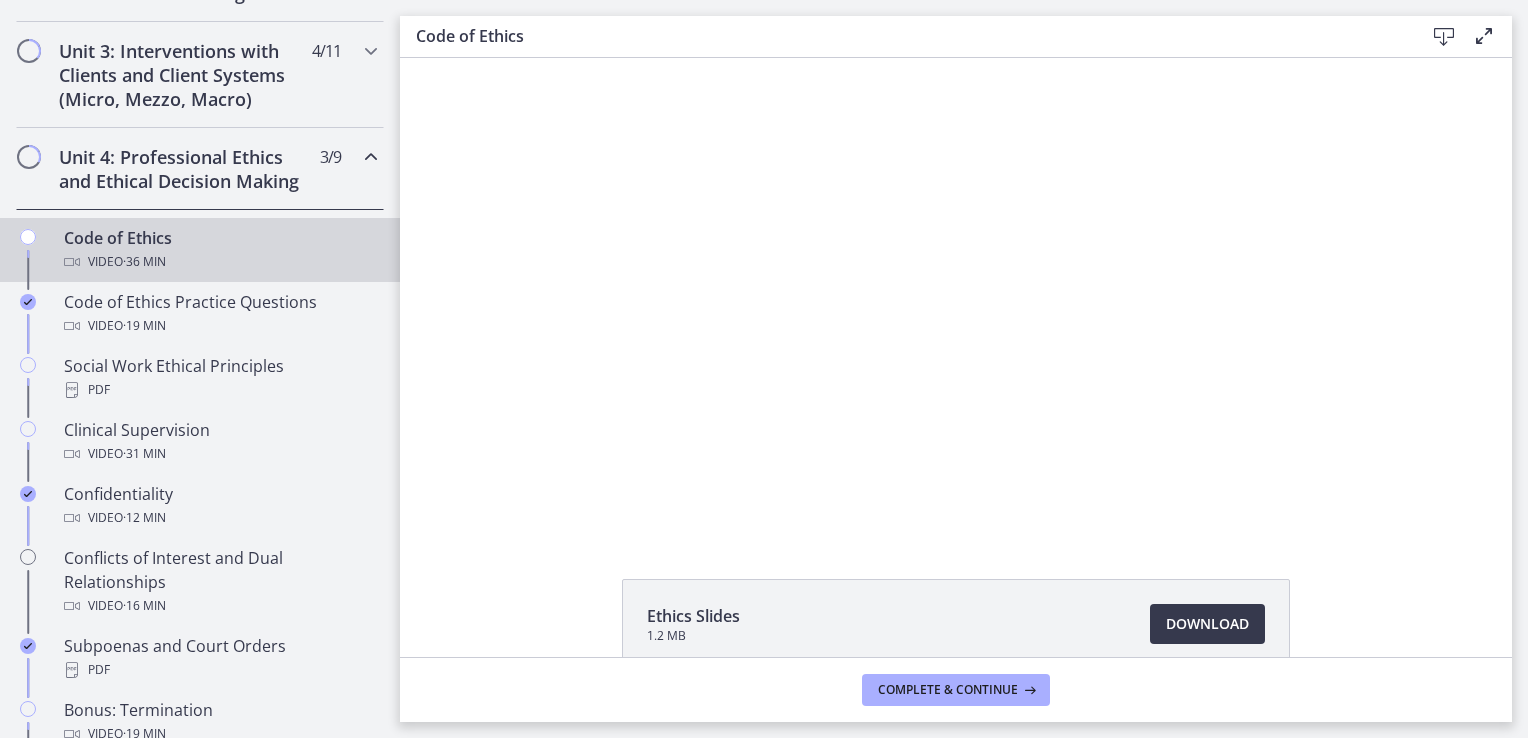 click on "Click for sound
@keyframes VOLUME_SMALL_WAVE_FLASH {
0% { opacity: 0; }
33% { opacity: 1; }
66% { opacity: 1; }
100% { opacity: 0; }
}
@keyframes VOLUME_LARGE_WAVE_FLASH {
0% { opacity: 0; }
33% { opacity: 1; }
66% { opacity: 1; }
100% { opacity: 0; }
}
.volume__small-wave {
animation: VOLUME_SMALL_WAVE_FLASH 2s infinite;
opacity: 0;
}
.volume__large-wave {
animation: VOLUME_LARGE_WAVE_FLASH 2s infinite .3s;
opacity: 0;
}
25:17 23:20" at bounding box center [956, 295] 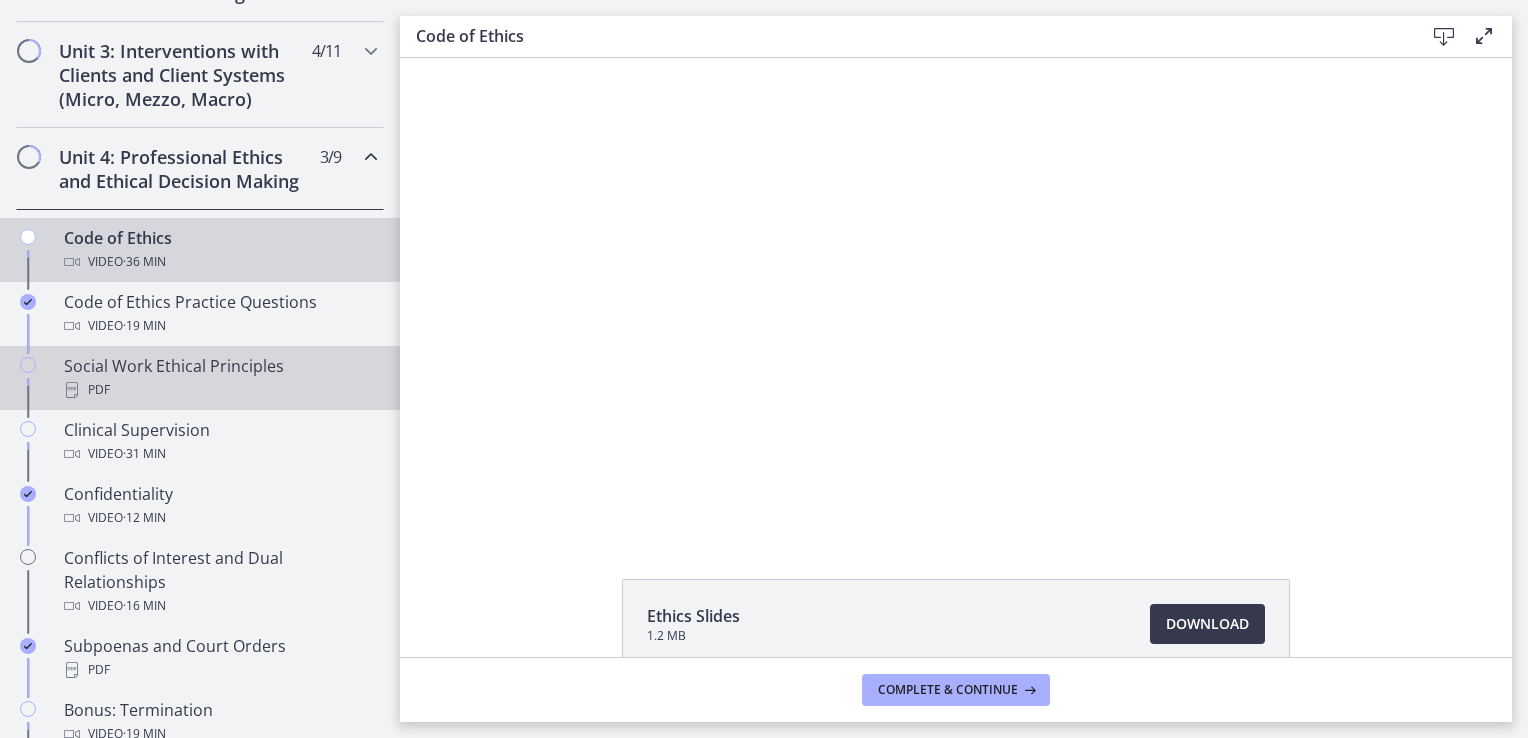 click on "Social Work Ethical Principles
PDF" at bounding box center [220, 378] 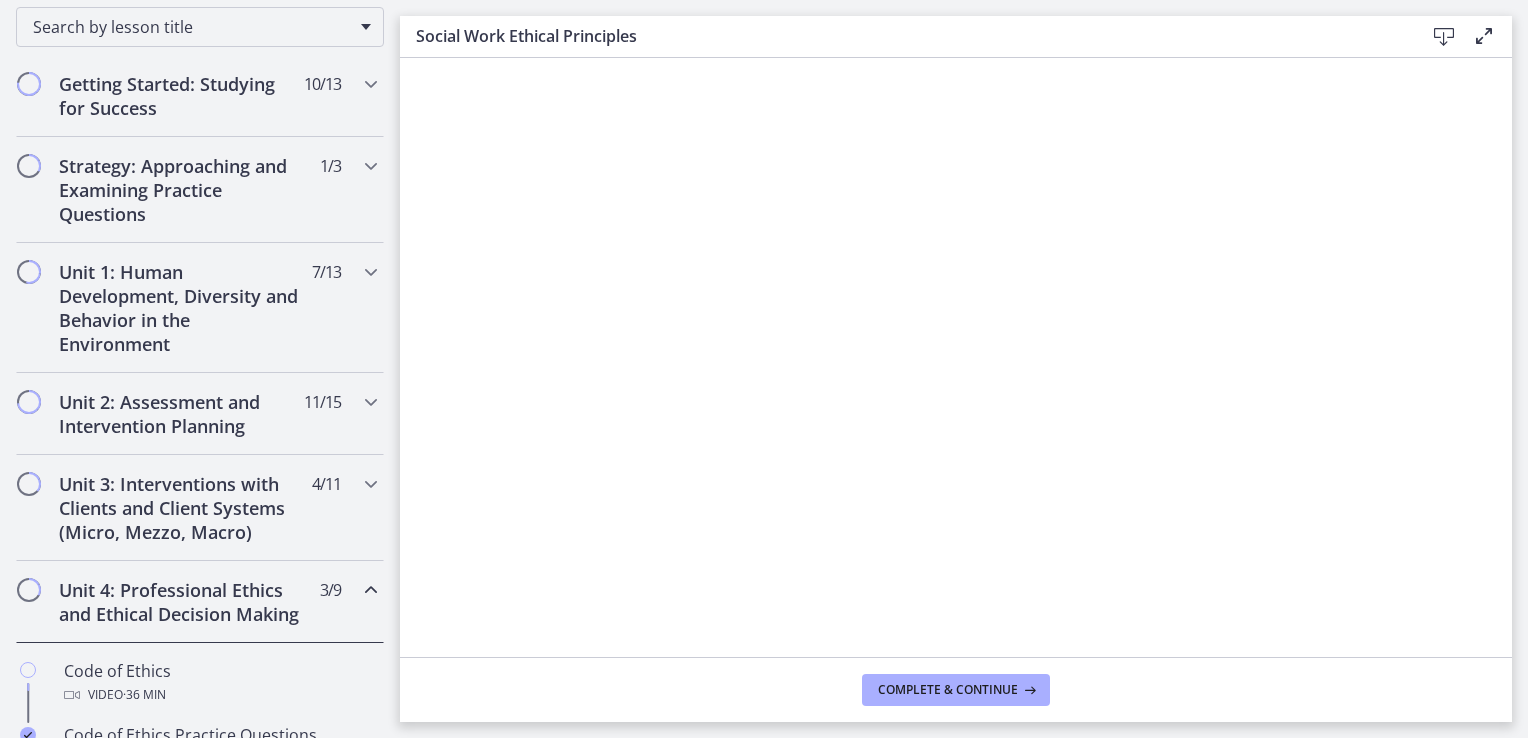 scroll, scrollTop: 264, scrollLeft: 0, axis: vertical 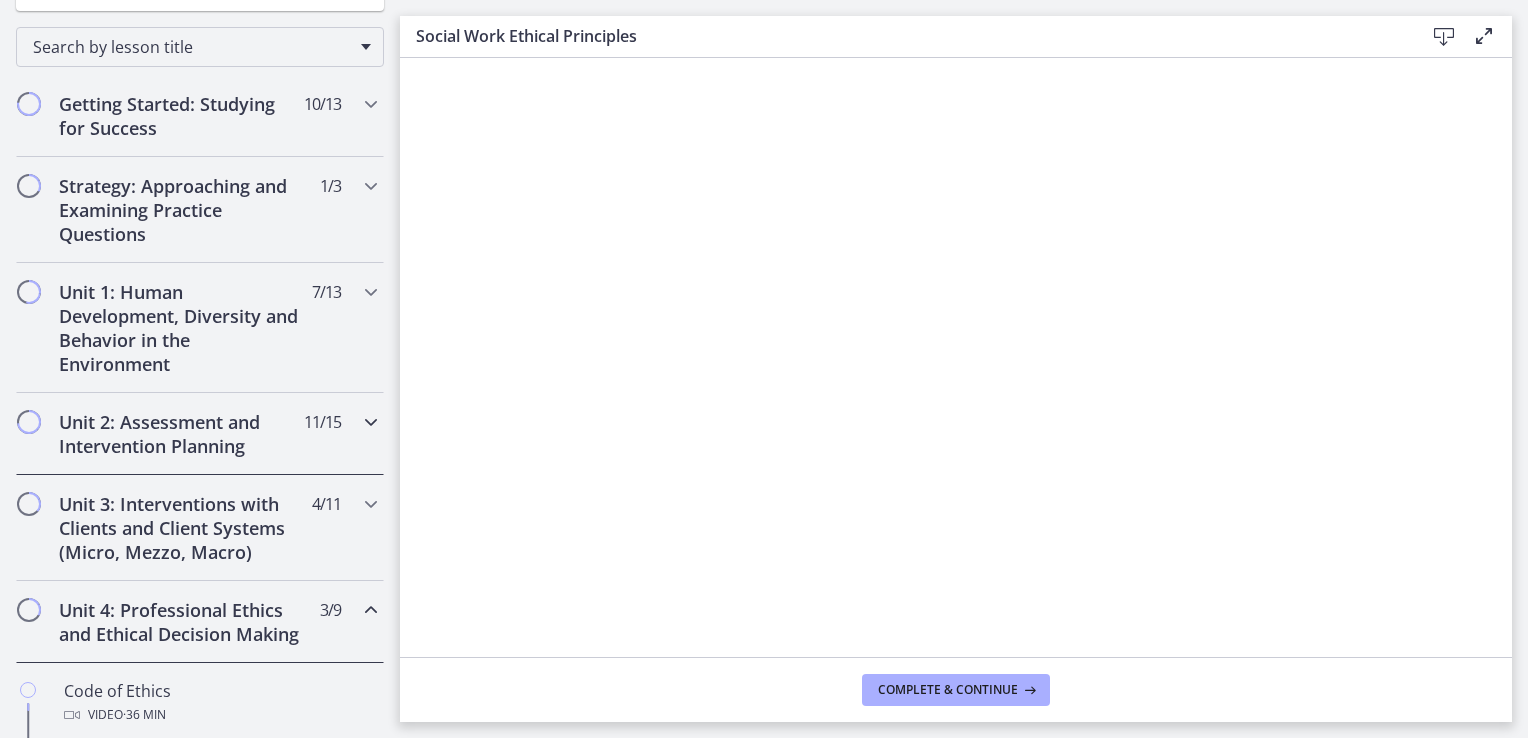 click at bounding box center (371, 422) 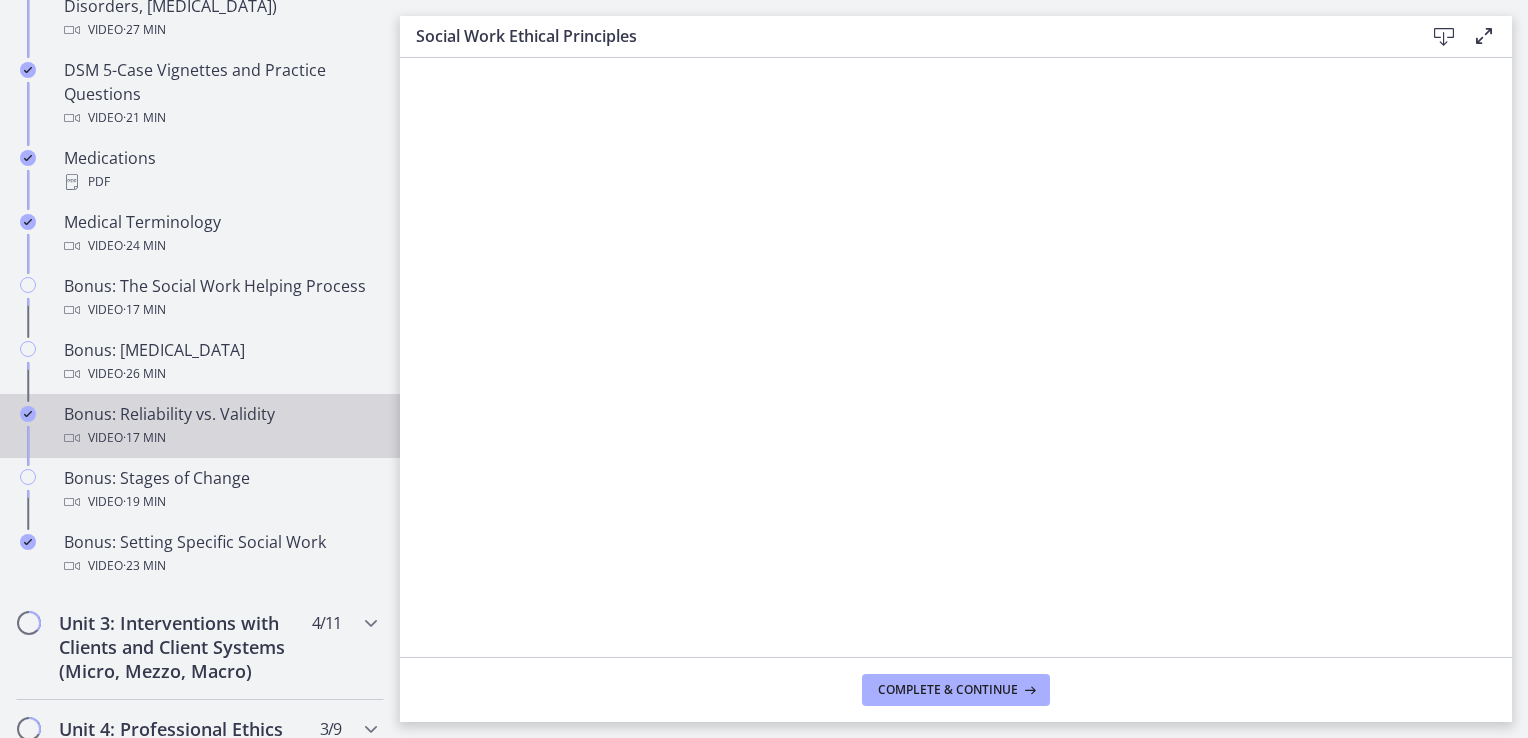 scroll, scrollTop: 1364, scrollLeft: 0, axis: vertical 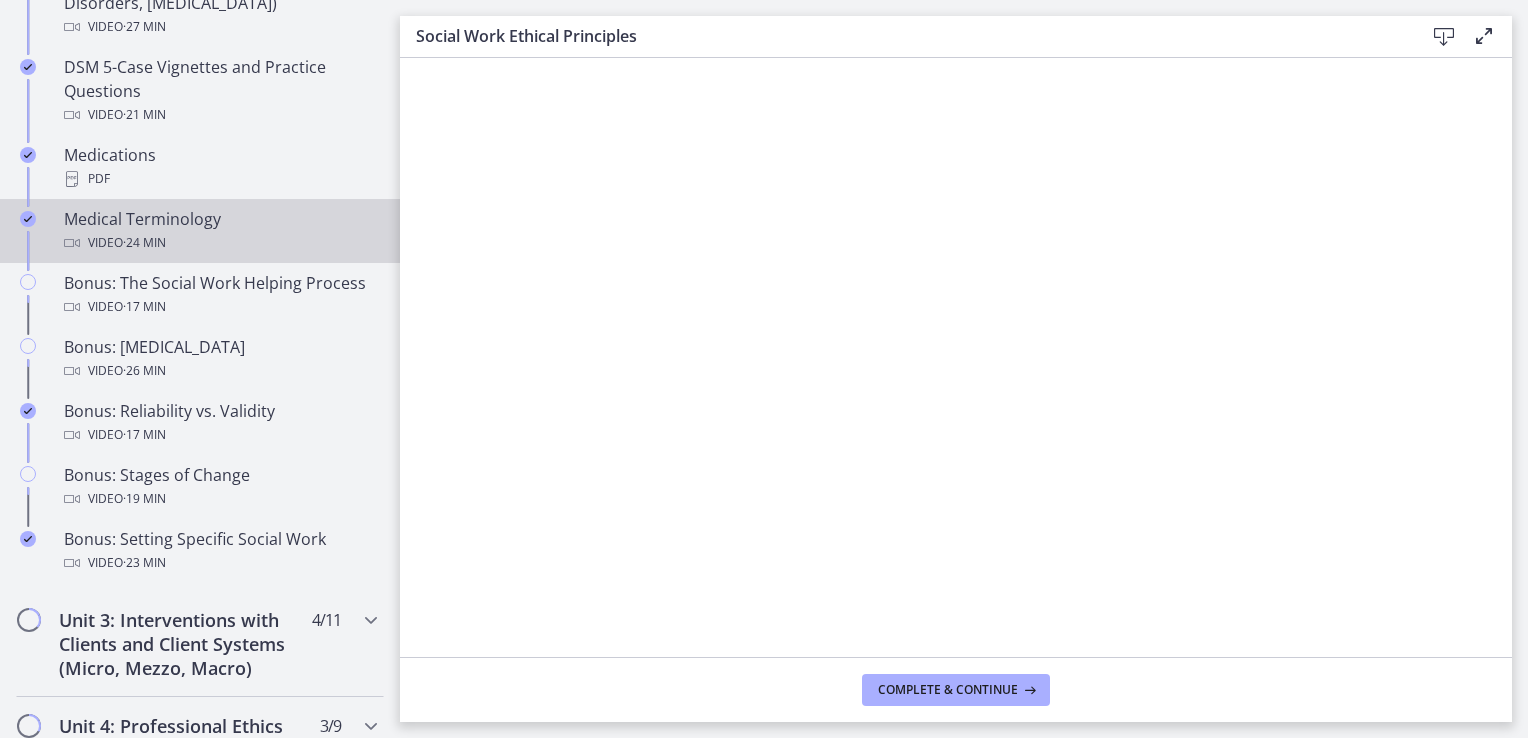 click on "Medical Terminology
Video
·  24 min" at bounding box center [220, 231] 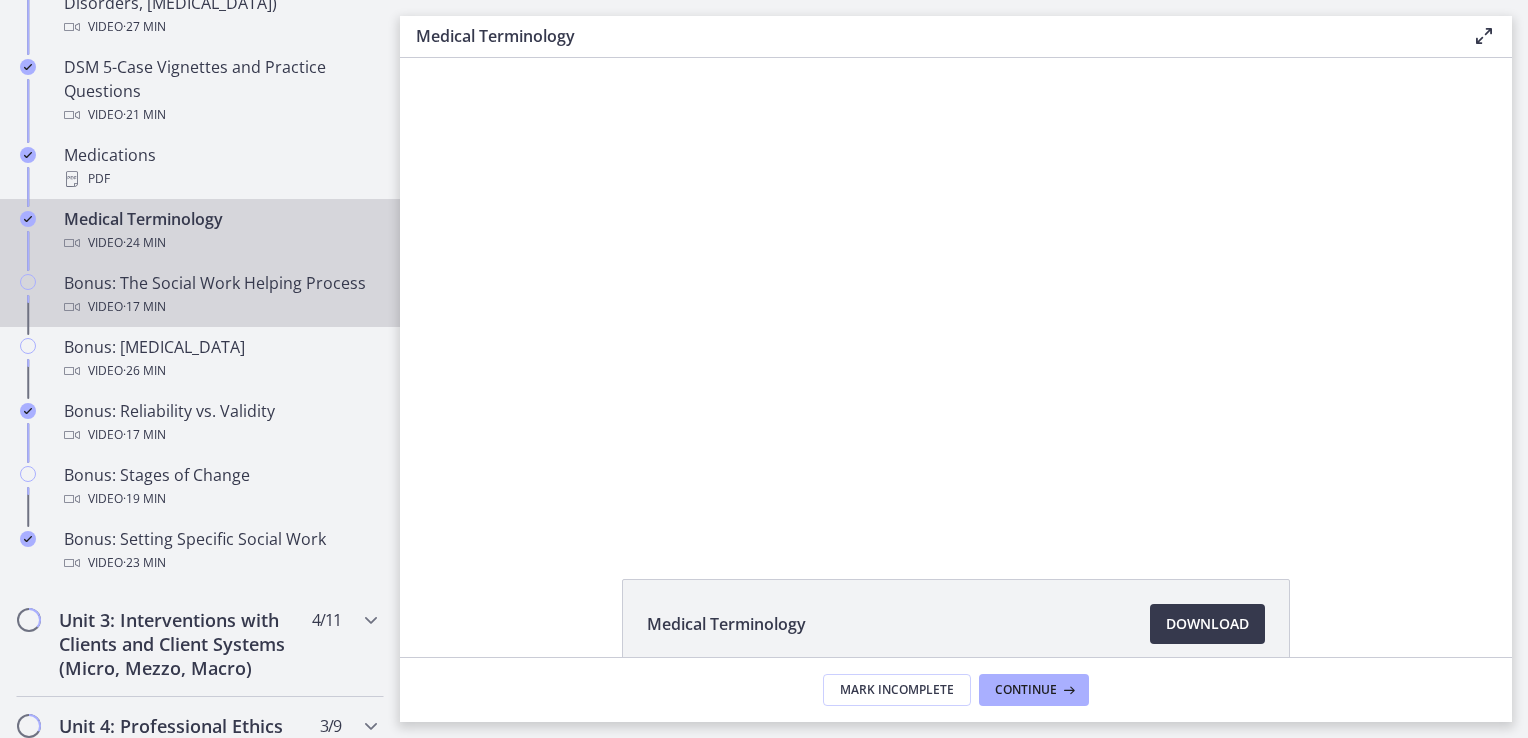 scroll, scrollTop: 0, scrollLeft: 0, axis: both 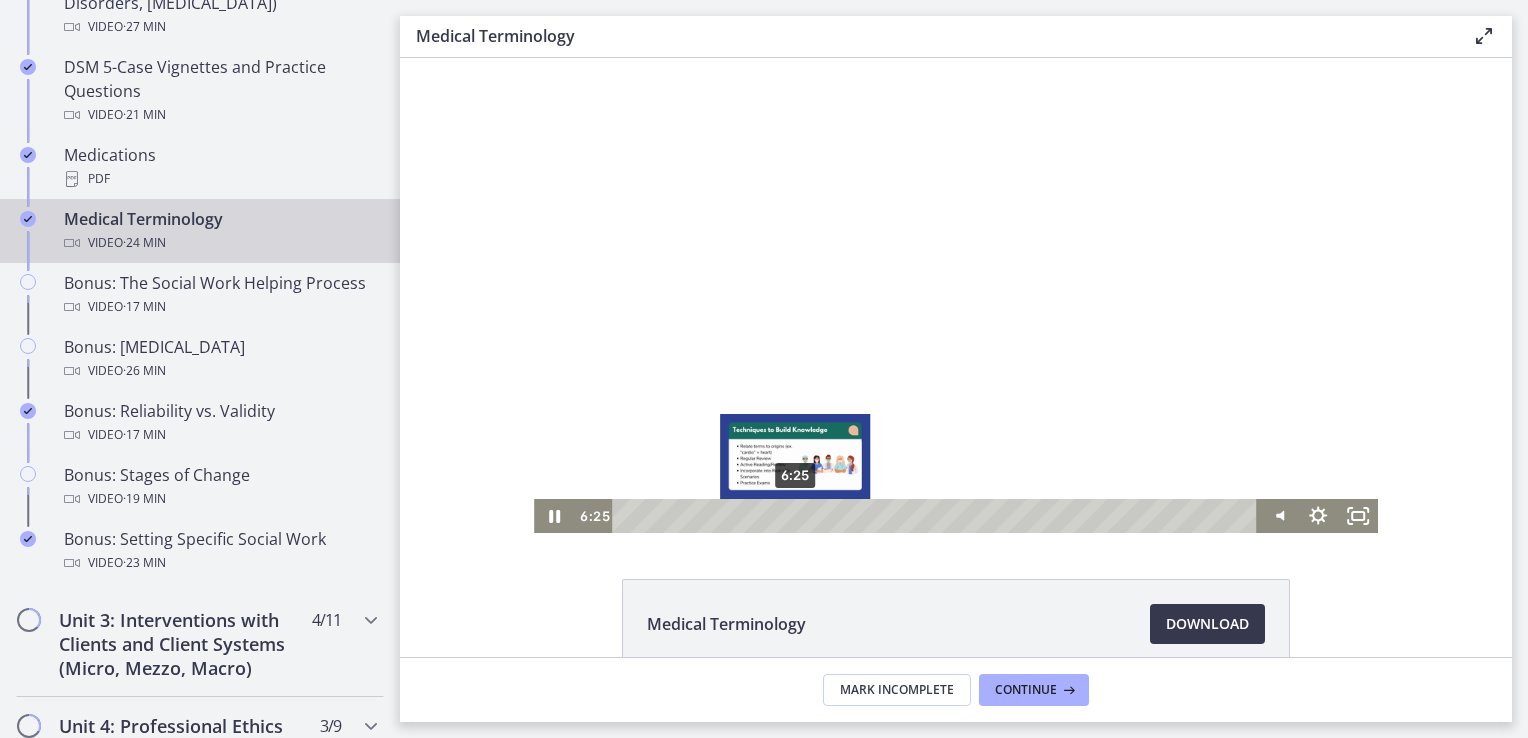 click on "6:25" at bounding box center (937, 516) 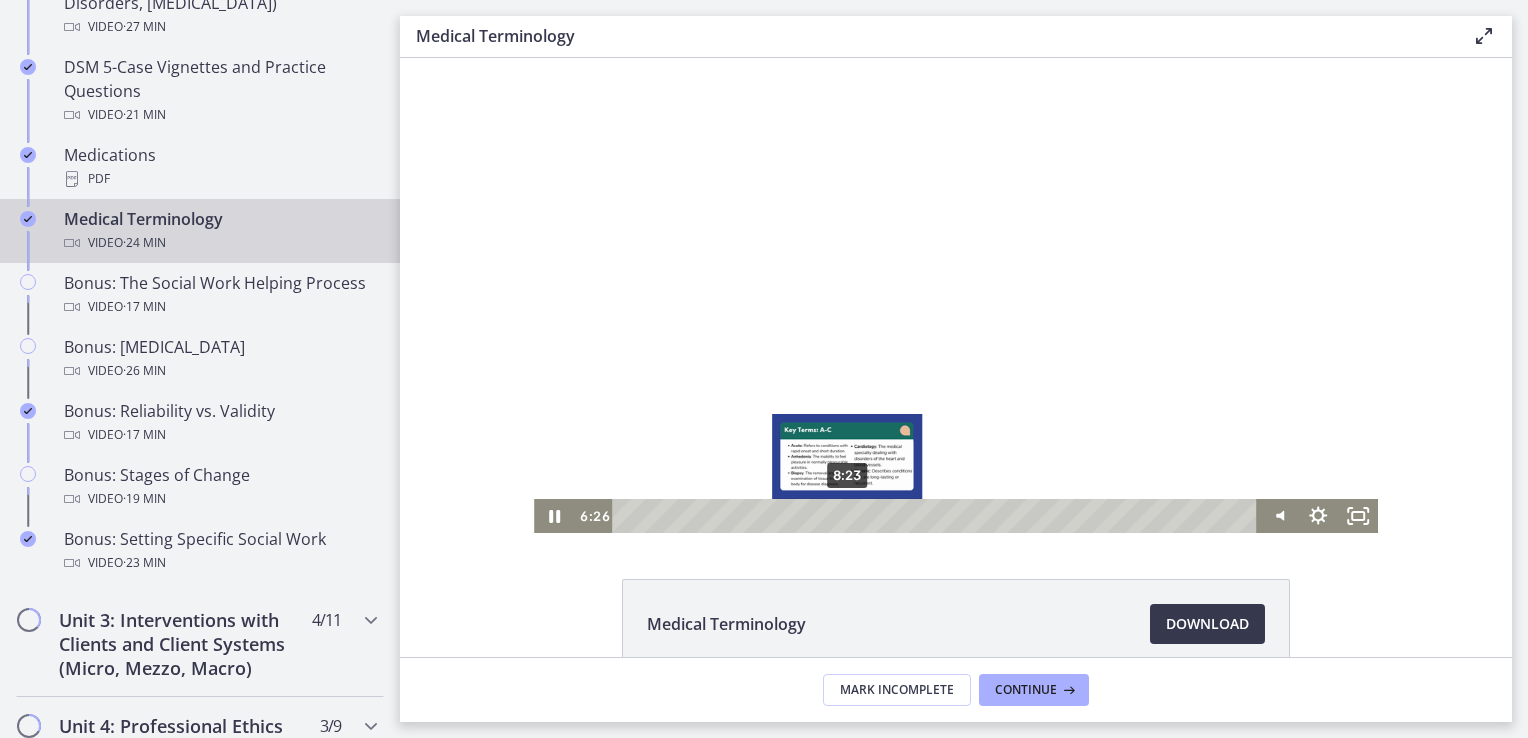 click on "8:23" at bounding box center [937, 516] 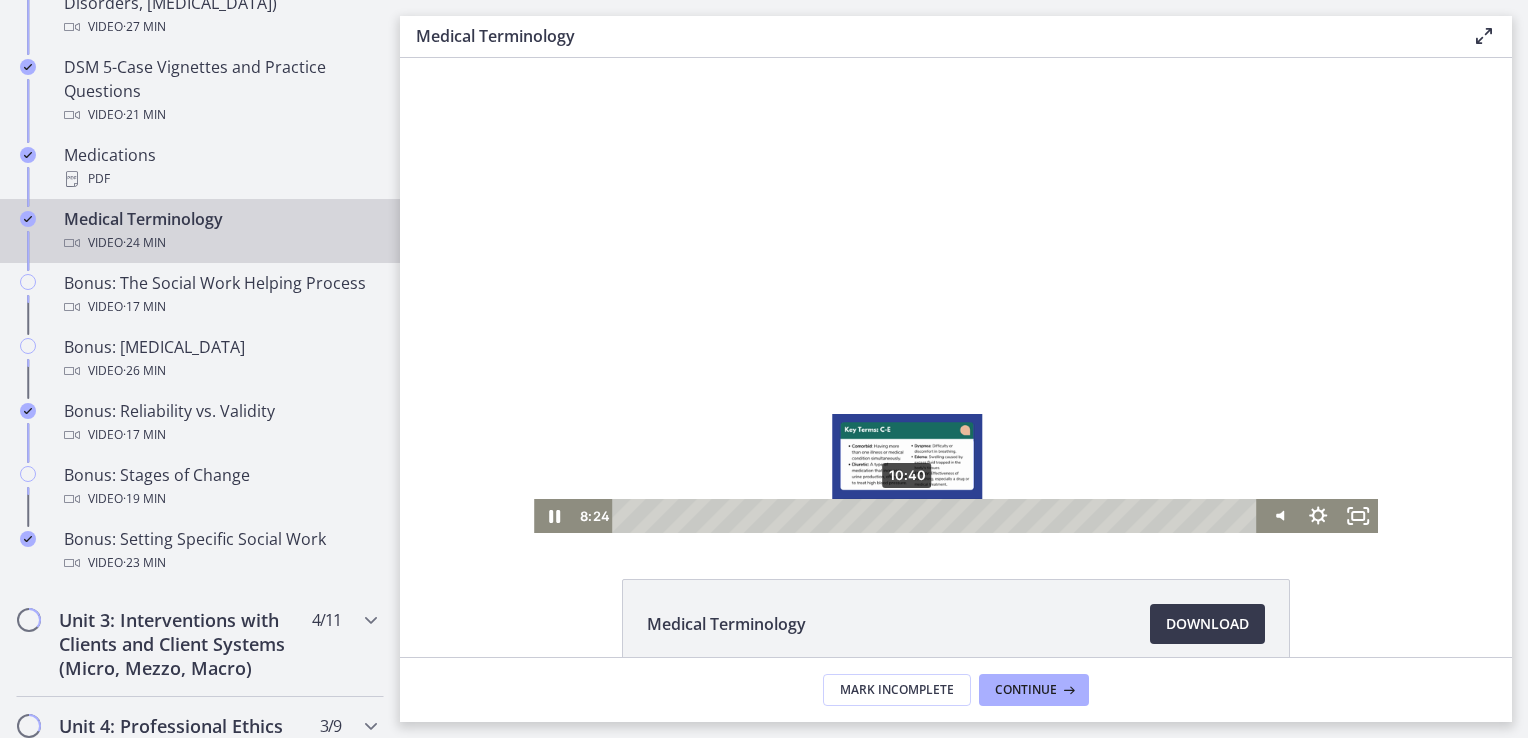 click on "10:40" at bounding box center [937, 516] 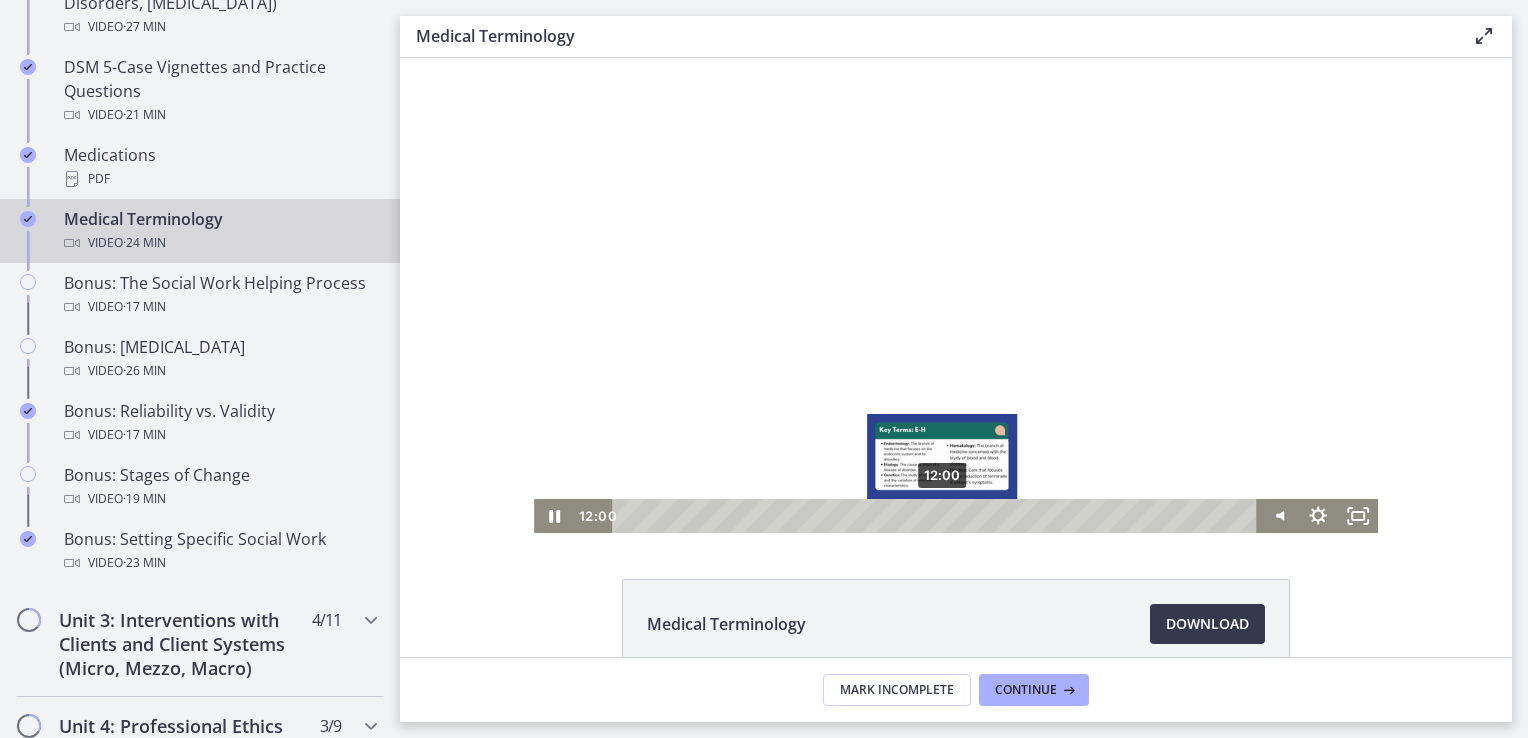 click on "12:00" at bounding box center [937, 516] 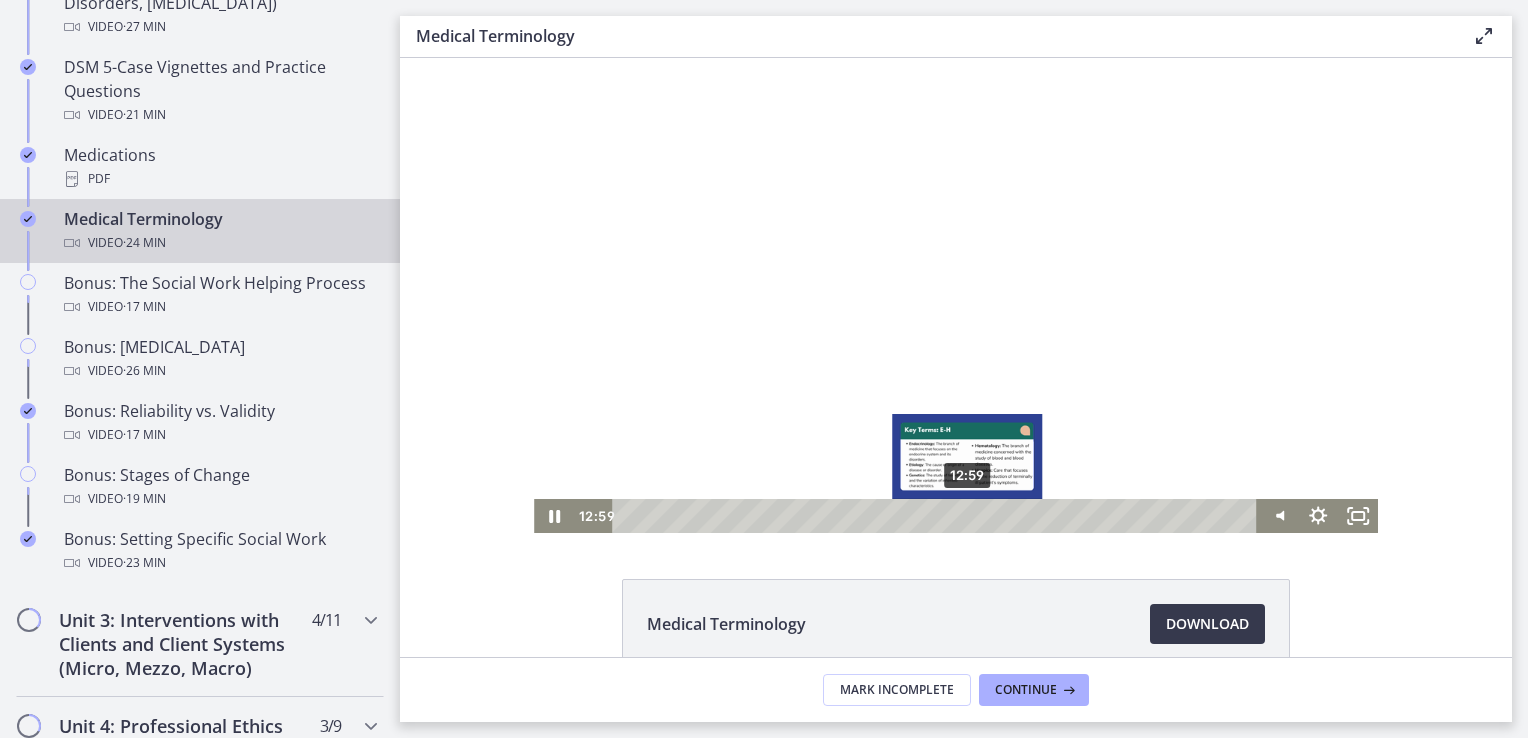 click on "12:59" at bounding box center (937, 516) 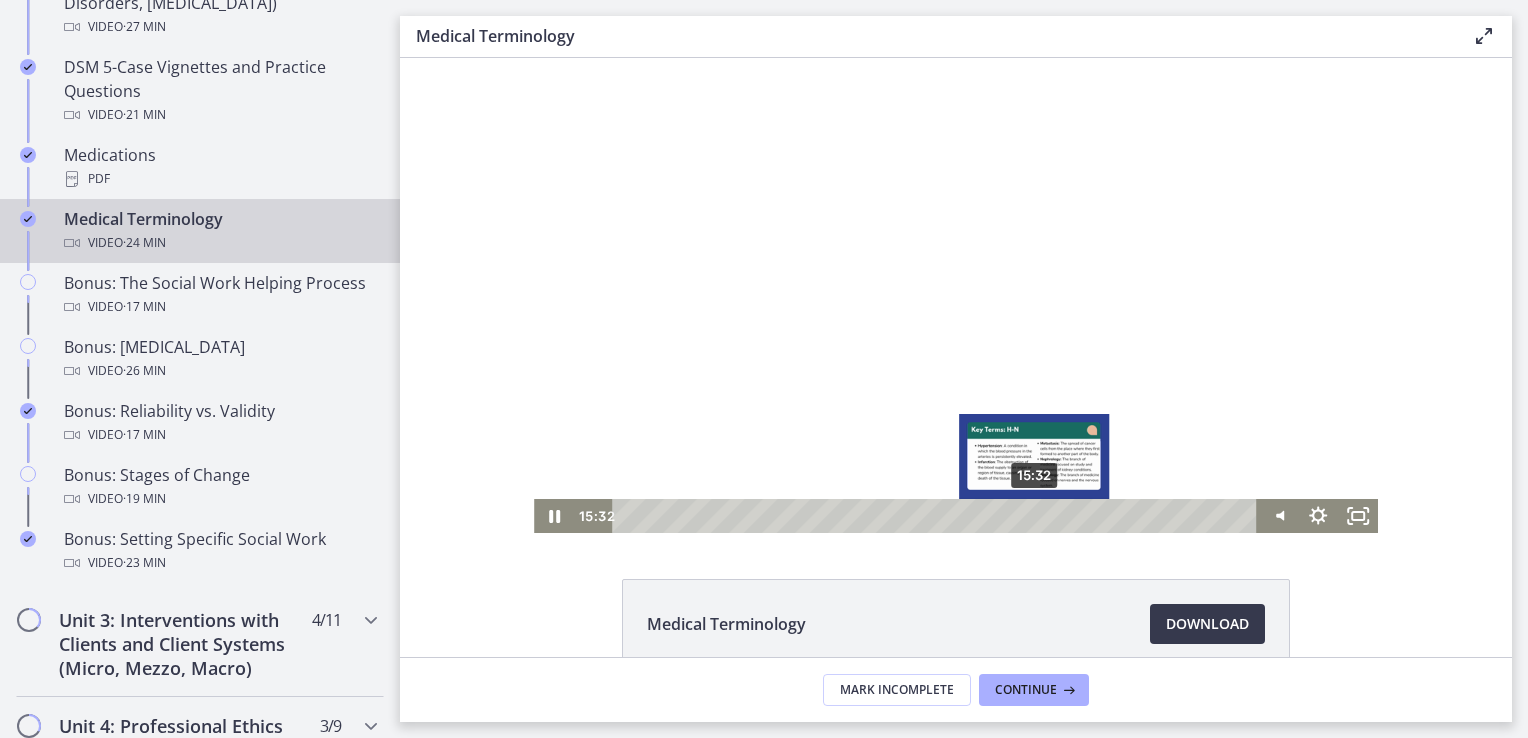 click on "15:32" at bounding box center (937, 516) 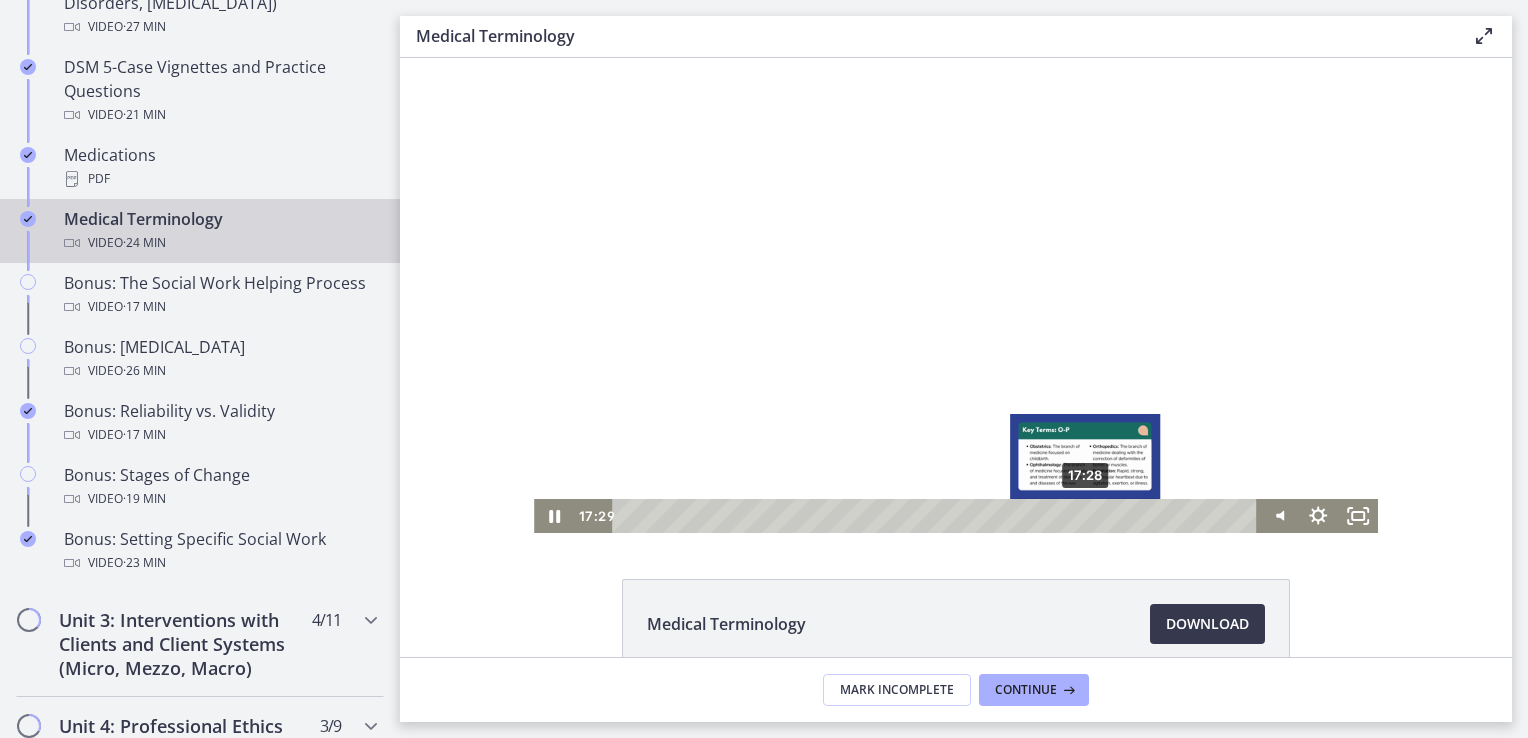 click on "17:28" at bounding box center (937, 516) 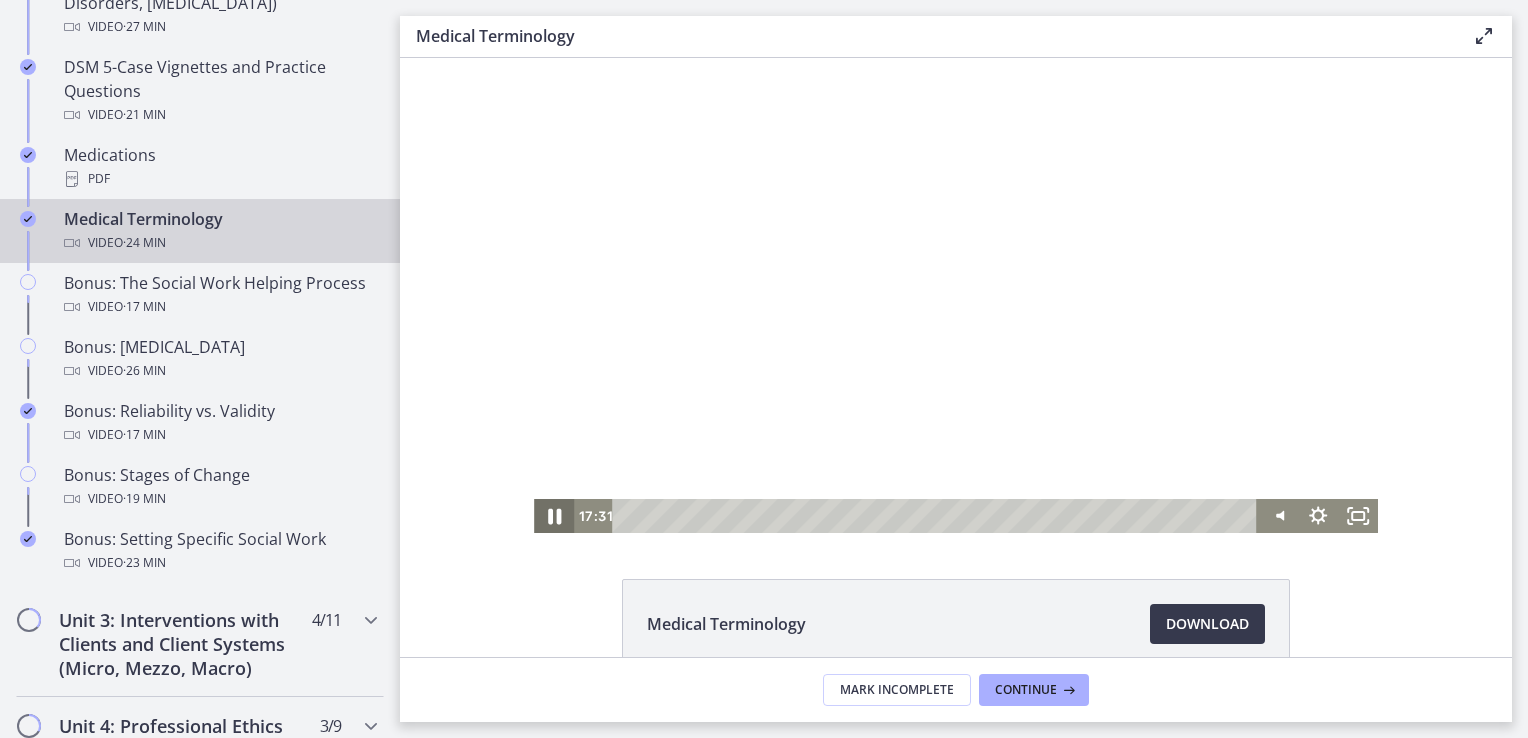 click 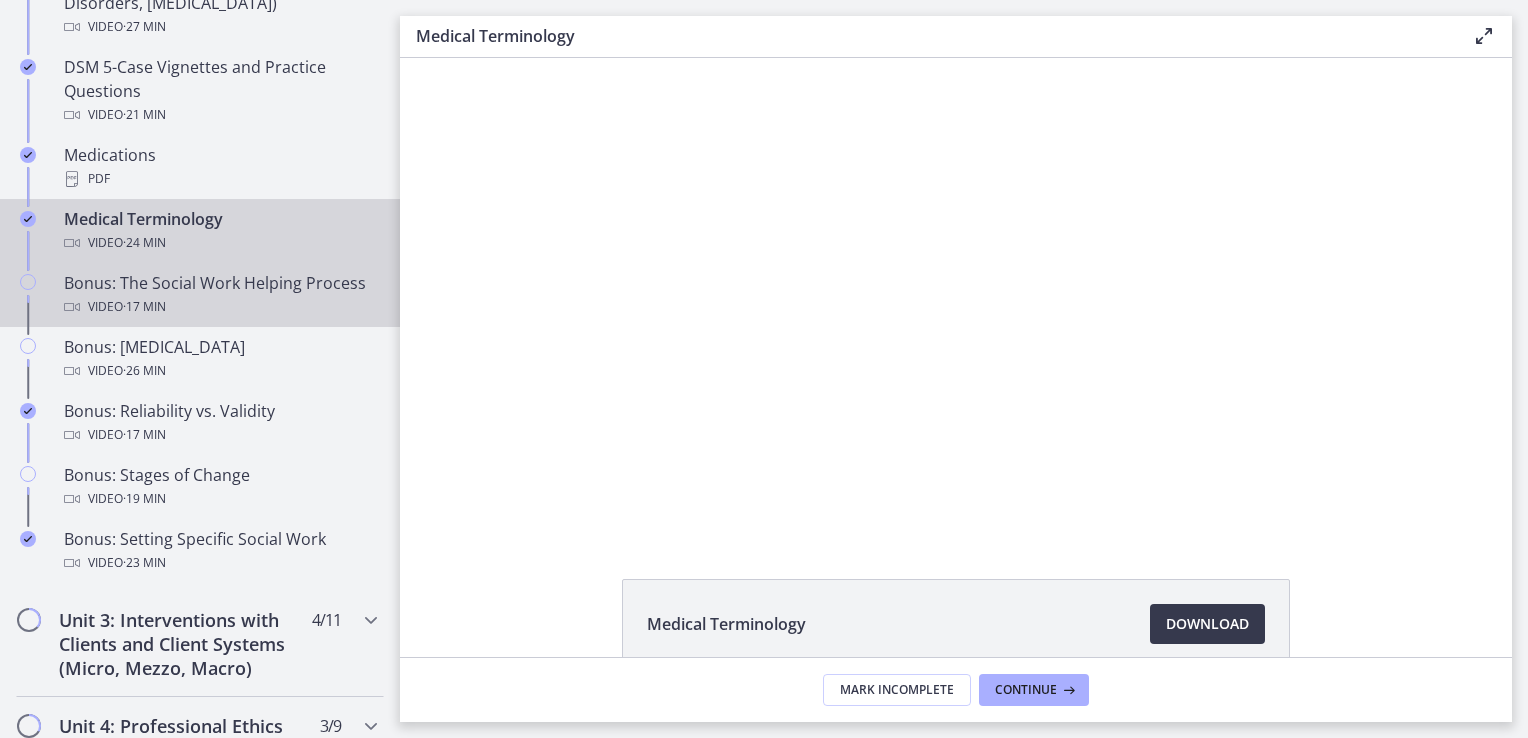 click on "Bonus: The Social Work Helping Process
Video
·  17 min" at bounding box center (220, 295) 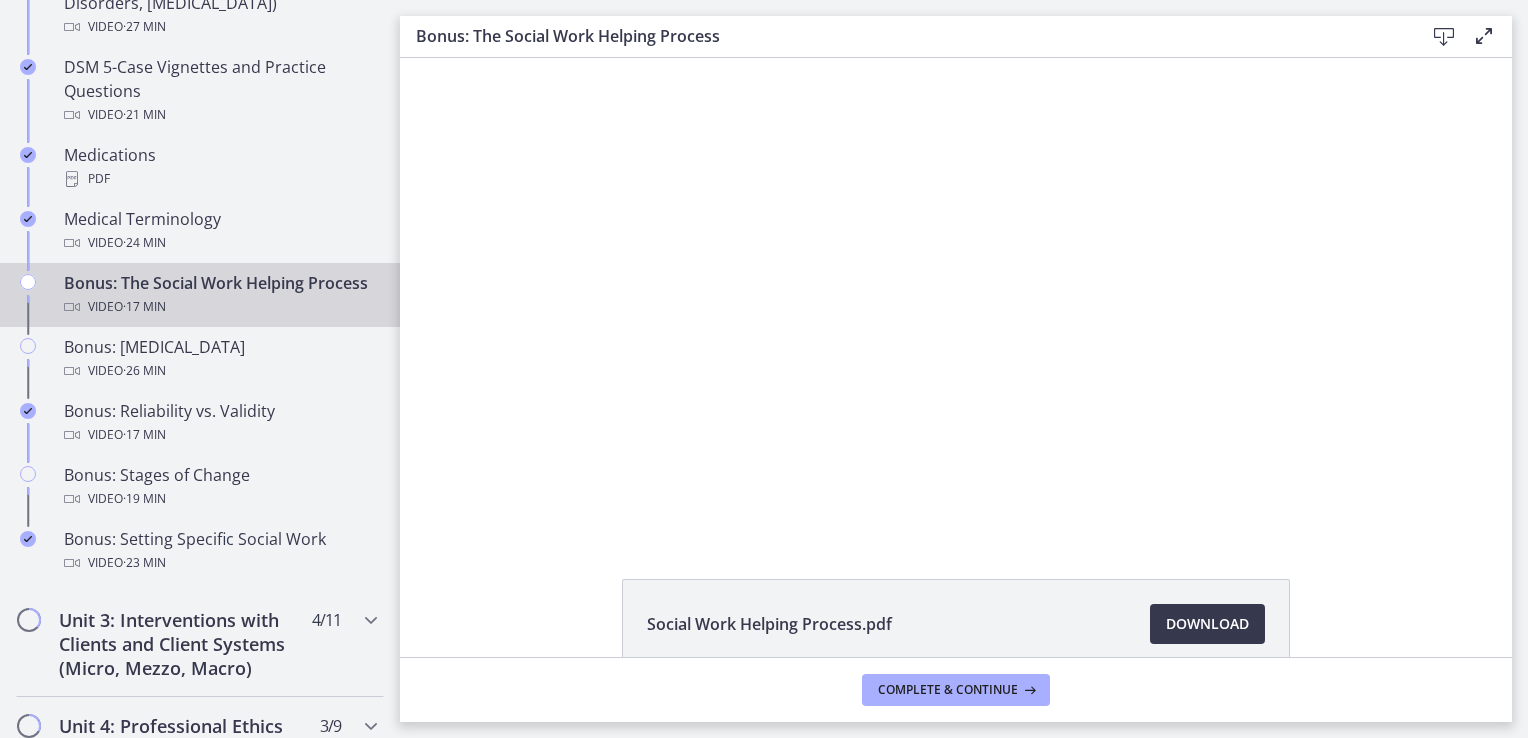 scroll, scrollTop: 0, scrollLeft: 0, axis: both 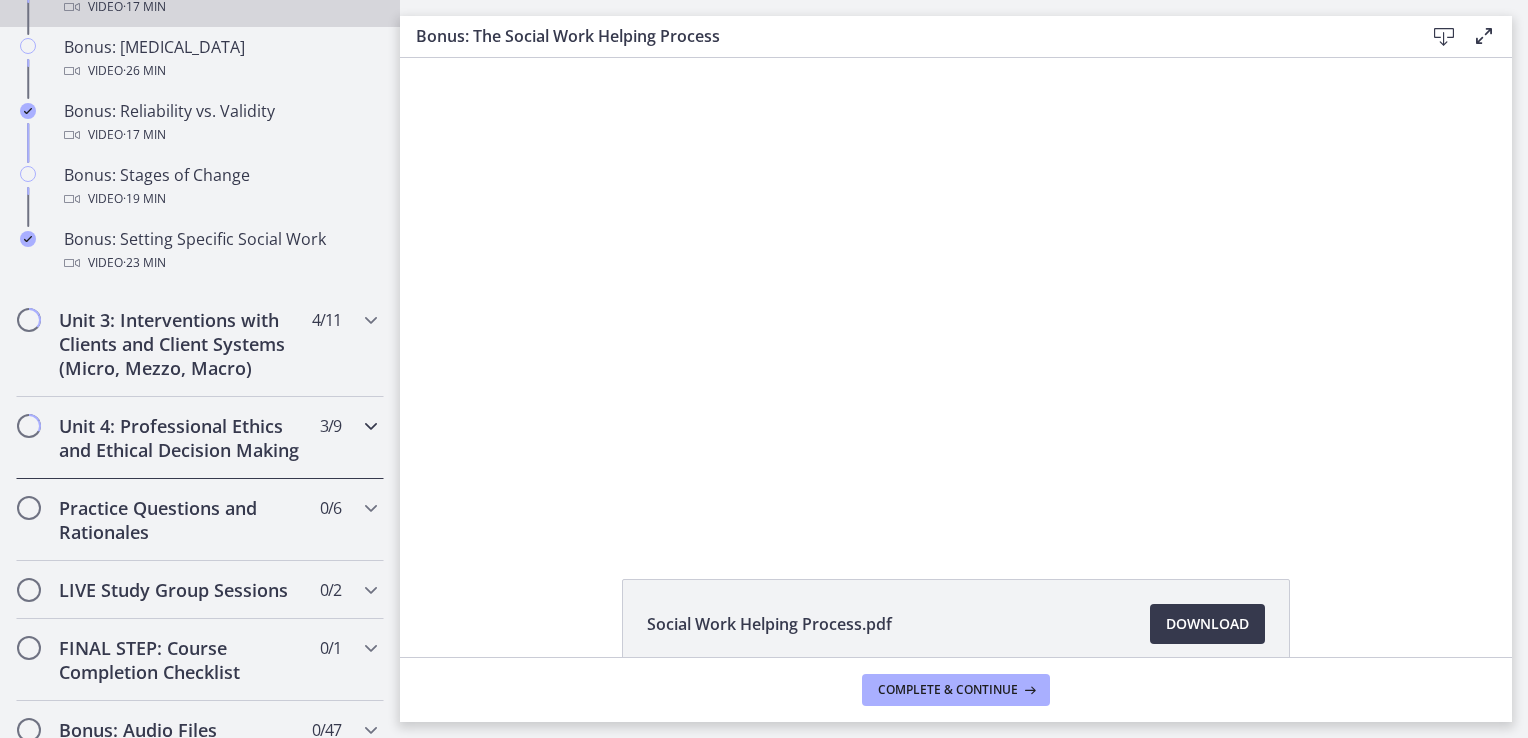 click at bounding box center (371, 426) 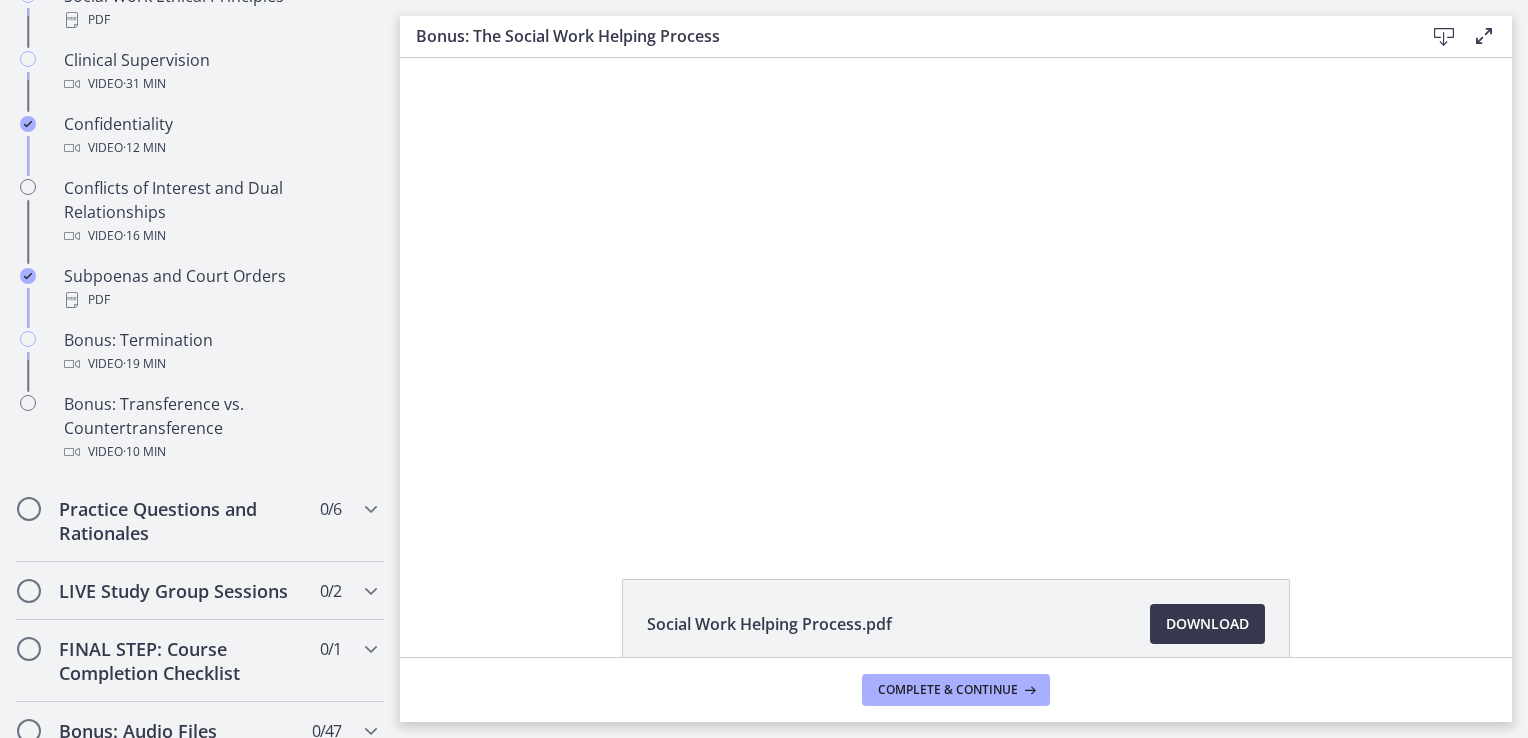 scroll, scrollTop: 821, scrollLeft: 0, axis: vertical 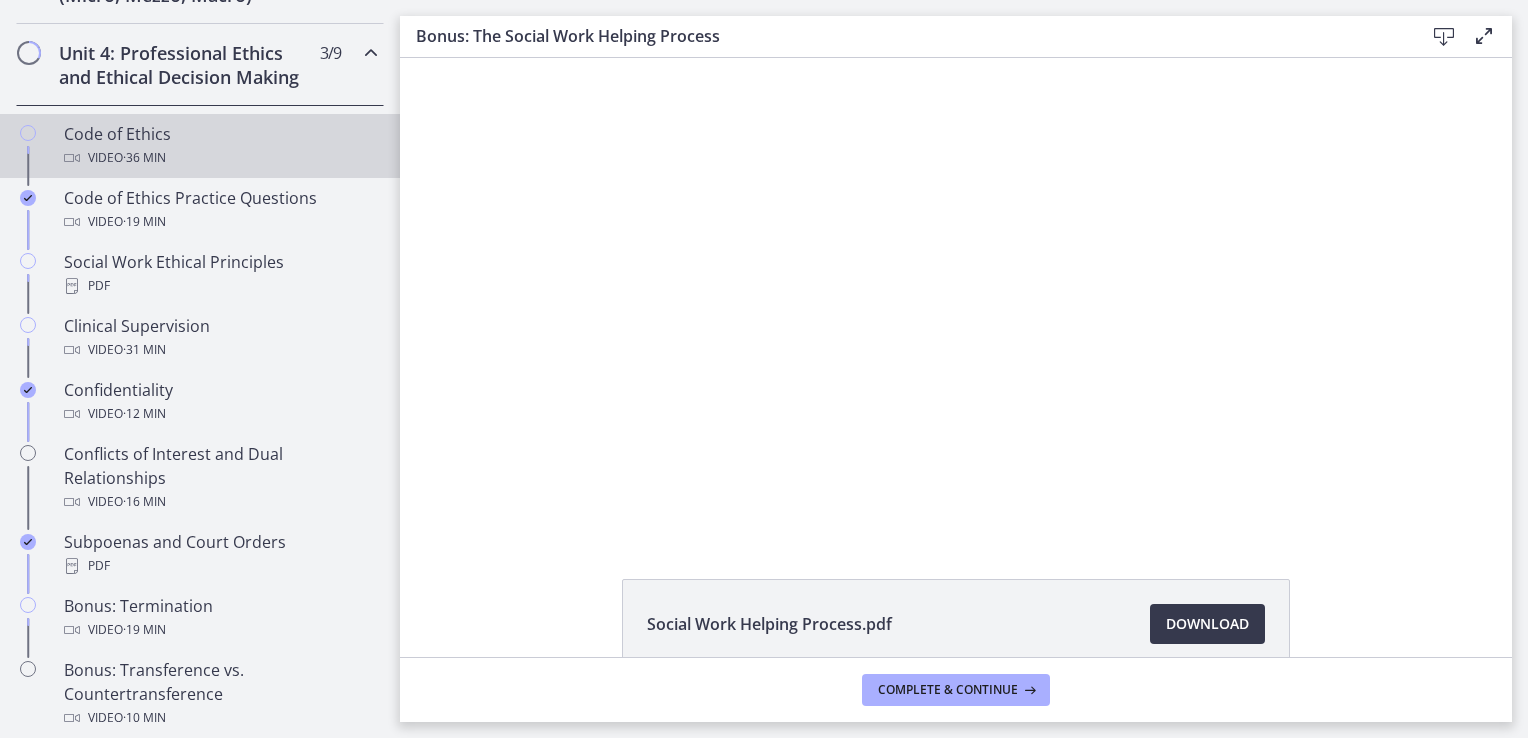 click on "Code of Ethics
Video
·  36 min" at bounding box center [220, 146] 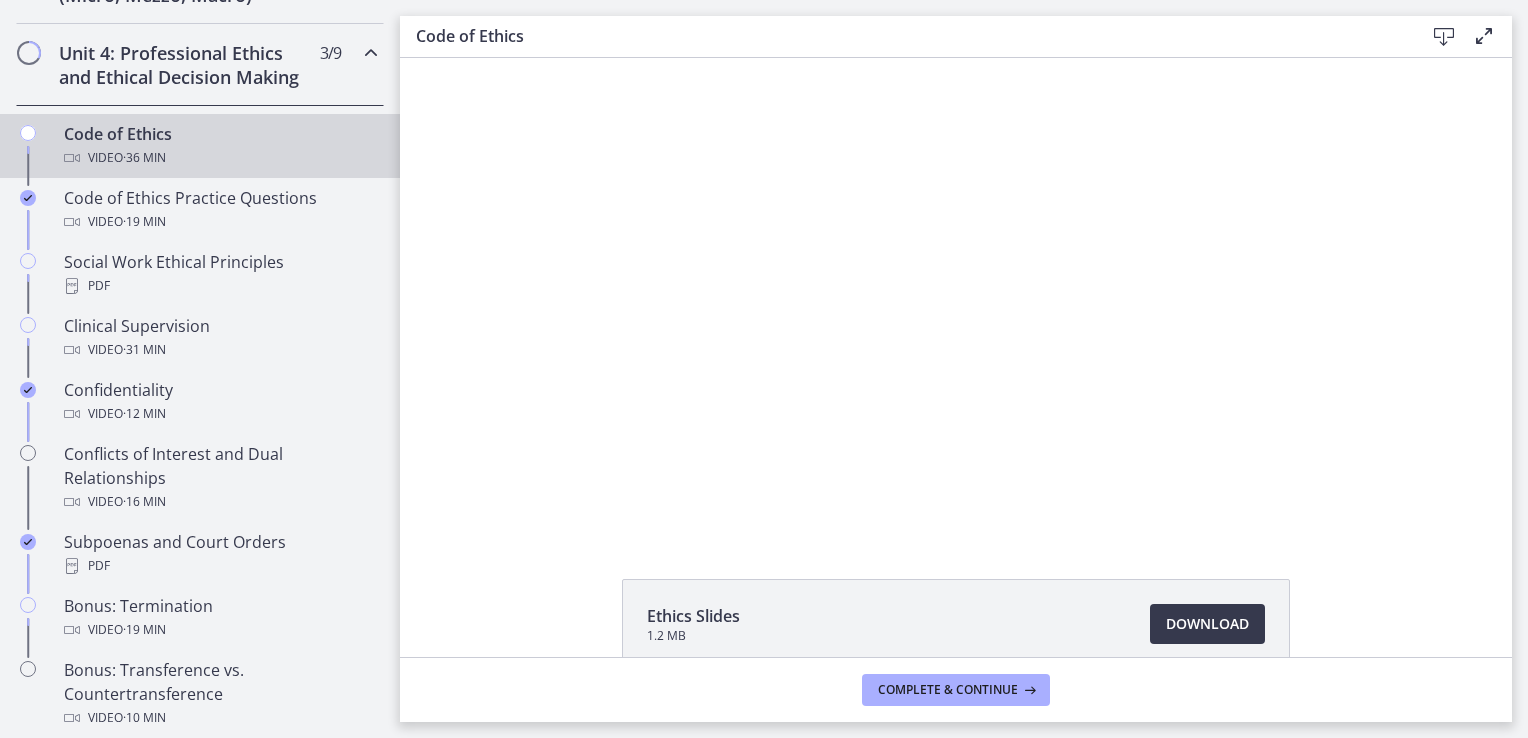 scroll, scrollTop: 0, scrollLeft: 0, axis: both 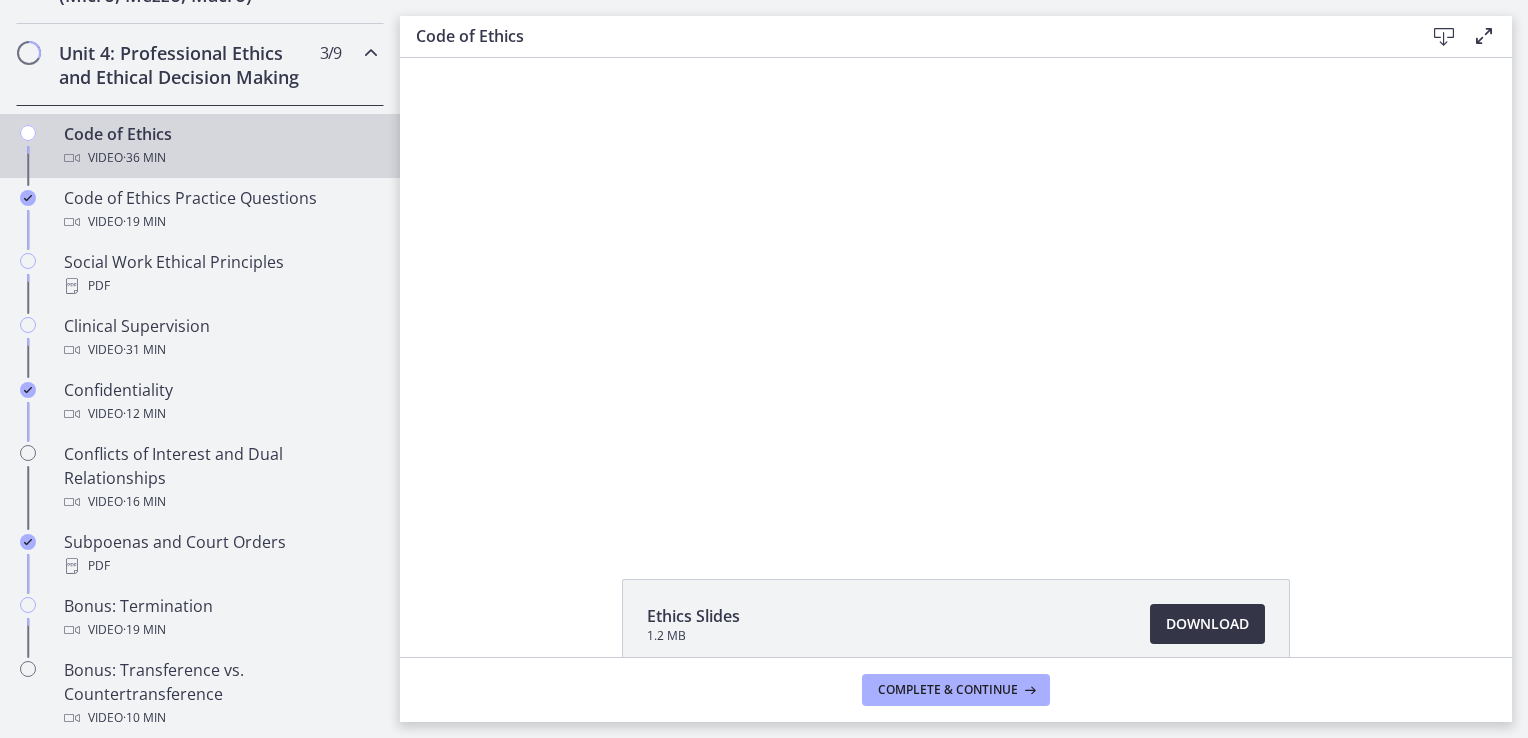 click on "Download
Opens in a new window" at bounding box center (1207, 624) 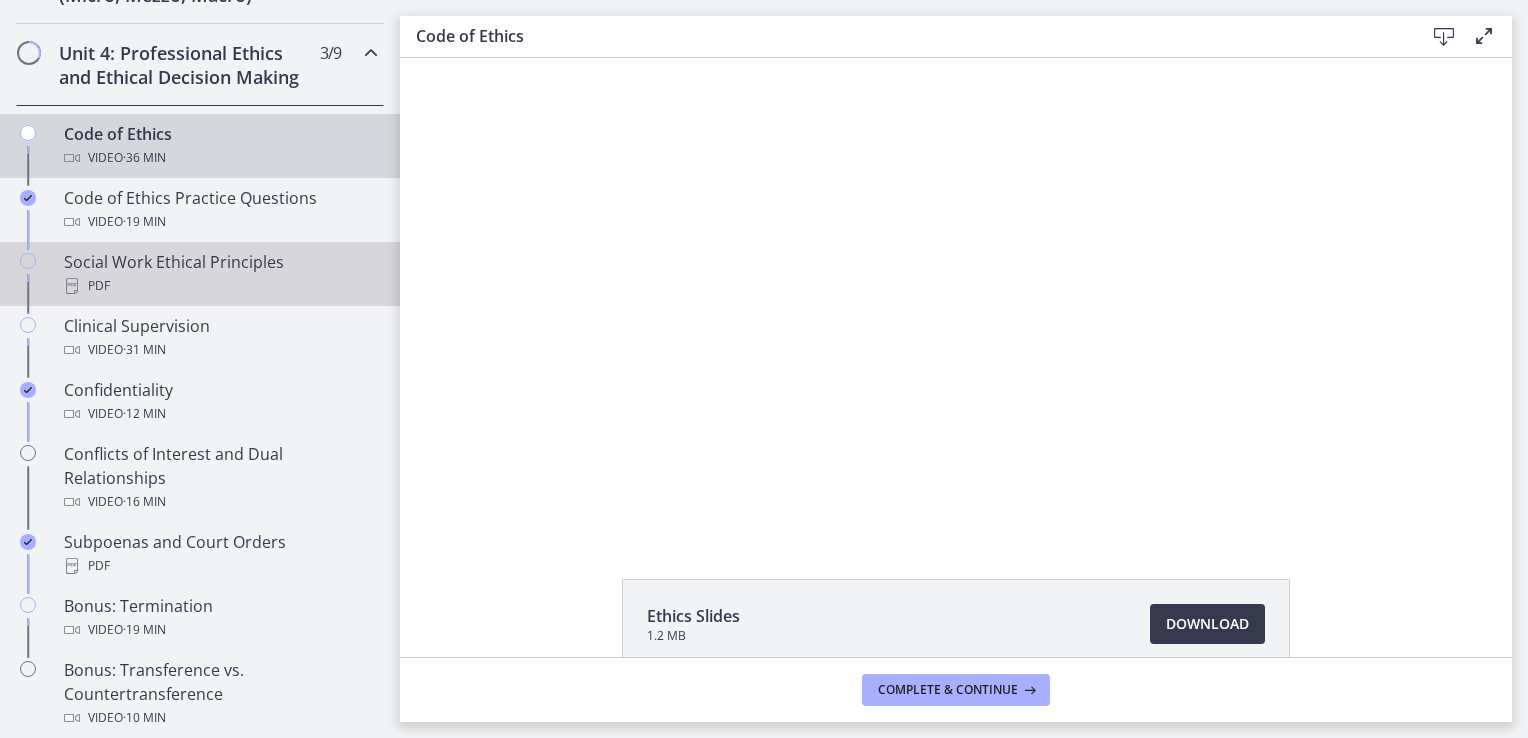 click on "Social Work Ethical Principles
PDF" at bounding box center (220, 274) 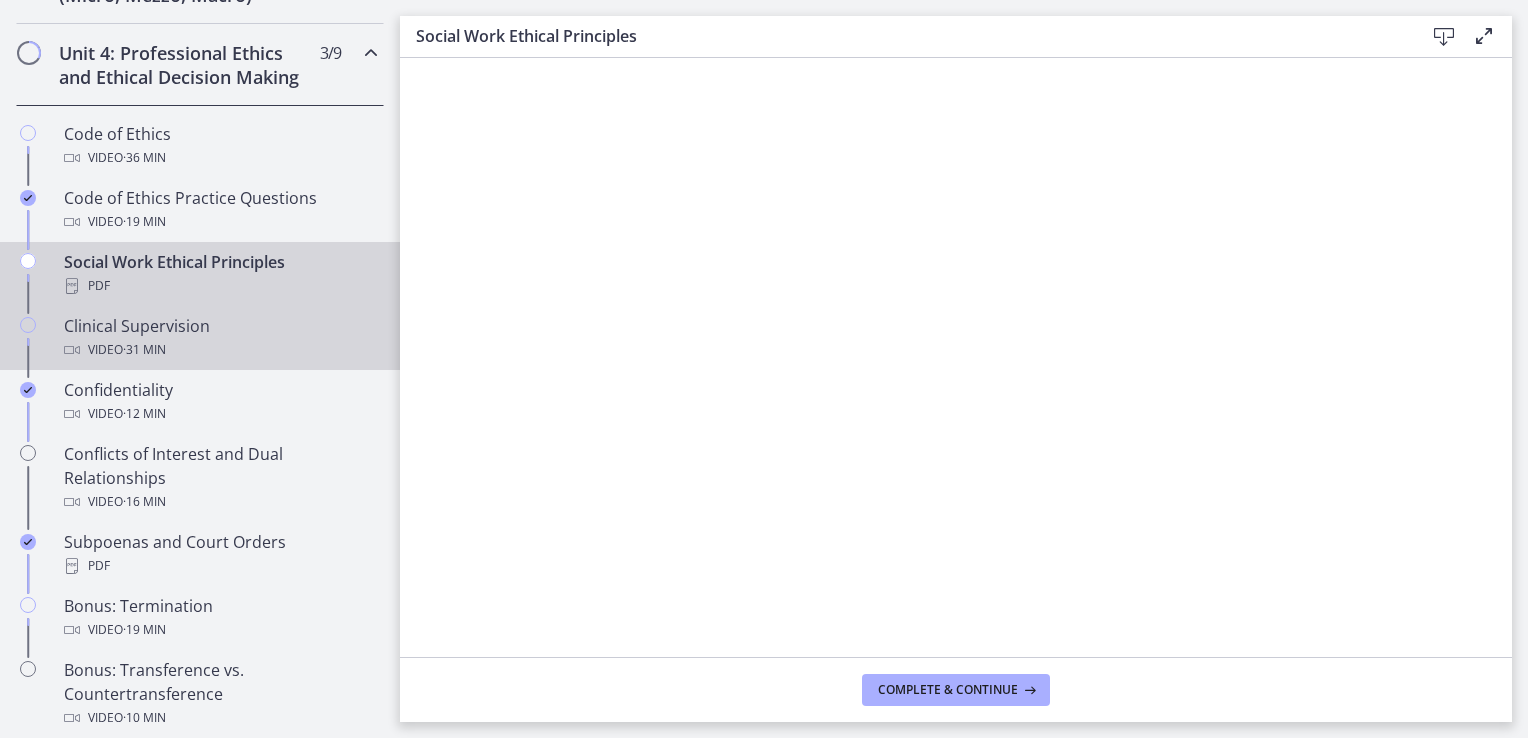 click on "Clinical Supervision
Video
·  31 min" at bounding box center (220, 338) 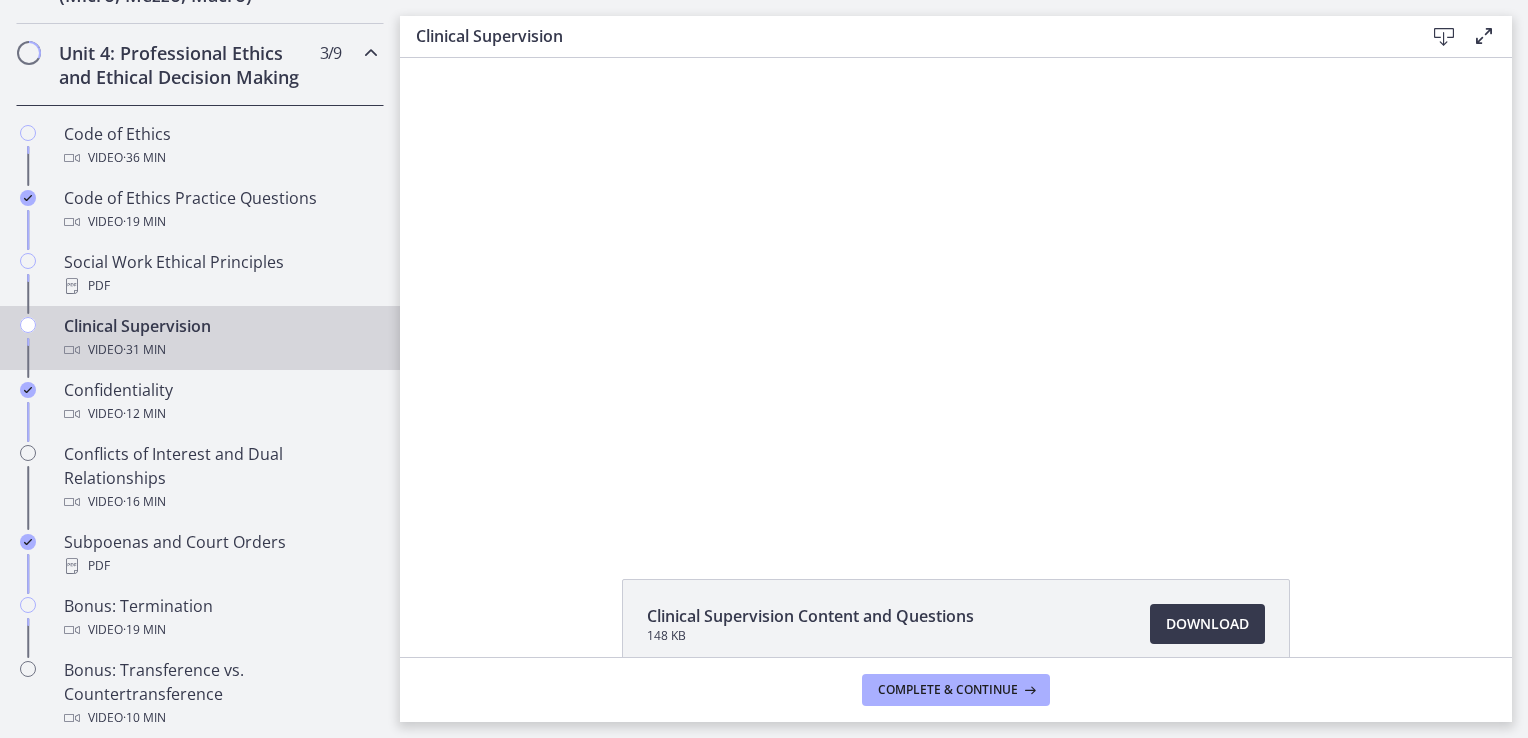 scroll, scrollTop: 0, scrollLeft: 0, axis: both 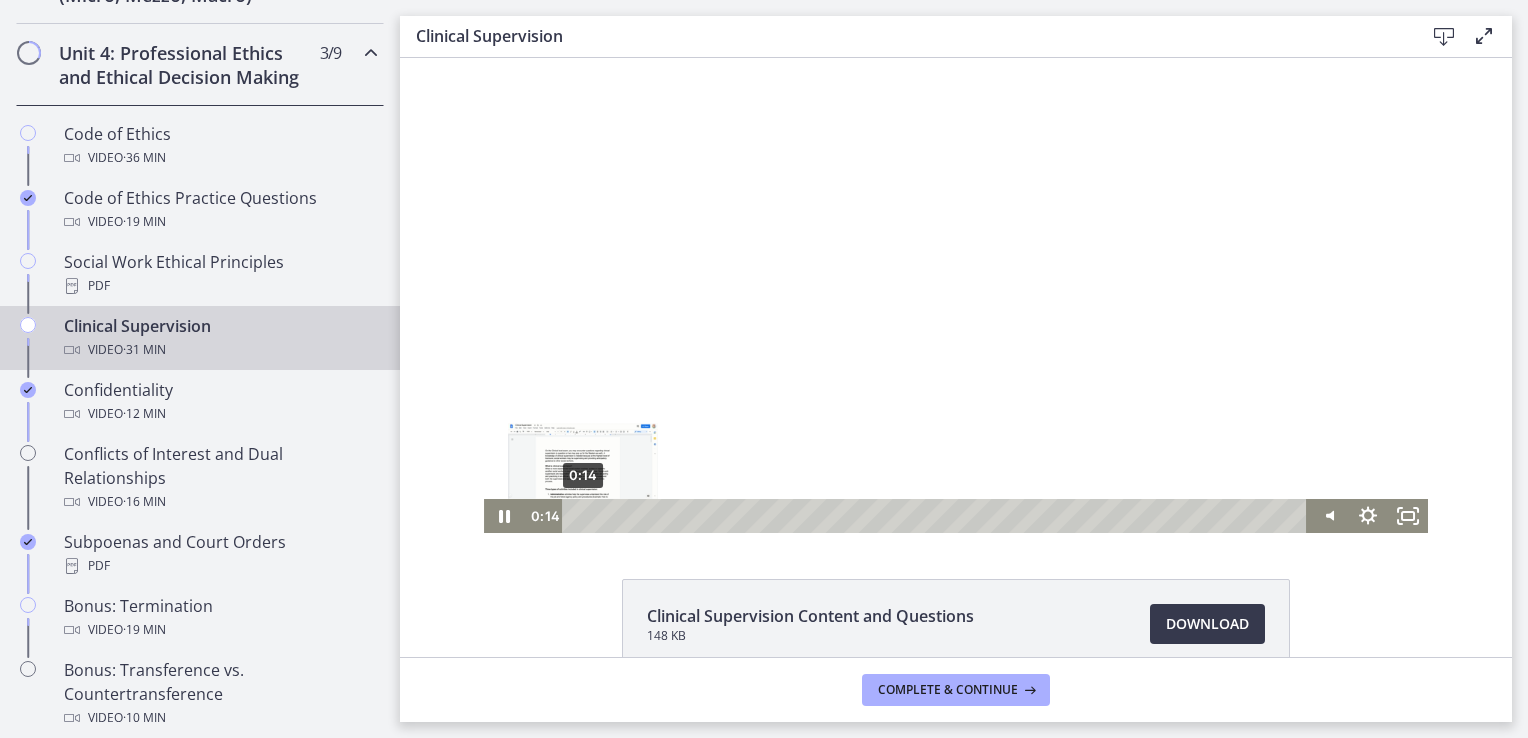 click on "0:14" at bounding box center (937, 516) 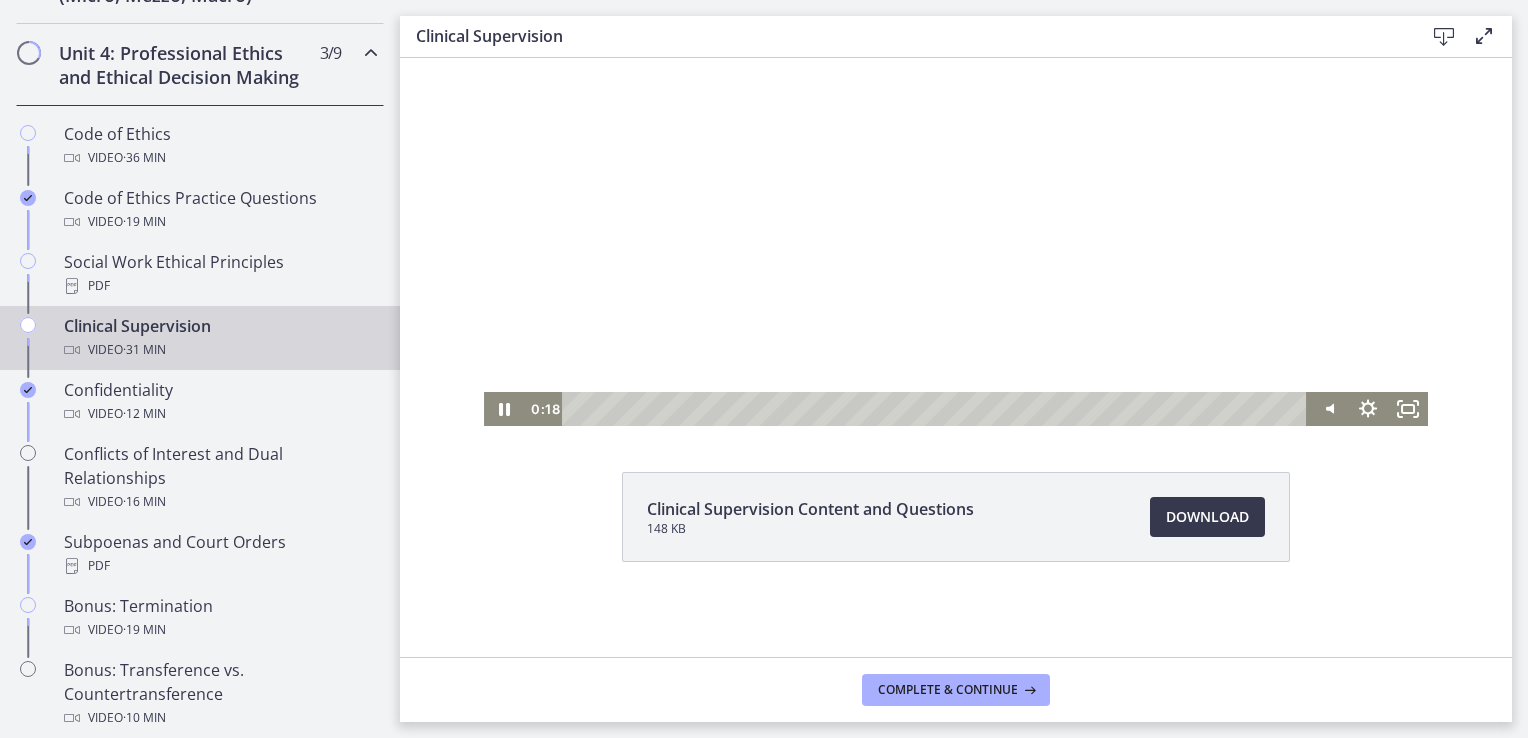 scroll, scrollTop: 0, scrollLeft: 0, axis: both 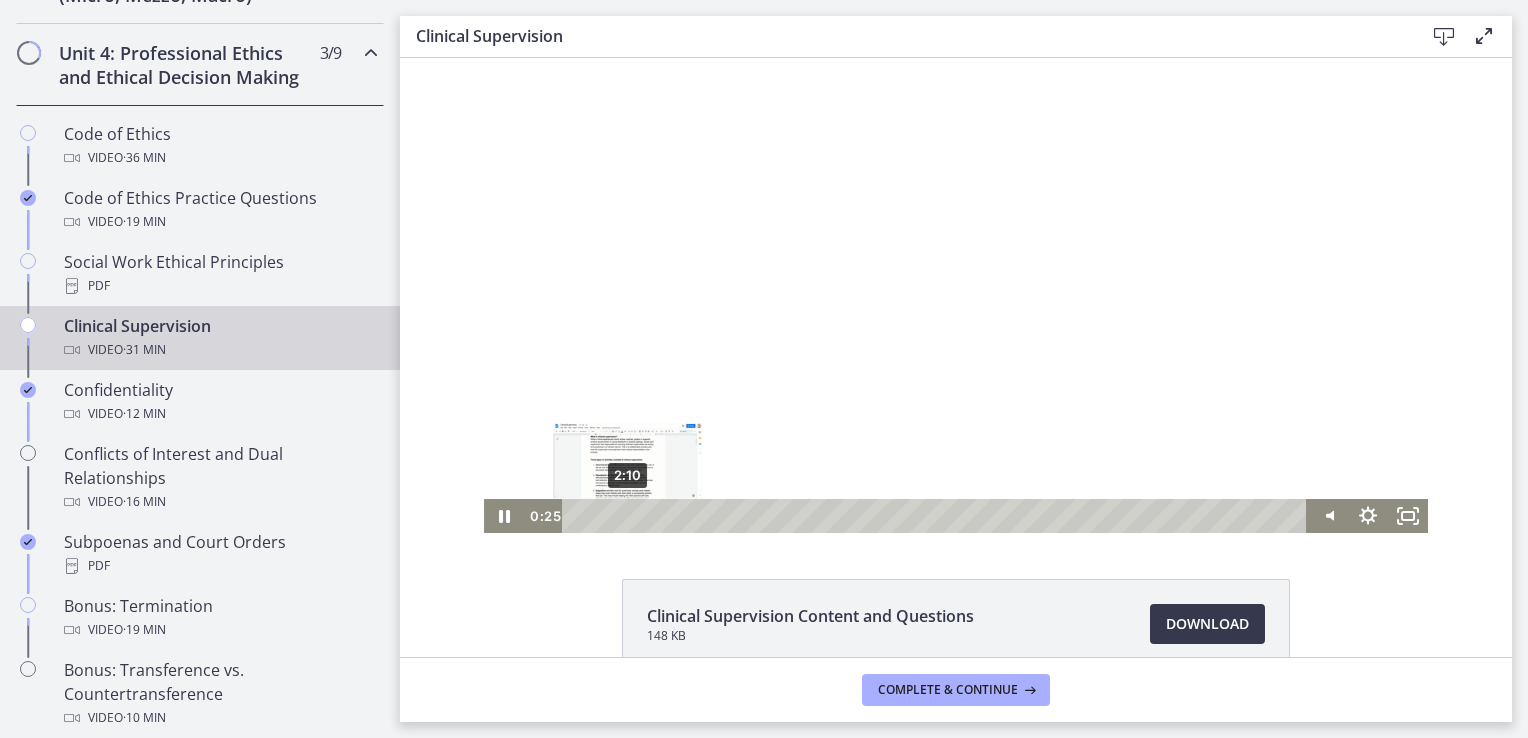 click on "2:10" at bounding box center (937, 516) 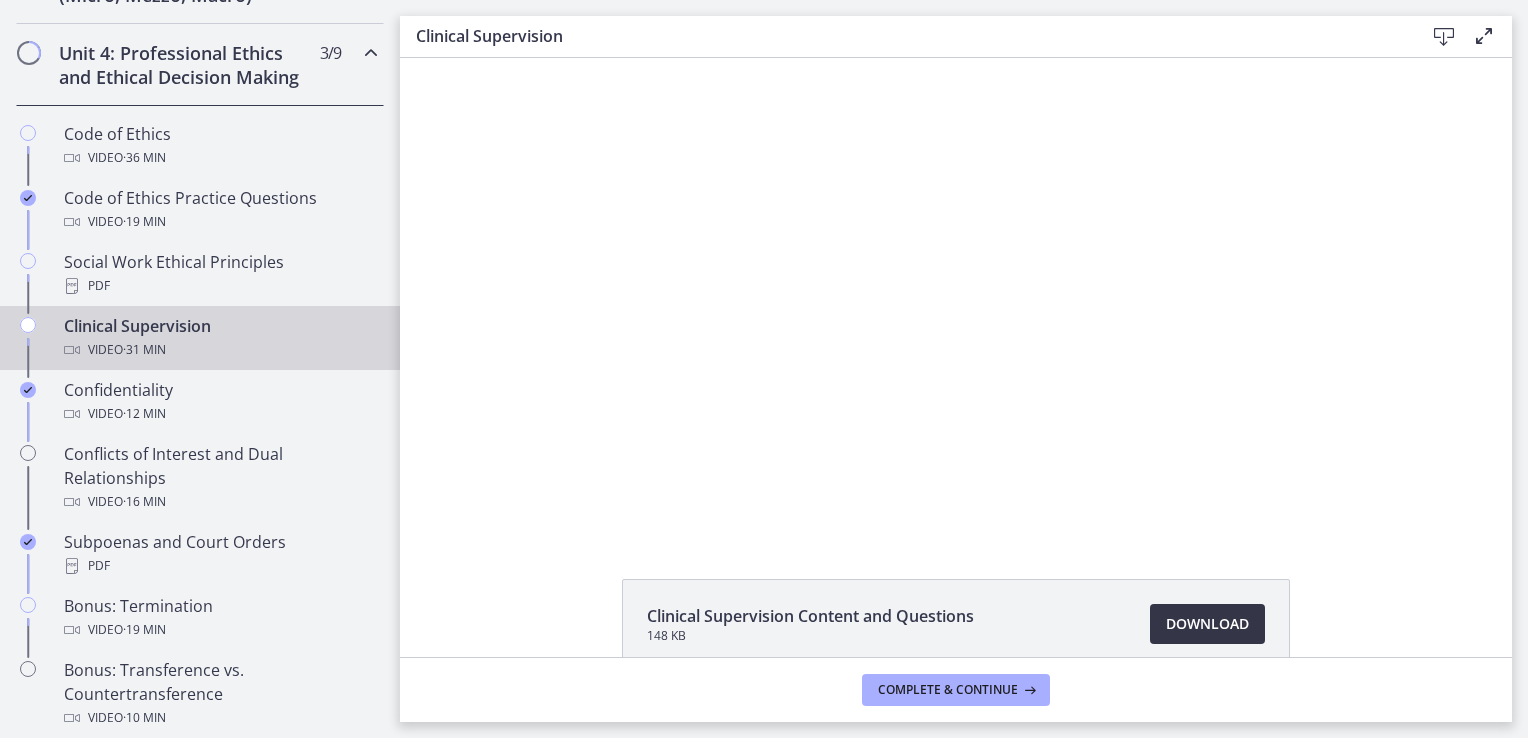 click on "Download
Opens in a new window" at bounding box center (1207, 624) 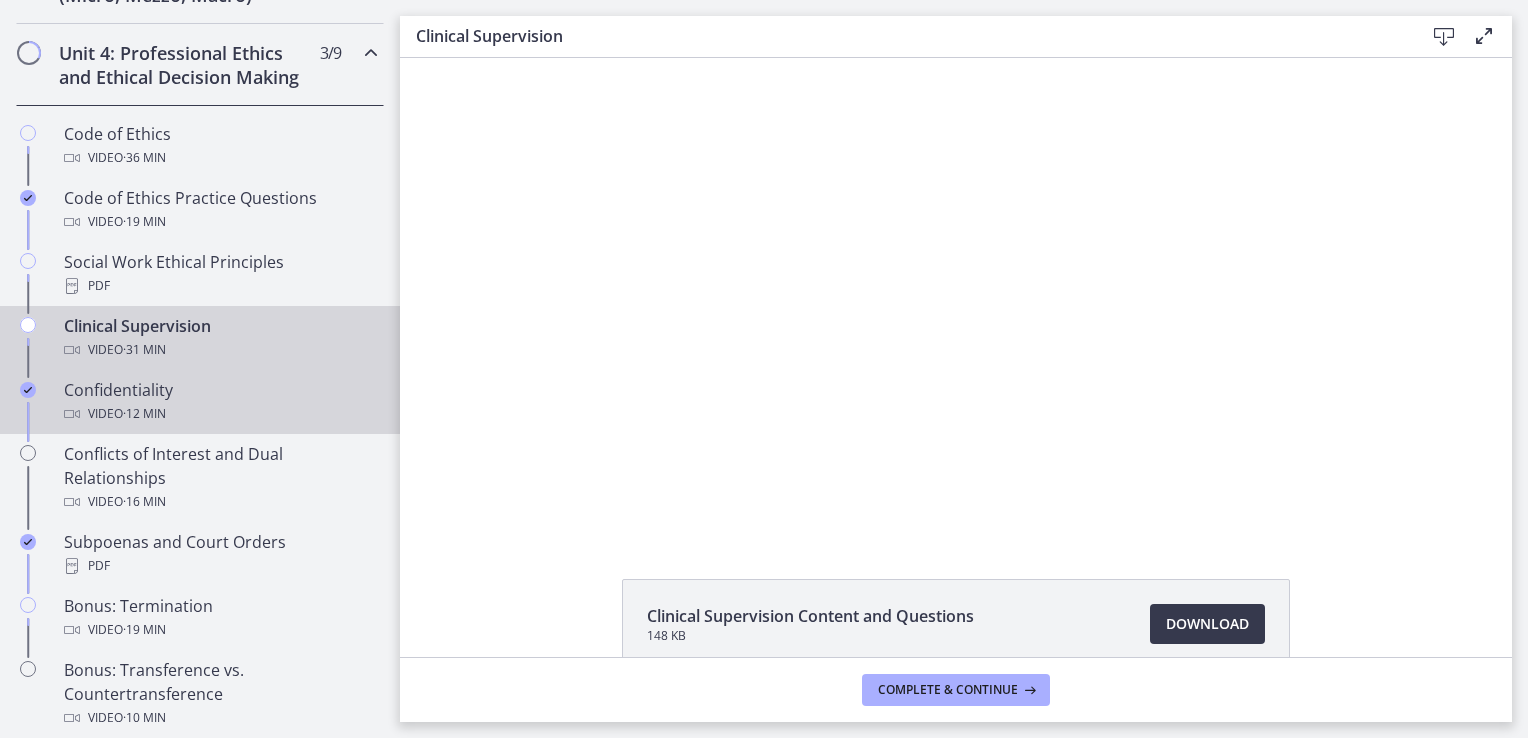 click on "·  12 min" at bounding box center (144, 414) 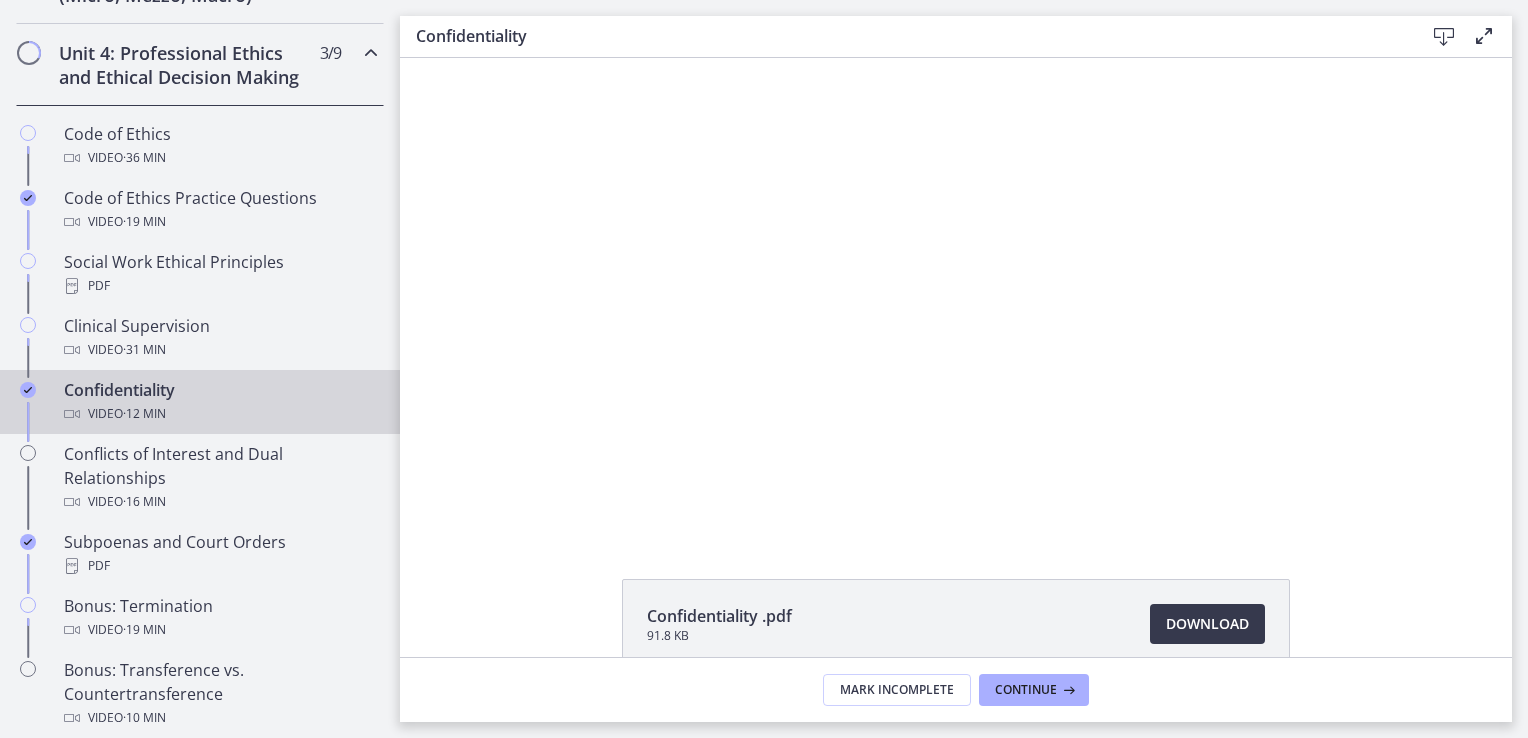 scroll, scrollTop: 0, scrollLeft: 0, axis: both 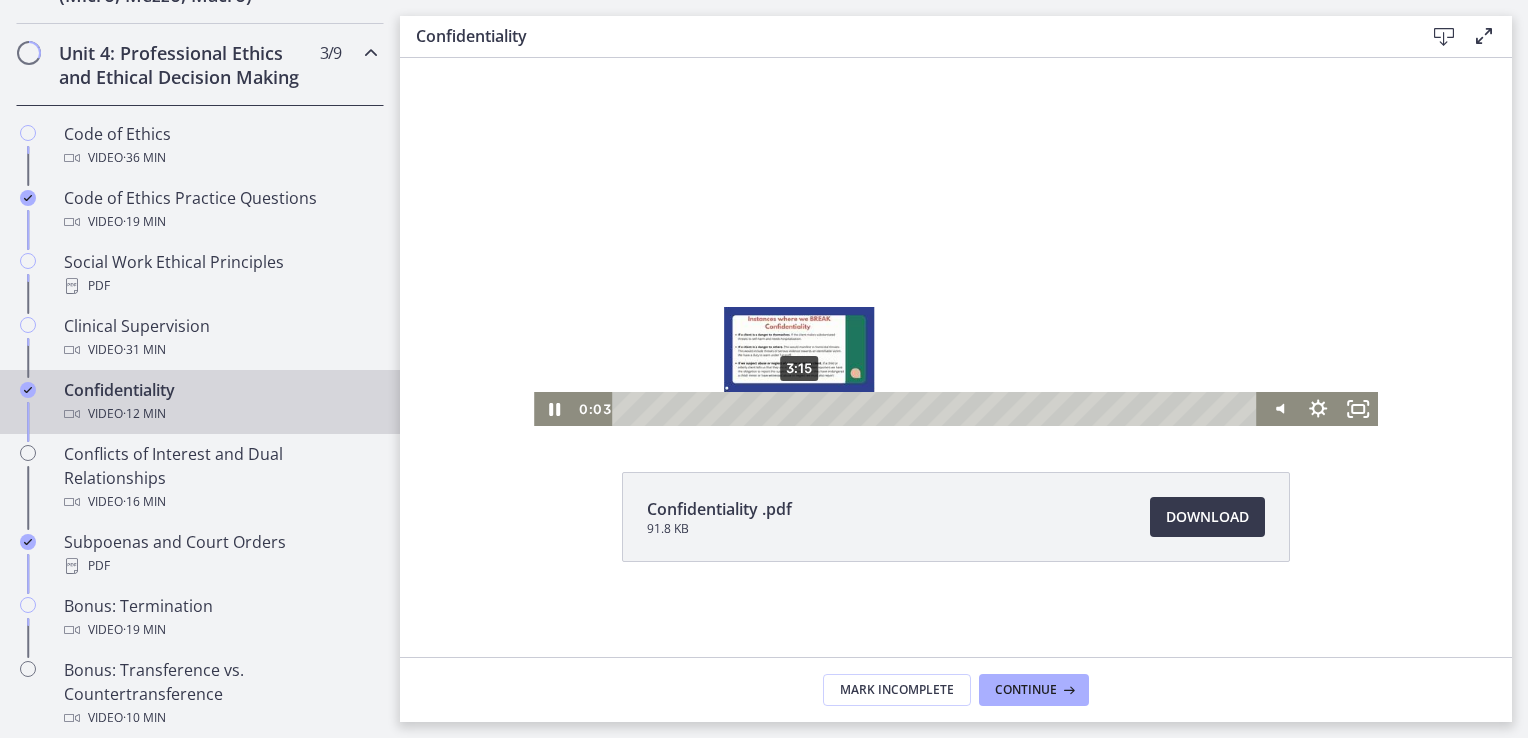 click on "3:15" at bounding box center [937, 409] 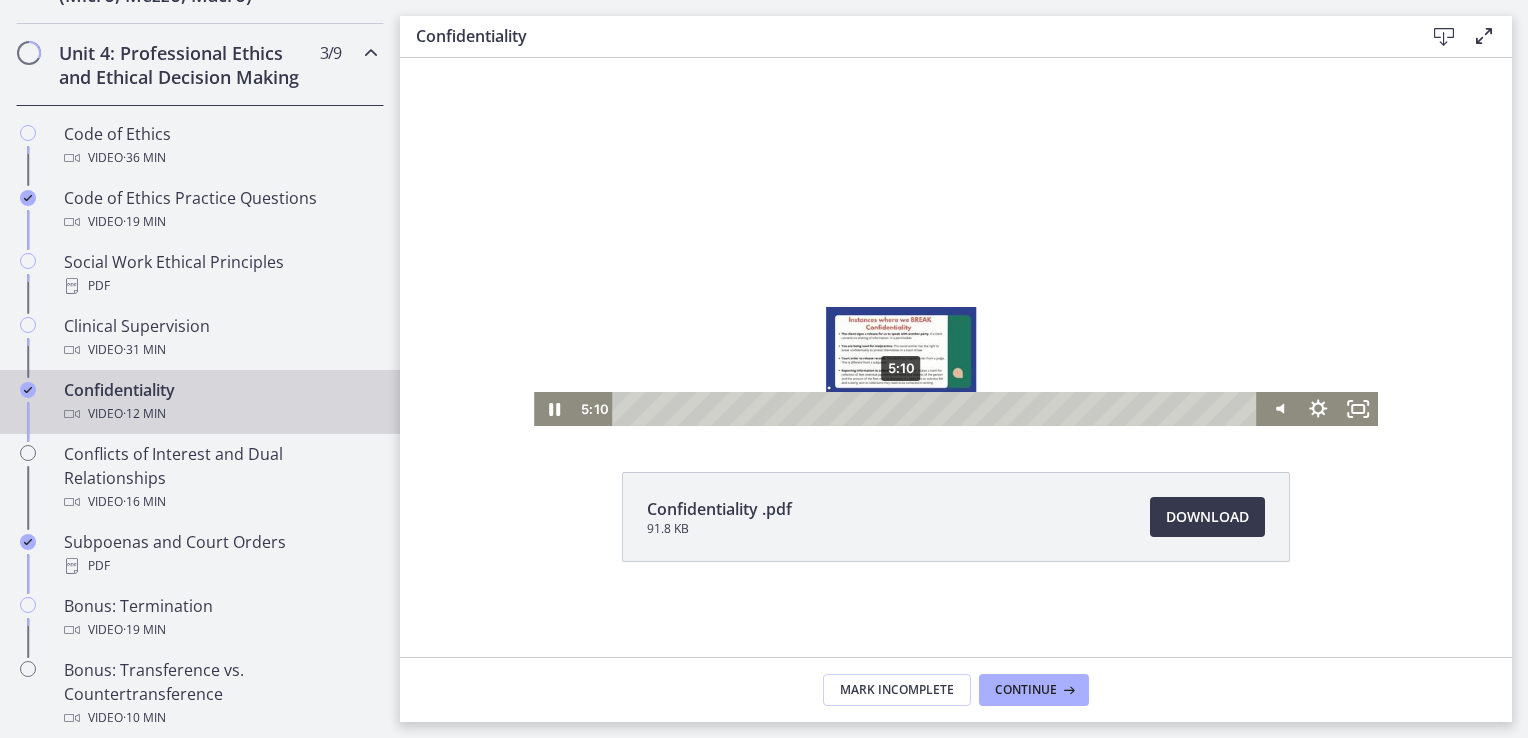 click on "5:10" at bounding box center [937, 409] 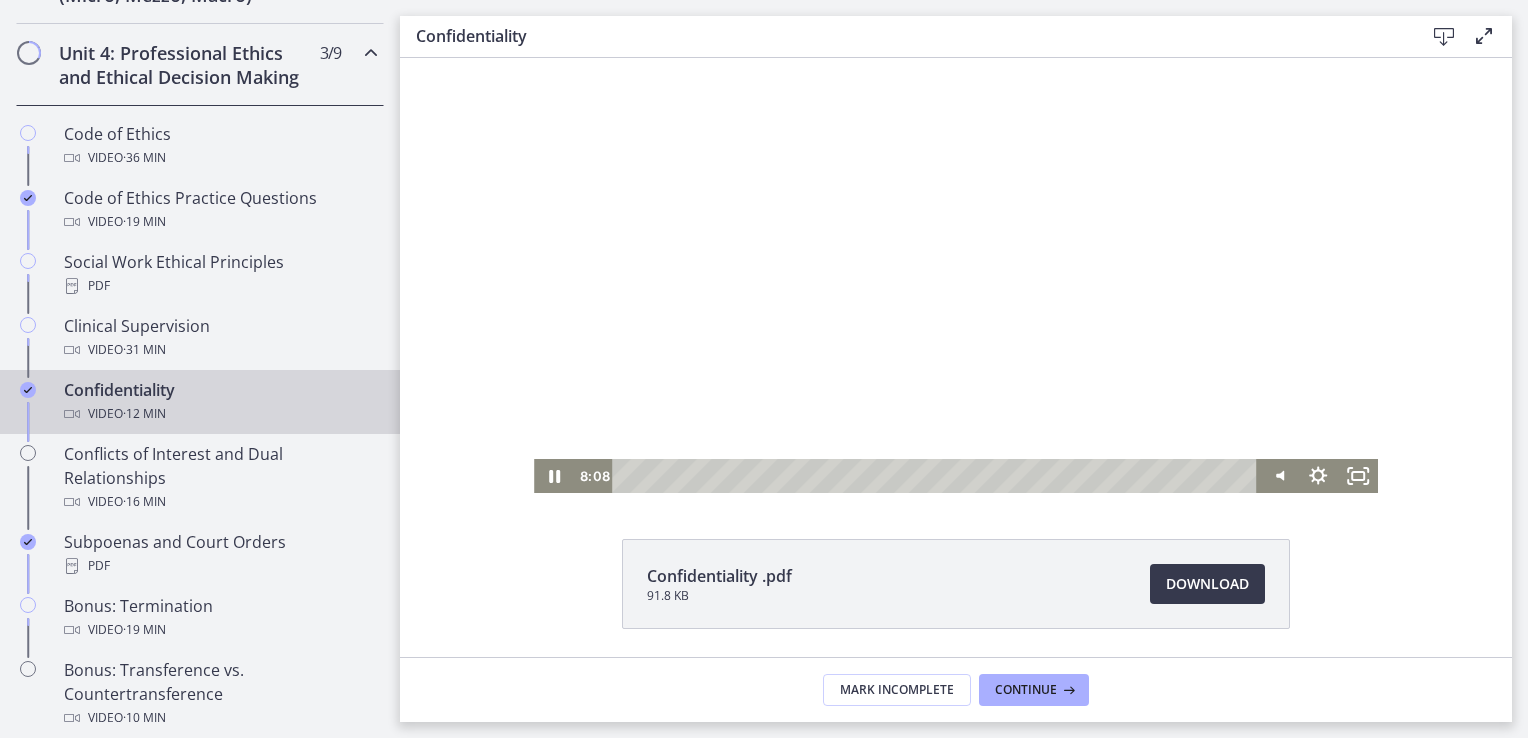 scroll, scrollTop: 0, scrollLeft: 0, axis: both 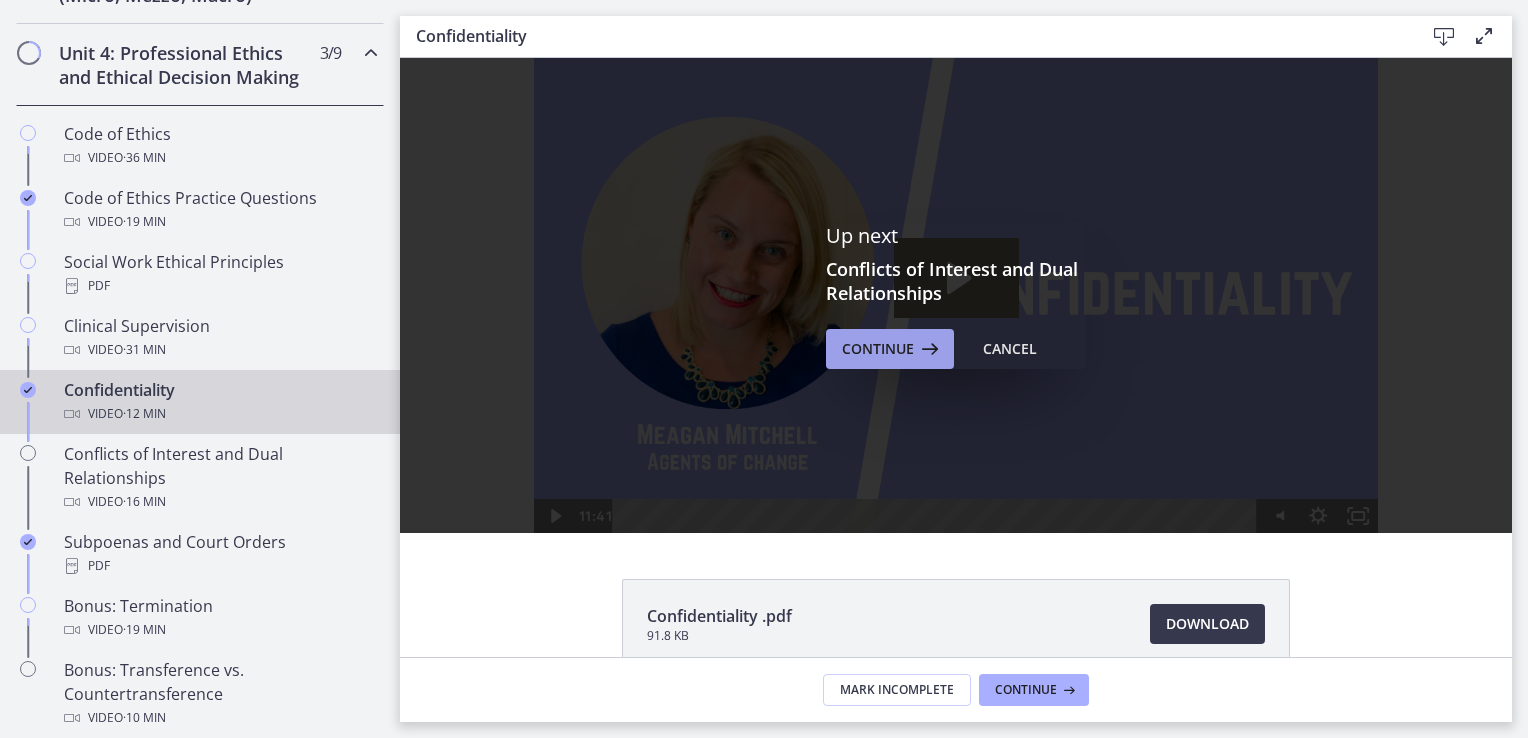click on "Continue" at bounding box center [878, 349] 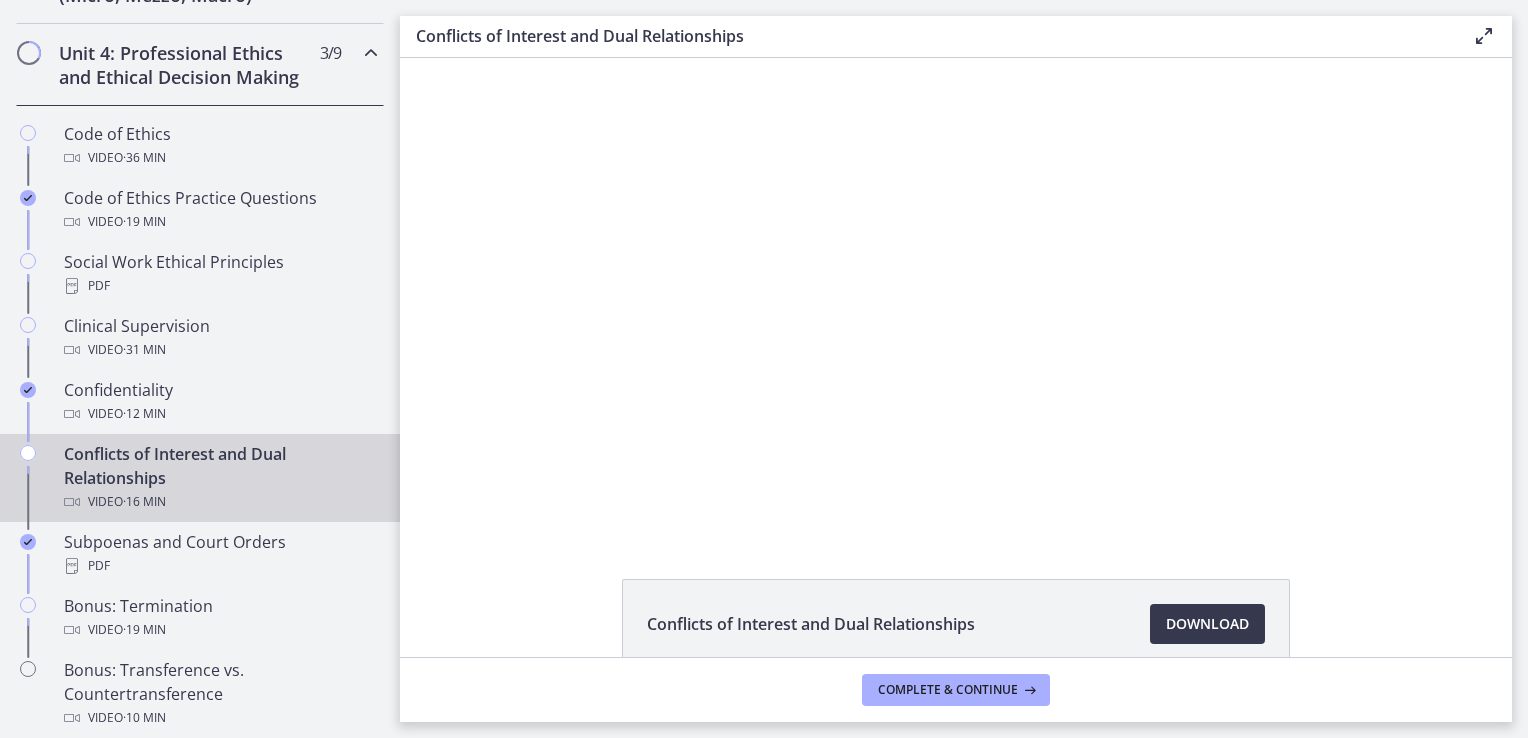 scroll, scrollTop: 0, scrollLeft: 0, axis: both 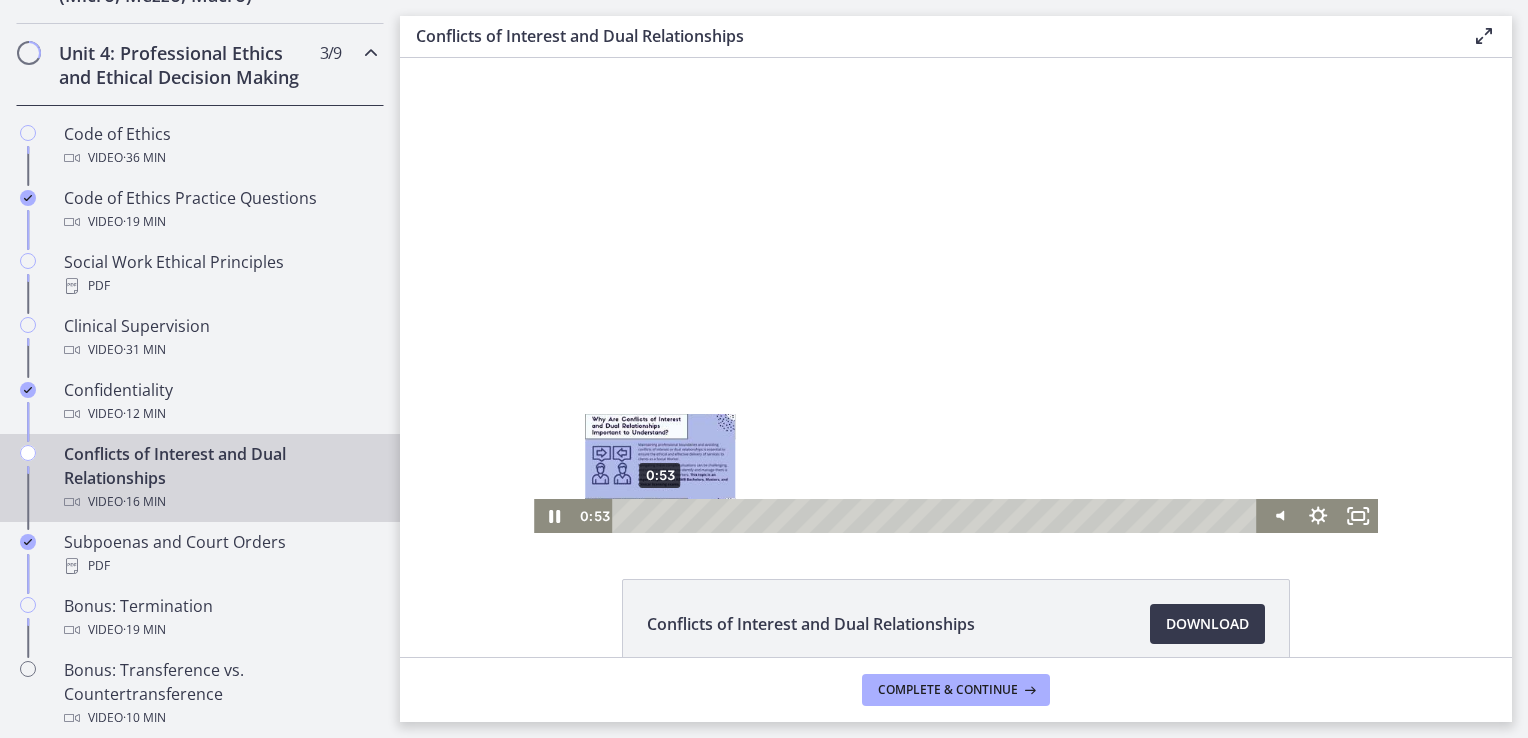 click on "0:53" at bounding box center [937, 516] 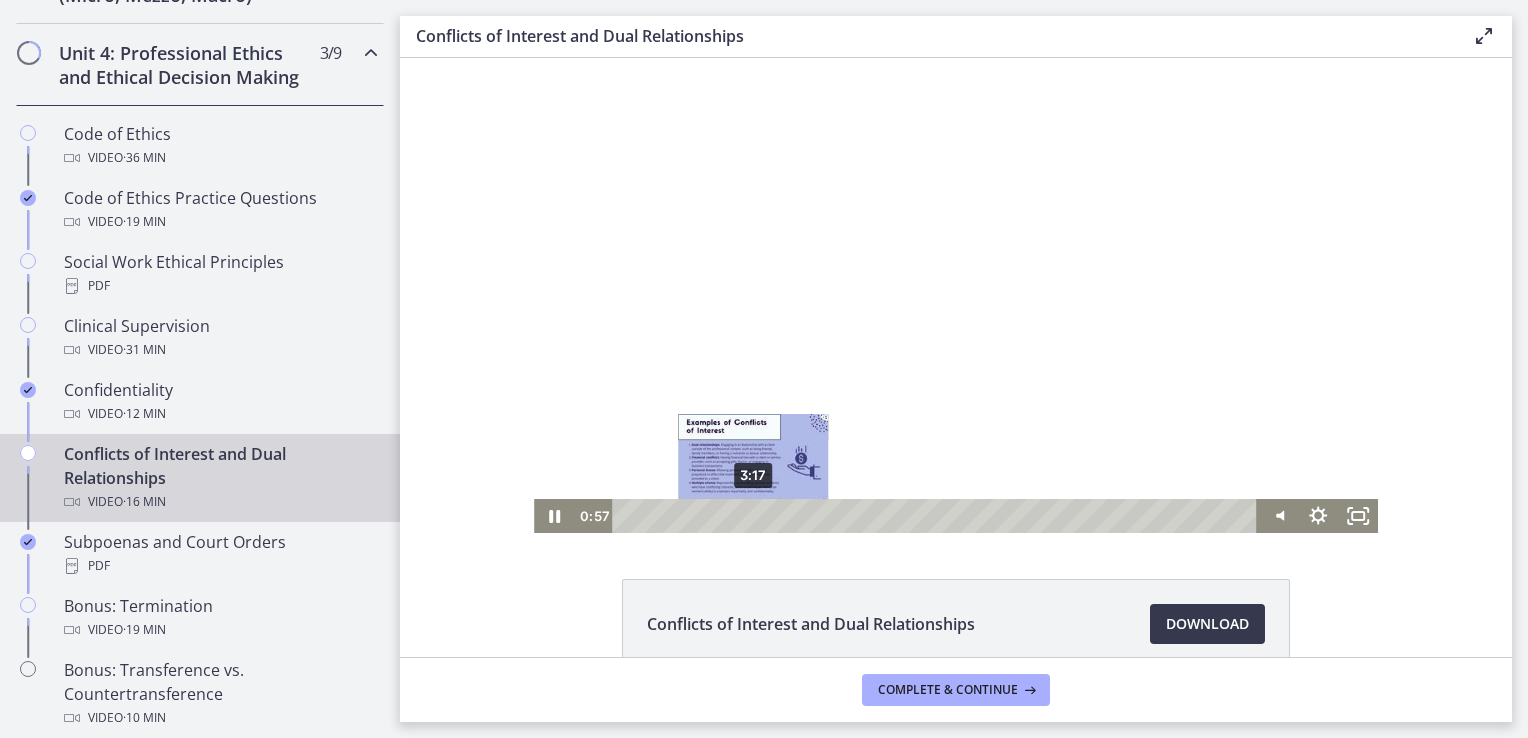 click on "3:17" at bounding box center (937, 516) 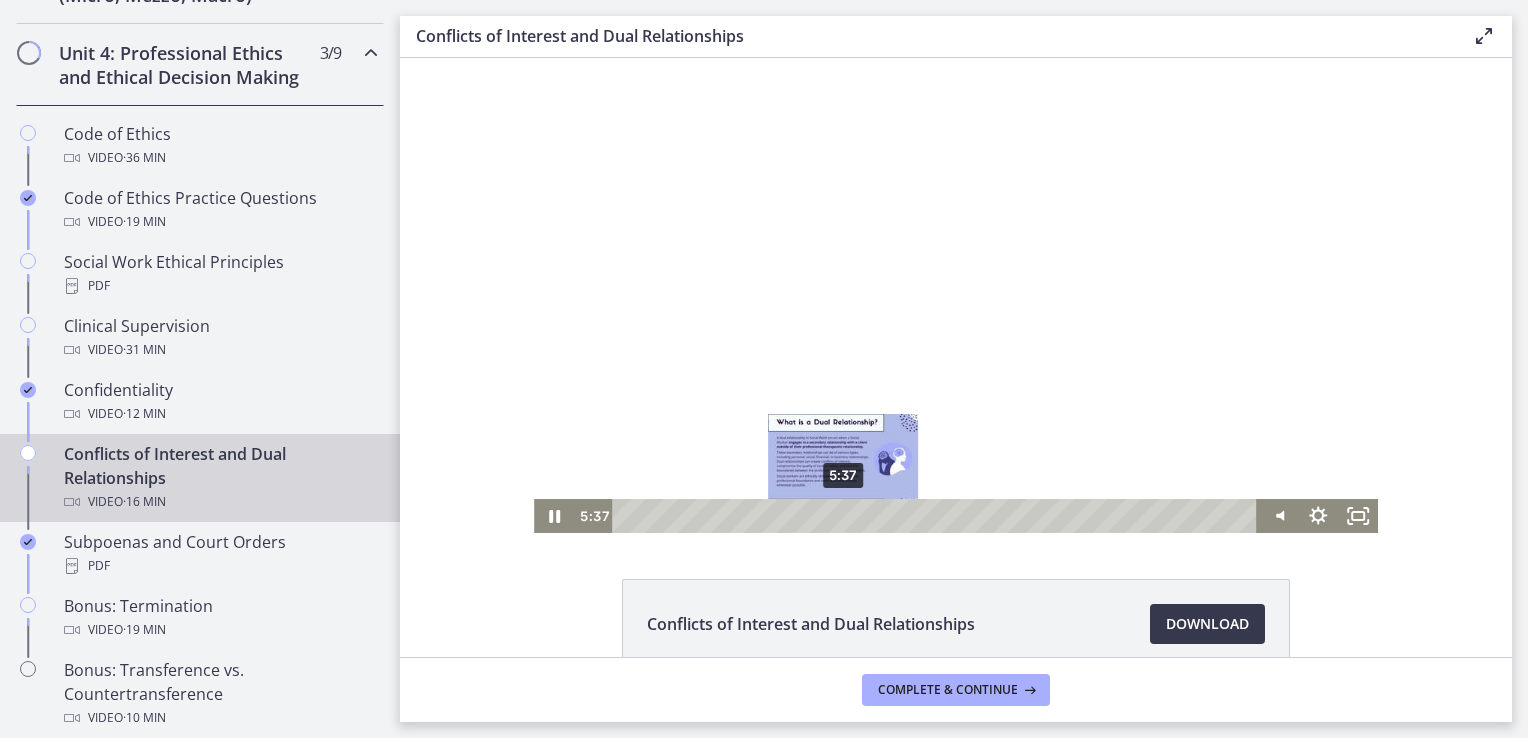click on "5:37" at bounding box center (937, 516) 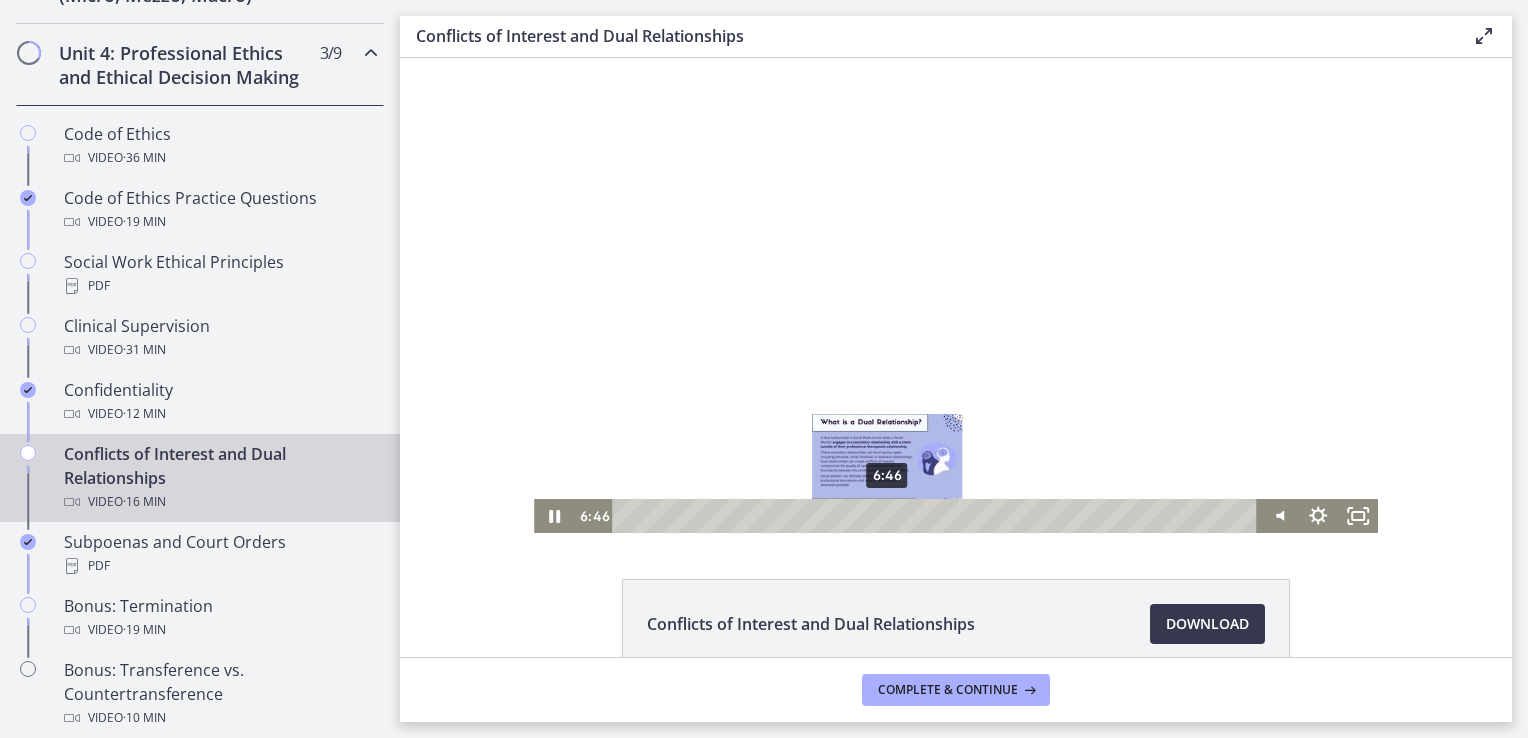 click on "6:46" at bounding box center (937, 516) 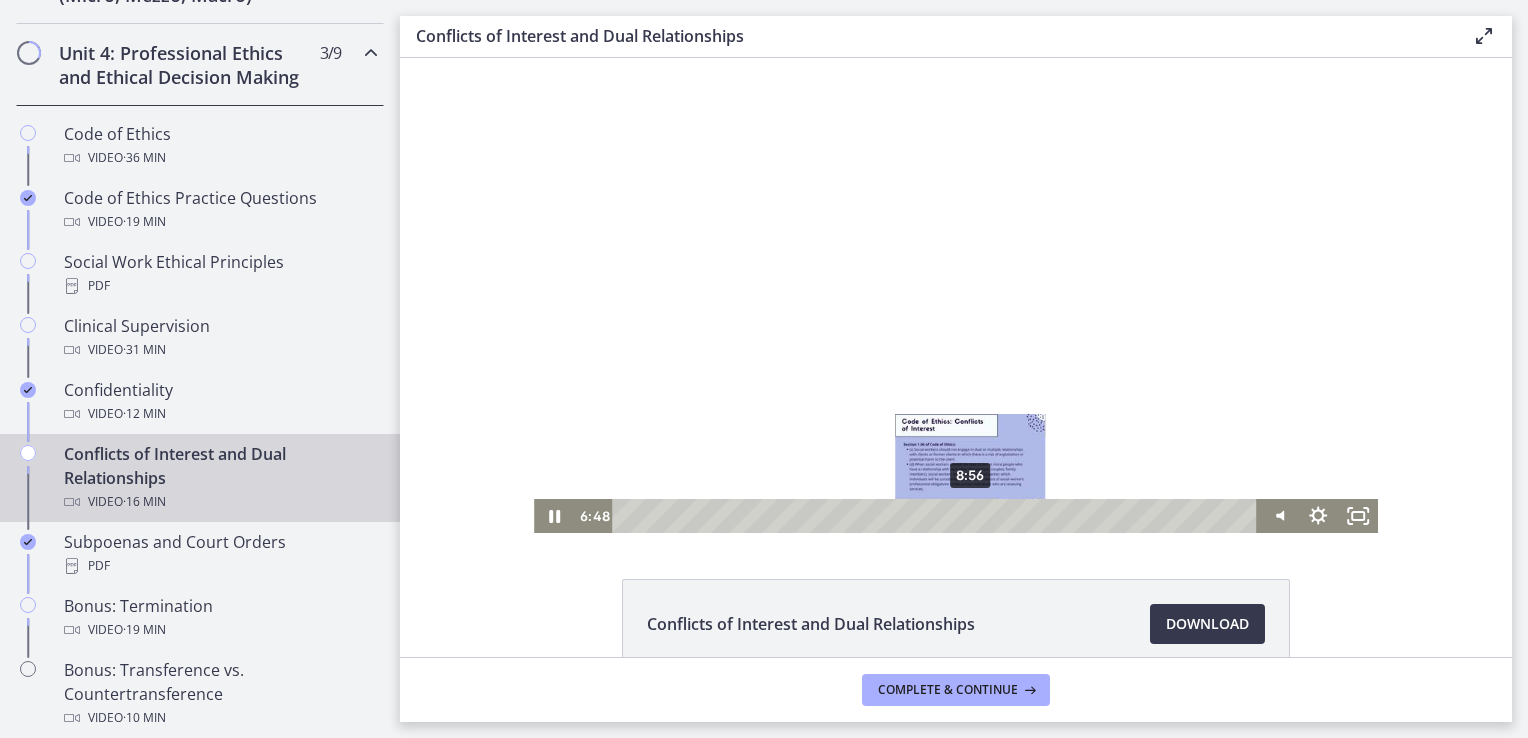 click on "8:56" at bounding box center (937, 516) 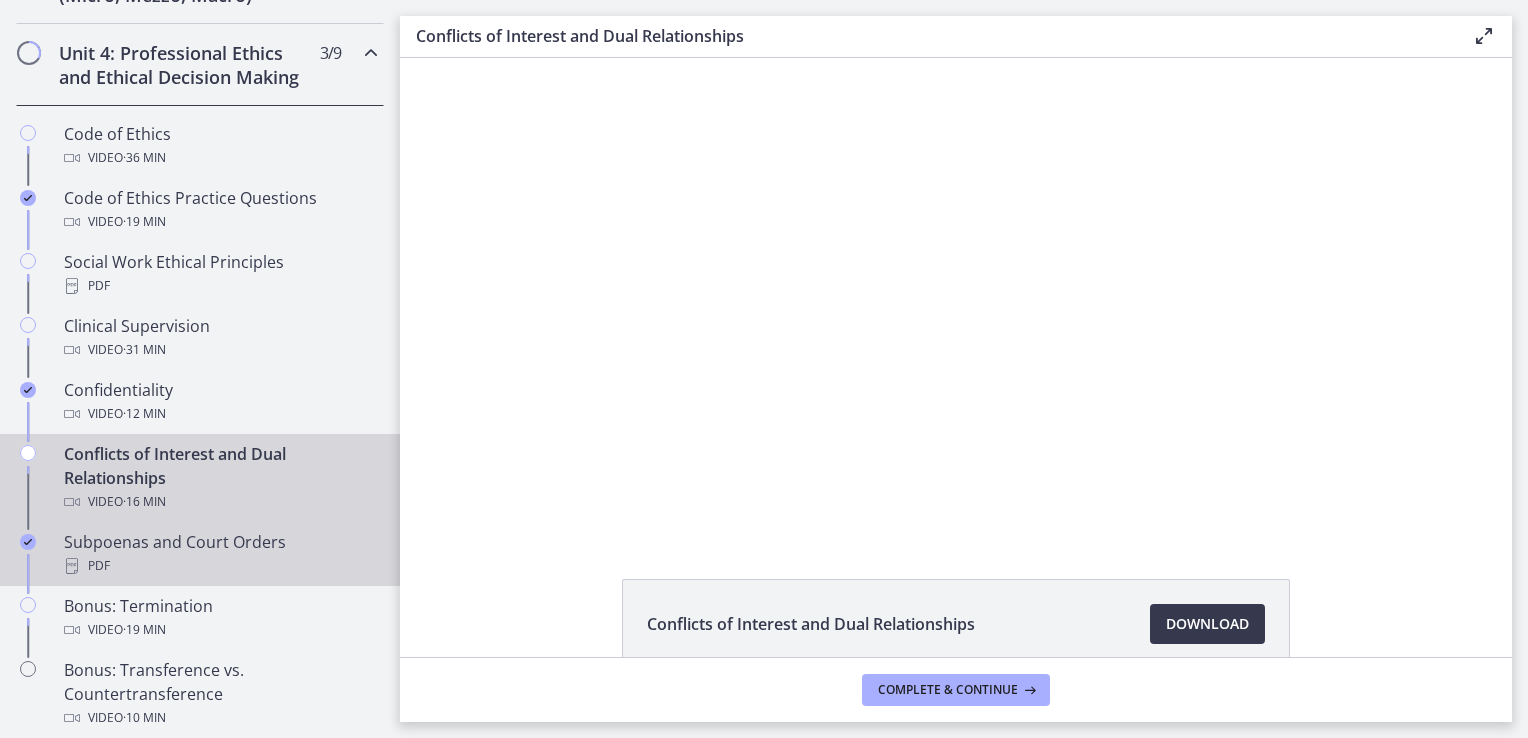 click on "PDF" at bounding box center [220, 566] 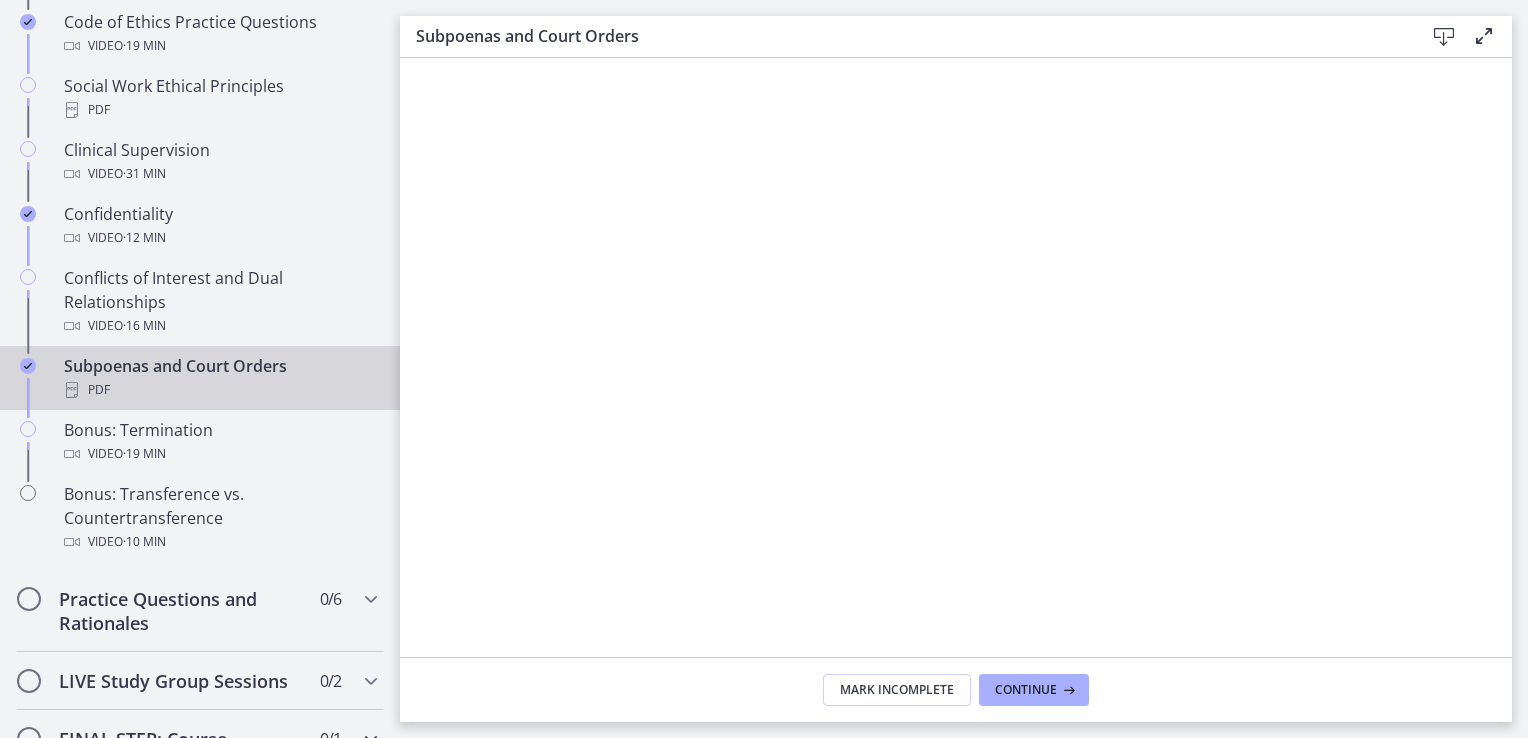 scroll, scrollTop: 1121, scrollLeft: 0, axis: vertical 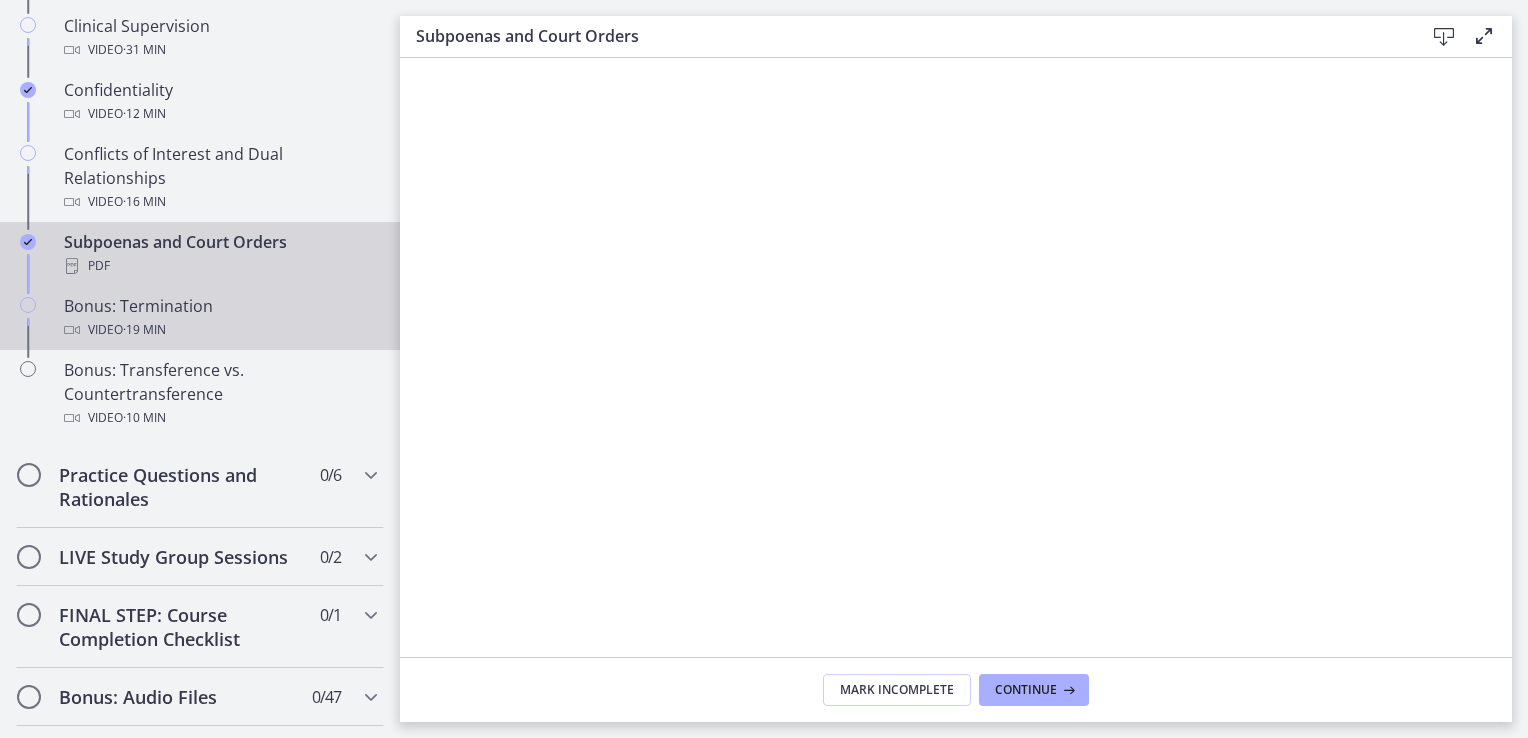 click on "Bonus: Termination
Video
·  19 min" at bounding box center (220, 318) 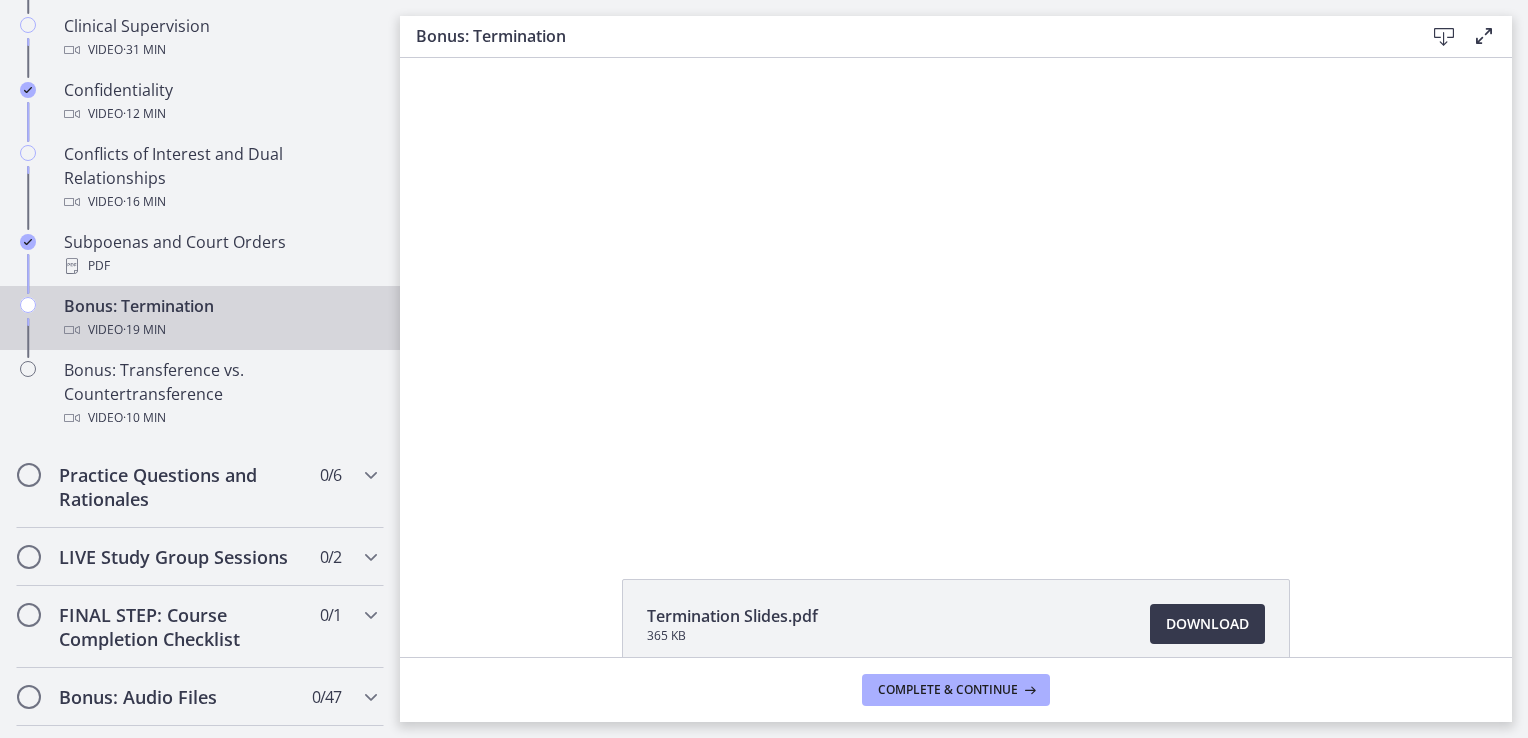 scroll, scrollTop: 0, scrollLeft: 0, axis: both 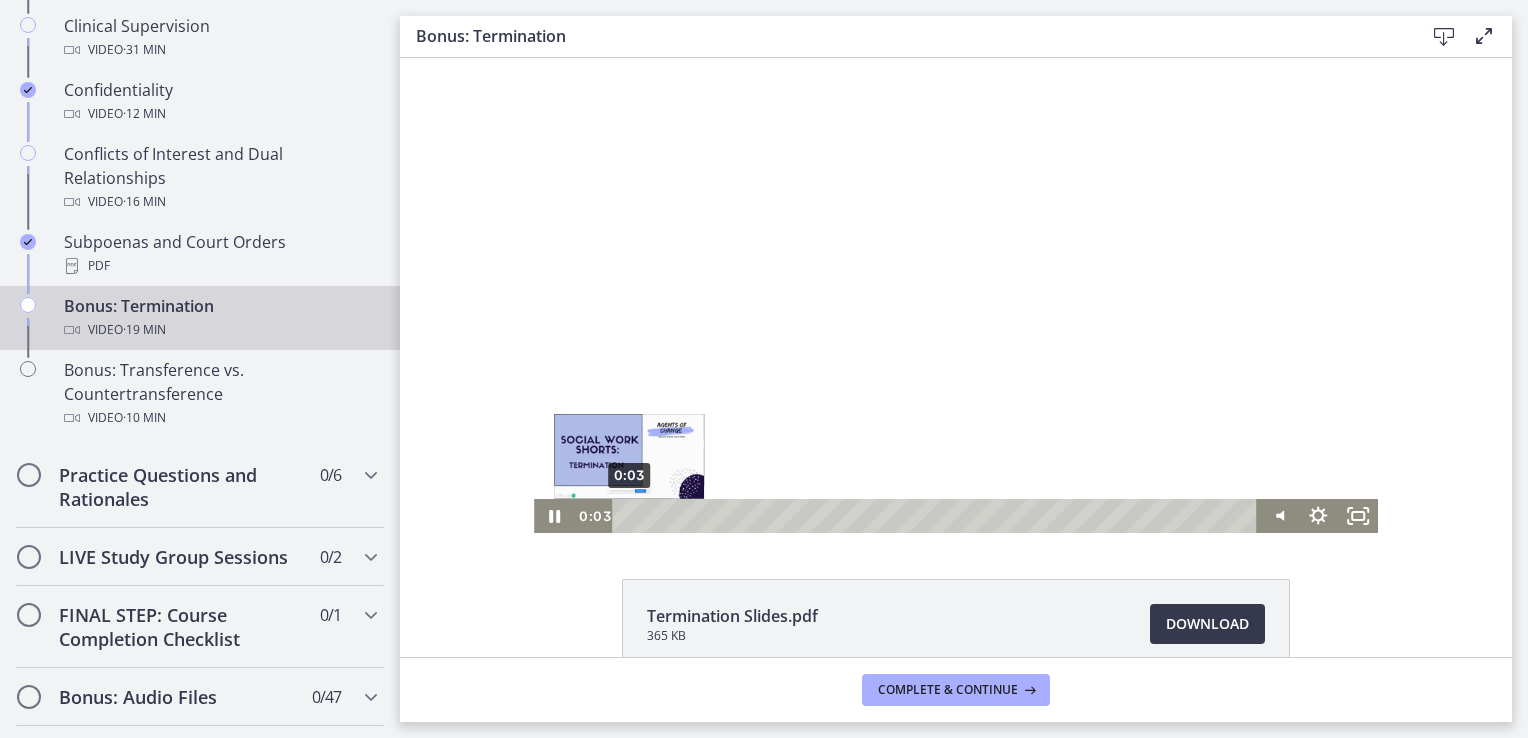 click on "0:03" at bounding box center (937, 516) 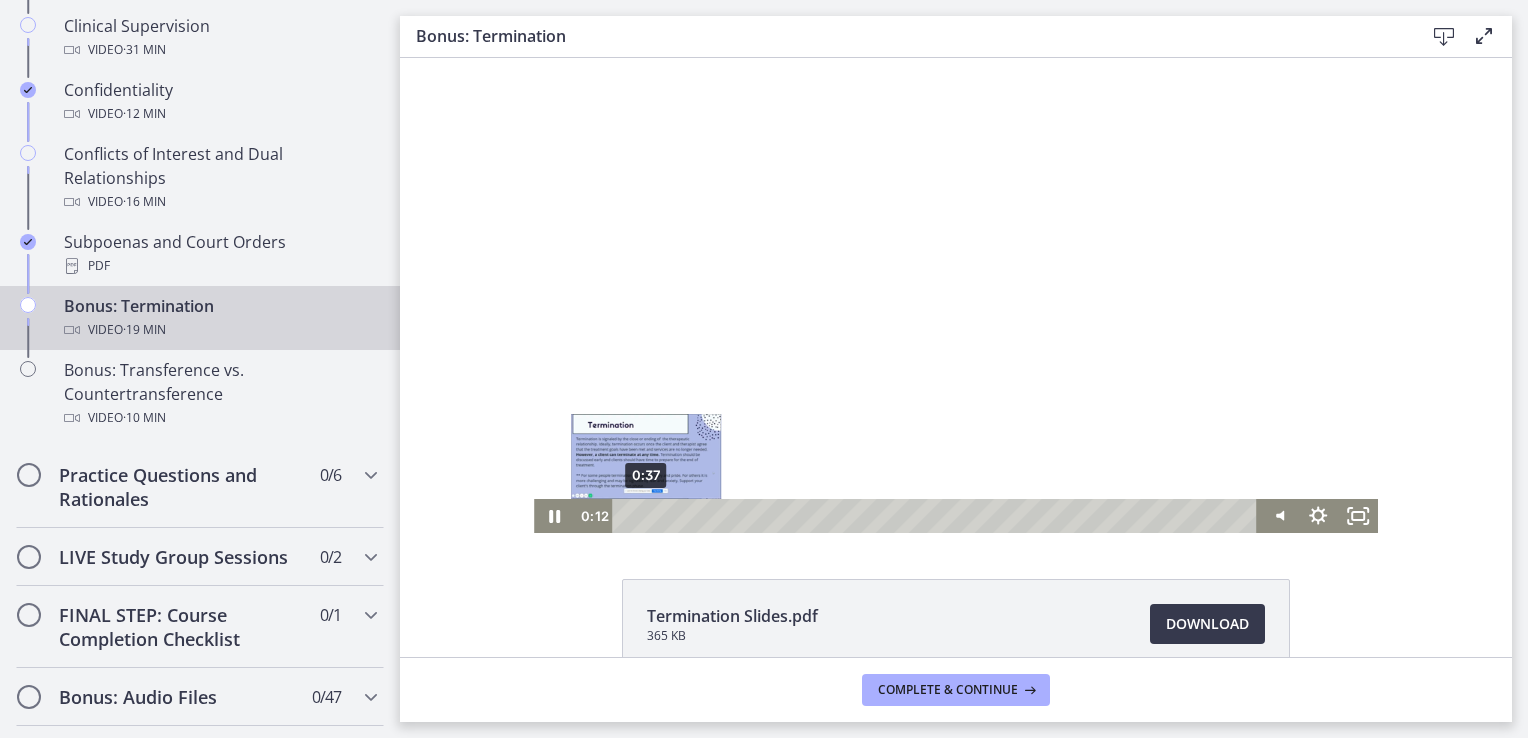 click on "0:37" at bounding box center (937, 516) 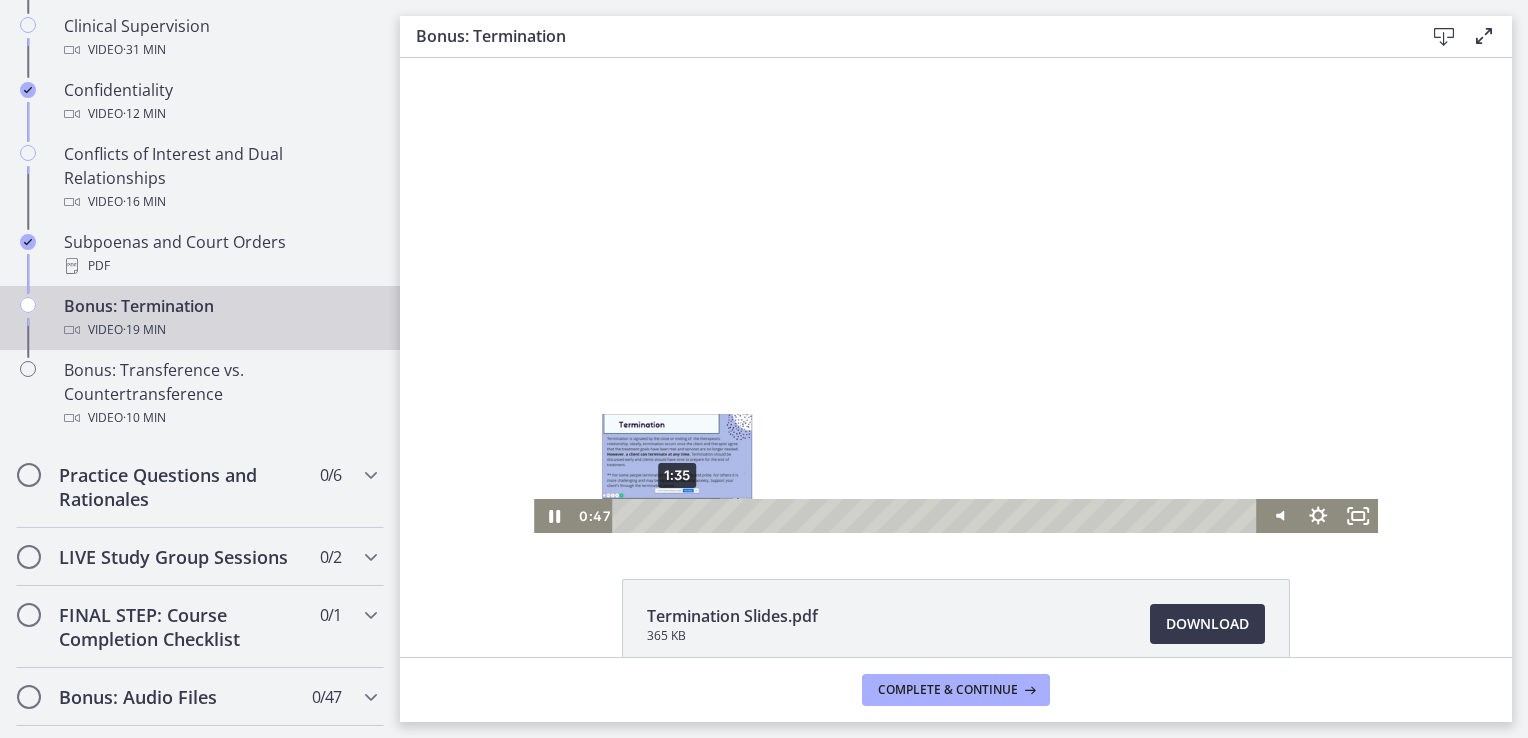 click on "1:35" at bounding box center (937, 516) 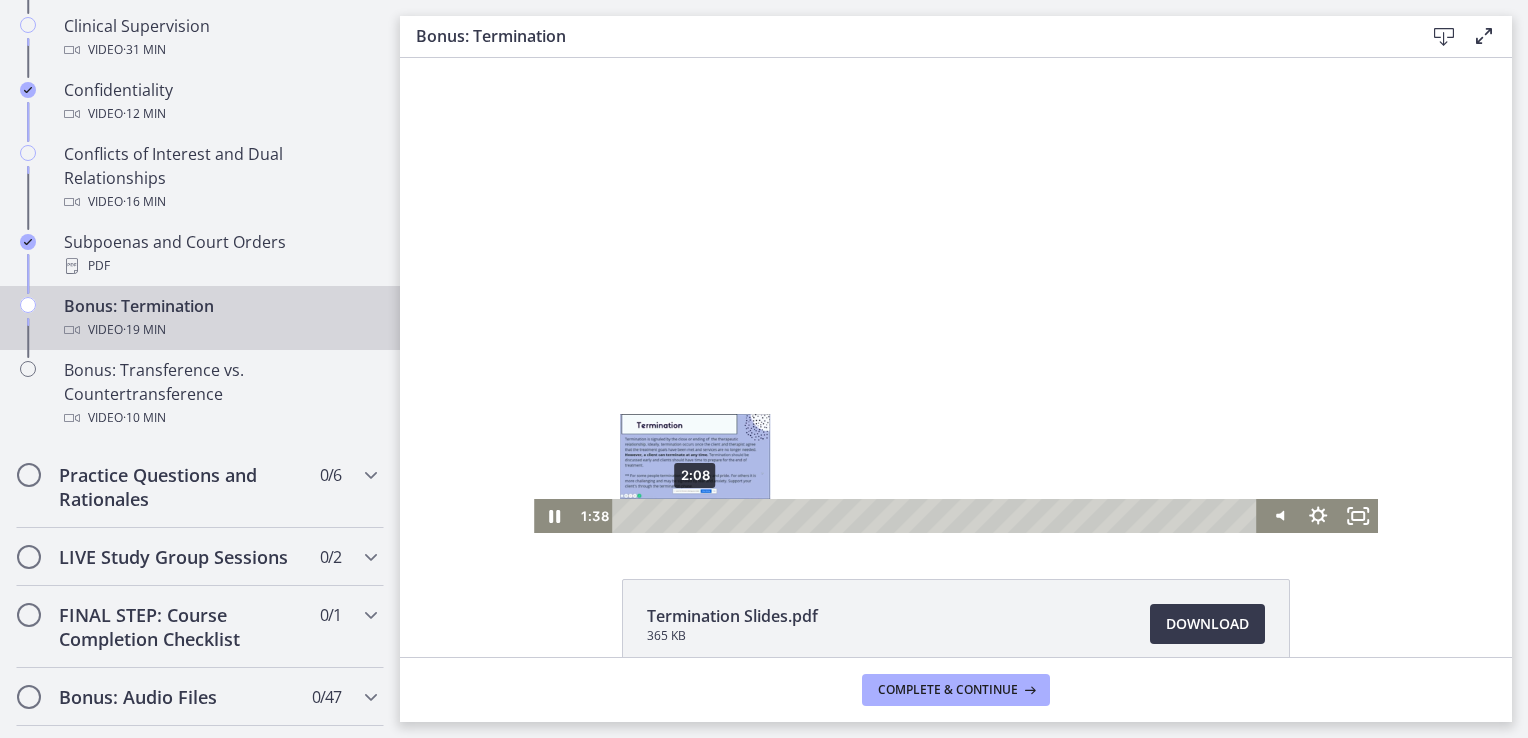 click on "2:08" at bounding box center [937, 516] 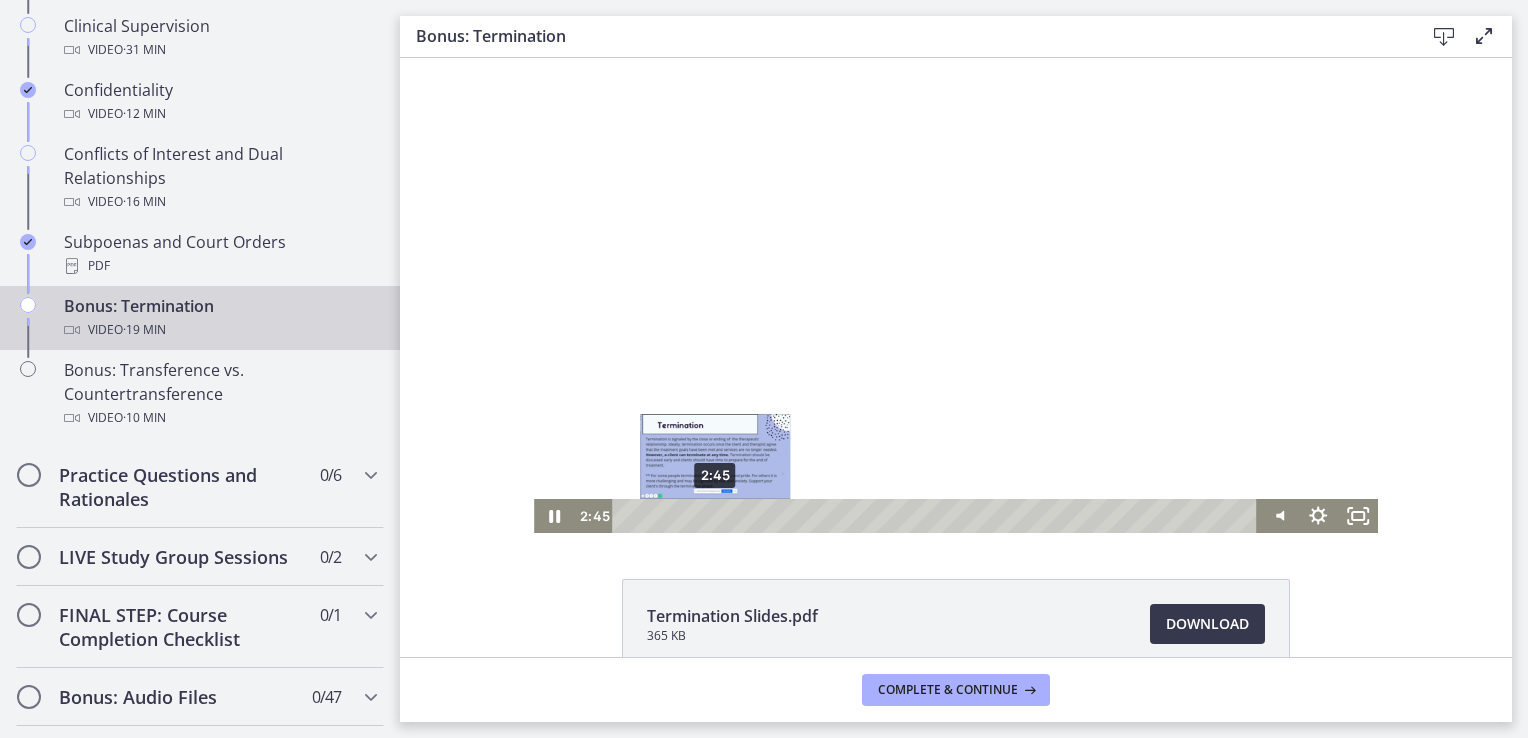 click on "2:45" at bounding box center (937, 516) 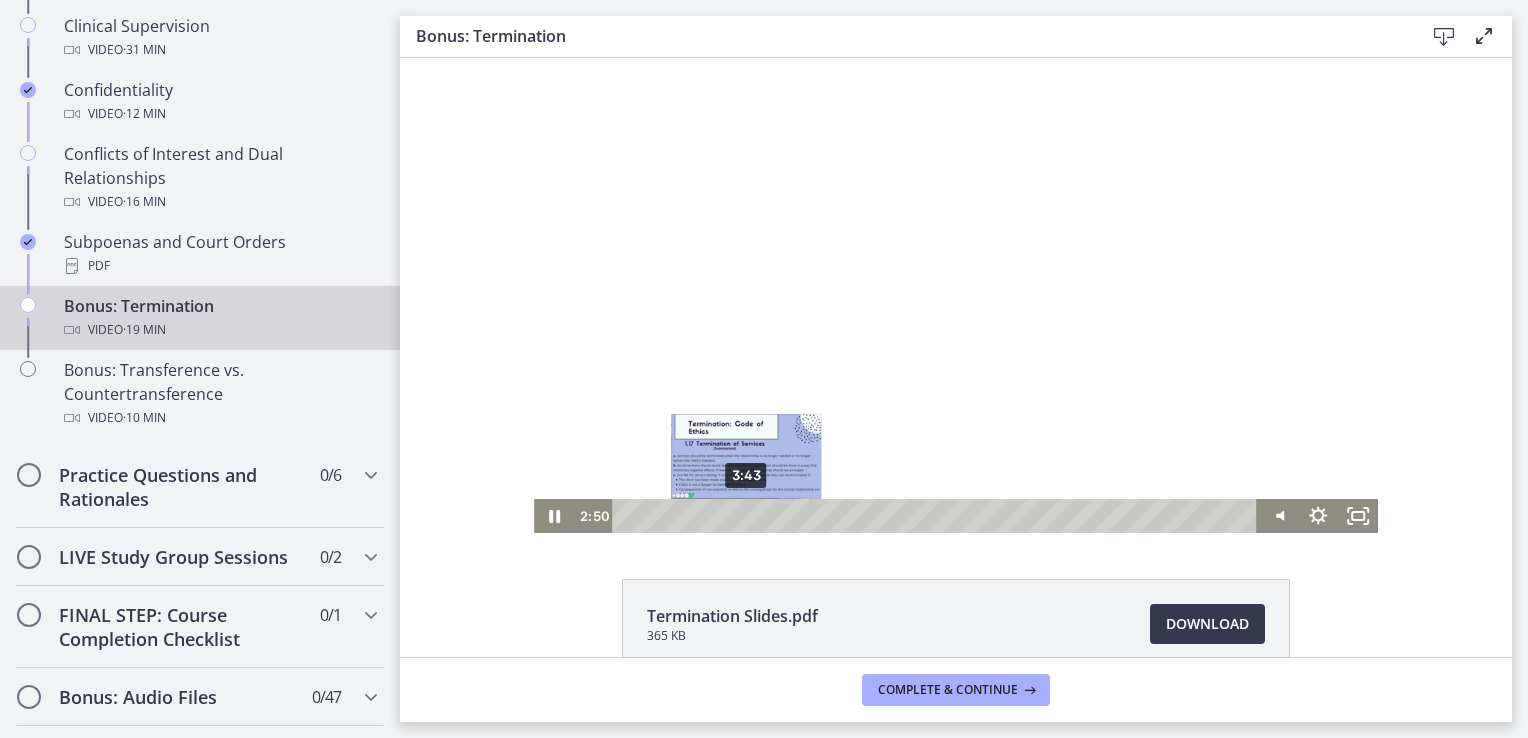 click on "3:43" at bounding box center (937, 516) 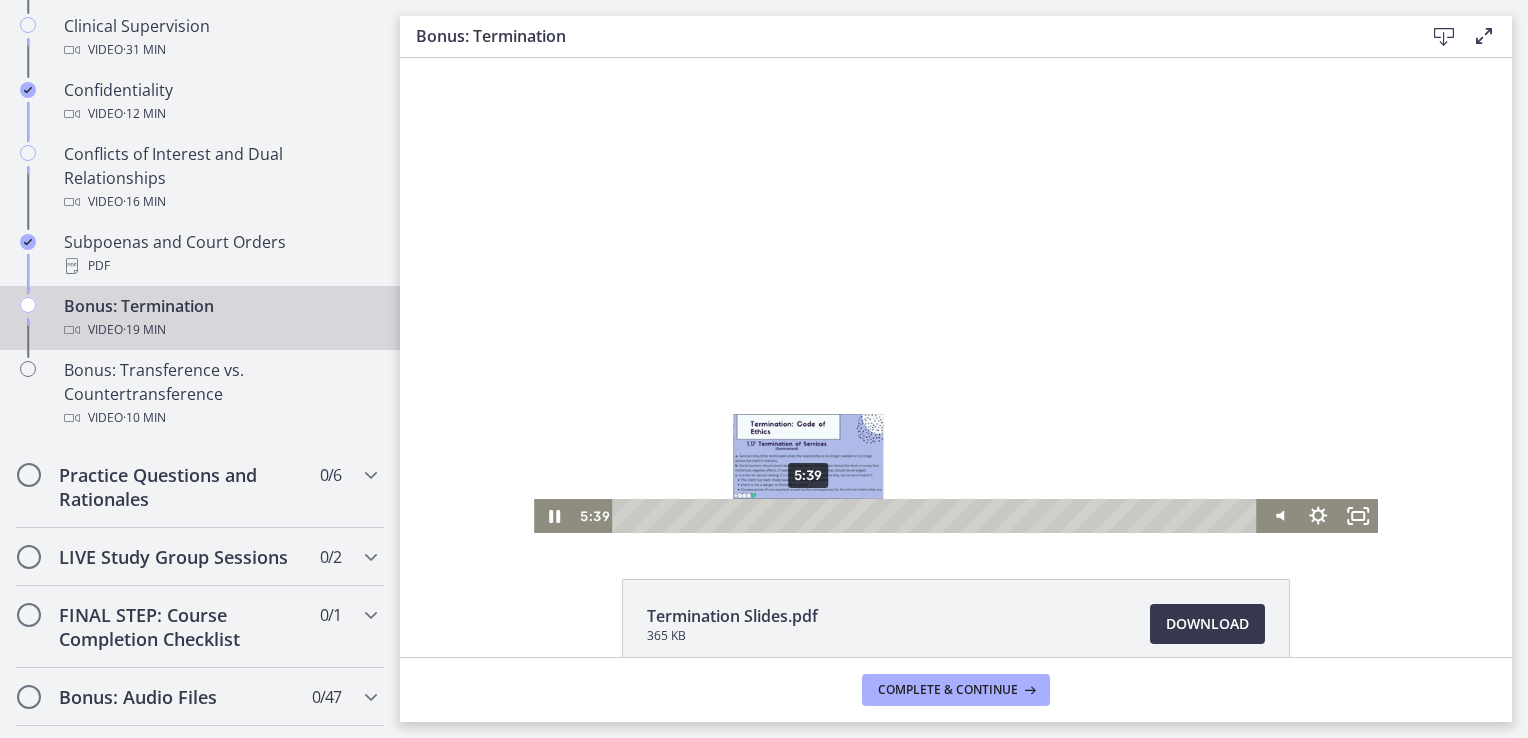 click on "5:39" at bounding box center [937, 516] 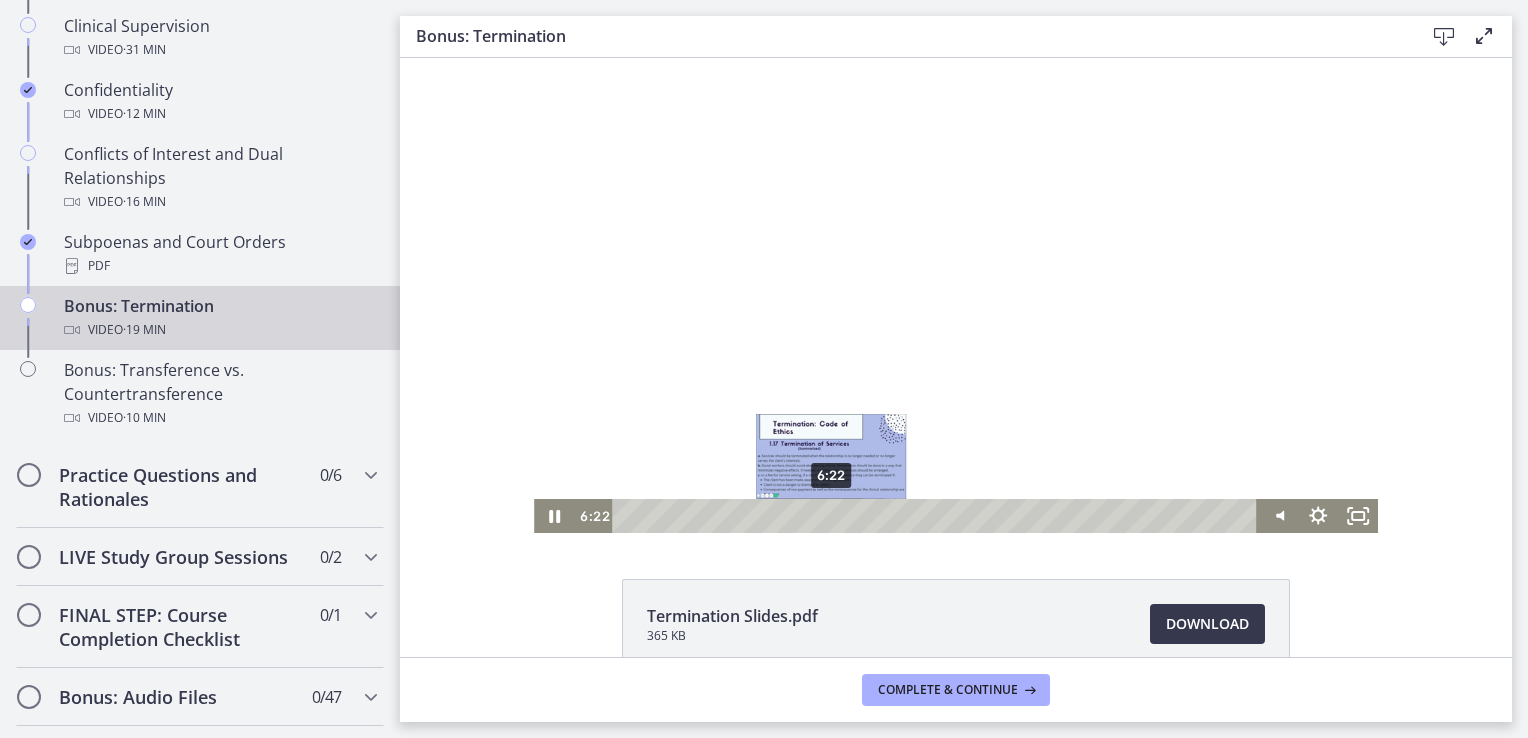 click on "6:22" at bounding box center (937, 516) 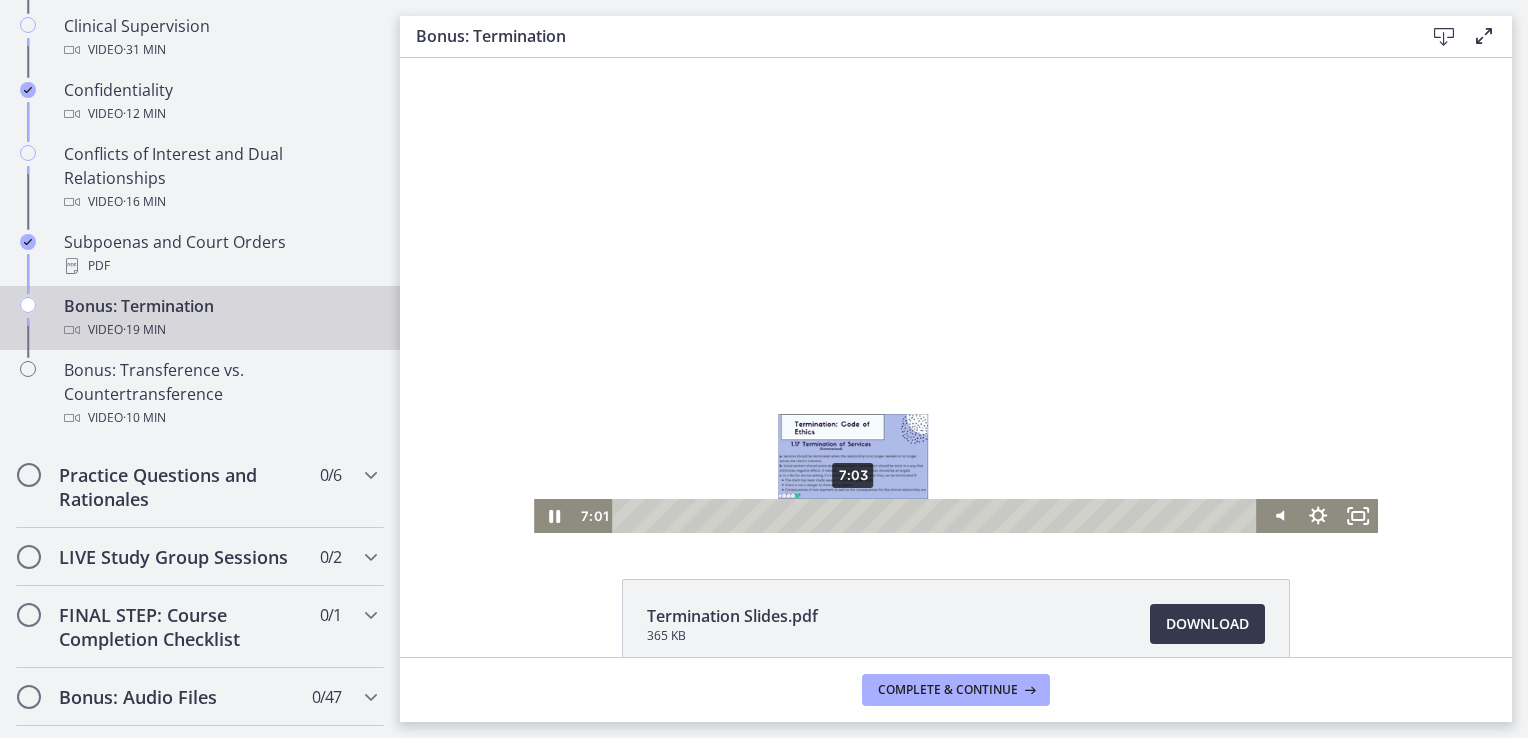 click at bounding box center (851, 515) 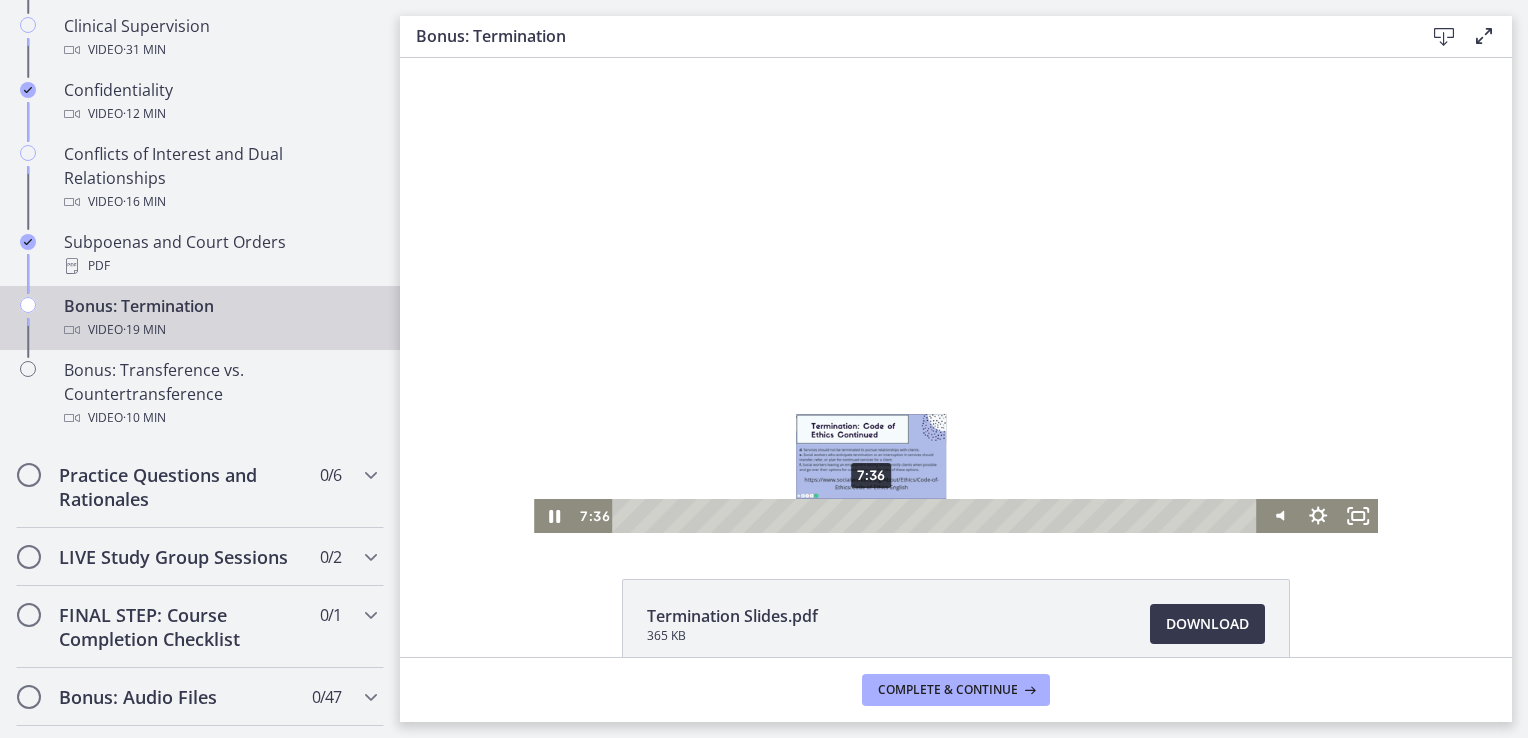 click on "7:36" at bounding box center [937, 516] 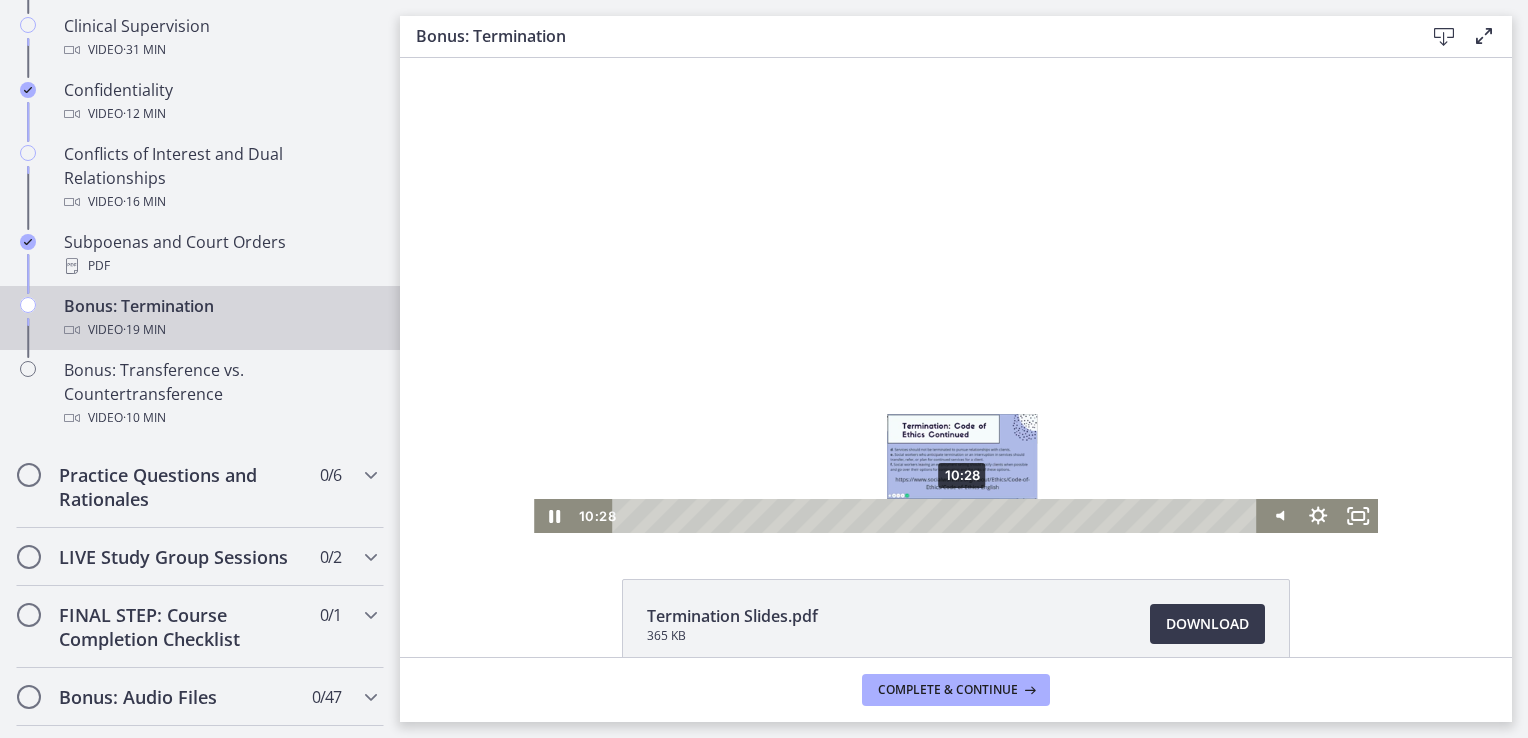 click on "10:28" at bounding box center (937, 516) 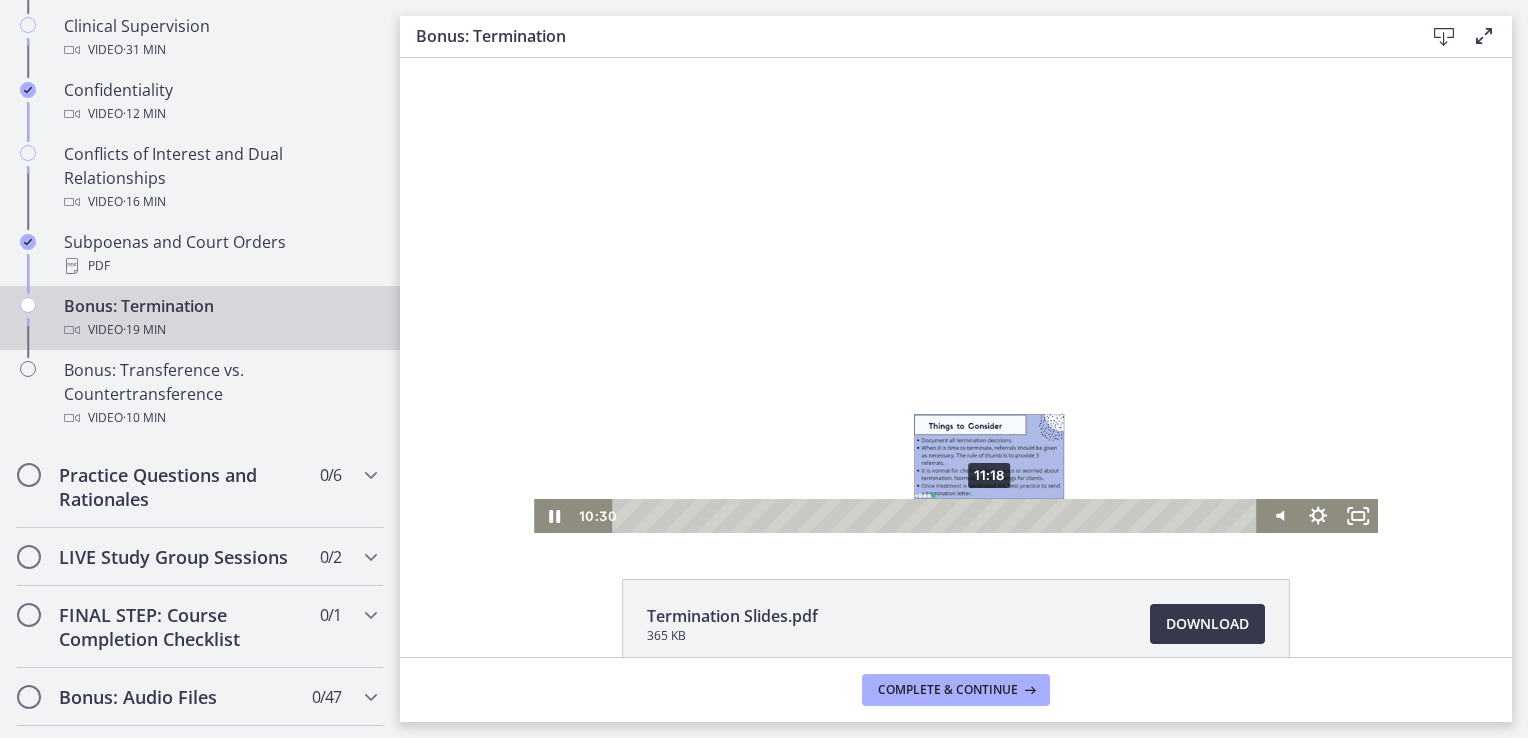 click on "11:18" at bounding box center [937, 516] 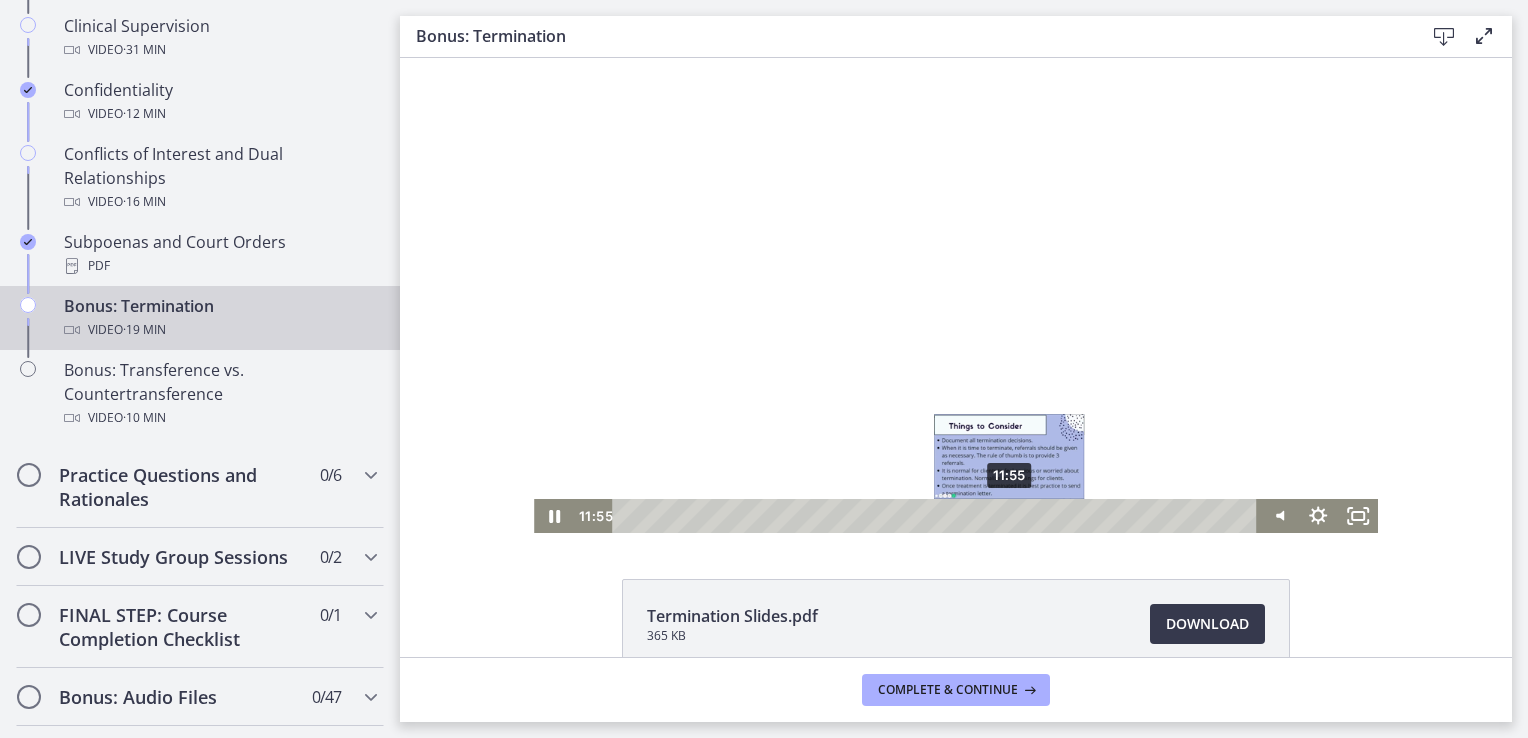 click on "11:55" at bounding box center [937, 516] 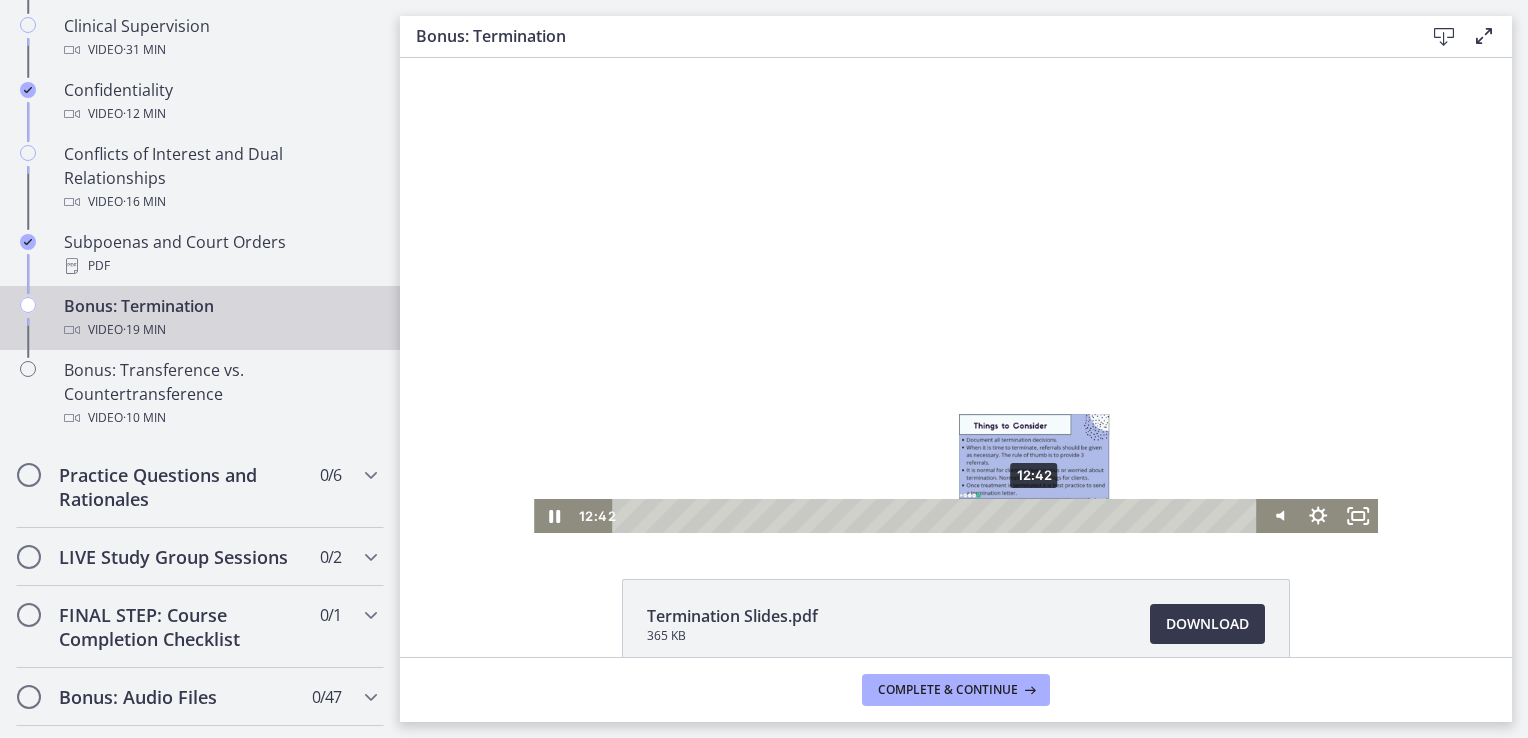 click on "12:42" at bounding box center (937, 516) 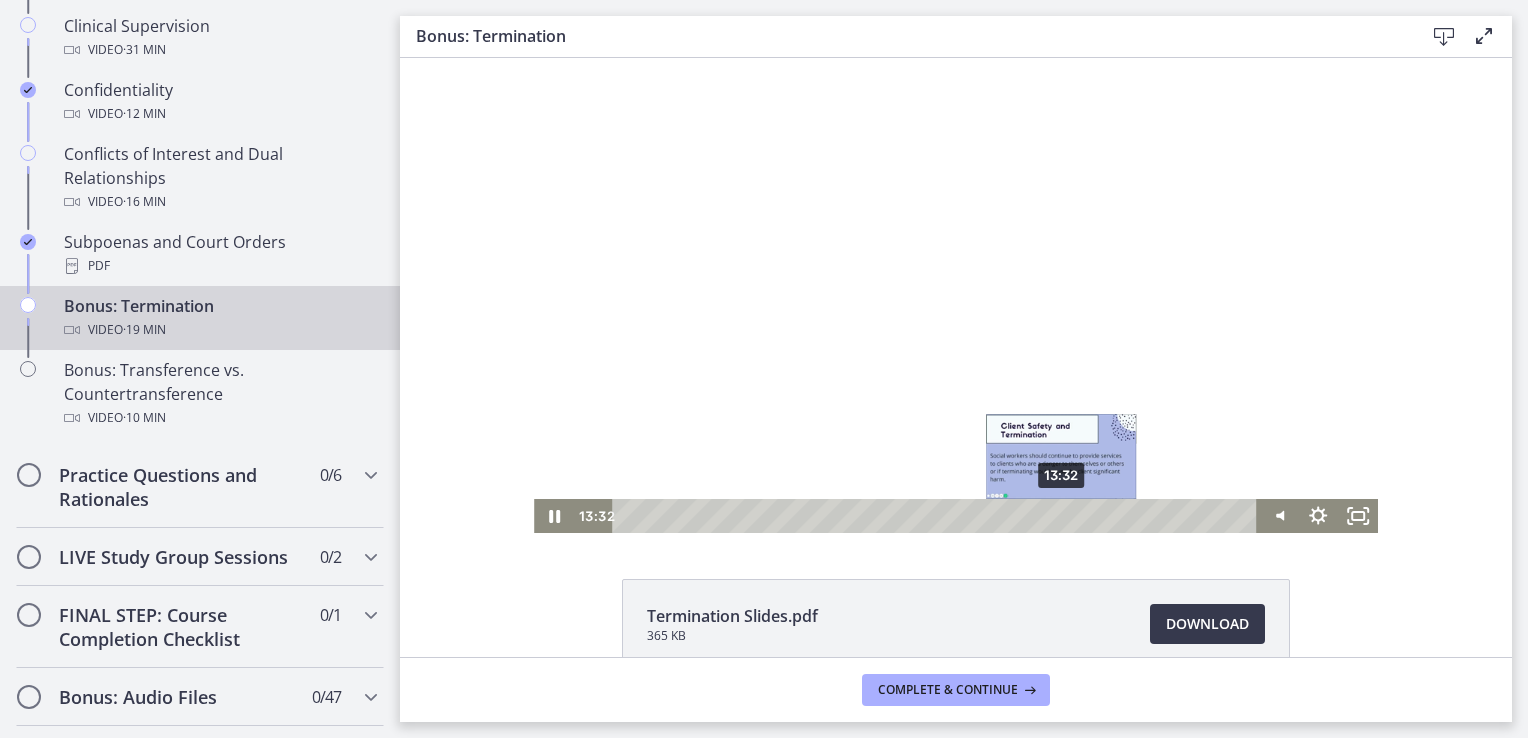 click on "13:32" at bounding box center (937, 516) 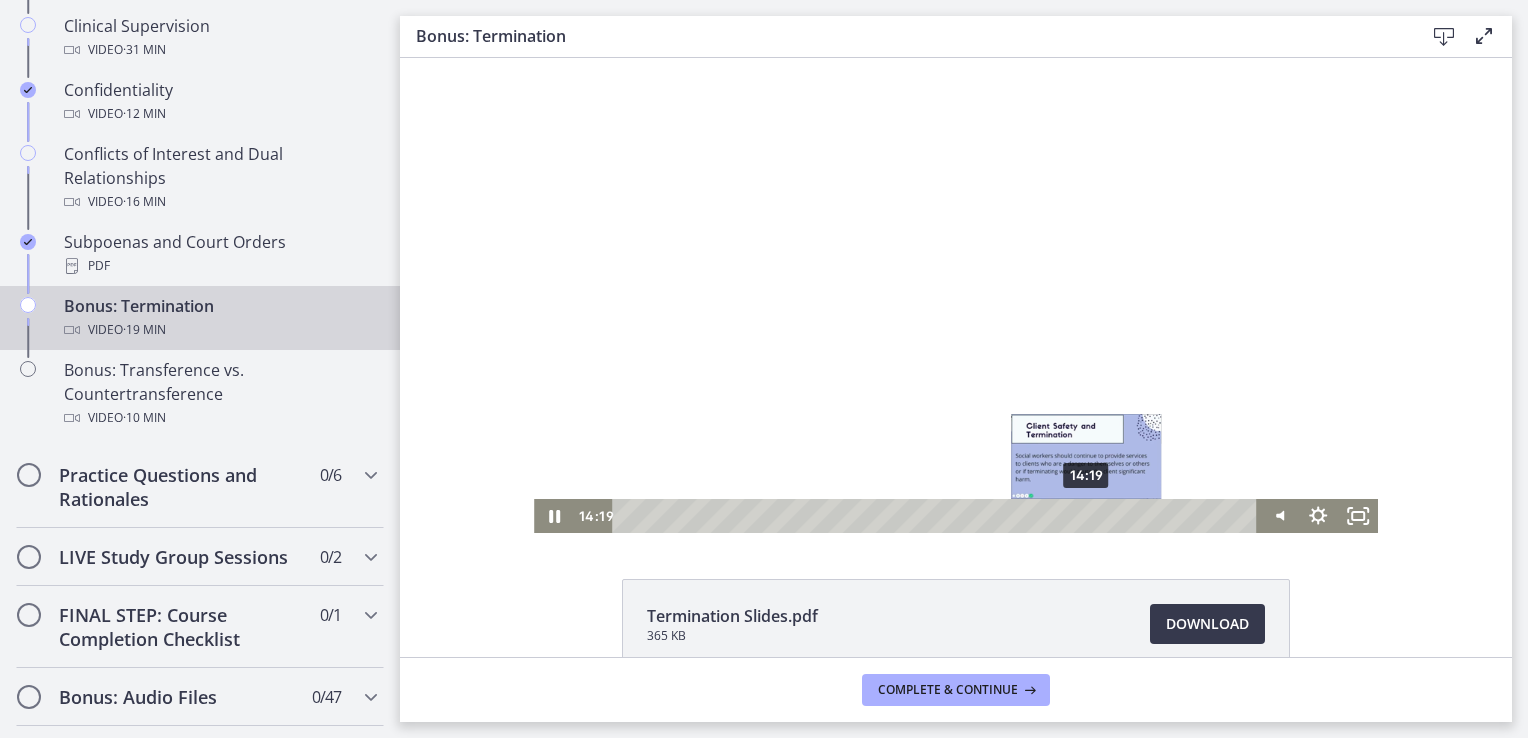 click on "14:19" at bounding box center [937, 516] 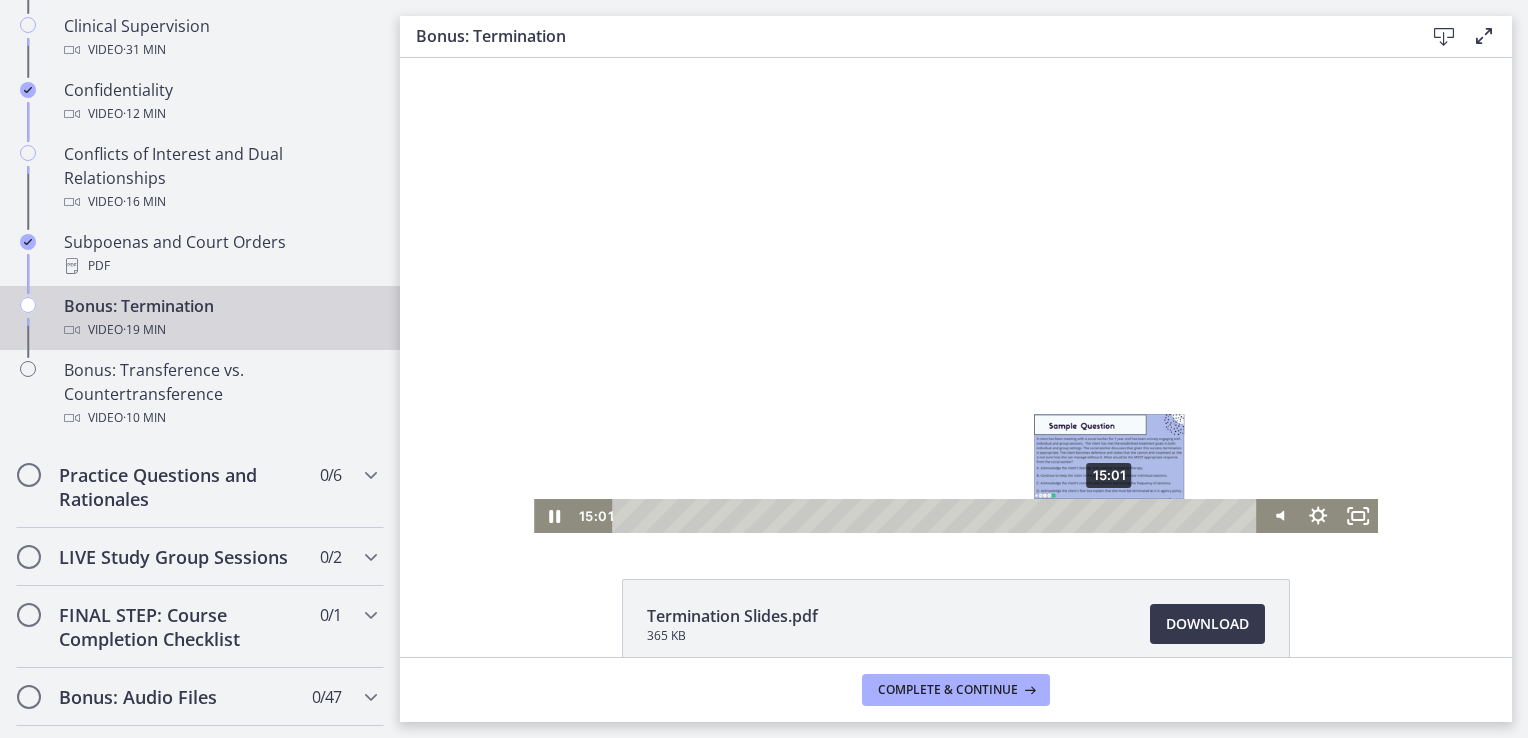 click on "15:01" at bounding box center (937, 516) 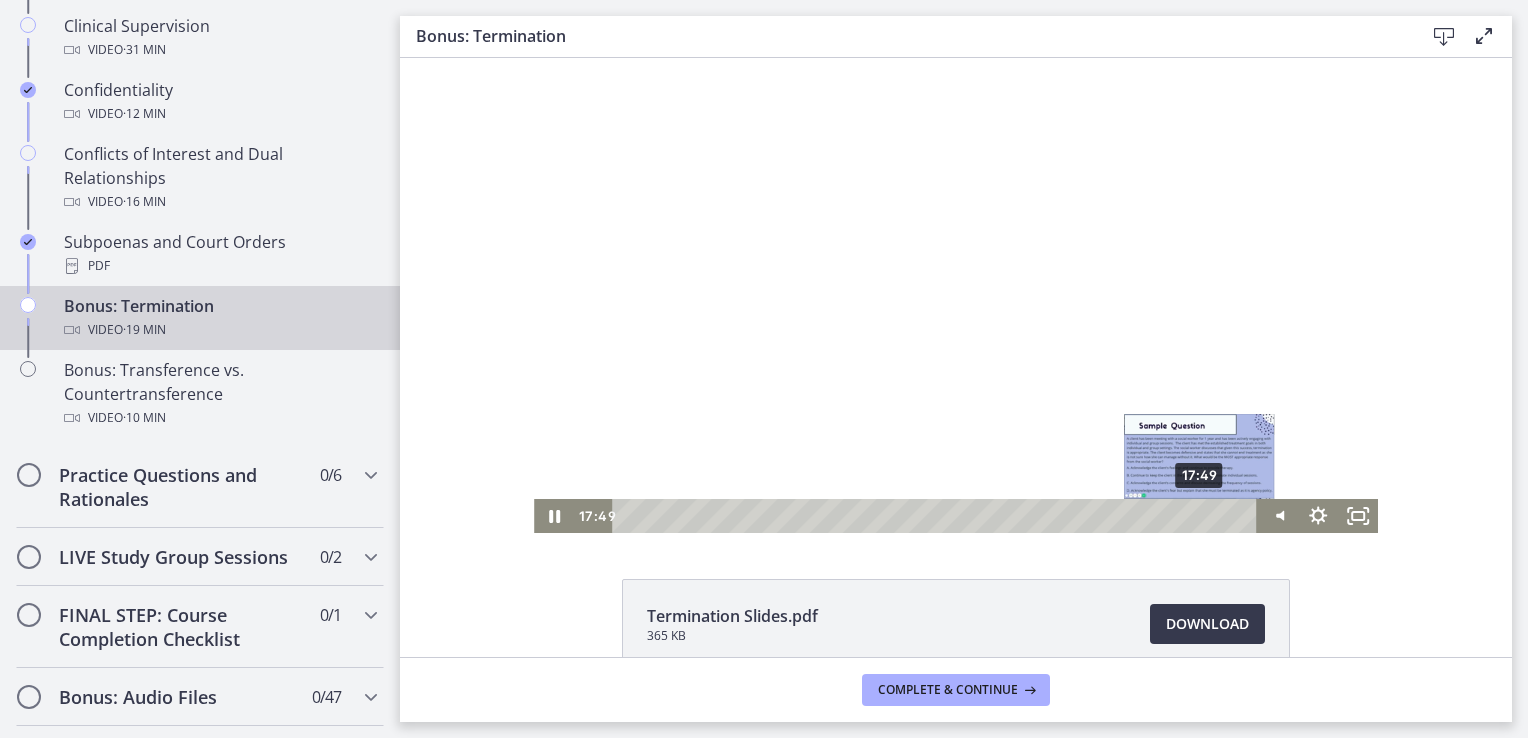 click on "17:49" at bounding box center (937, 516) 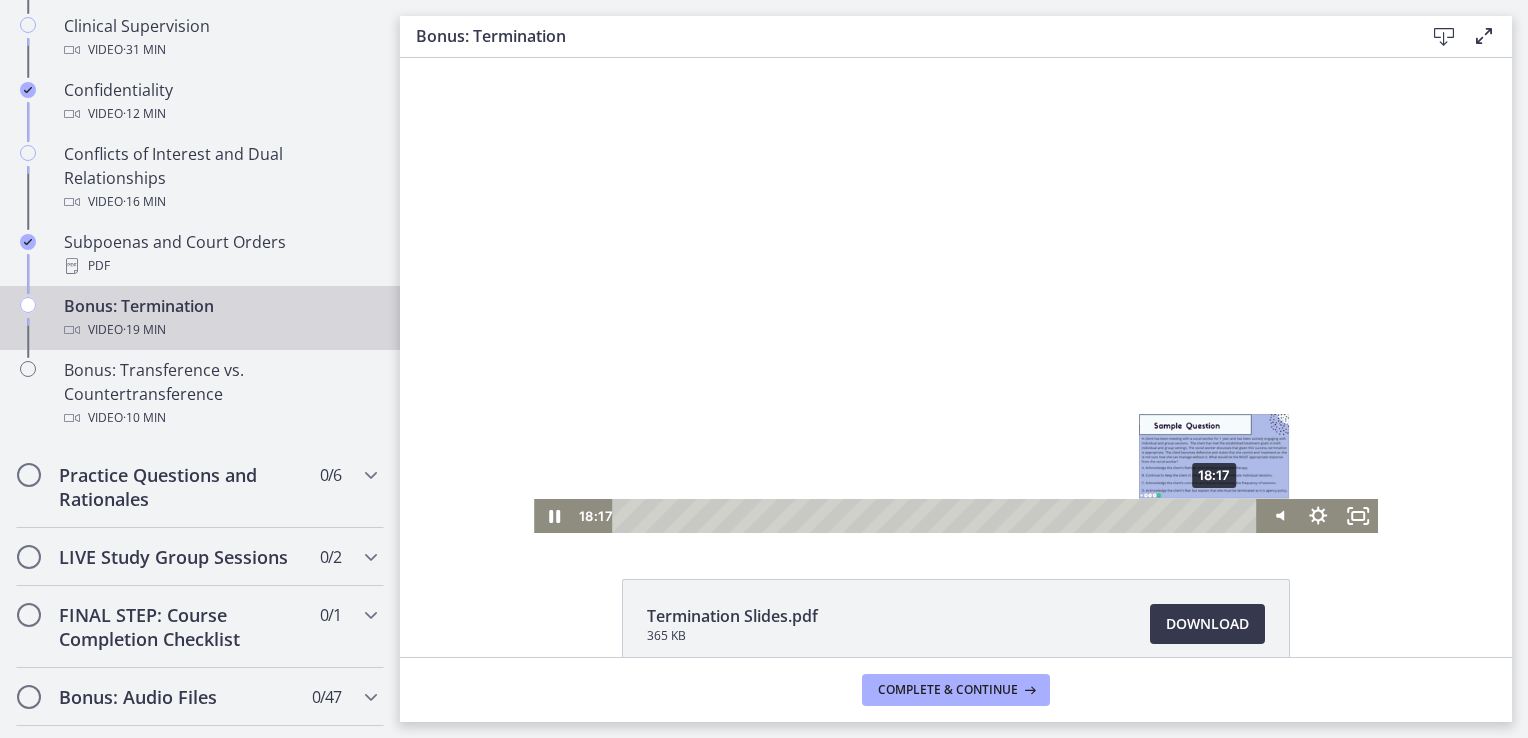 click on "18:17" at bounding box center (937, 516) 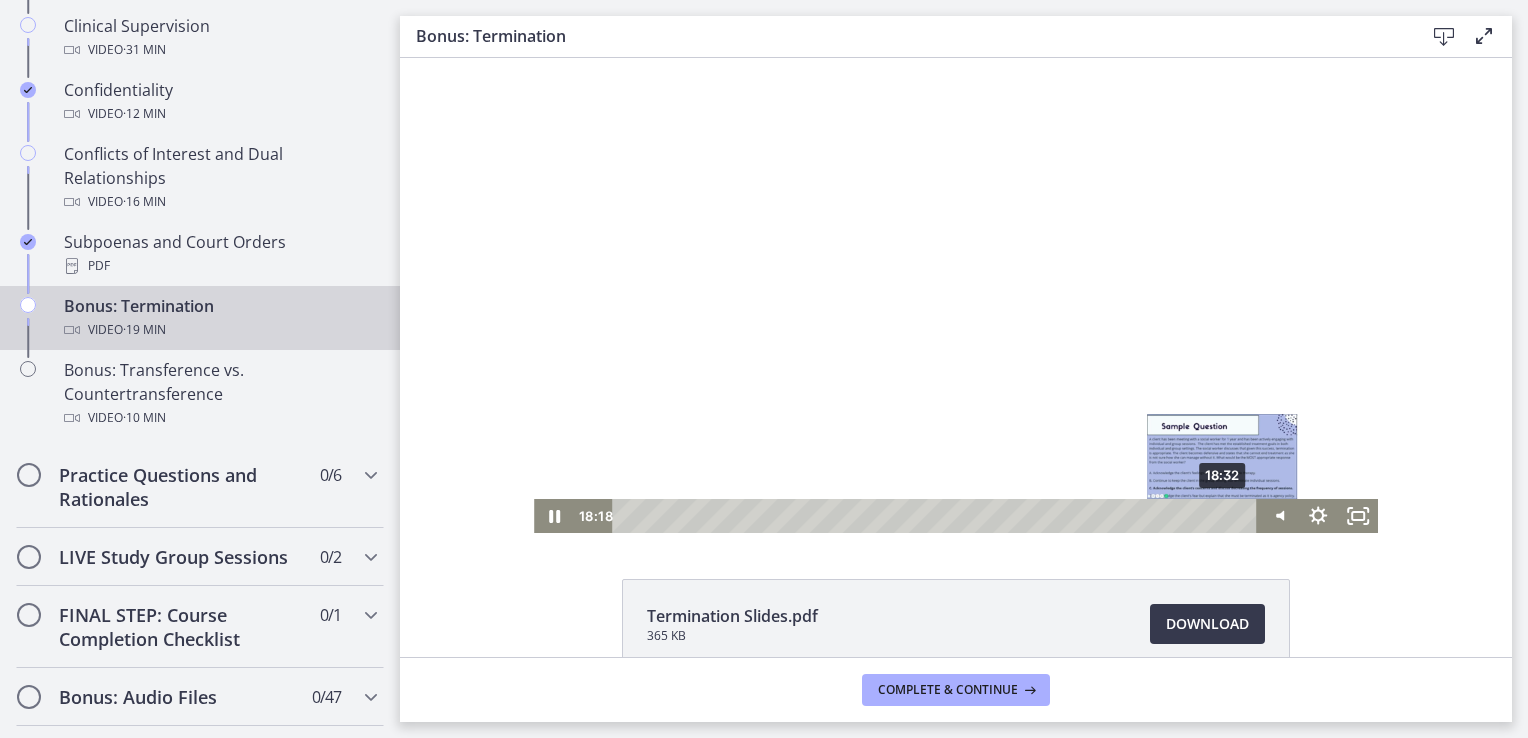 click on "18:32" at bounding box center (937, 516) 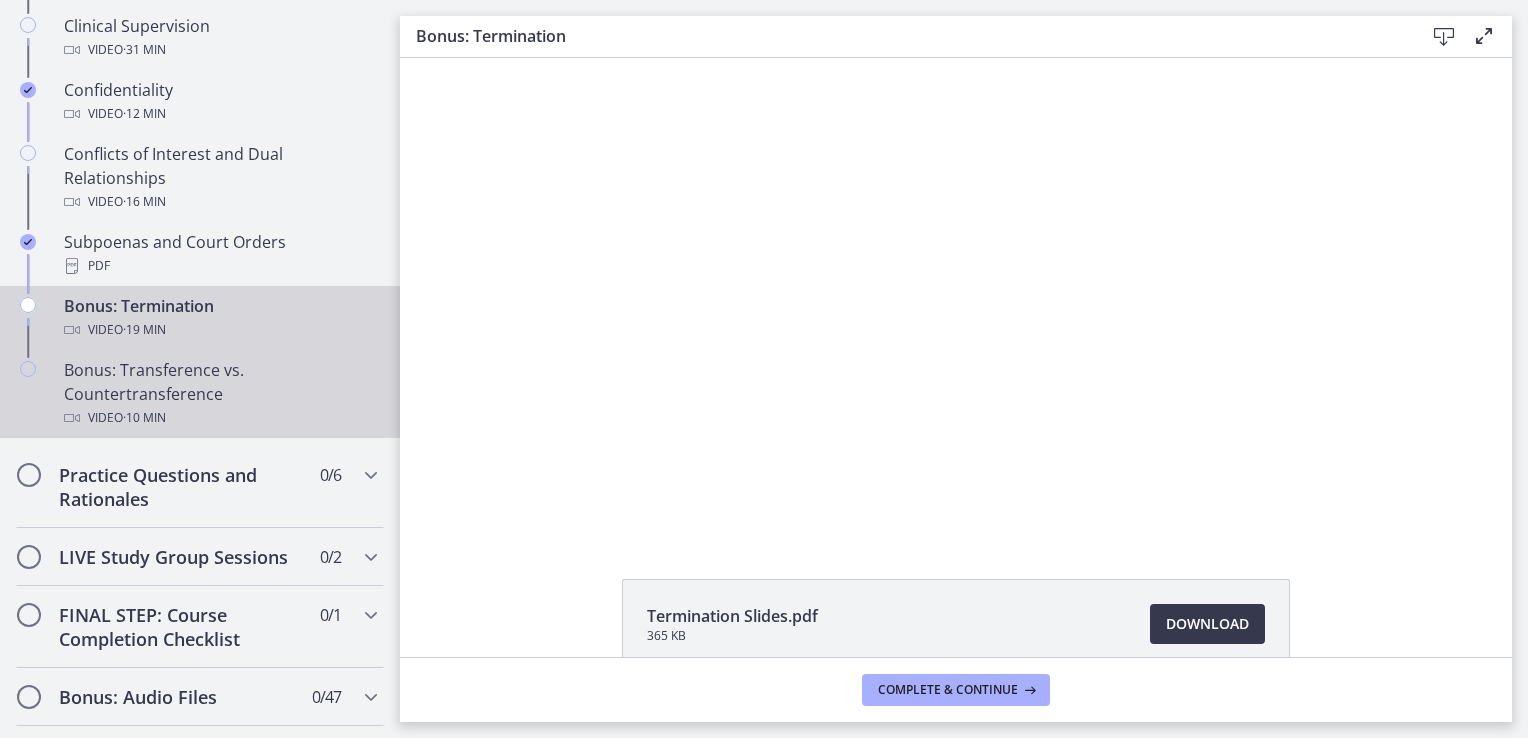 click on "Bonus: Transference vs. Countertransference
Video
·  10 min" at bounding box center (220, 394) 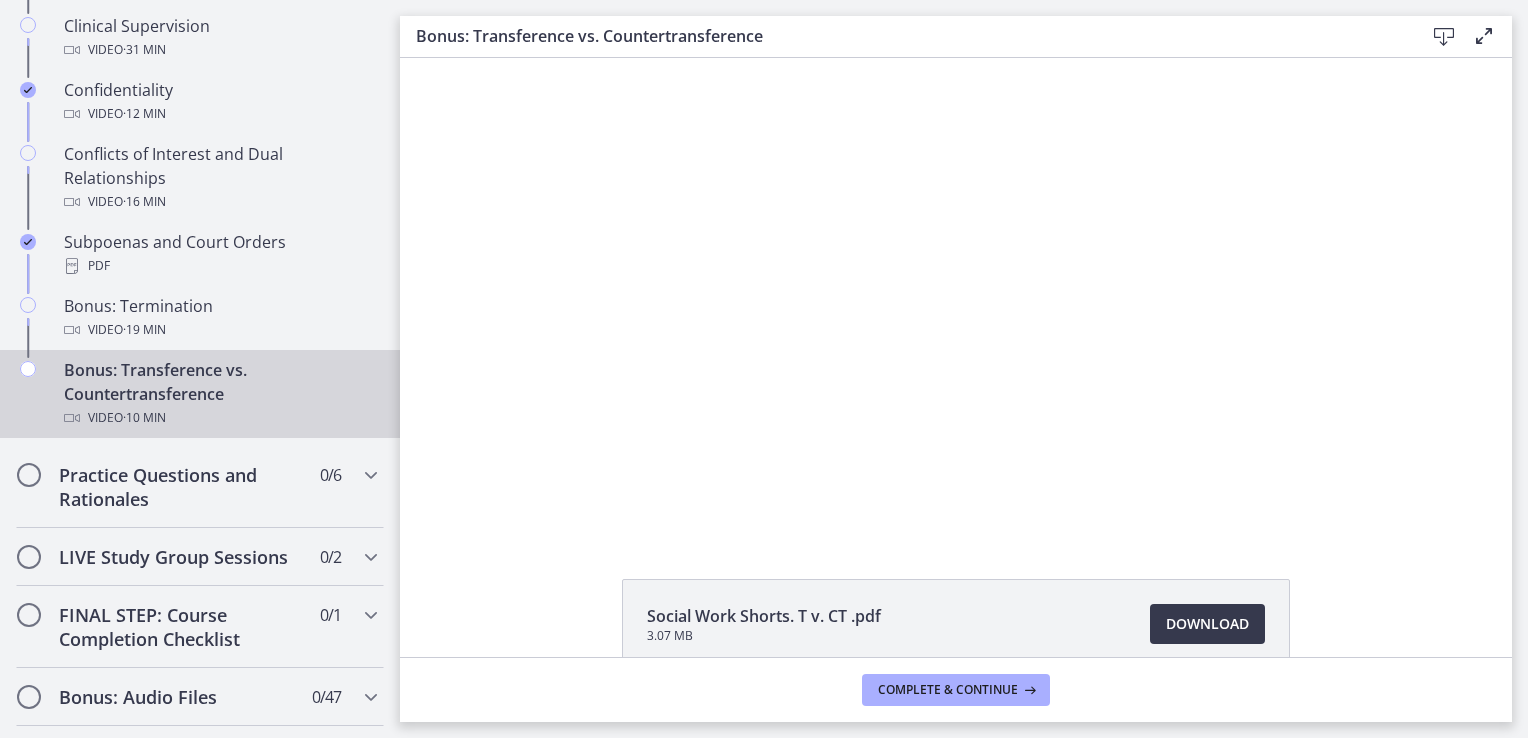 scroll, scrollTop: 0, scrollLeft: 0, axis: both 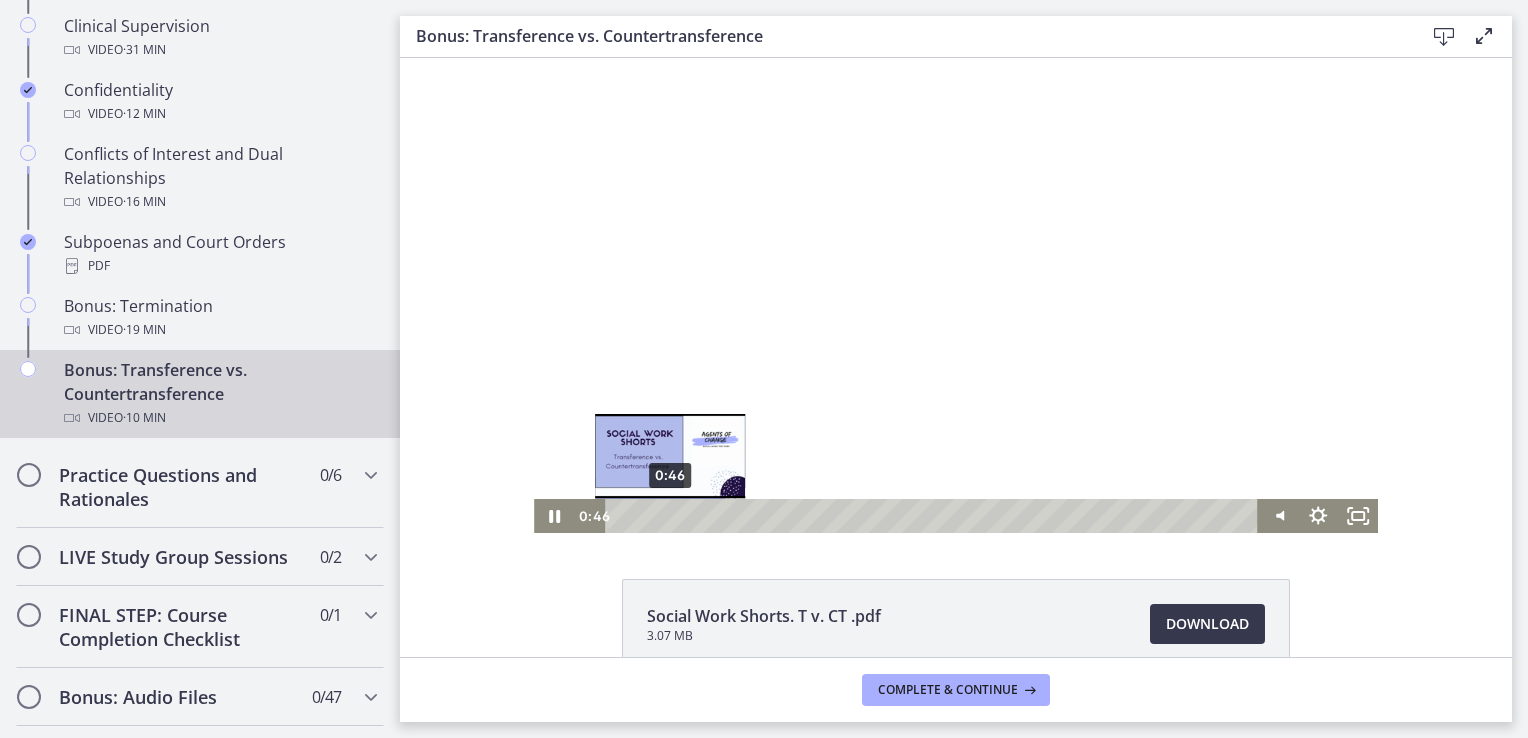 click on "0:46" at bounding box center (934, 516) 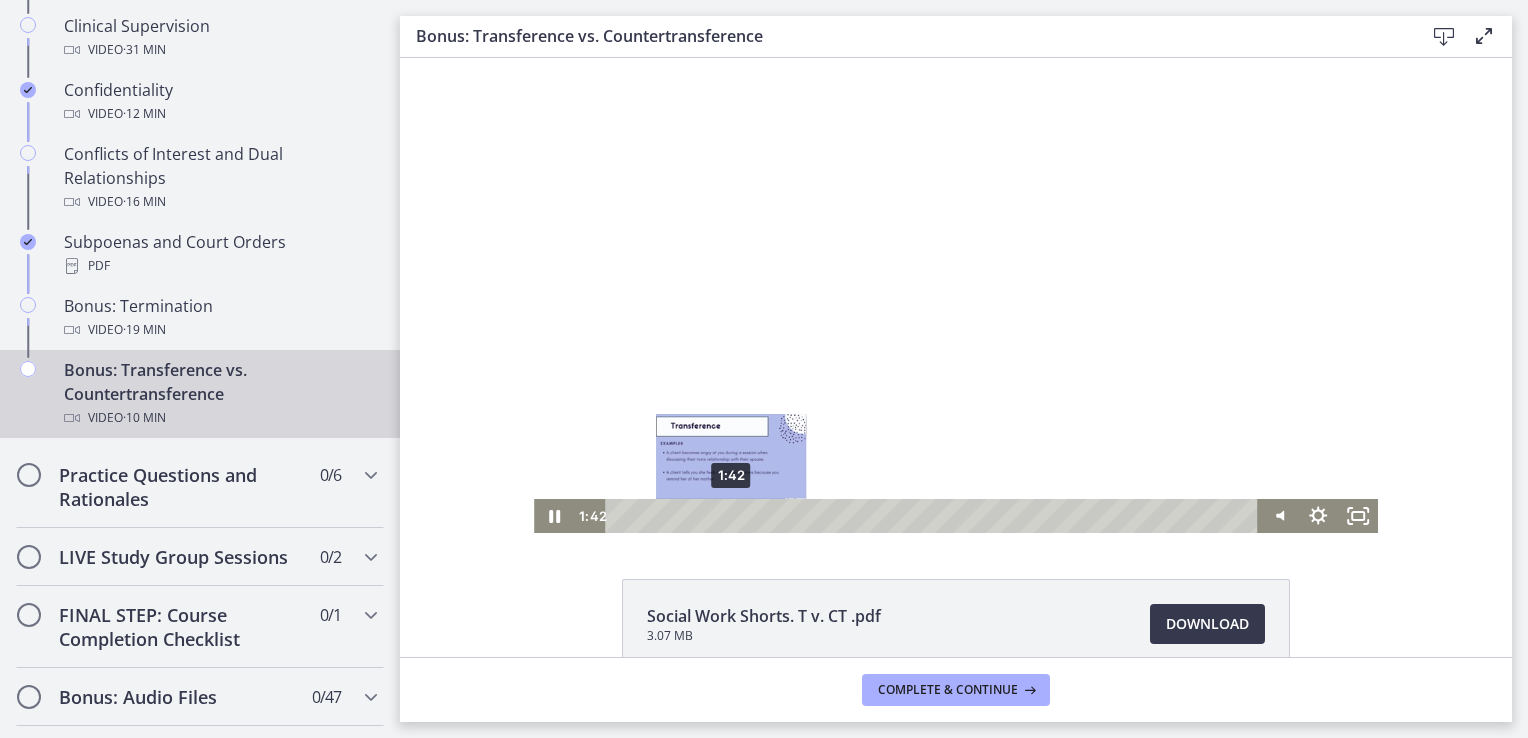 click on "1:42" at bounding box center (934, 516) 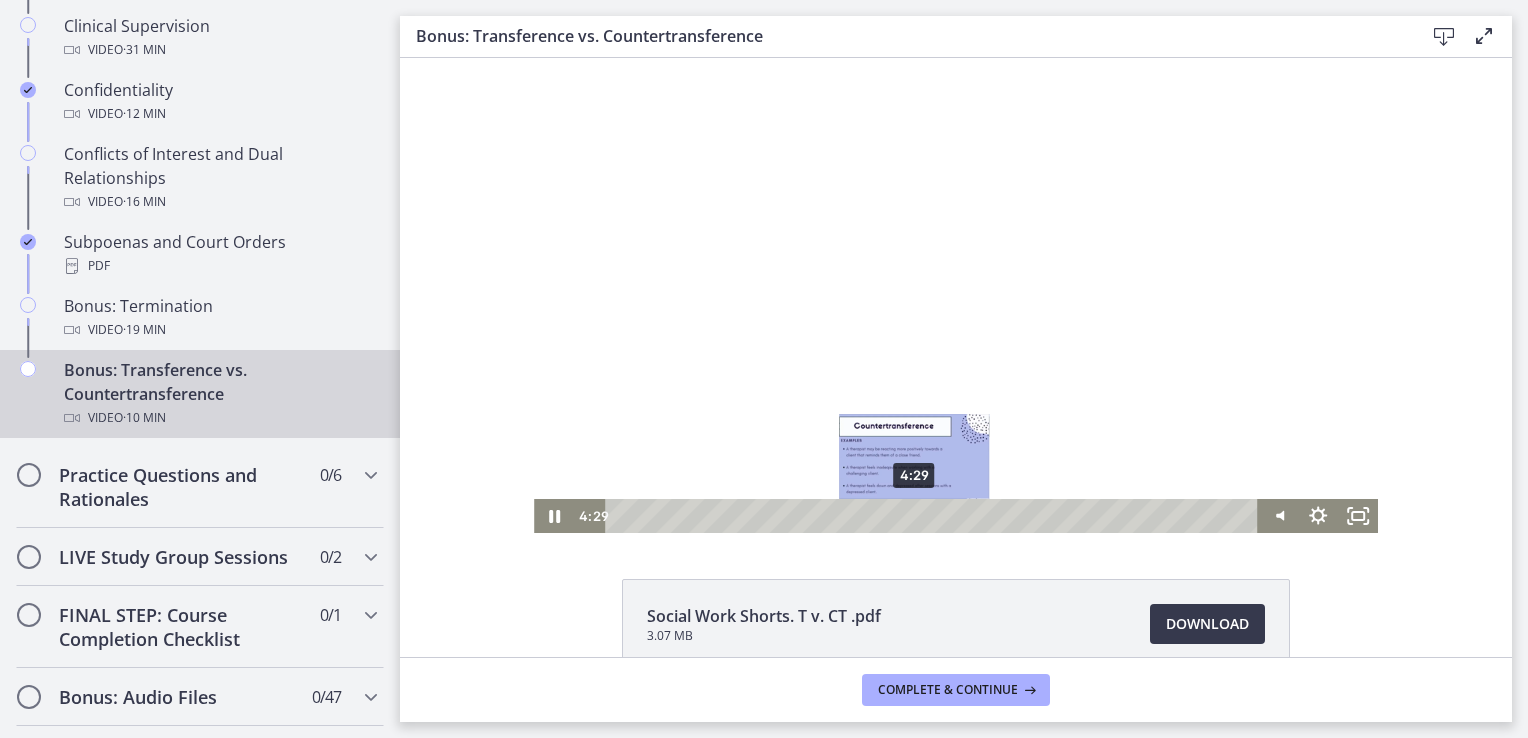 click on "4:29" at bounding box center [934, 516] 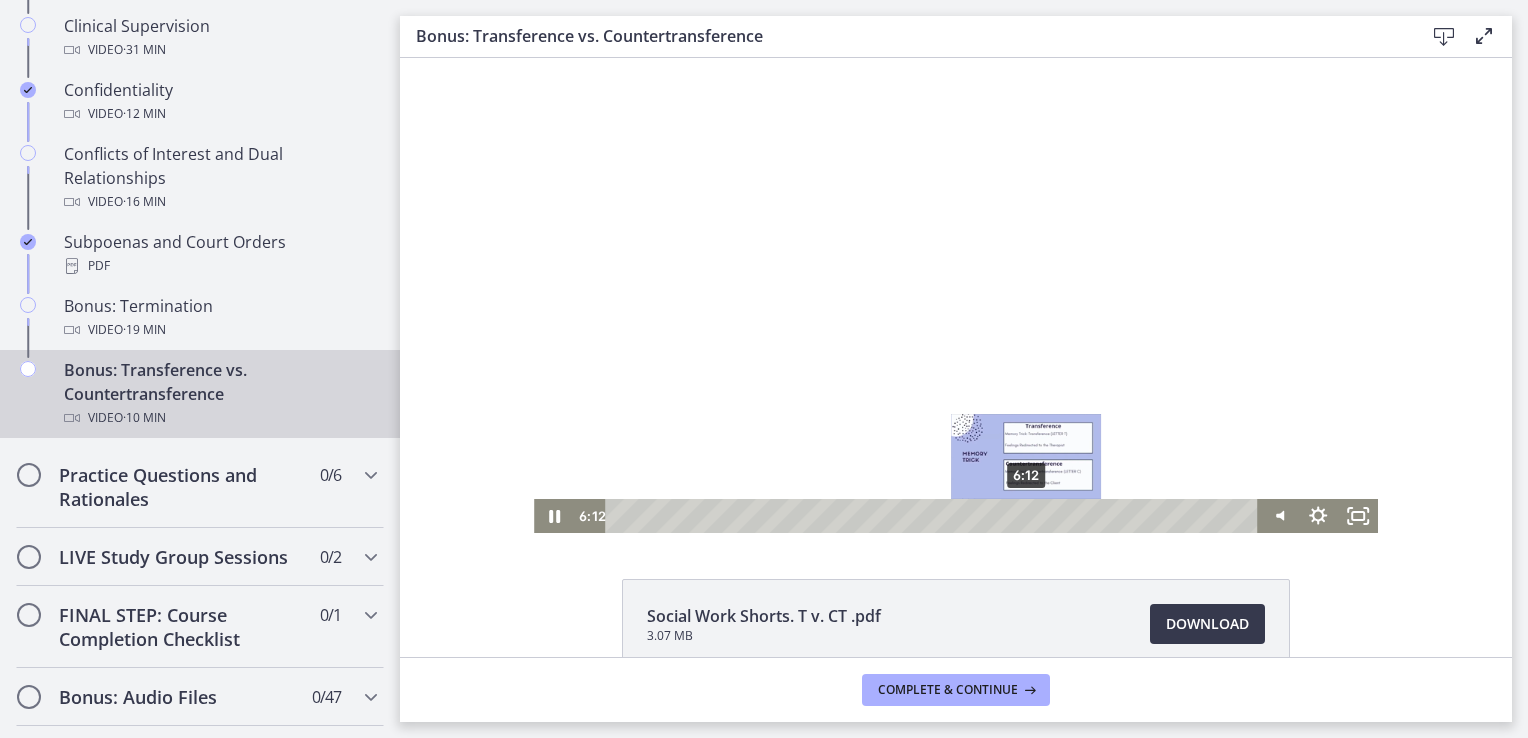 click on "6:12" at bounding box center [934, 516] 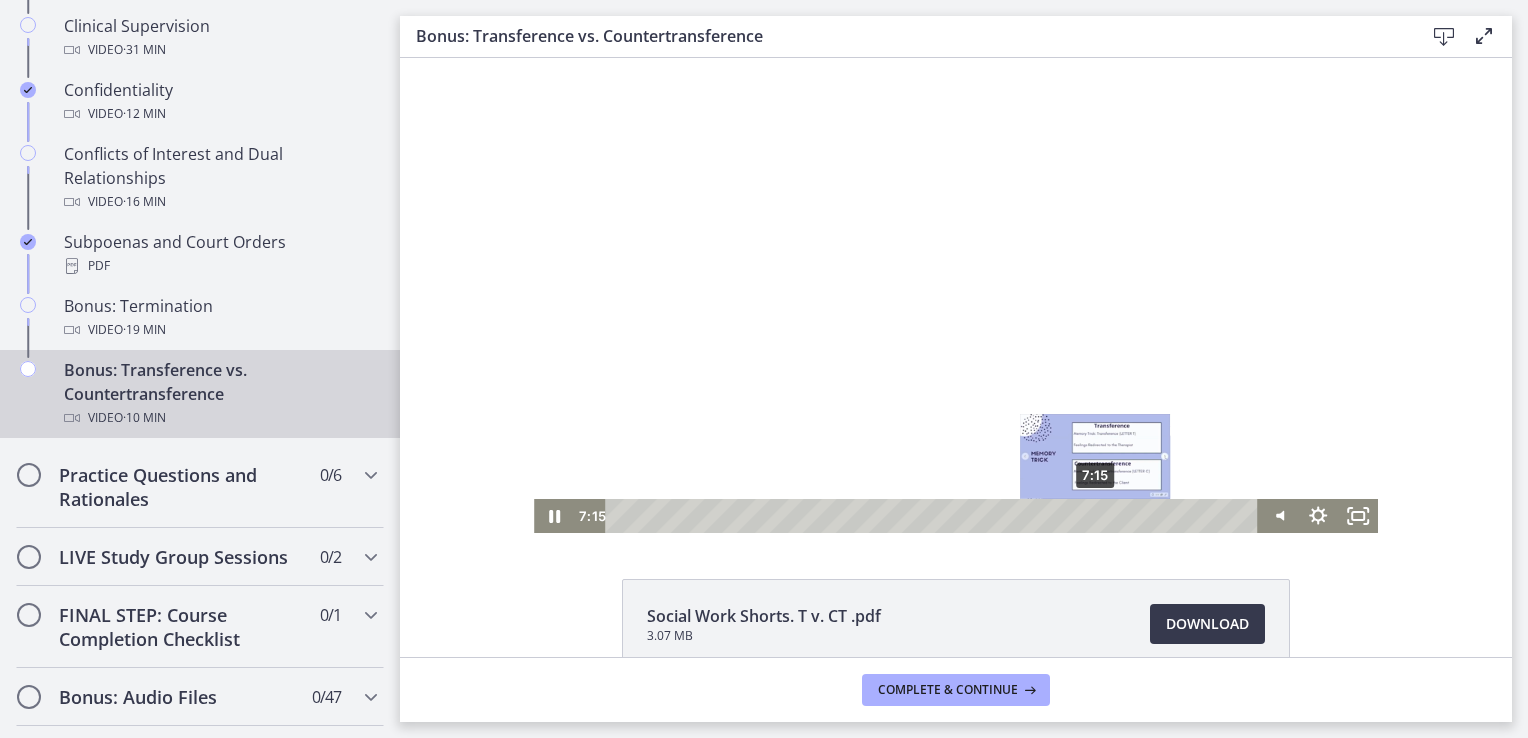 click on "7:15" at bounding box center (934, 516) 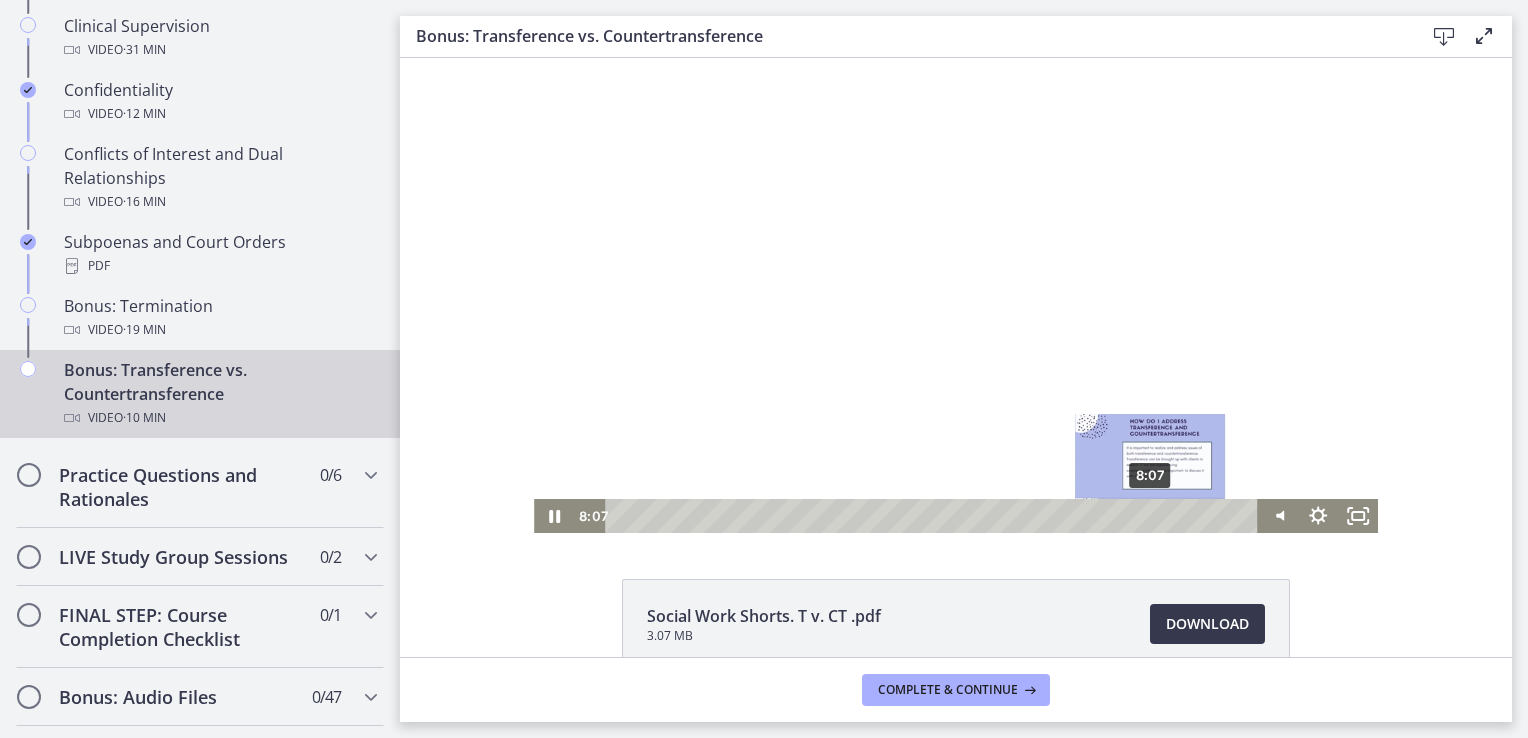 click on "8:07" at bounding box center (934, 516) 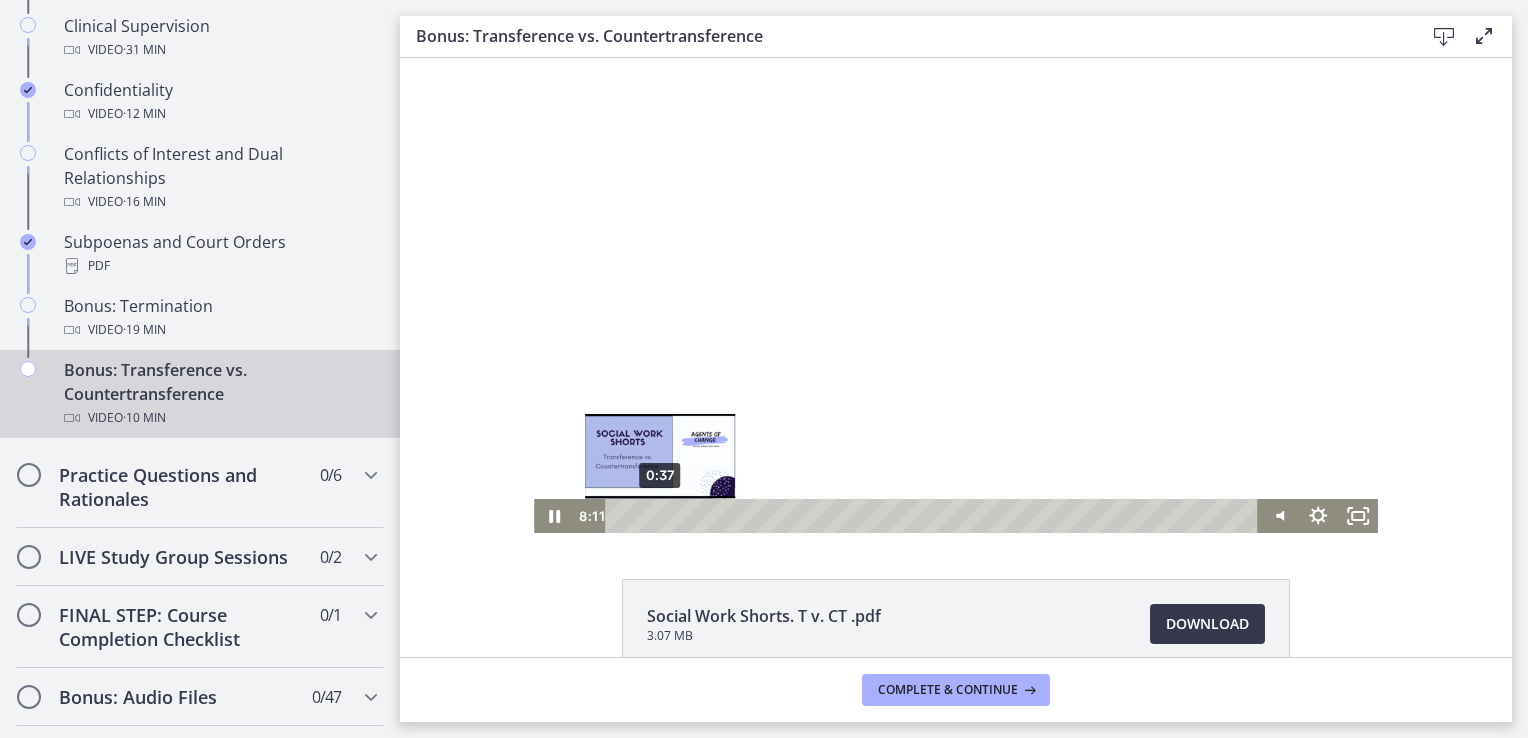 click on "0:37" at bounding box center (934, 516) 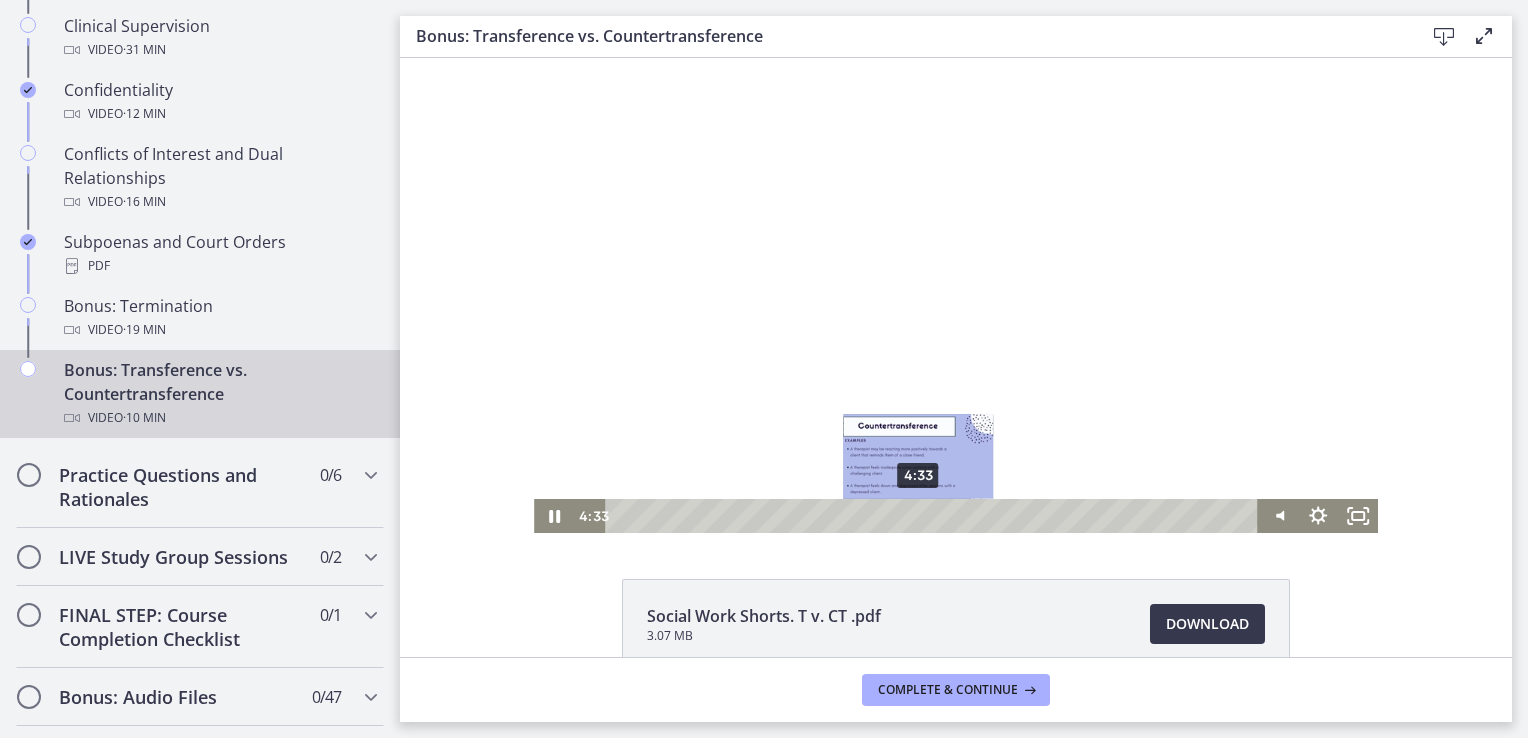 click on "4:33" at bounding box center (934, 516) 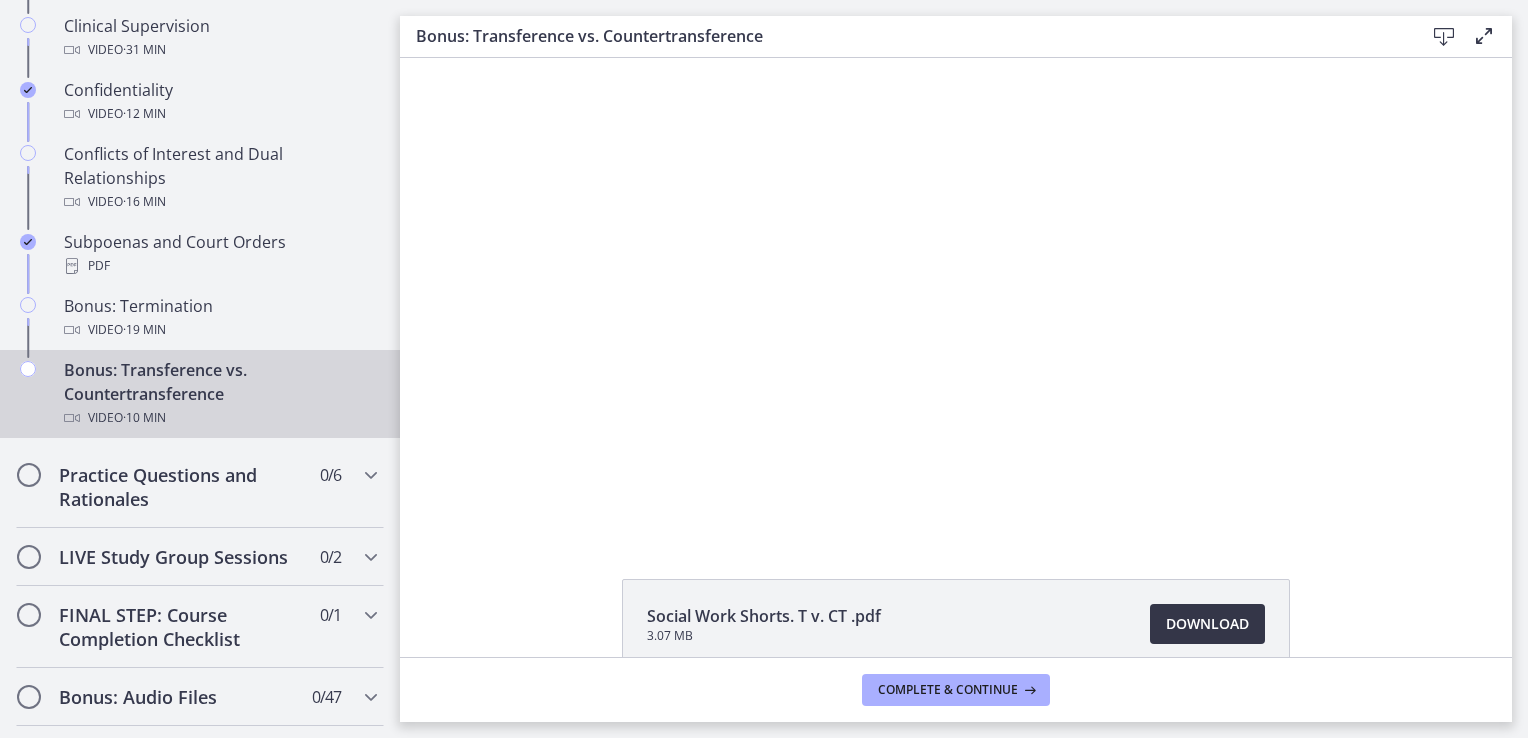 click on "Download
Opens in a new window" at bounding box center [1207, 624] 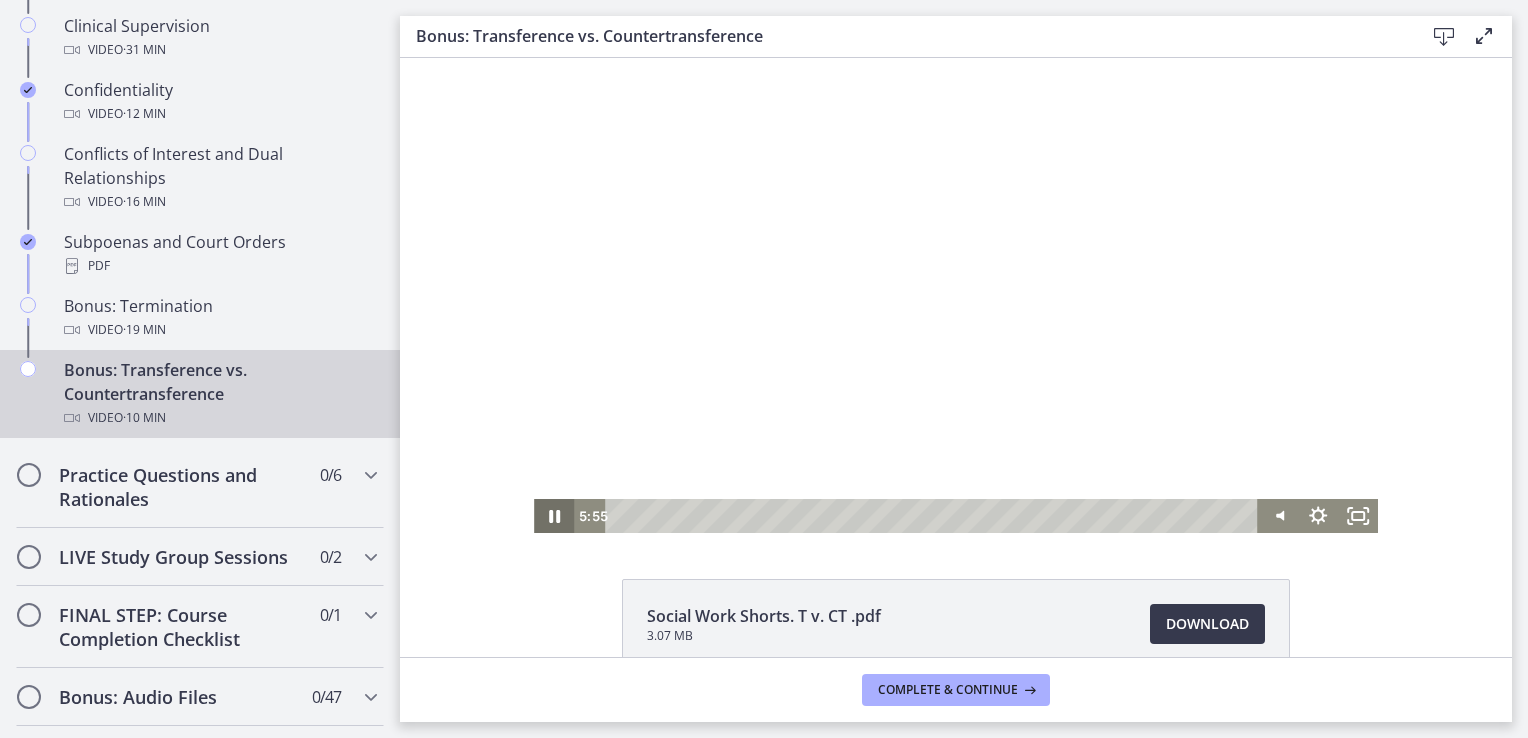 click 